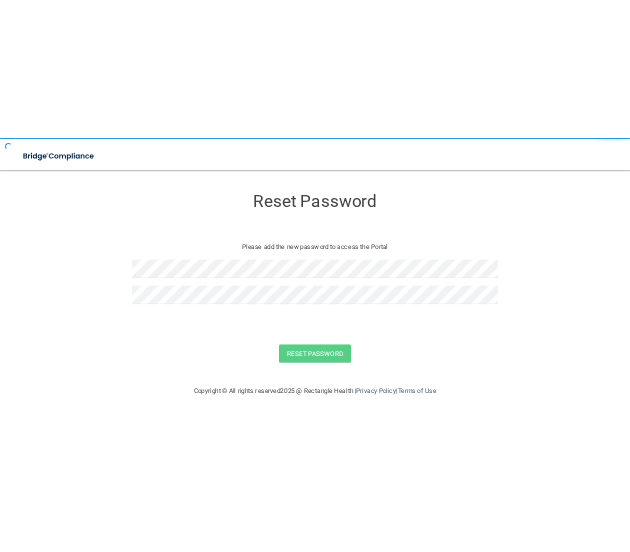 scroll, scrollTop: 0, scrollLeft: 0, axis: both 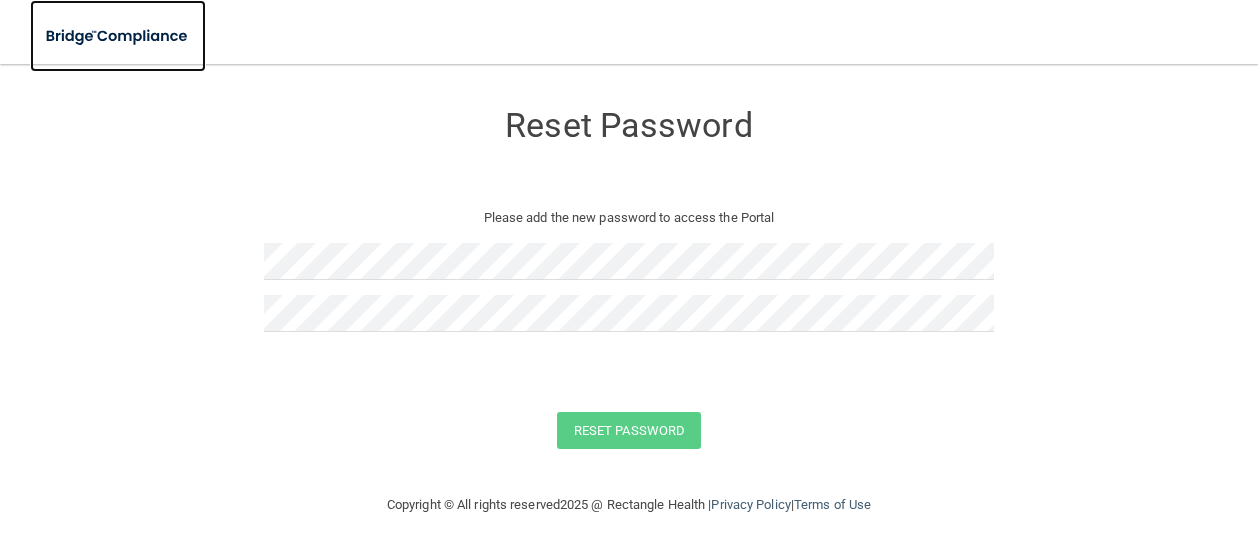 click at bounding box center [118, 36] 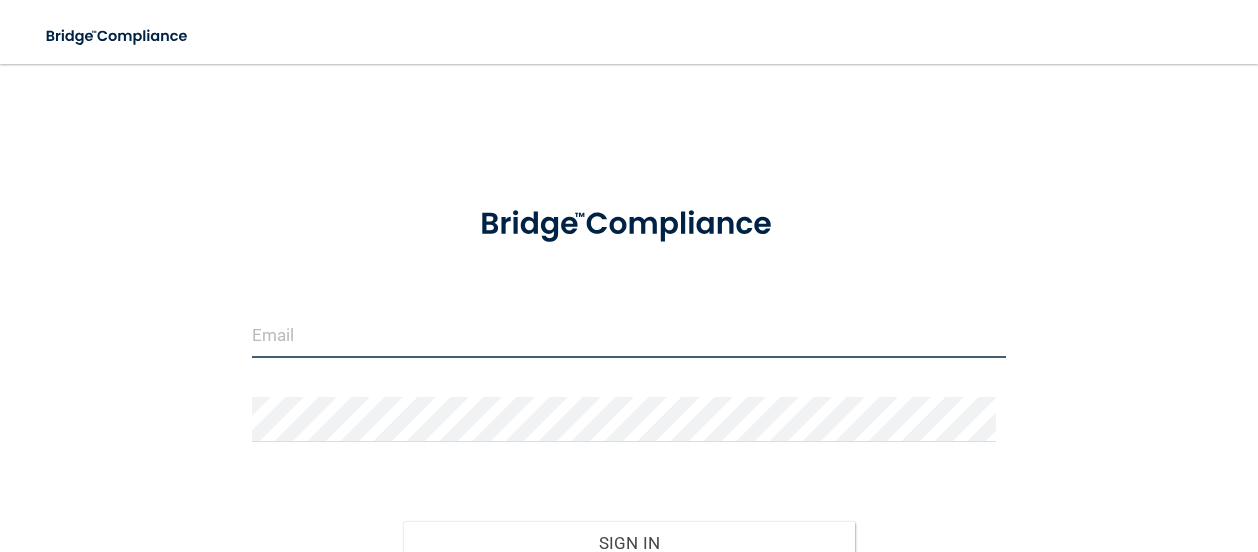 click at bounding box center (629, 335) 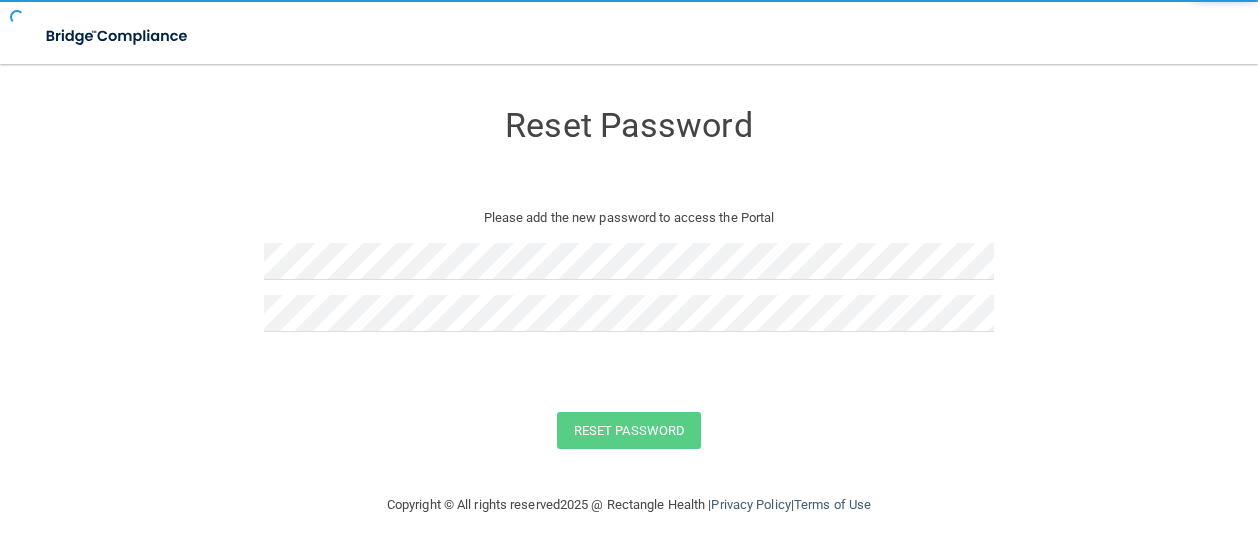 scroll, scrollTop: 0, scrollLeft: 0, axis: both 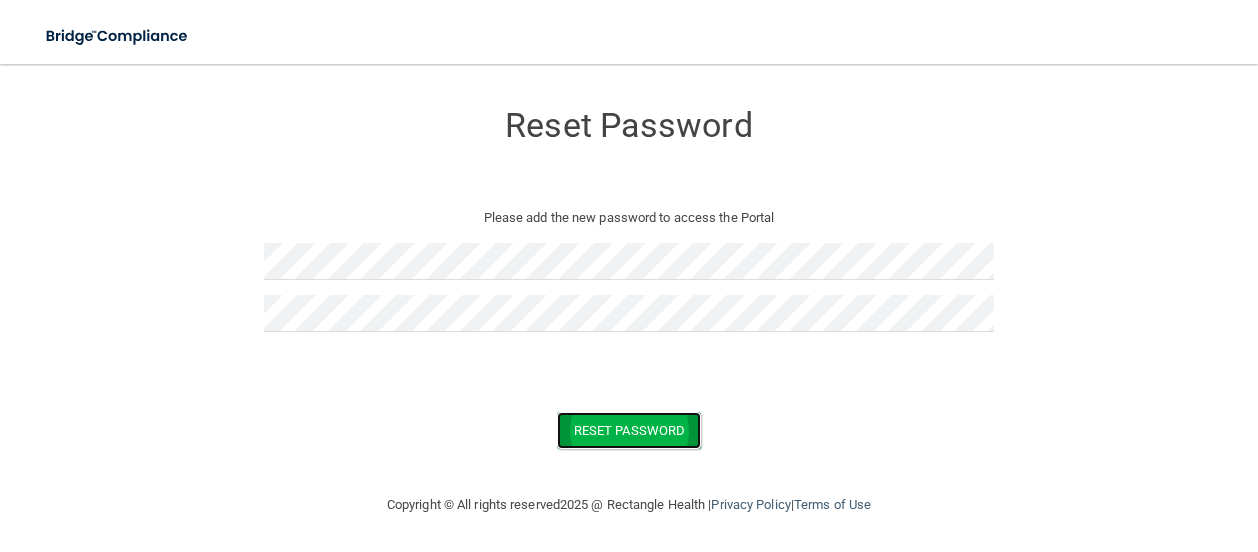 click on "Reset Password" at bounding box center (629, 430) 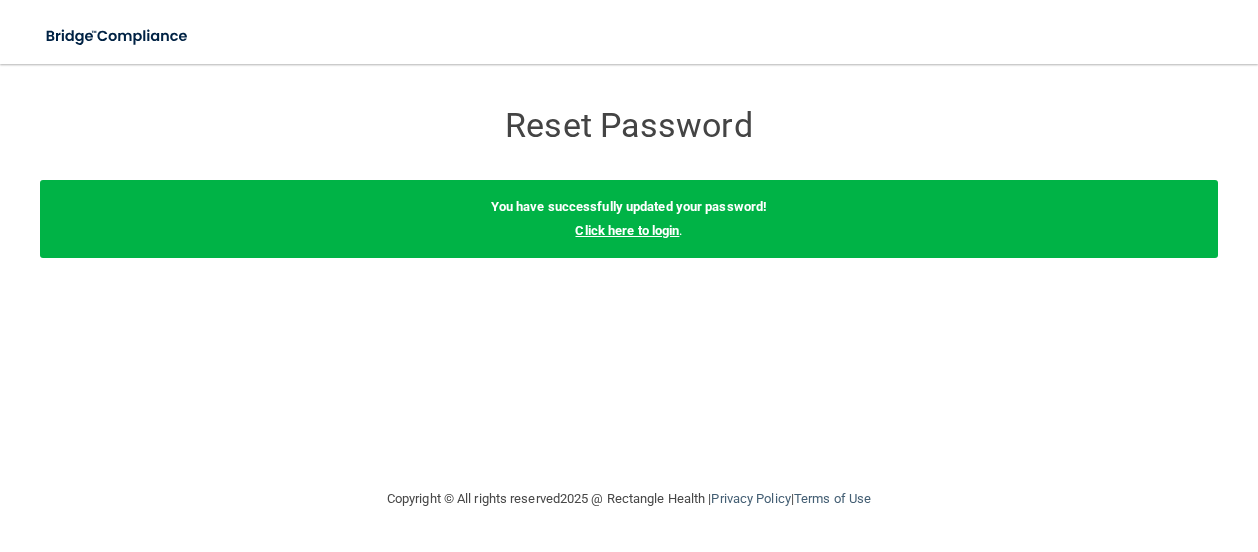 click on "Click here to login" at bounding box center (627, 230) 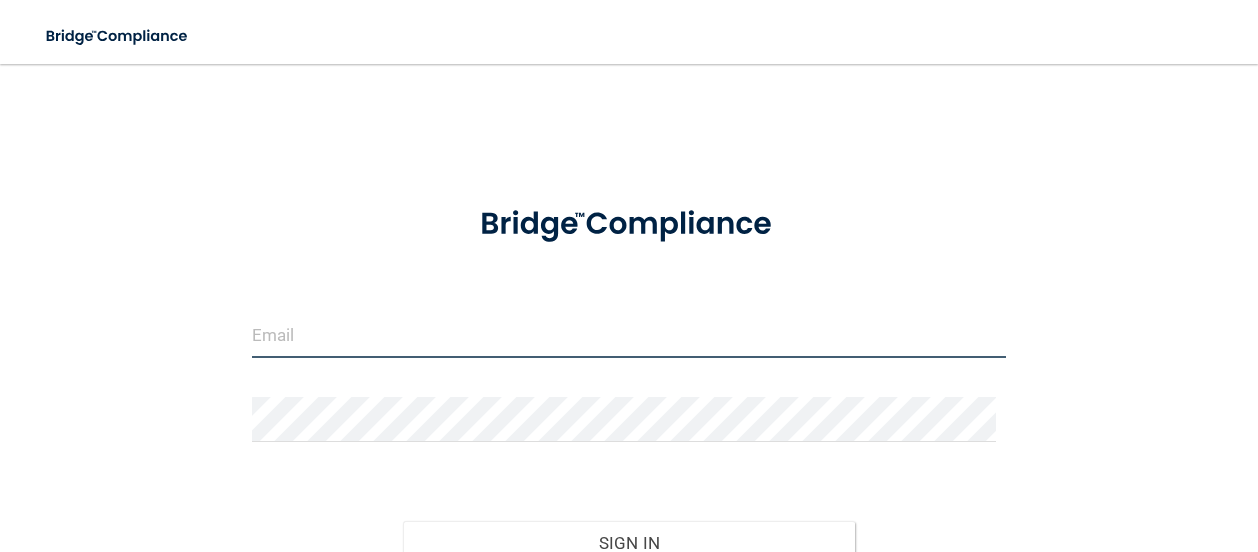 click at bounding box center (629, 335) 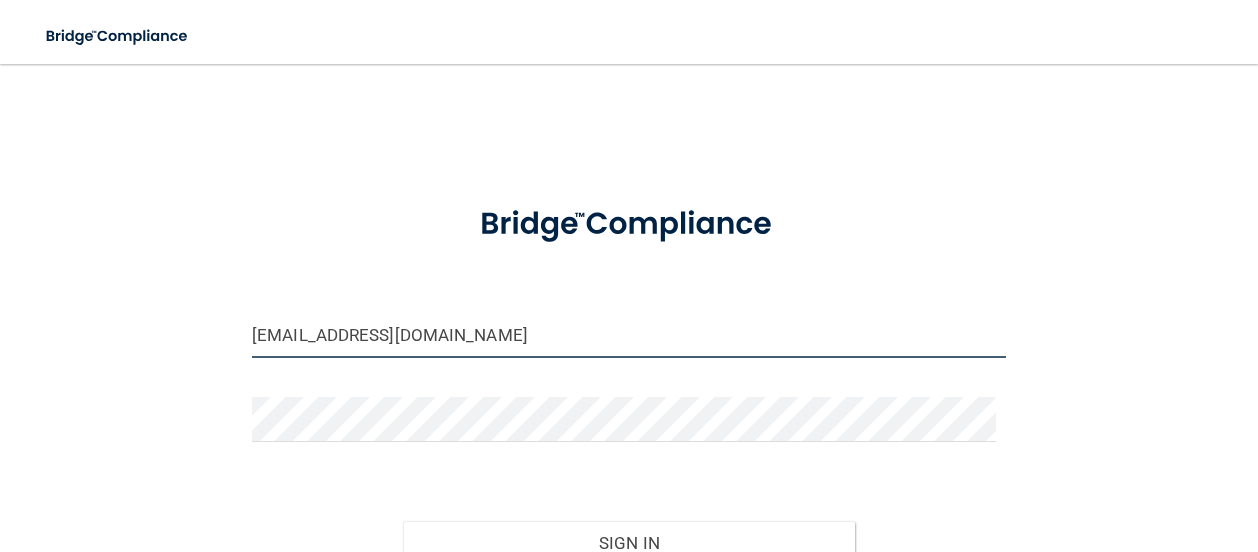 type on "[EMAIL_ADDRESS][DOMAIN_NAME]" 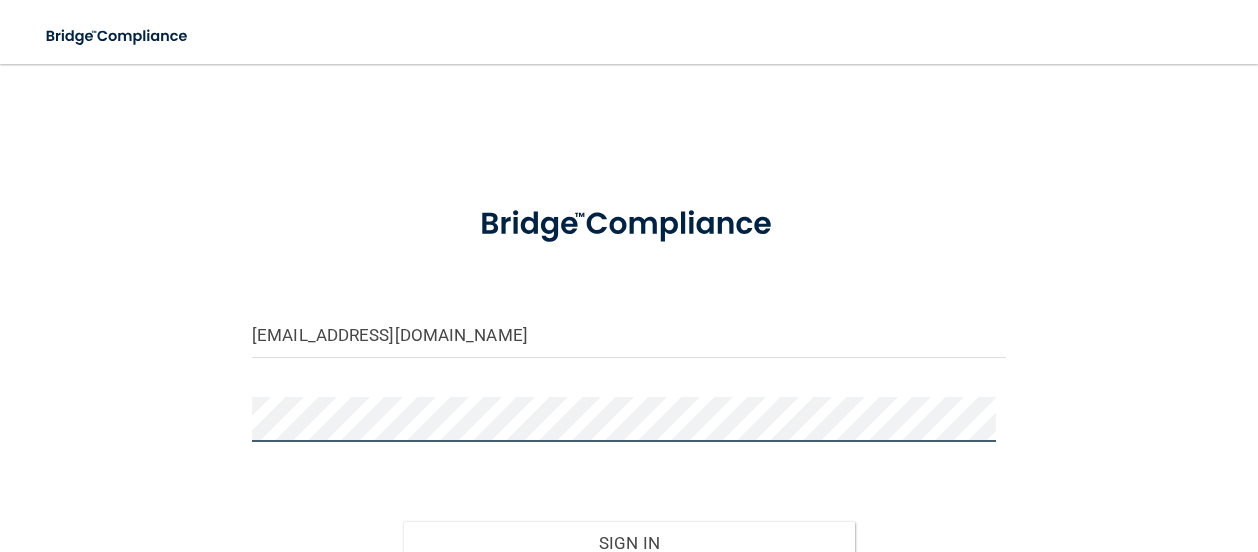 click on "Sign In" at bounding box center [629, 543] 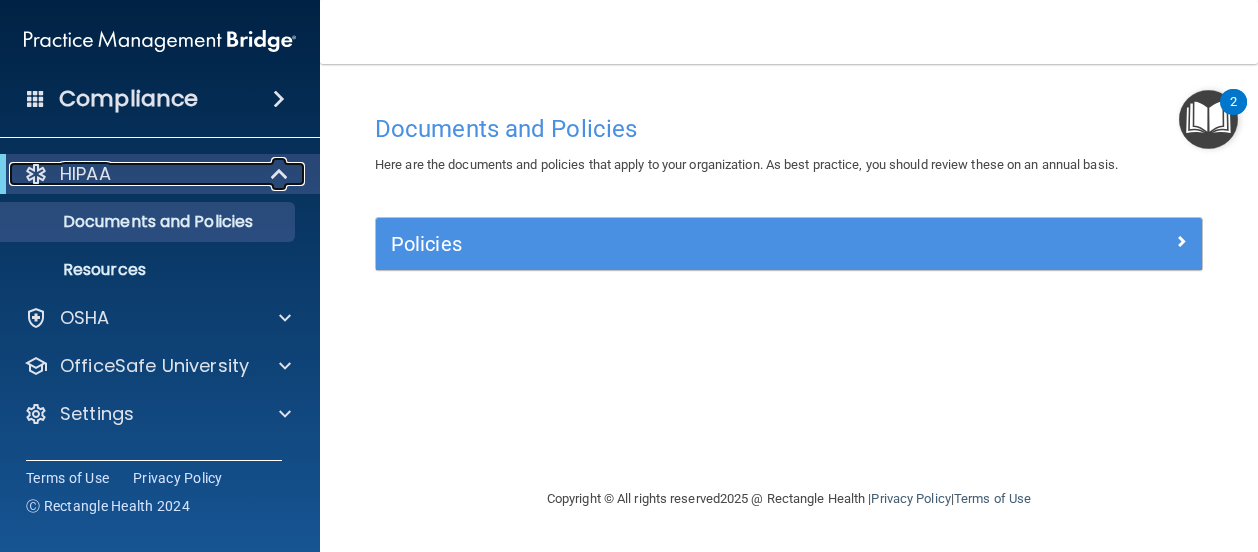 click on "HIPAA" at bounding box center (132, 174) 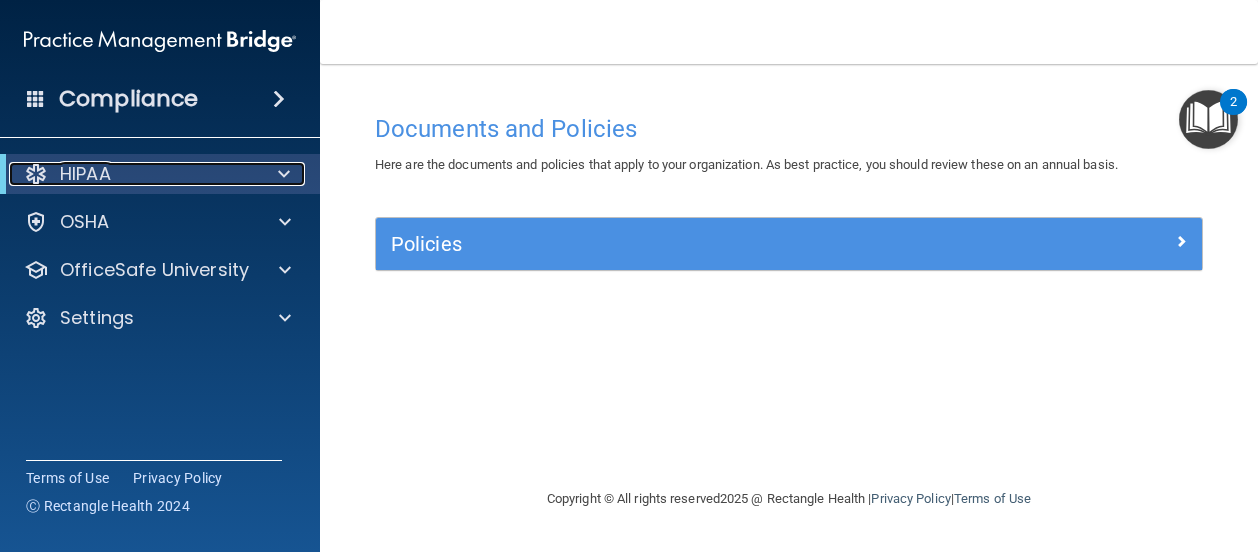 click at bounding box center (280, 174) 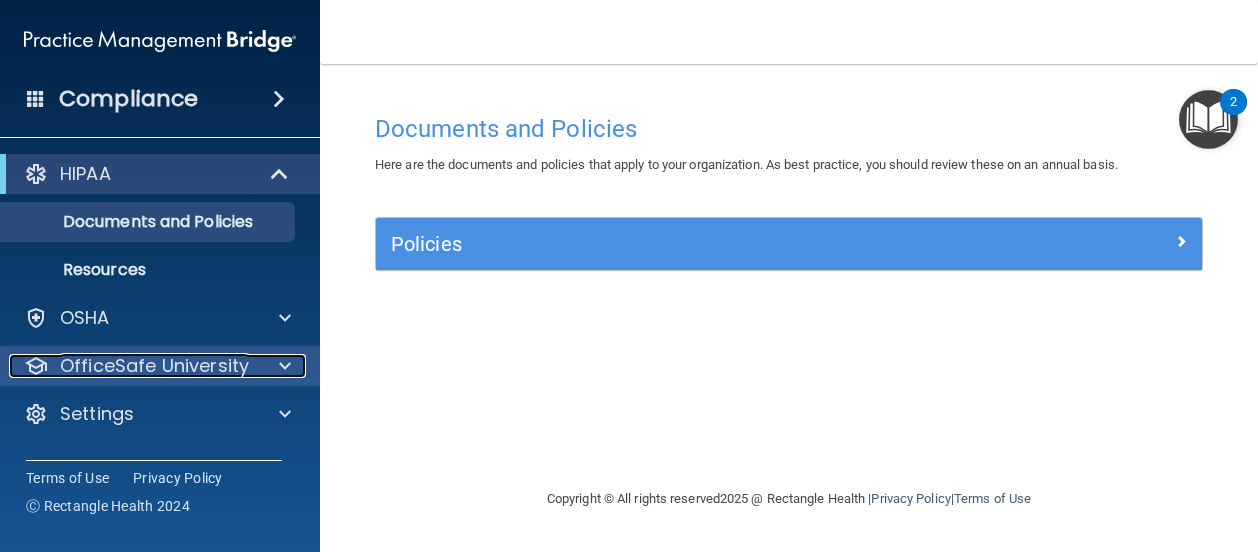 click on "OfficeSafe University" at bounding box center (154, 366) 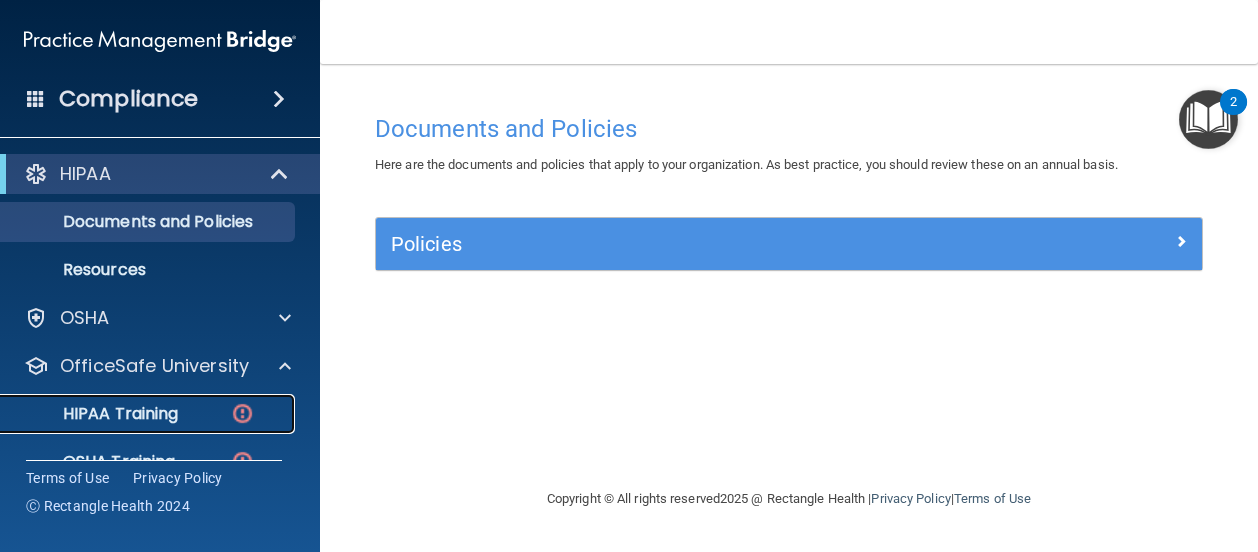click on "HIPAA Training" at bounding box center (95, 414) 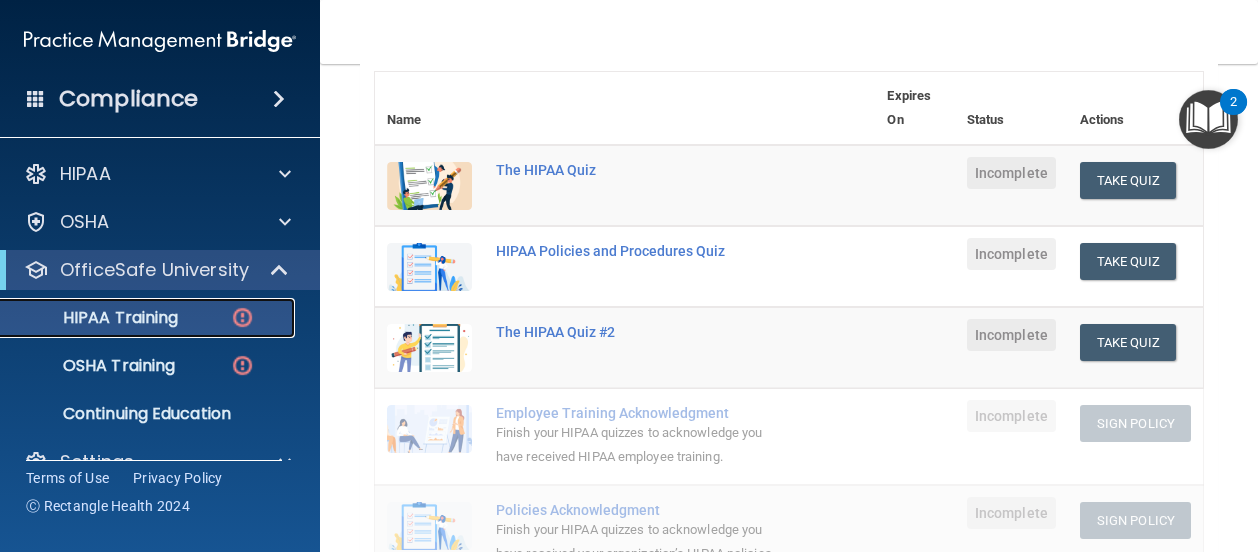 scroll, scrollTop: 230, scrollLeft: 0, axis: vertical 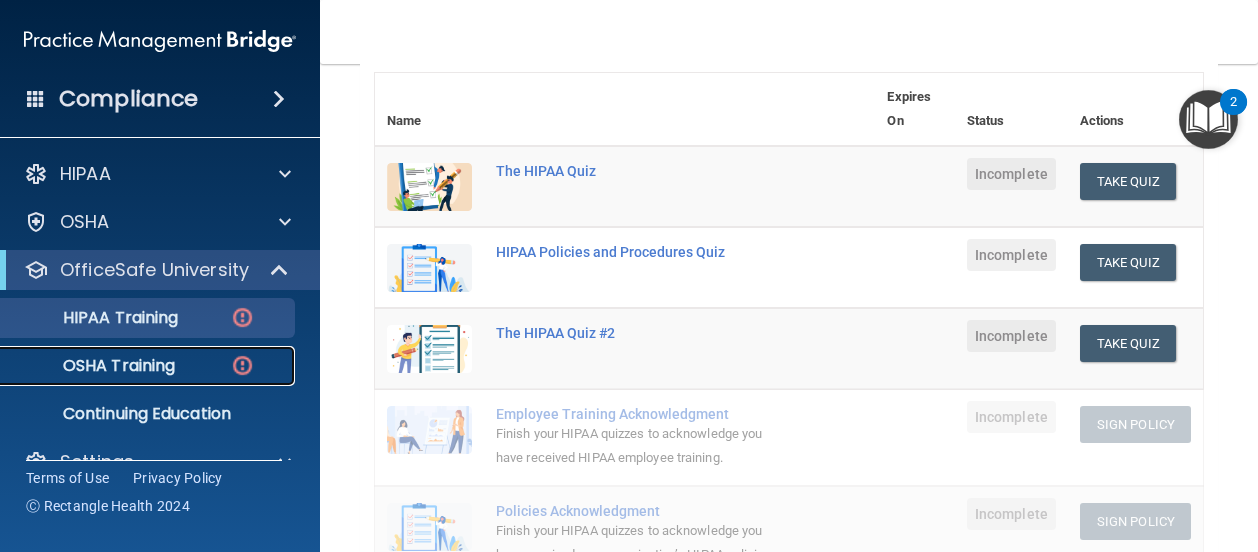 click at bounding box center (242, 365) 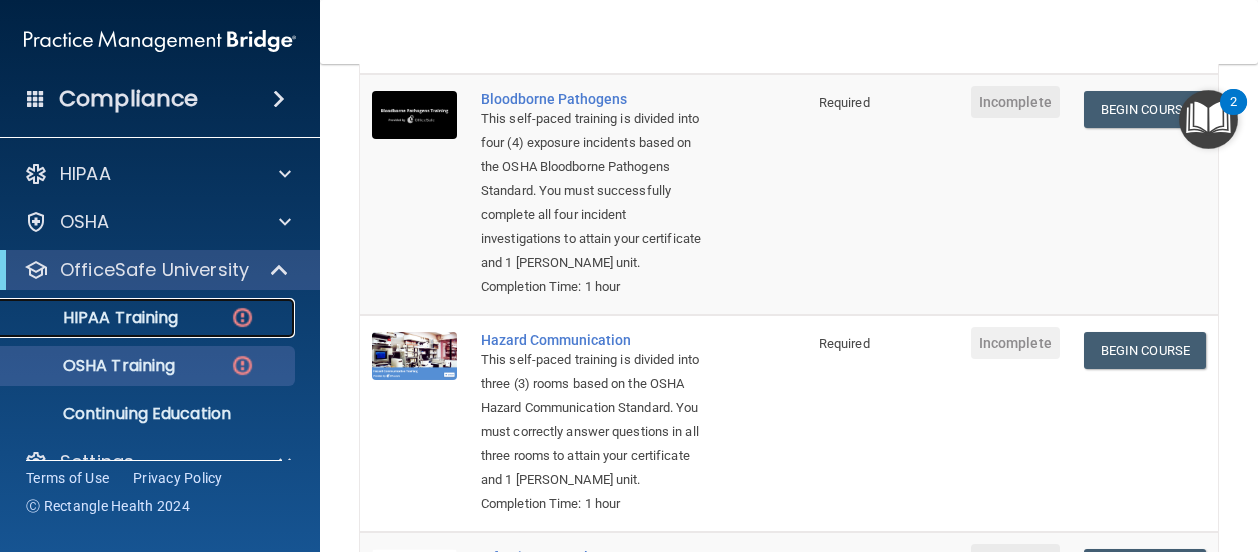click at bounding box center (242, 317) 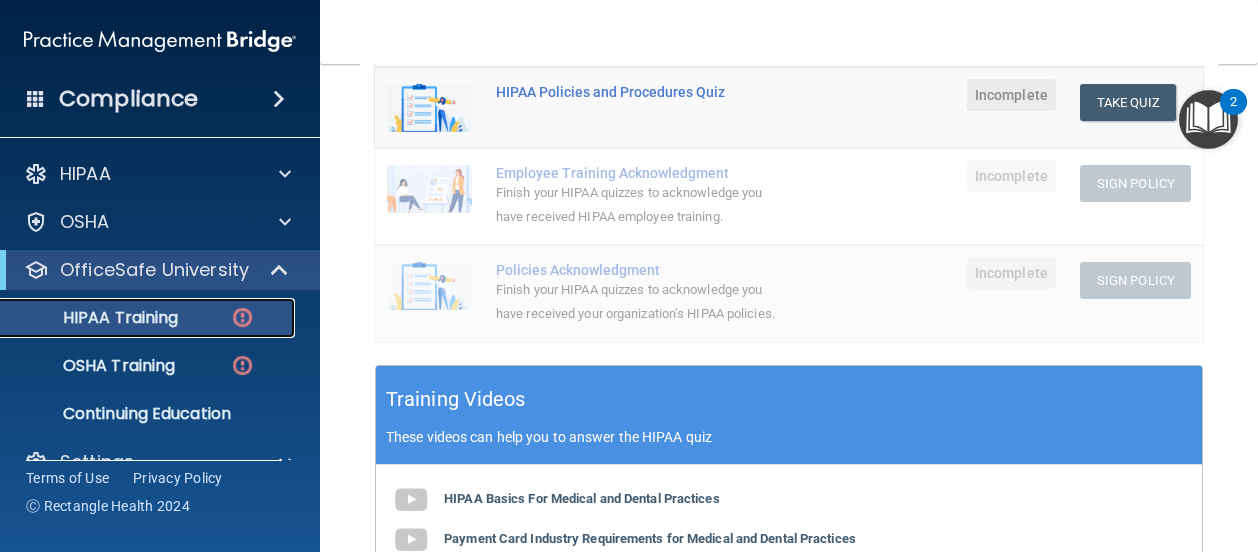 scroll, scrollTop: 472, scrollLeft: 0, axis: vertical 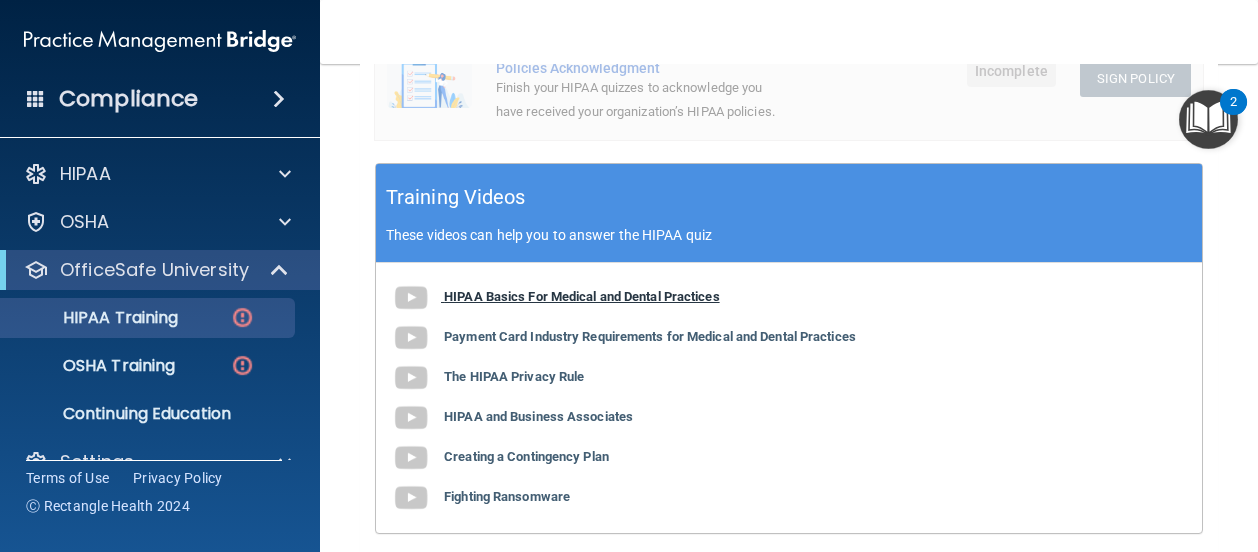 click on "HIPAA Basics For Medical and Dental Practices" at bounding box center (582, 296) 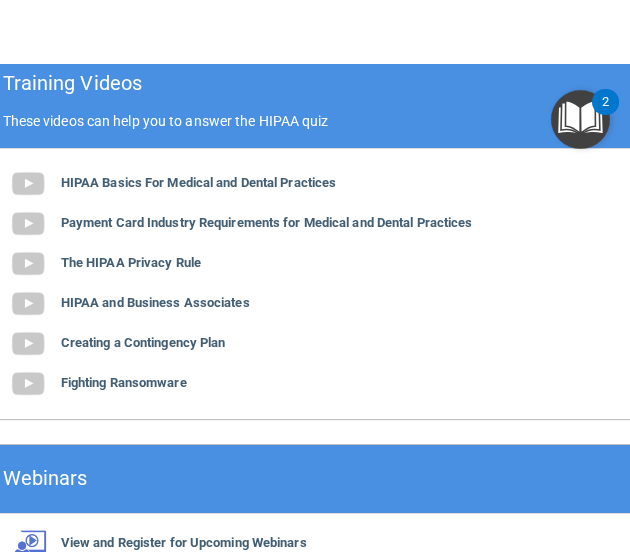scroll, scrollTop: 1028, scrollLeft: 0, axis: vertical 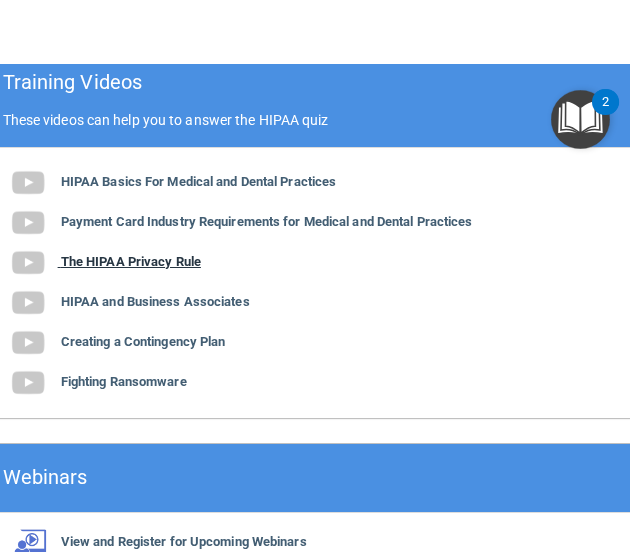 click on "The HIPAA Privacy Rule" at bounding box center (131, 261) 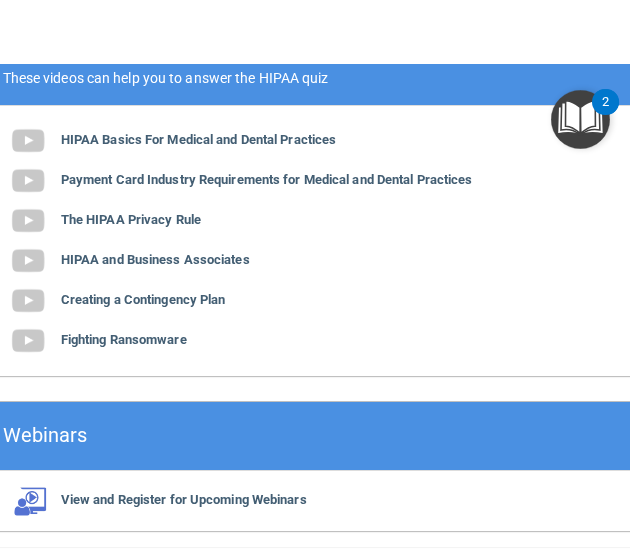 scroll, scrollTop: 1071, scrollLeft: 0, axis: vertical 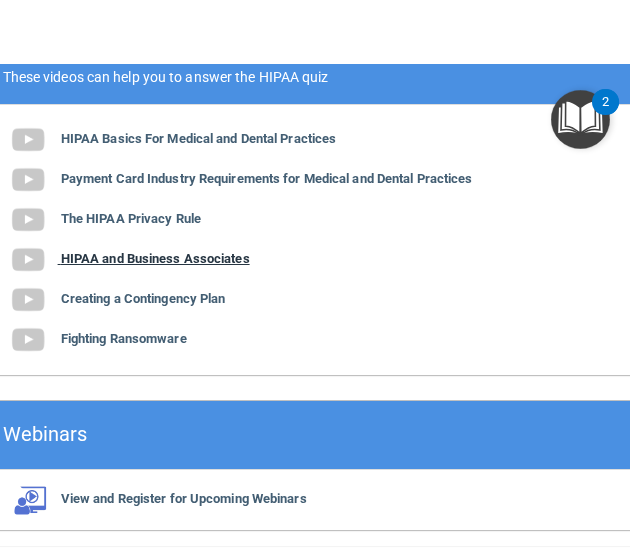 click on "HIPAA and Business Associates" at bounding box center [155, 258] 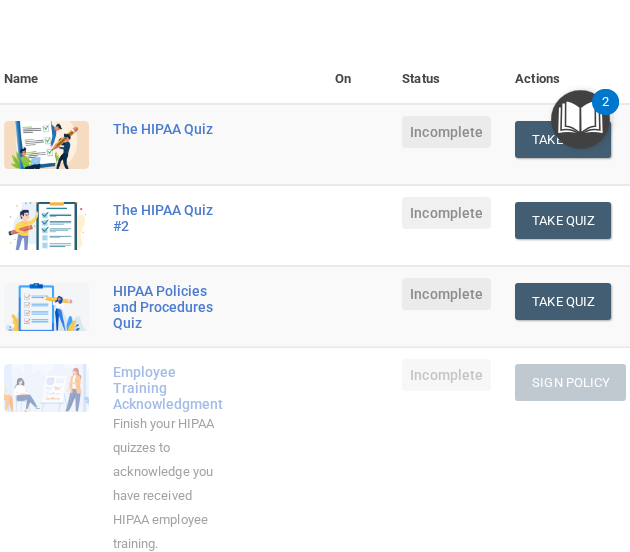 scroll, scrollTop: 269, scrollLeft: 0, axis: vertical 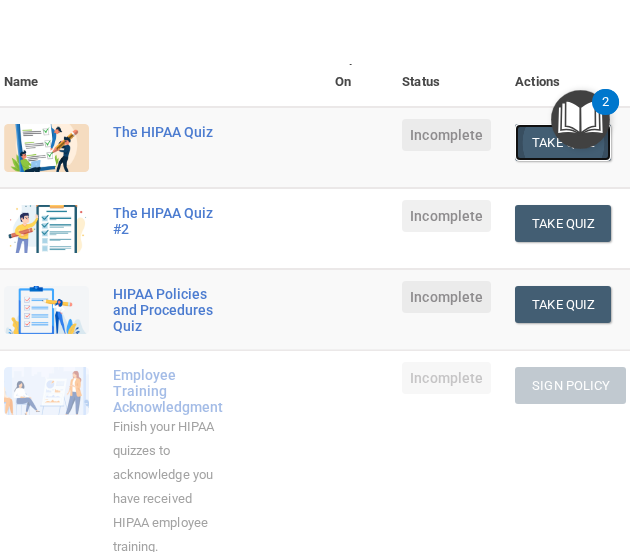 click on "Take Quiz" at bounding box center [563, 142] 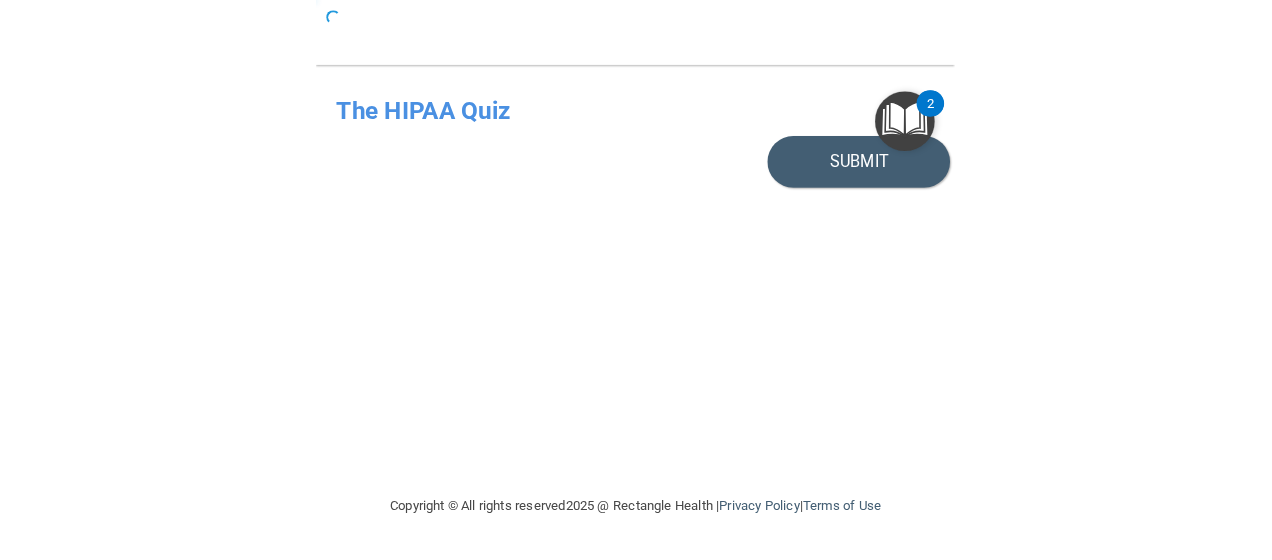 scroll, scrollTop: 0, scrollLeft: 0, axis: both 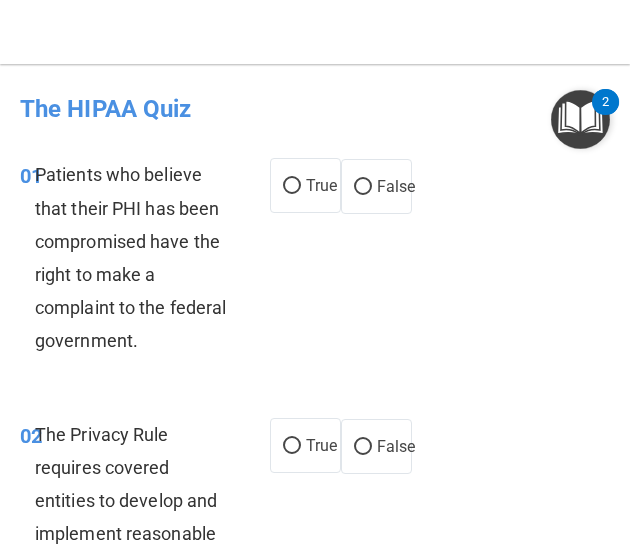 click at bounding box center [580, 119] 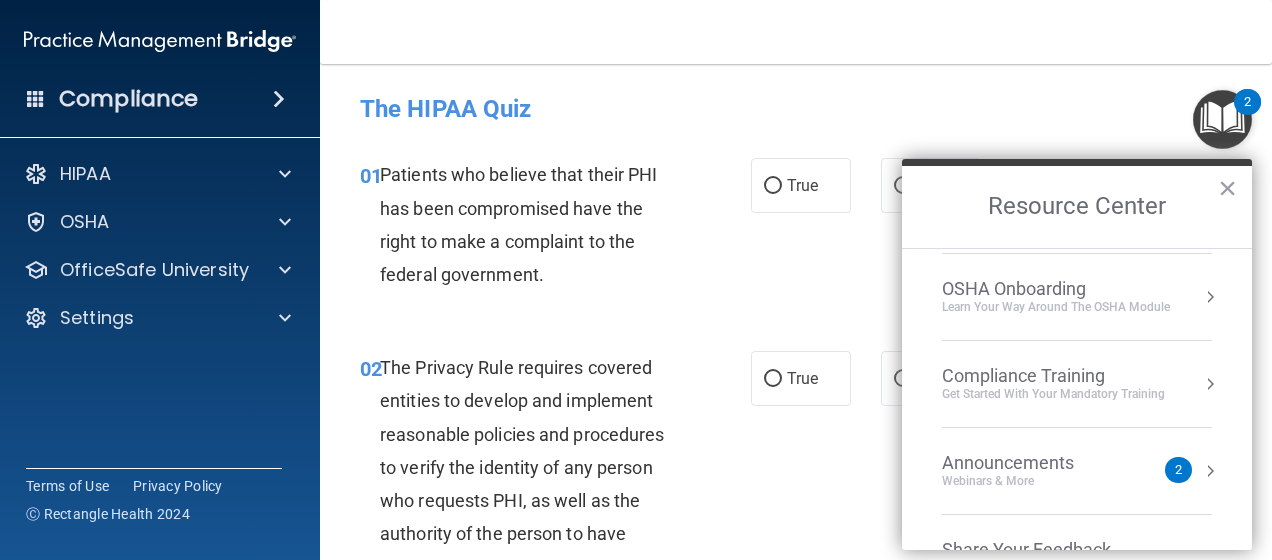 scroll, scrollTop: 148, scrollLeft: 0, axis: vertical 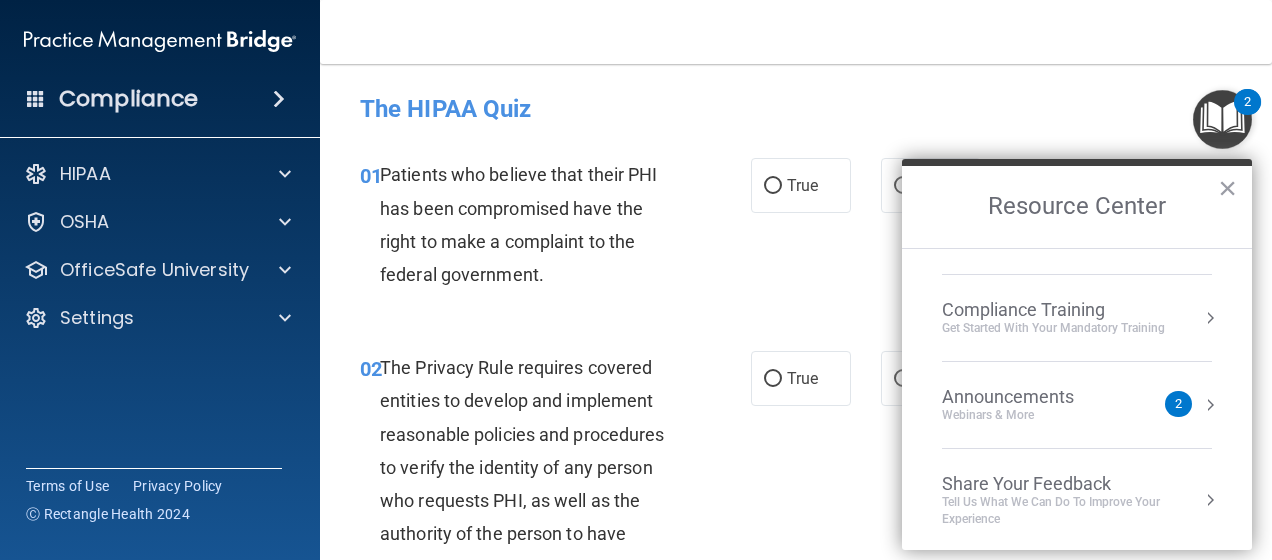 click on "Compliance Training Get Started with your mandatory training" at bounding box center [1077, 318] 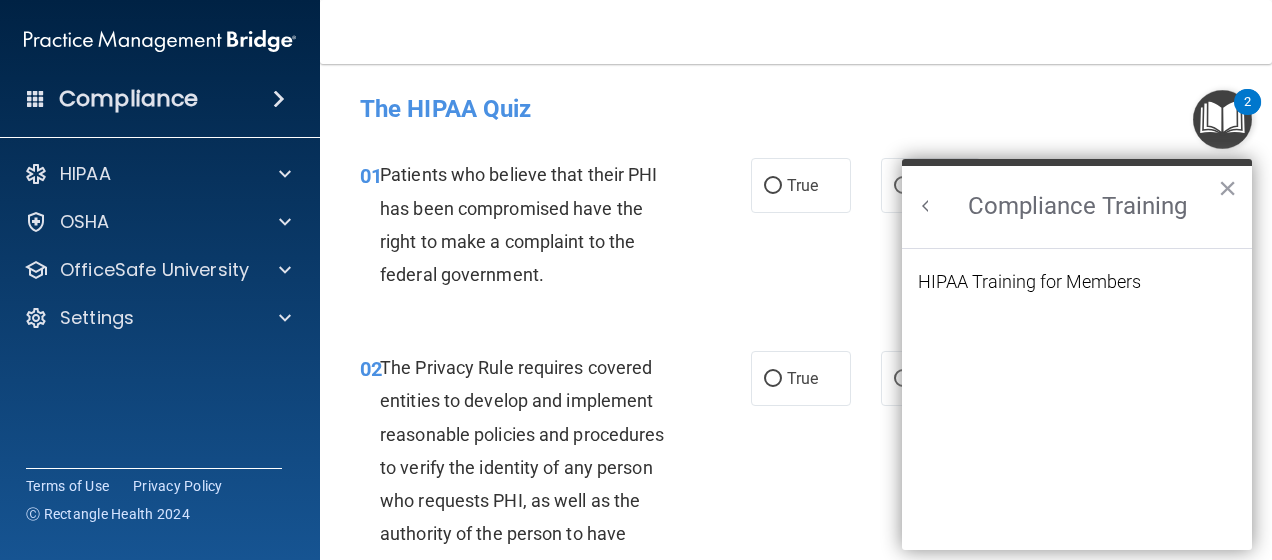 scroll, scrollTop: 0, scrollLeft: 0, axis: both 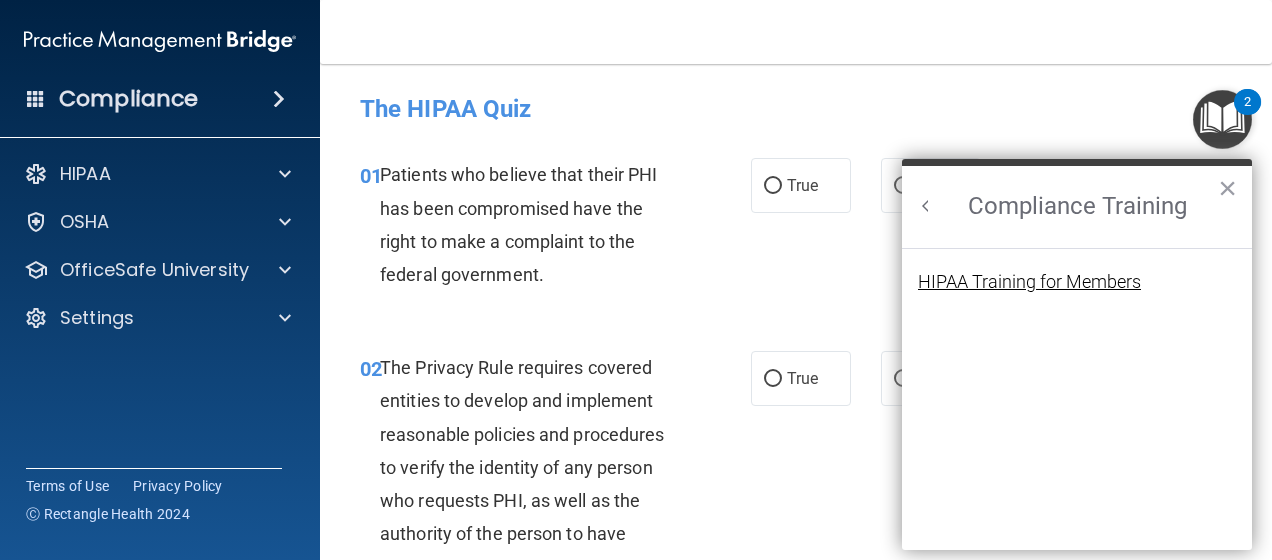 click on "HIPAA Training for Members" at bounding box center (1029, 282) 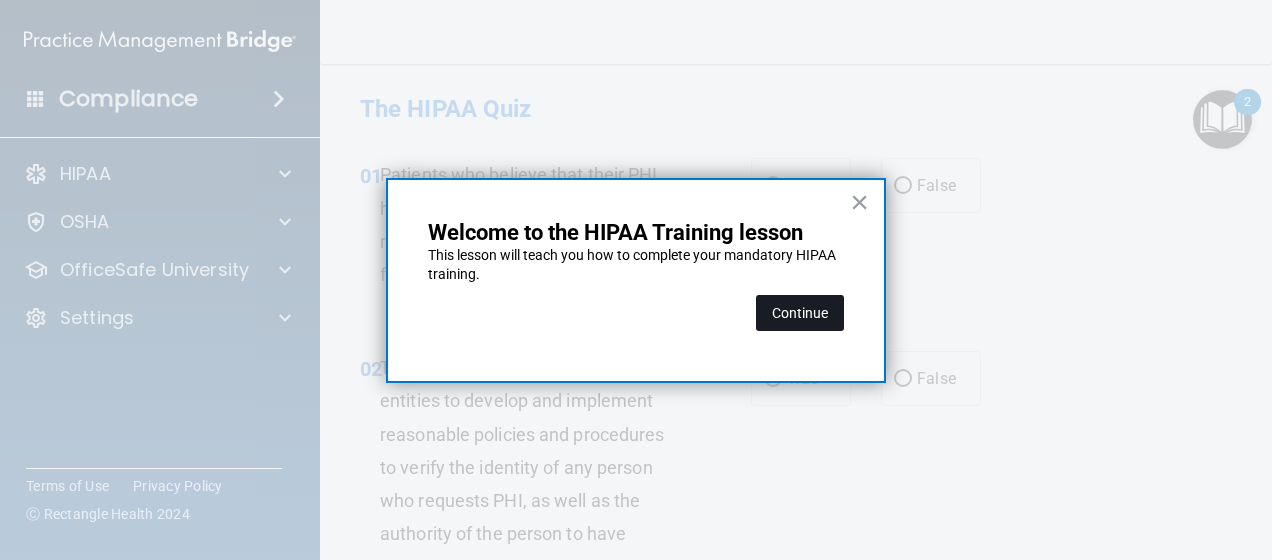 click on "Continue" at bounding box center [800, 313] 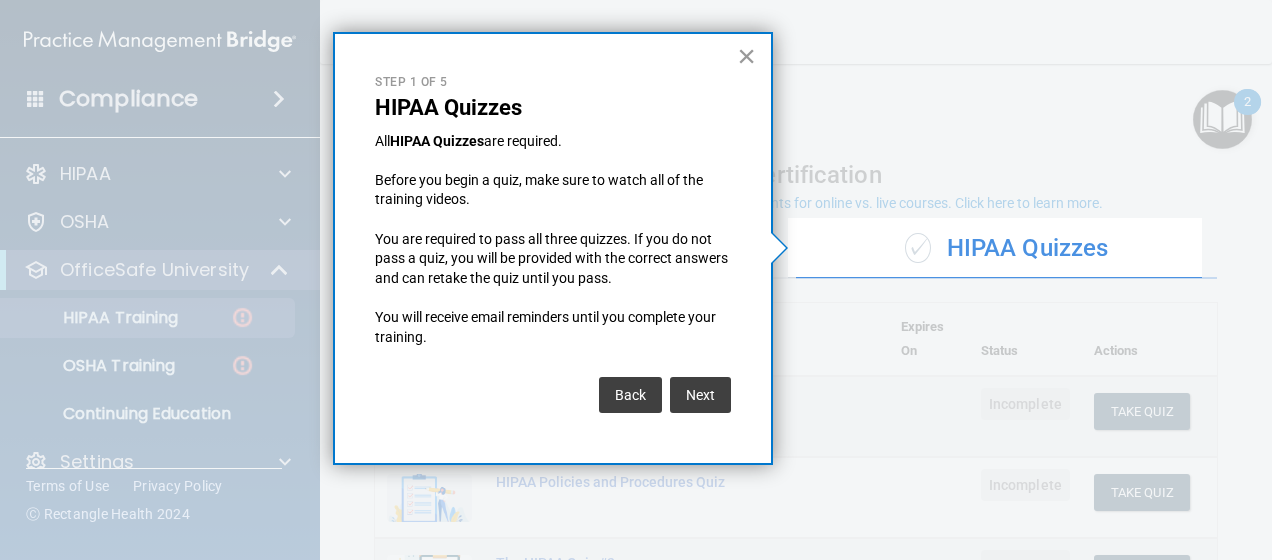 click on "×" at bounding box center [746, 56] 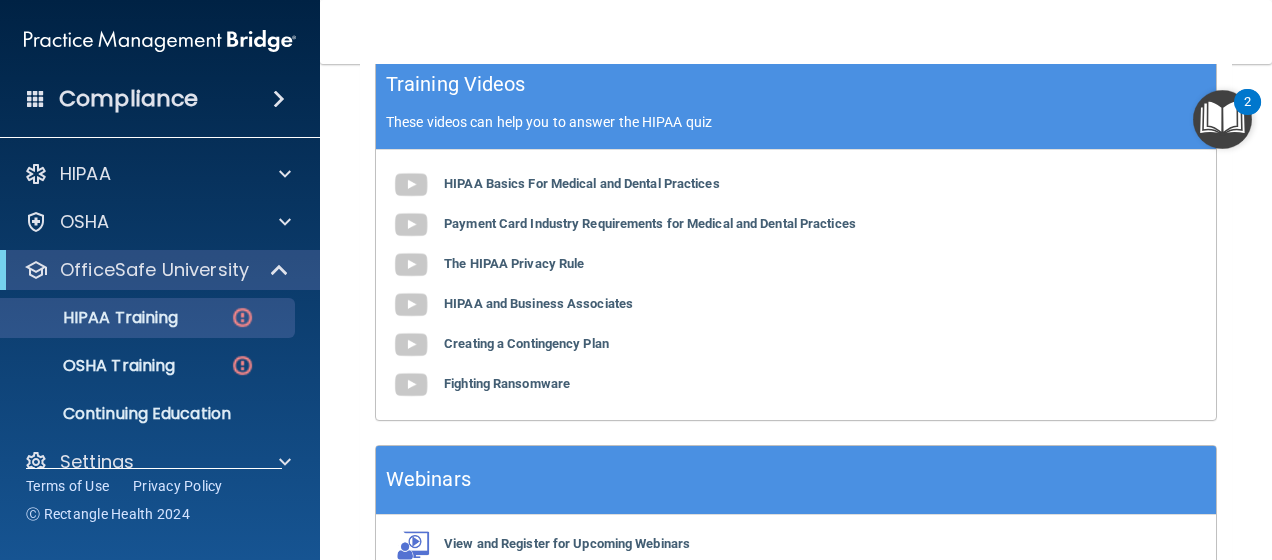 scroll, scrollTop: 787, scrollLeft: 0, axis: vertical 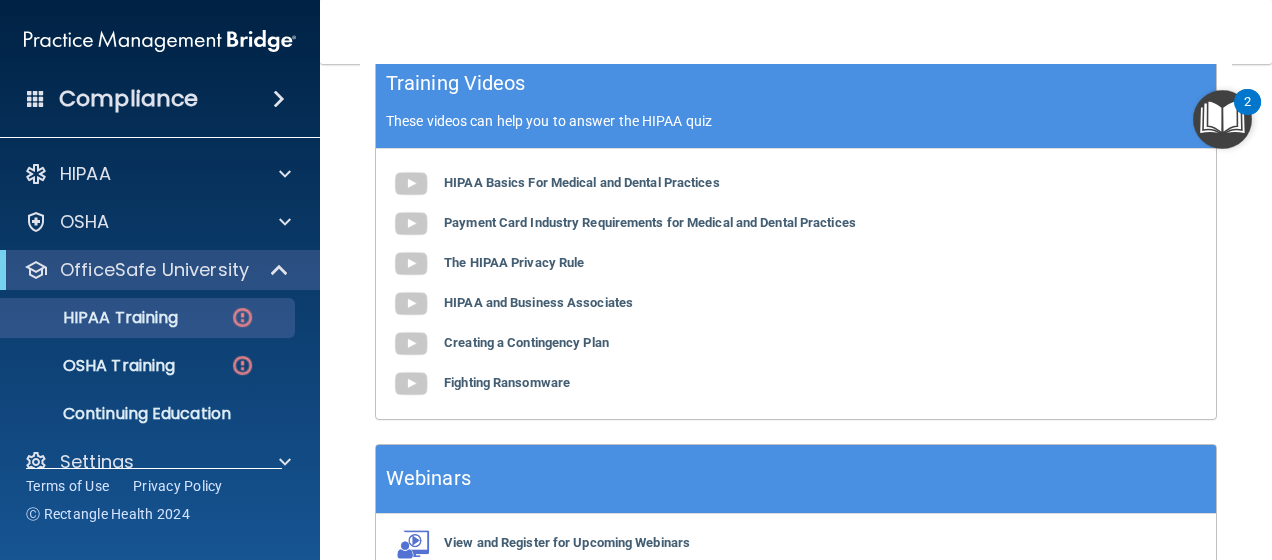 click on "HIPAA Basics For Medical and Dental Practices                     Payment Card Industry Requirements for Medical and Dental Practices                     The HIPAA Privacy Rule                     HIPAA and Business Associates                     Creating a Contingency Plan                     Fighting Ransomware" at bounding box center (796, 284) 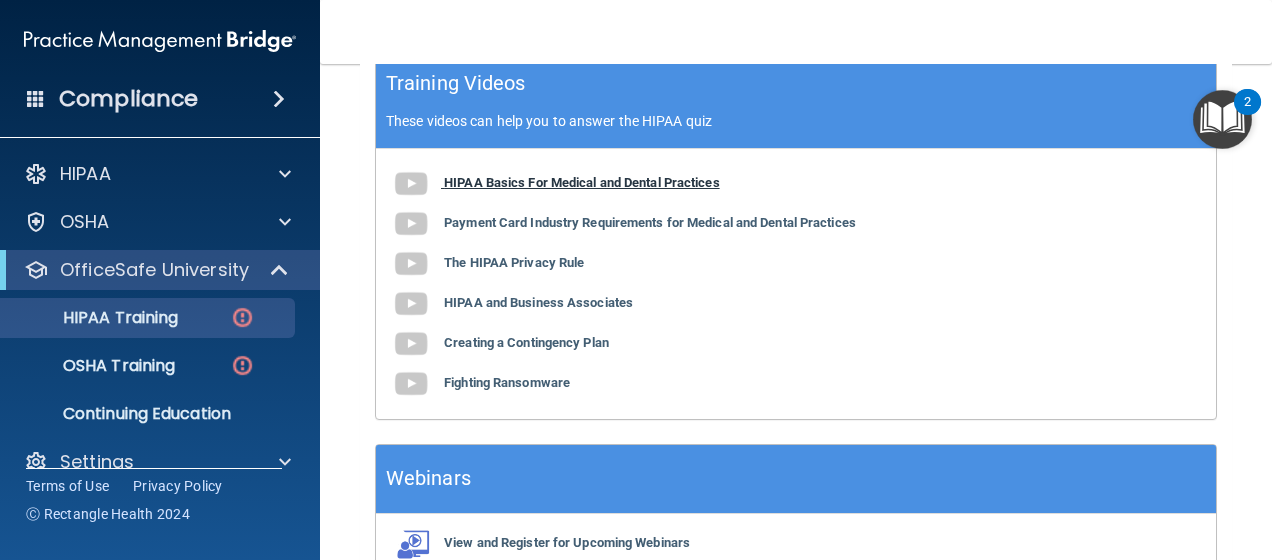 click on "HIPAA Basics For Medical and Dental Practices" at bounding box center [582, 182] 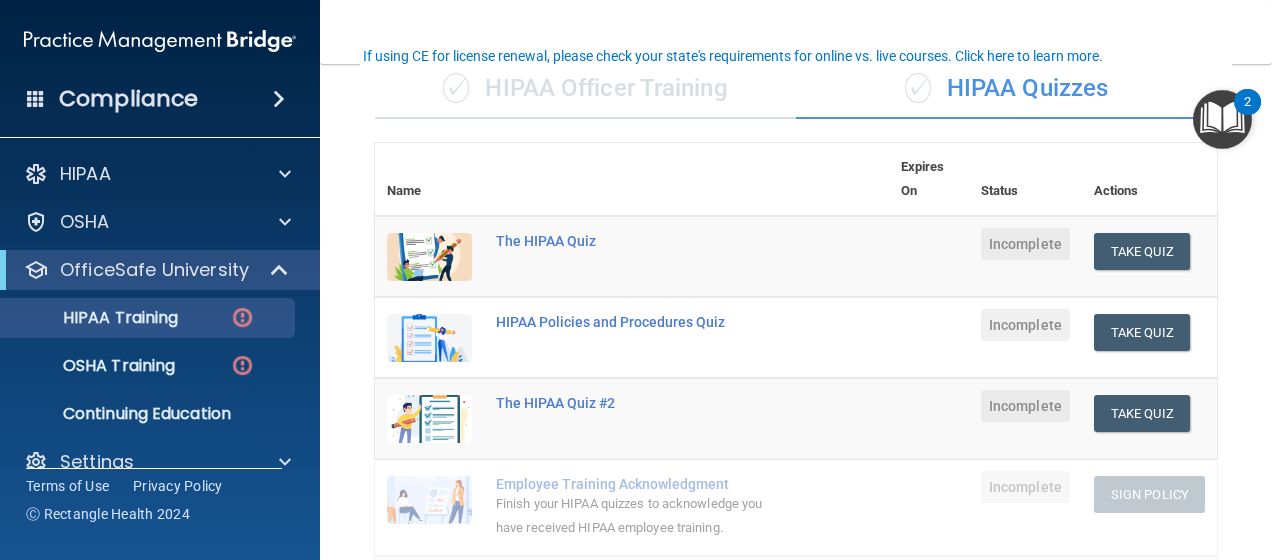 scroll, scrollTop: 146, scrollLeft: 0, axis: vertical 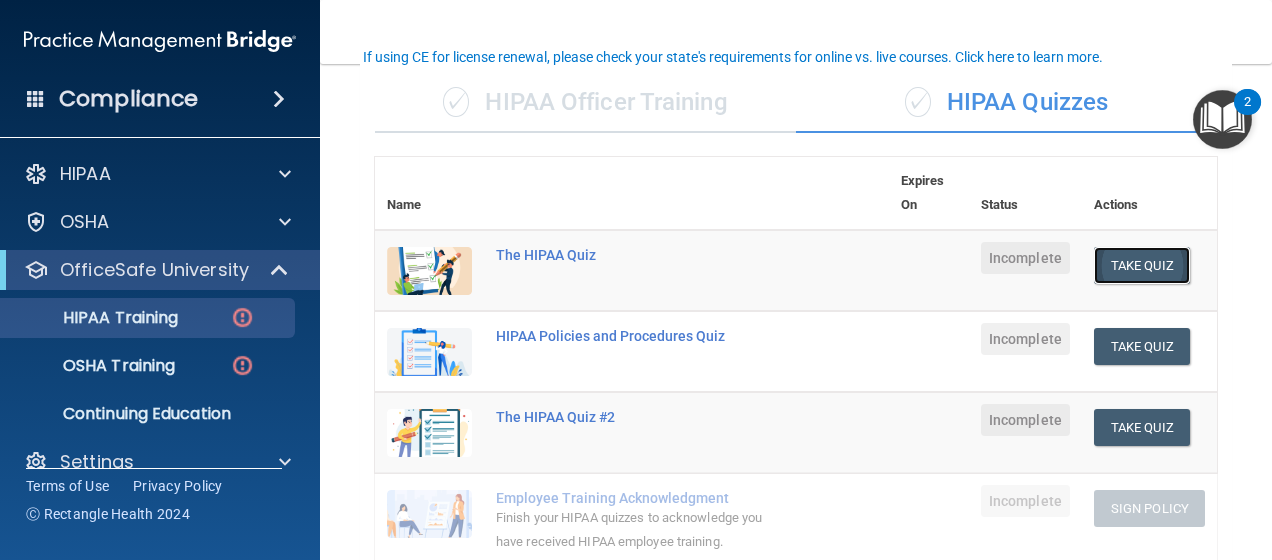 click on "Take Quiz" at bounding box center [1142, 265] 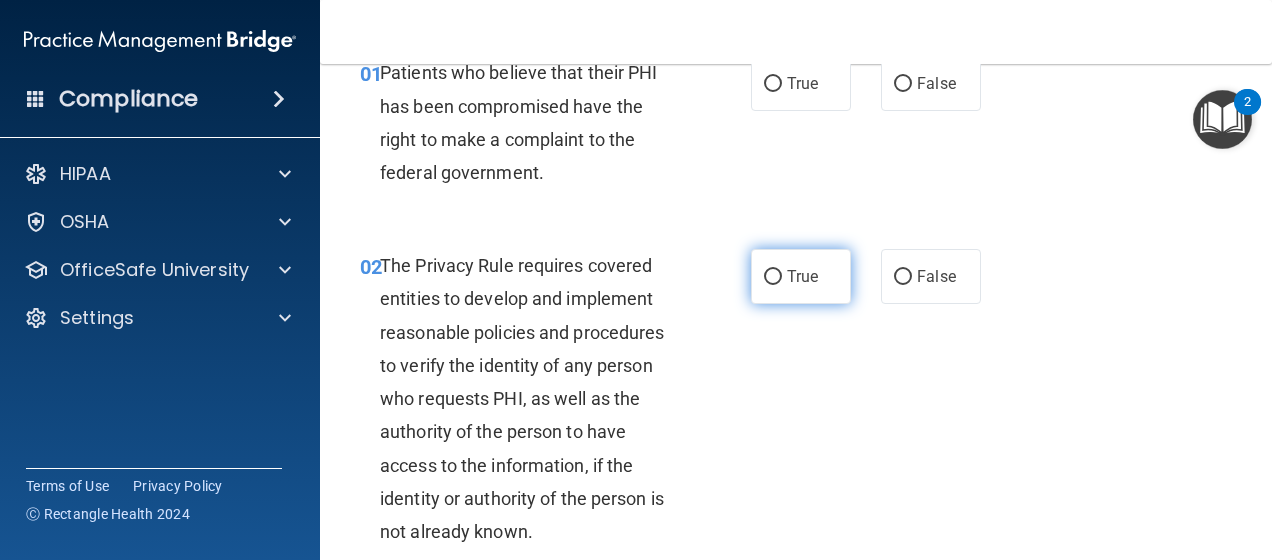 scroll, scrollTop: 0, scrollLeft: 0, axis: both 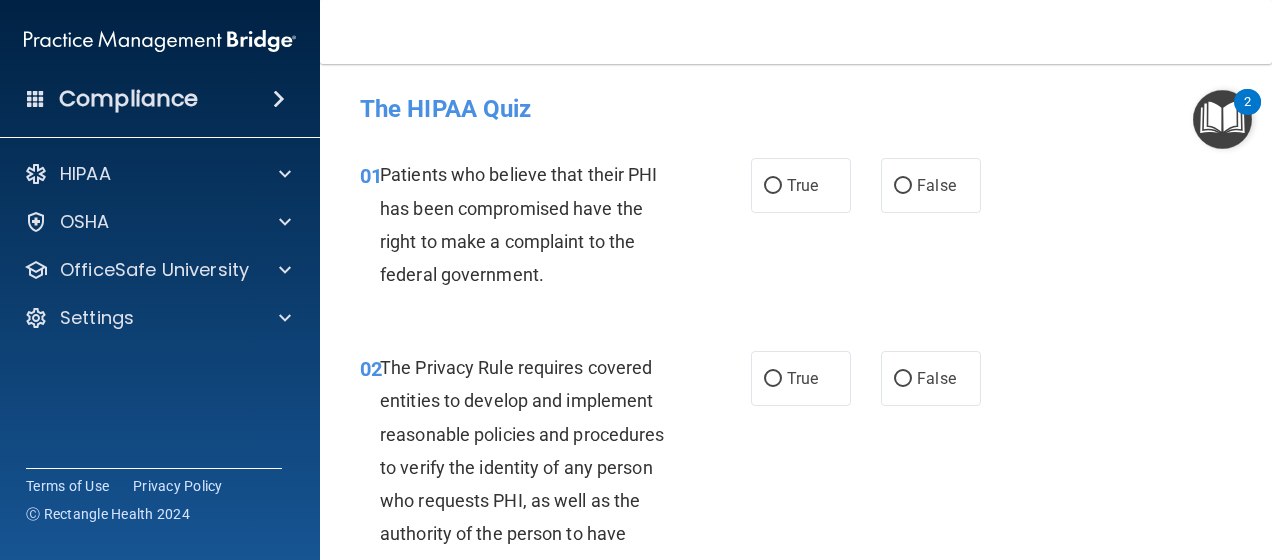 drag, startPoint x: 765, startPoint y: 185, endPoint x: 730, endPoint y: 376, distance: 194.18033 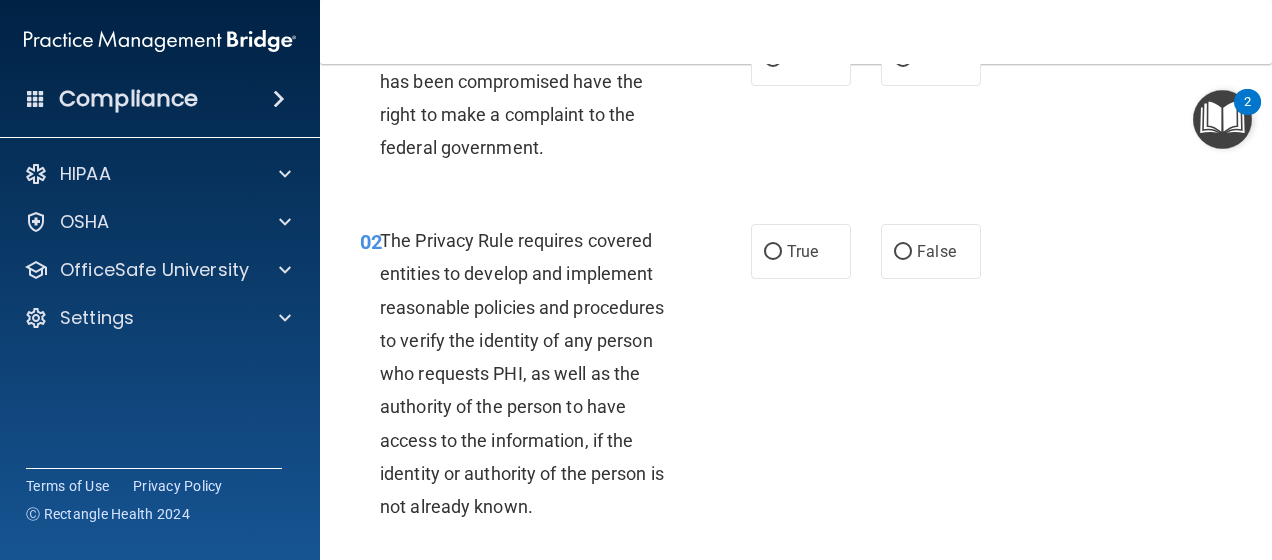 scroll, scrollTop: 86, scrollLeft: 0, axis: vertical 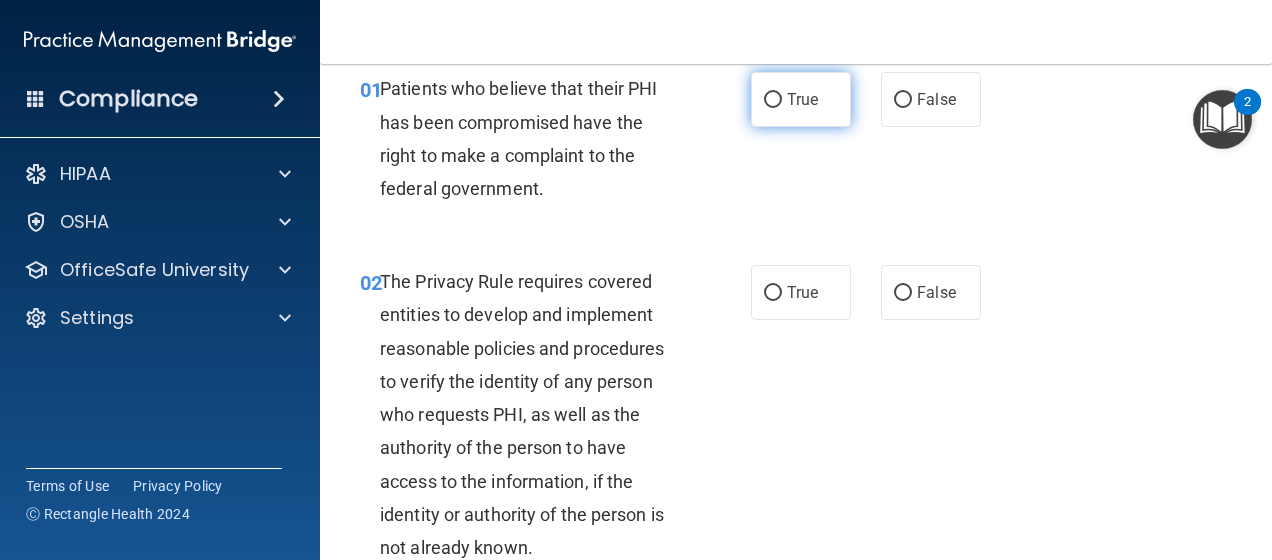 click on "True" at bounding box center (801, 99) 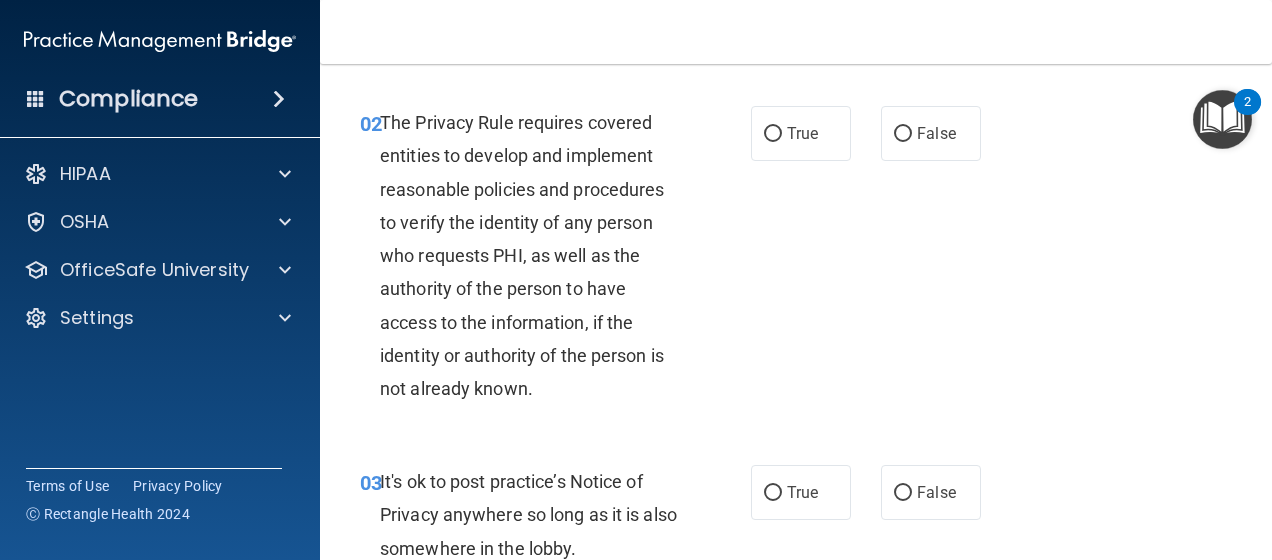scroll, scrollTop: 249, scrollLeft: 0, axis: vertical 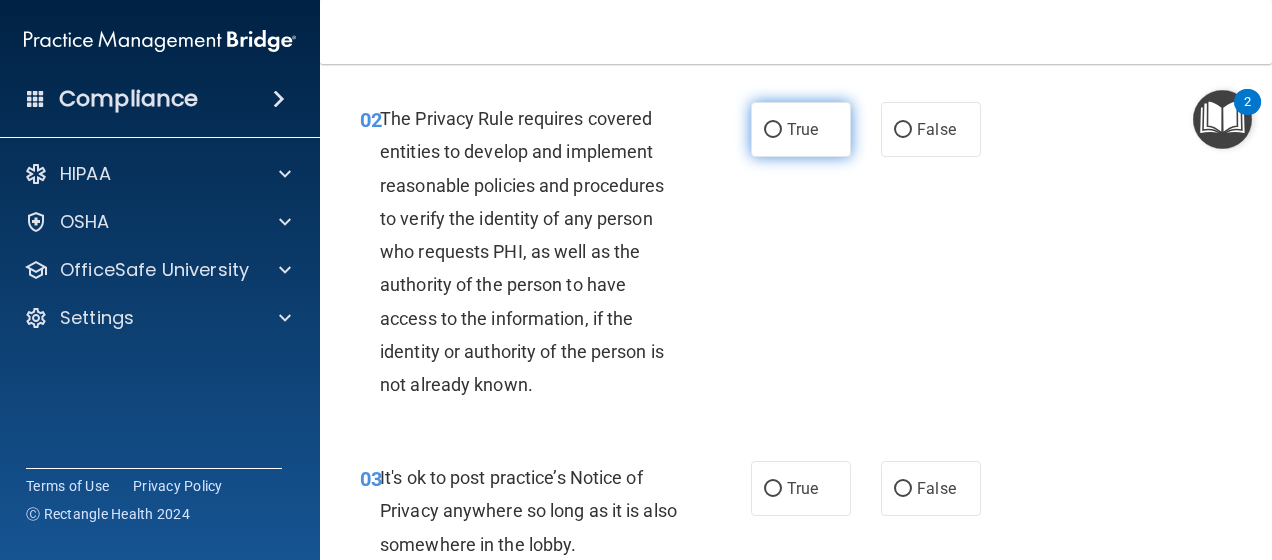 drag, startPoint x: 762, startPoint y: 109, endPoint x: 776, endPoint y: 148, distance: 41.4367 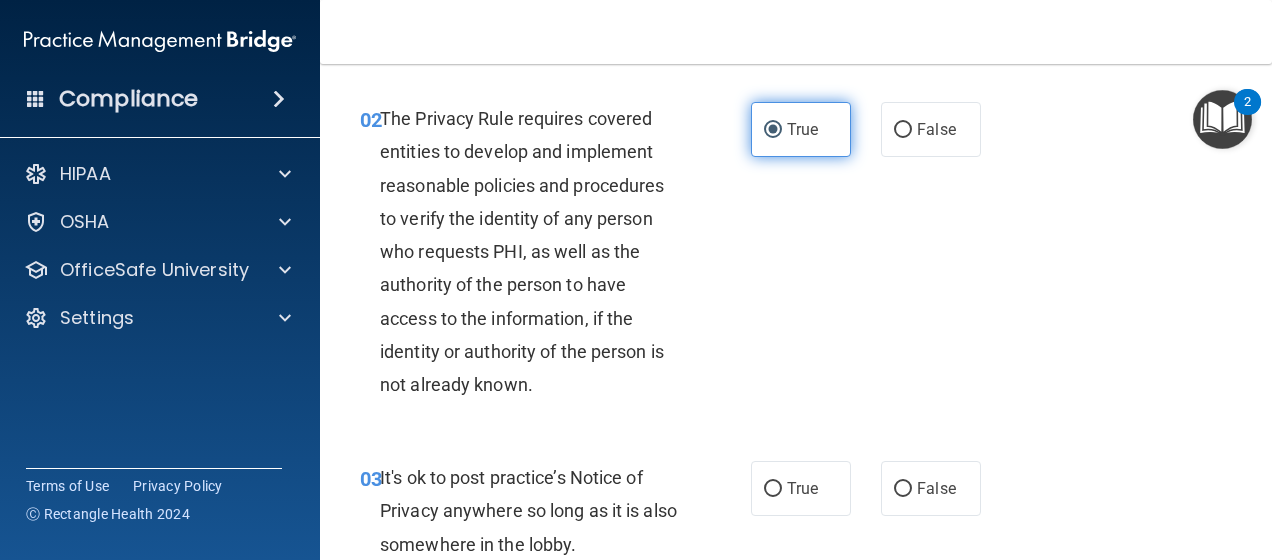 click on "True" at bounding box center (801, 129) 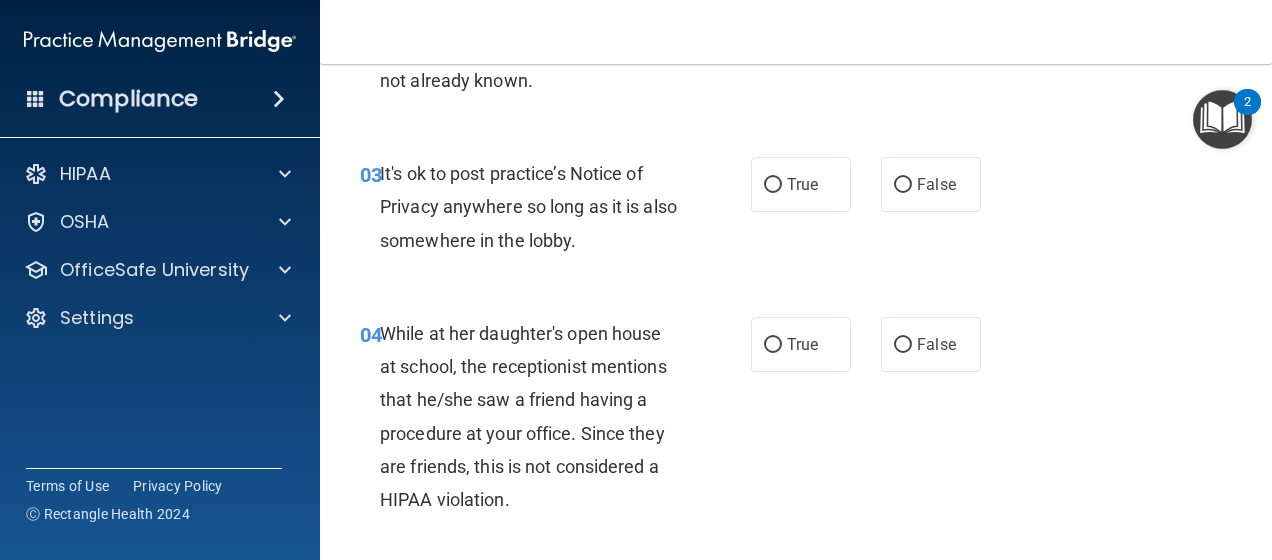 scroll, scrollTop: 557, scrollLeft: 0, axis: vertical 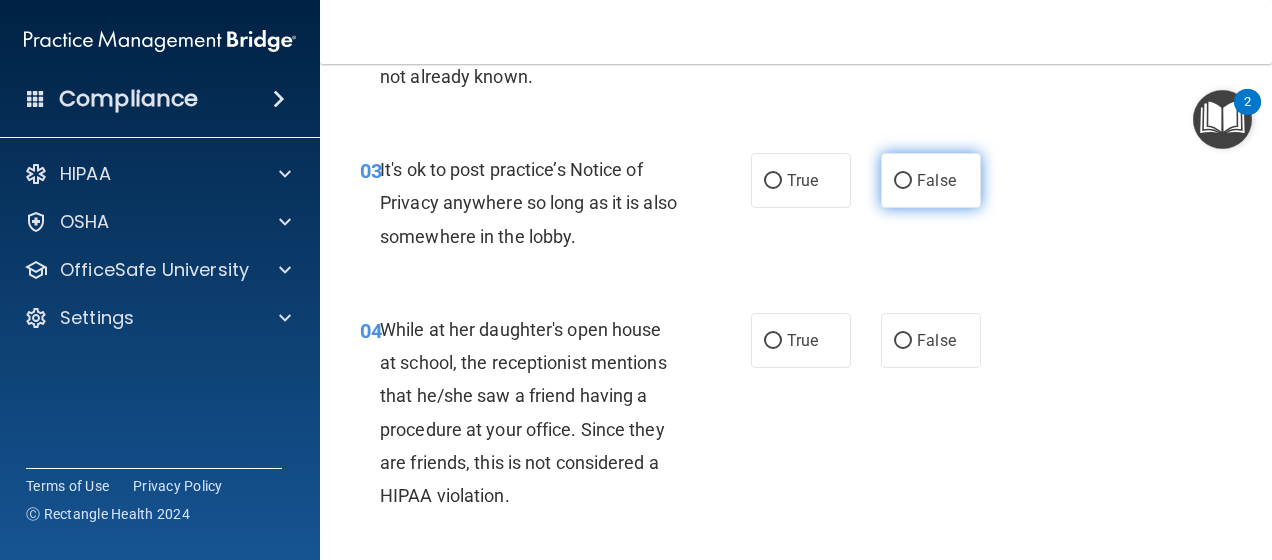 click on "False" at bounding box center [931, 180] 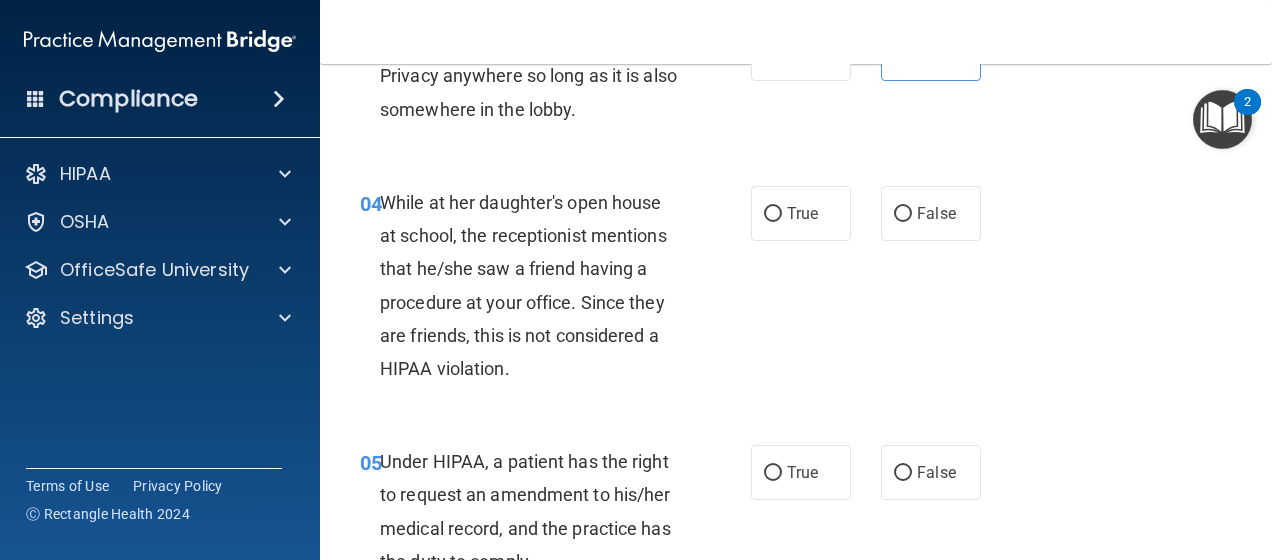 scroll, scrollTop: 683, scrollLeft: 0, axis: vertical 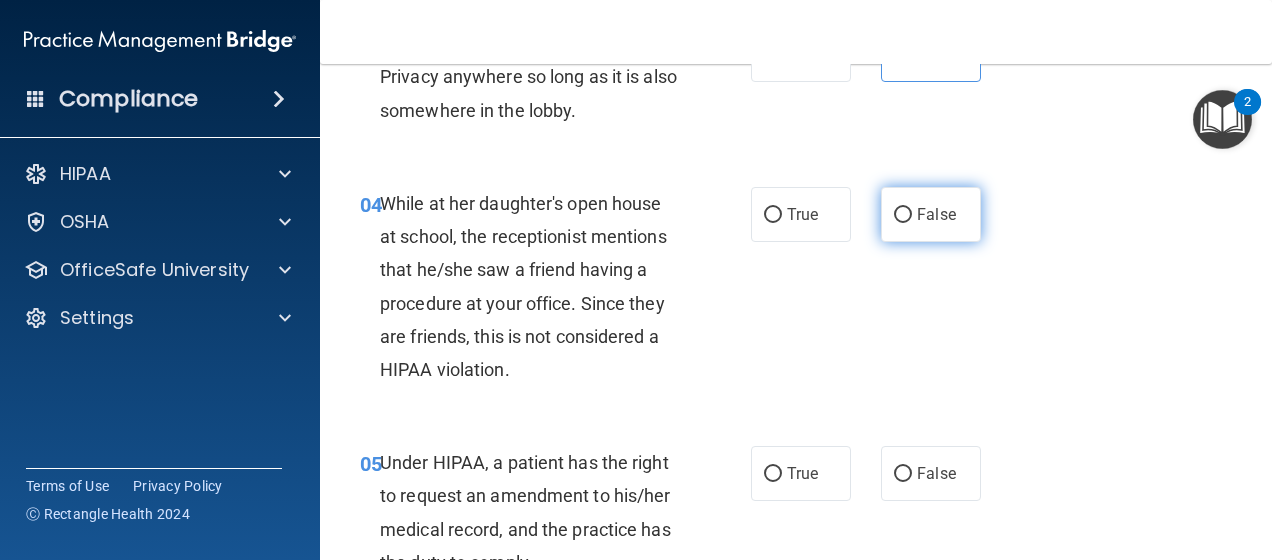 click on "False" at bounding box center [936, 214] 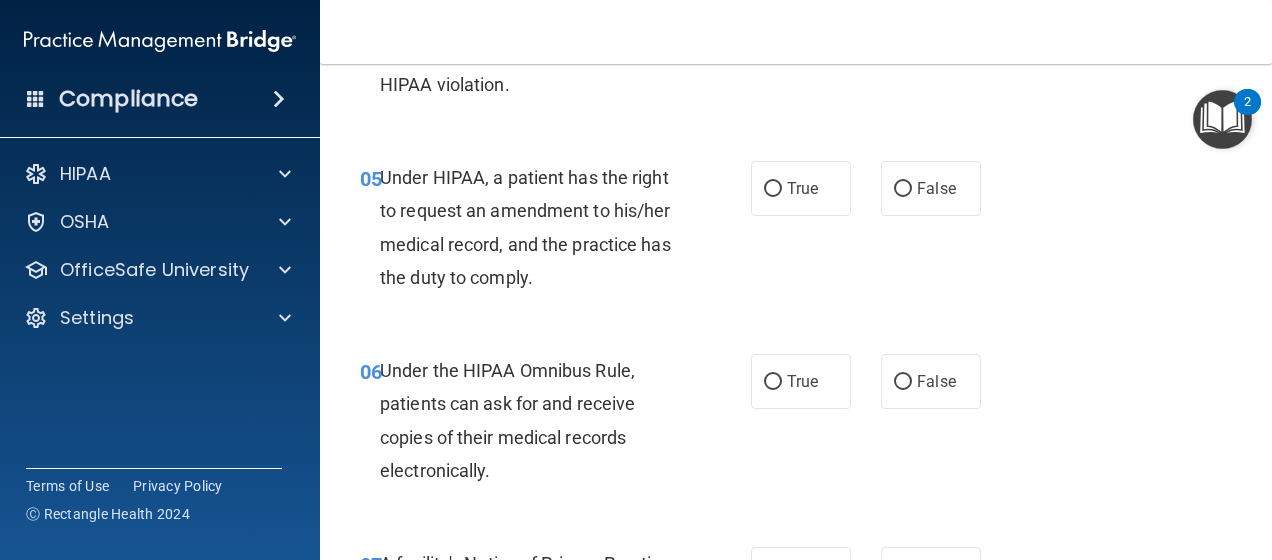 scroll, scrollTop: 969, scrollLeft: 0, axis: vertical 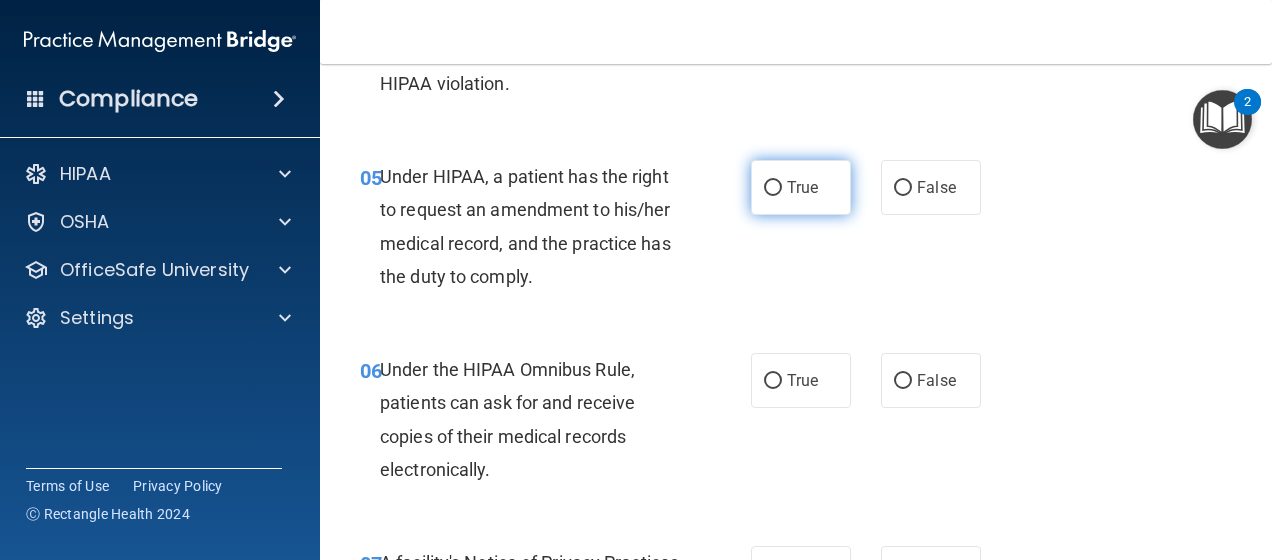 click on "True" at bounding box center (773, 188) 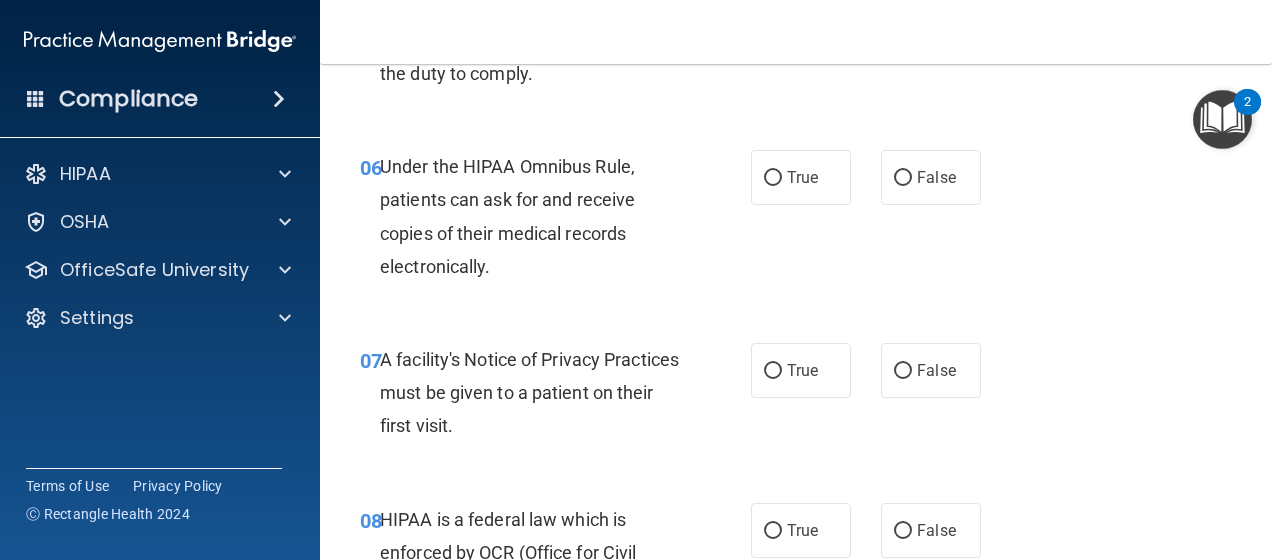scroll, scrollTop: 1176, scrollLeft: 0, axis: vertical 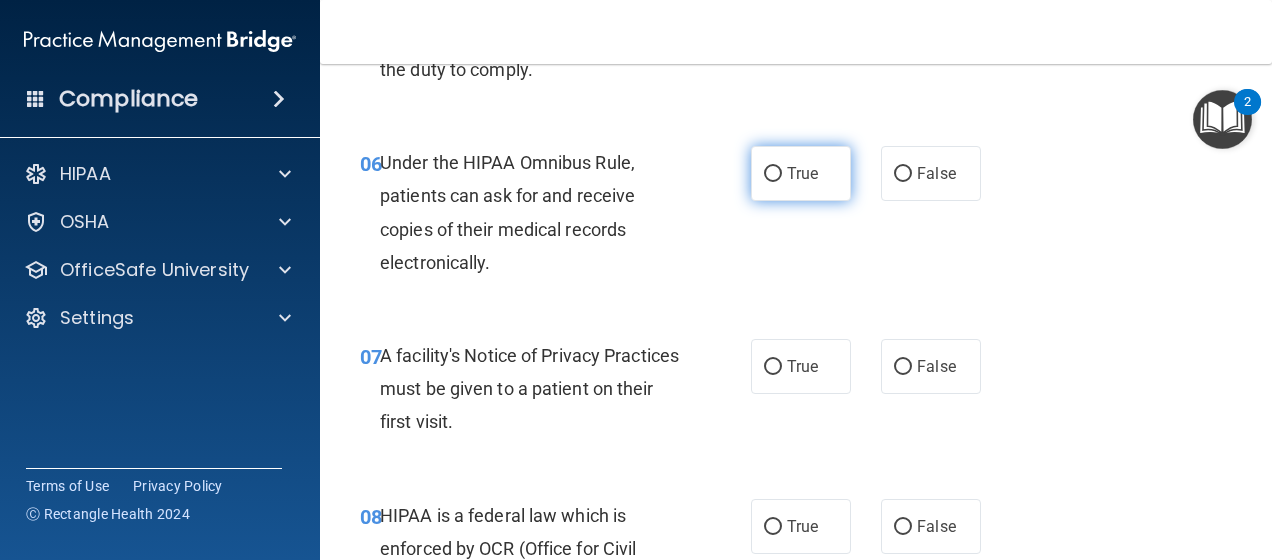 click on "True" at bounding box center [773, 174] 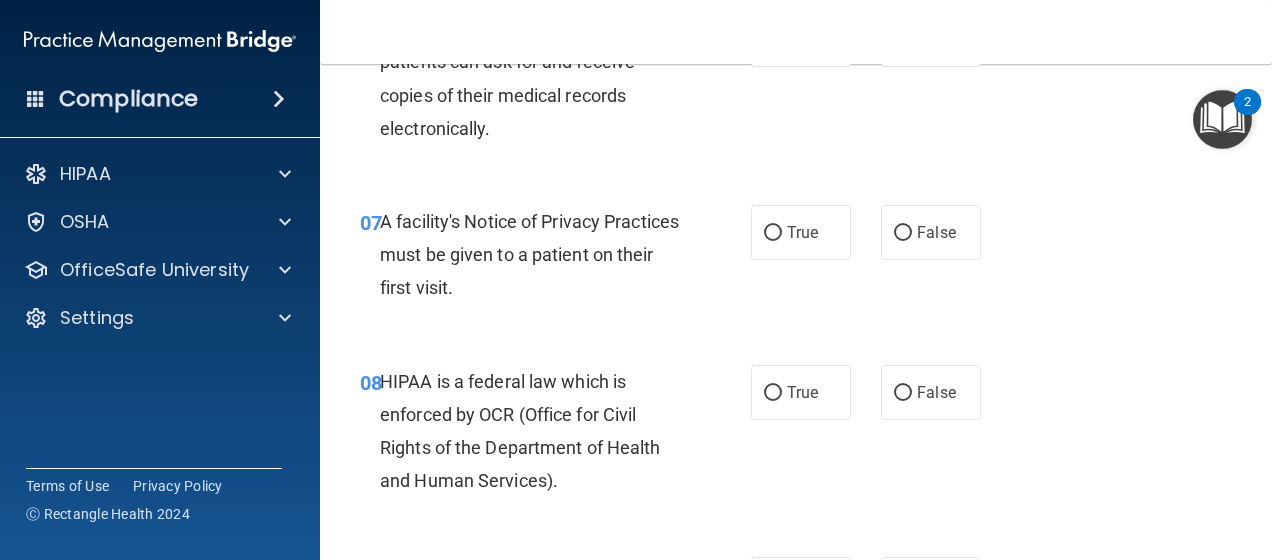scroll, scrollTop: 1331, scrollLeft: 0, axis: vertical 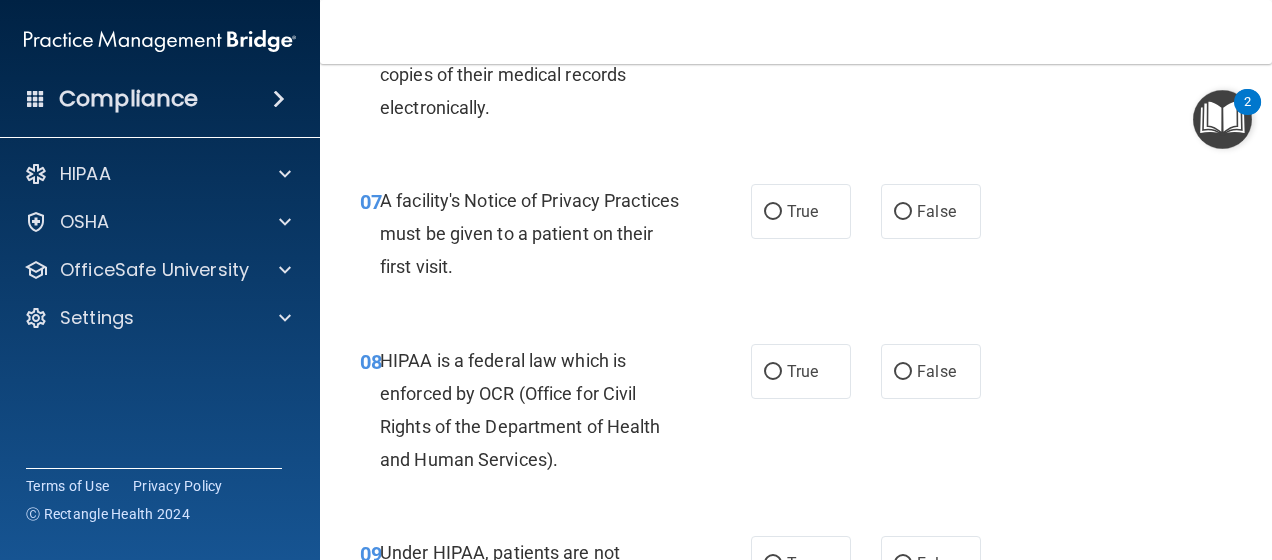 drag, startPoint x: 764, startPoint y: 206, endPoint x: 677, endPoint y: 380, distance: 194.53792 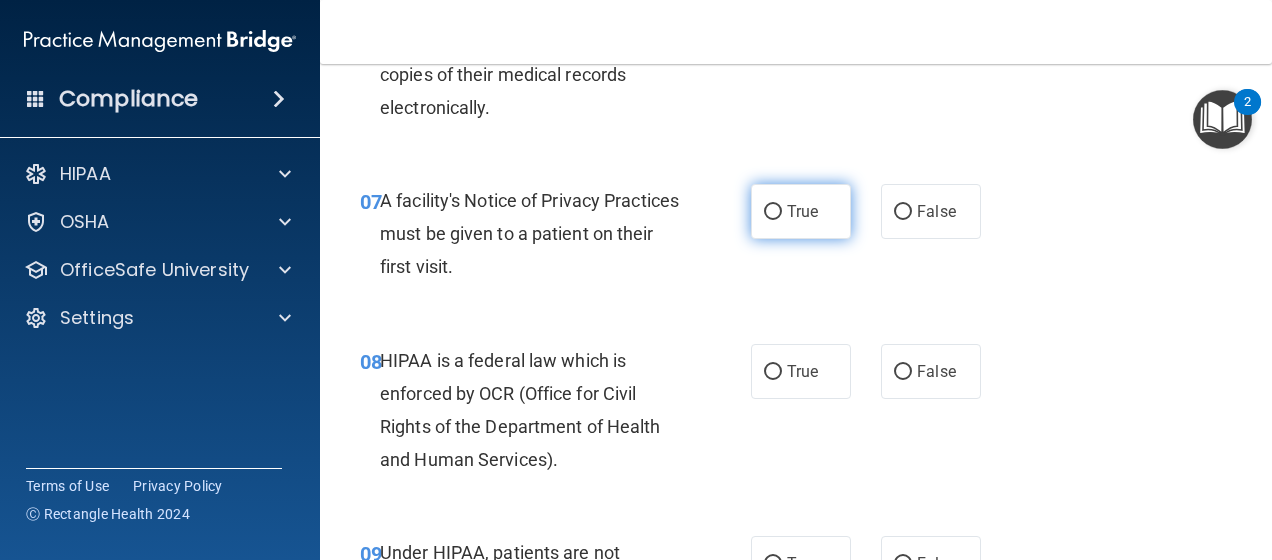 click on "True" at bounding box center [773, 212] 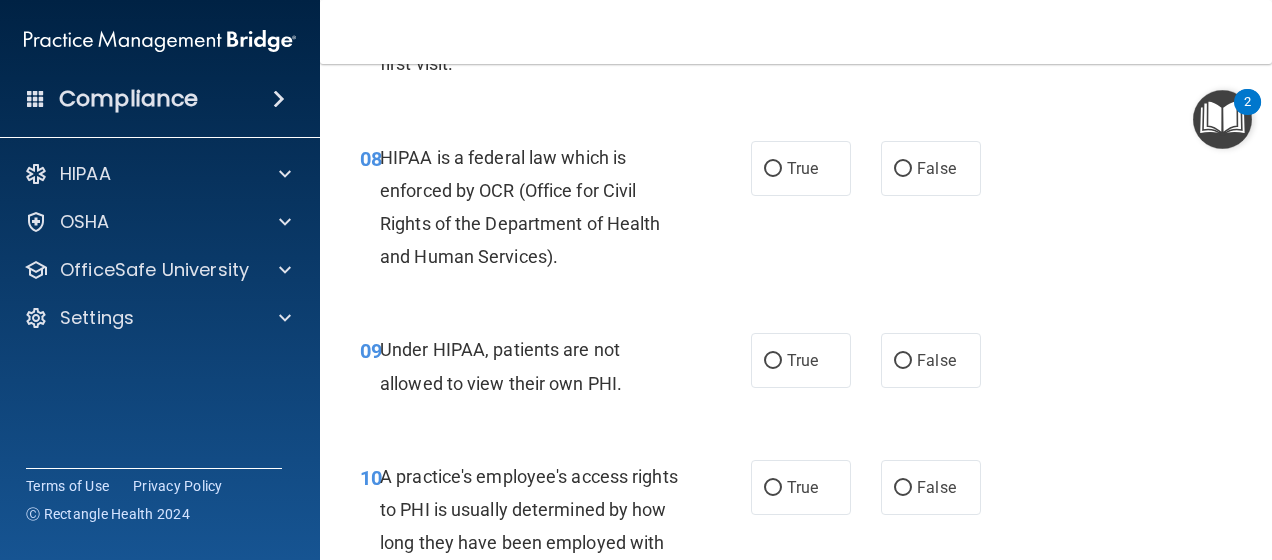 scroll, scrollTop: 1535, scrollLeft: 0, axis: vertical 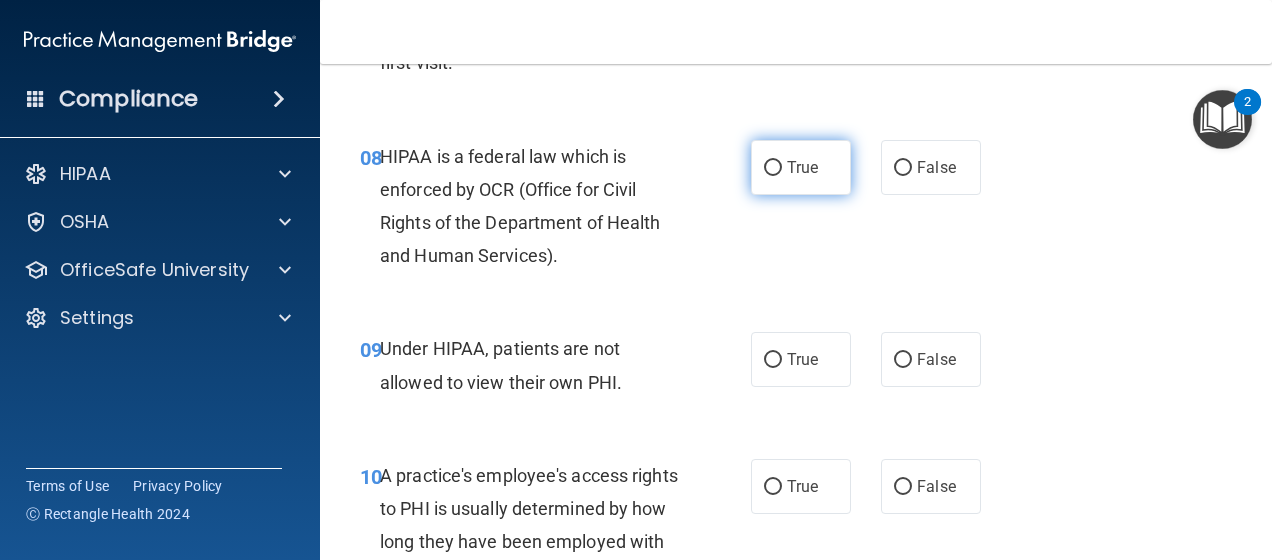 click on "True" at bounding box center [773, 168] 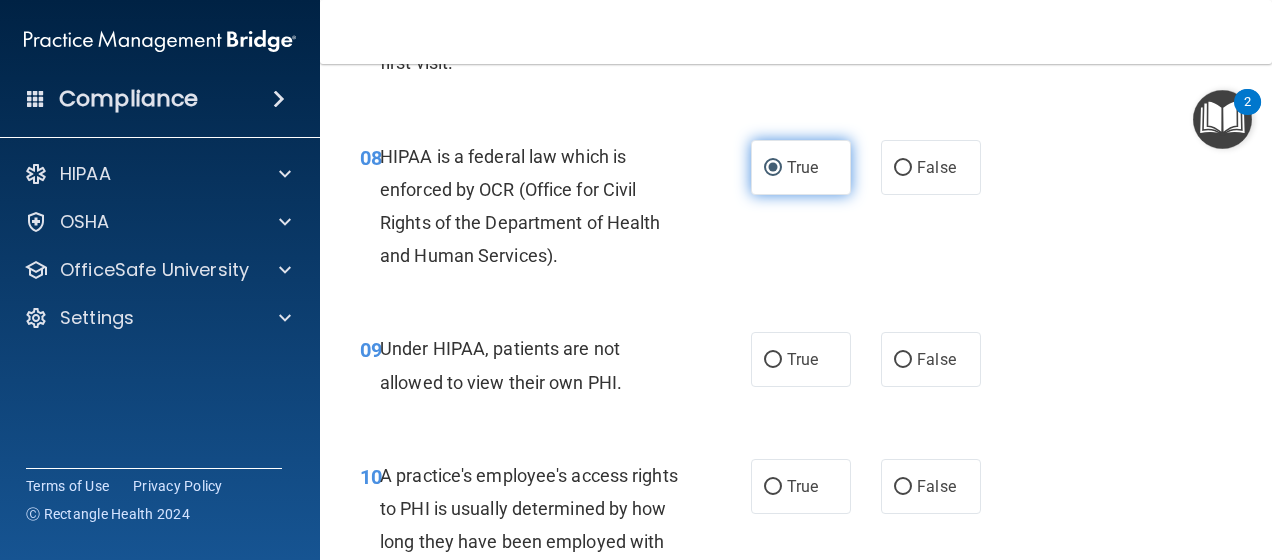 click on "True" at bounding box center [773, 168] 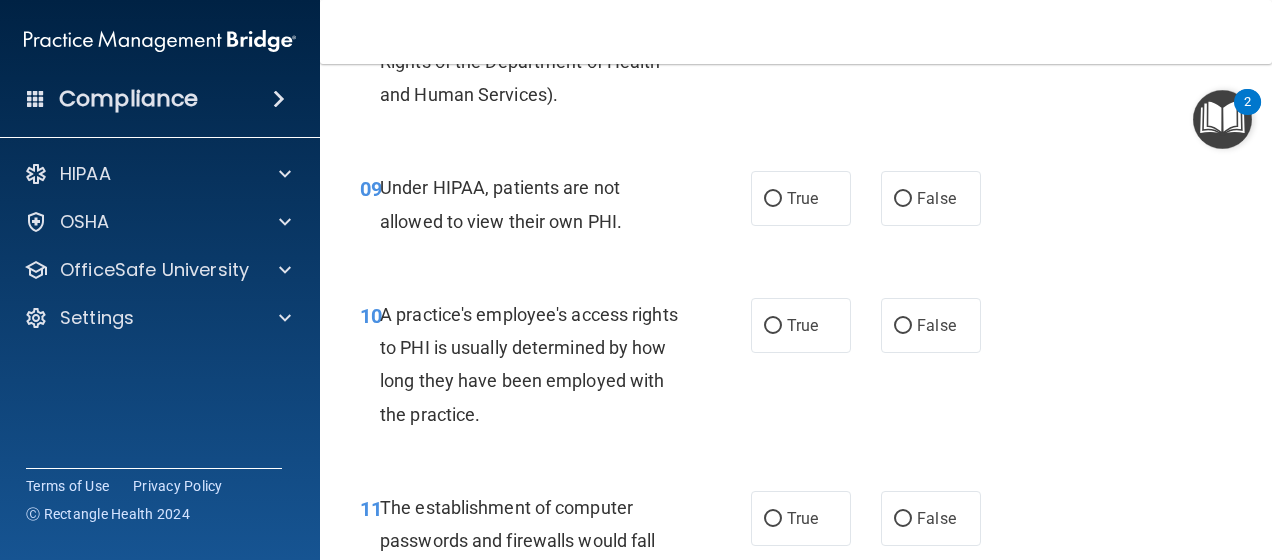 scroll, scrollTop: 1698, scrollLeft: 0, axis: vertical 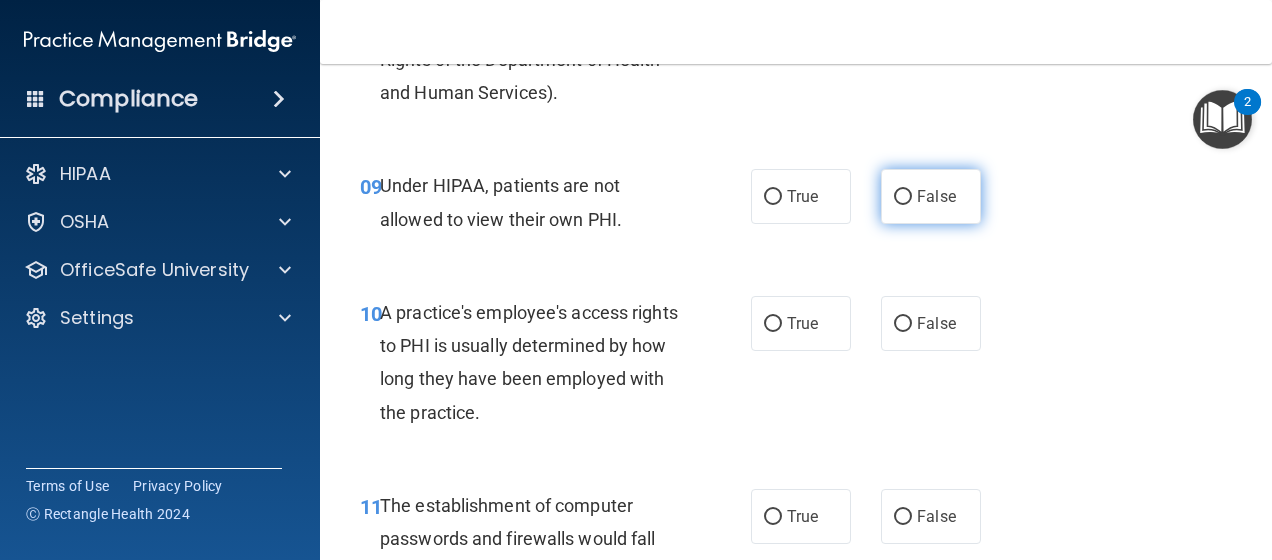 click on "False" at bounding box center [903, 197] 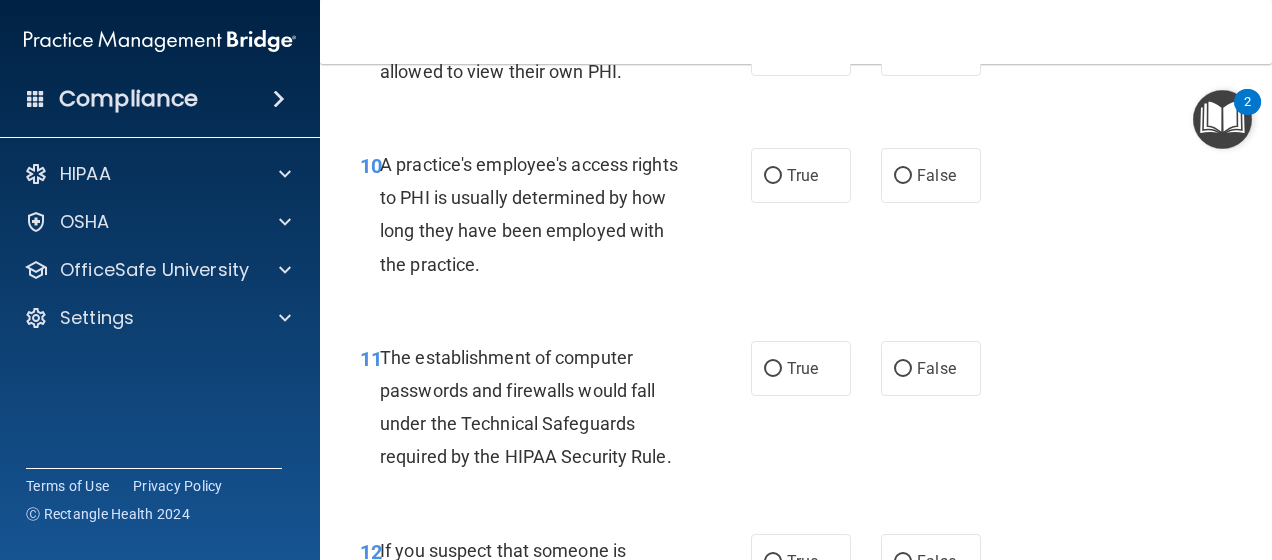 scroll, scrollTop: 1846, scrollLeft: 0, axis: vertical 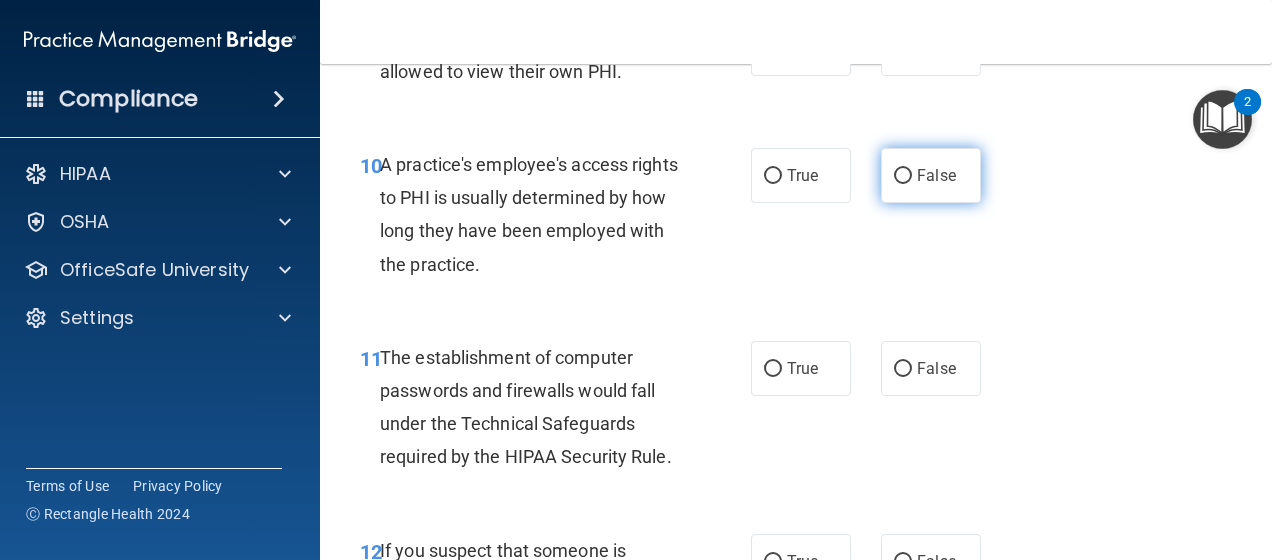click on "False" at bounding box center [931, 175] 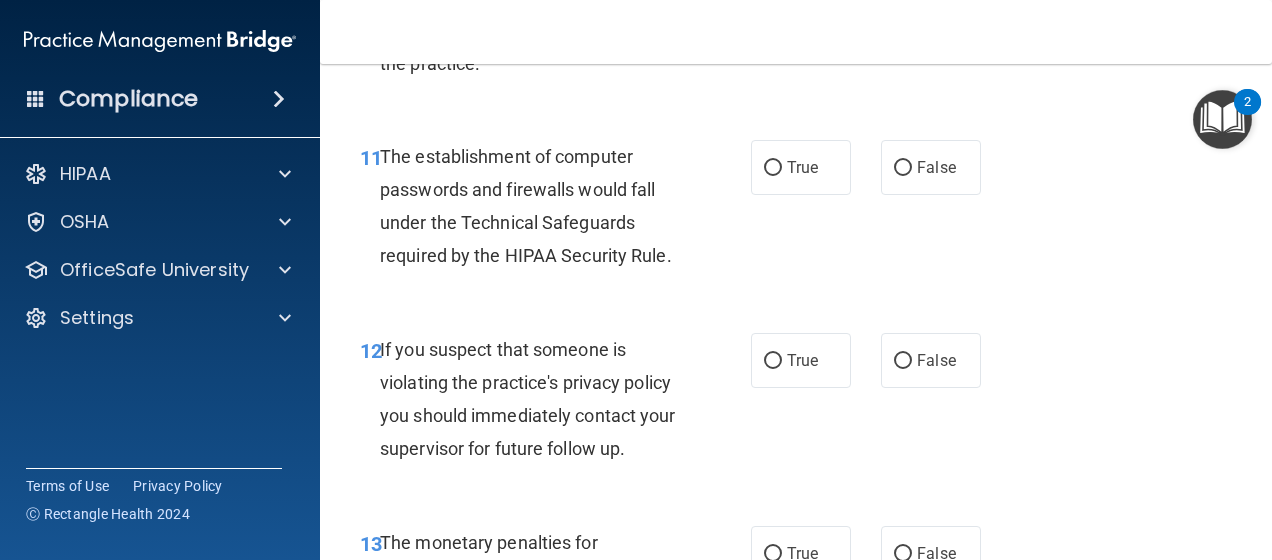 scroll, scrollTop: 2048, scrollLeft: 0, axis: vertical 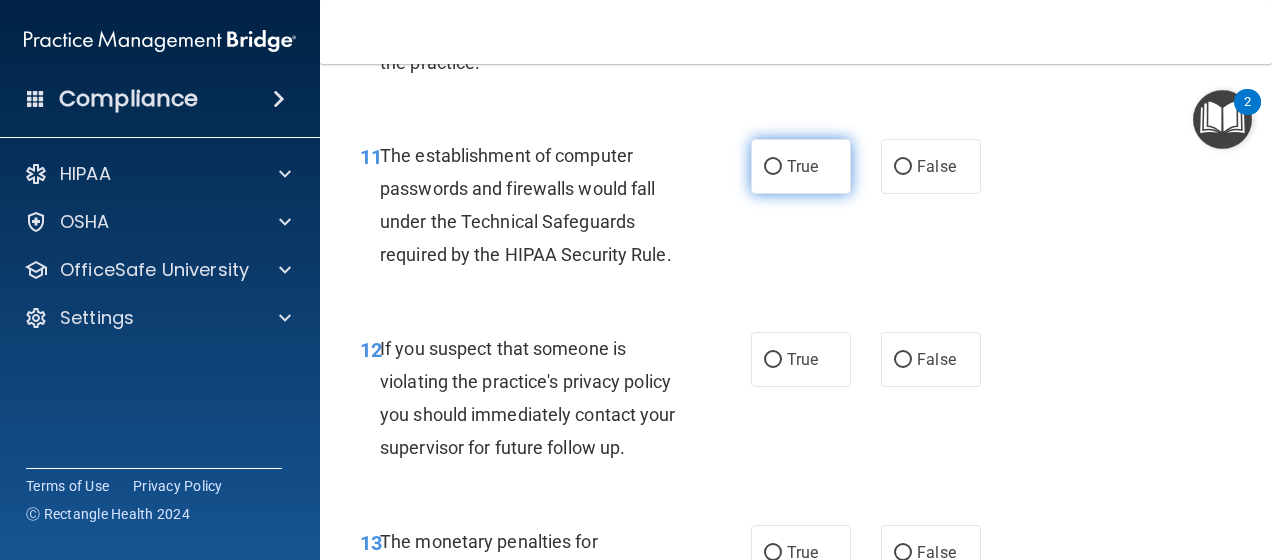 click on "True" at bounding box center [801, 166] 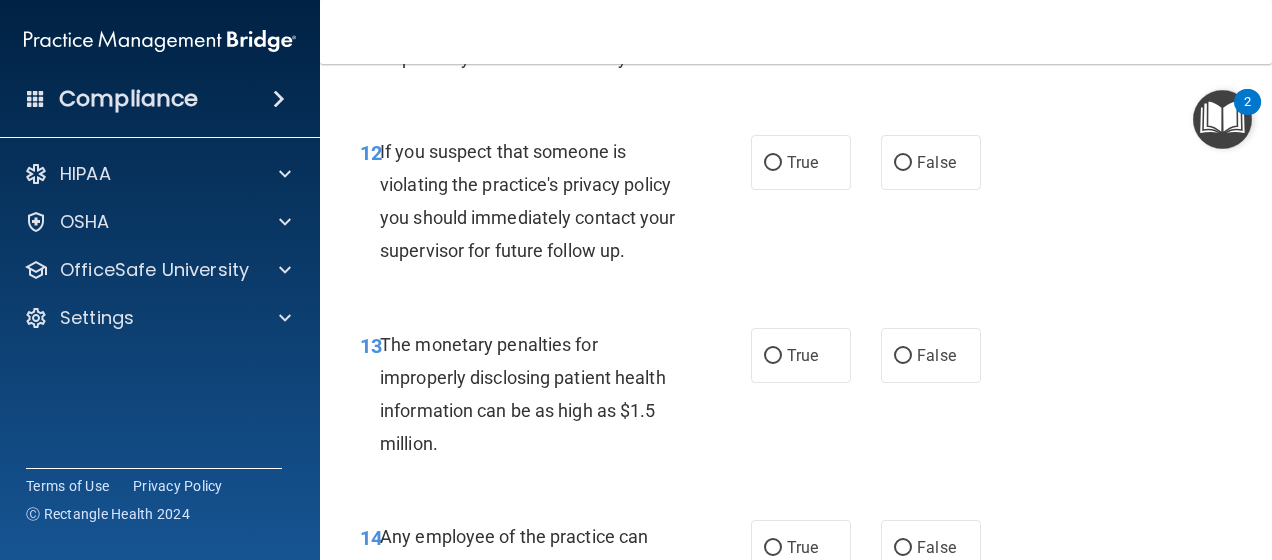 scroll, scrollTop: 2244, scrollLeft: 0, axis: vertical 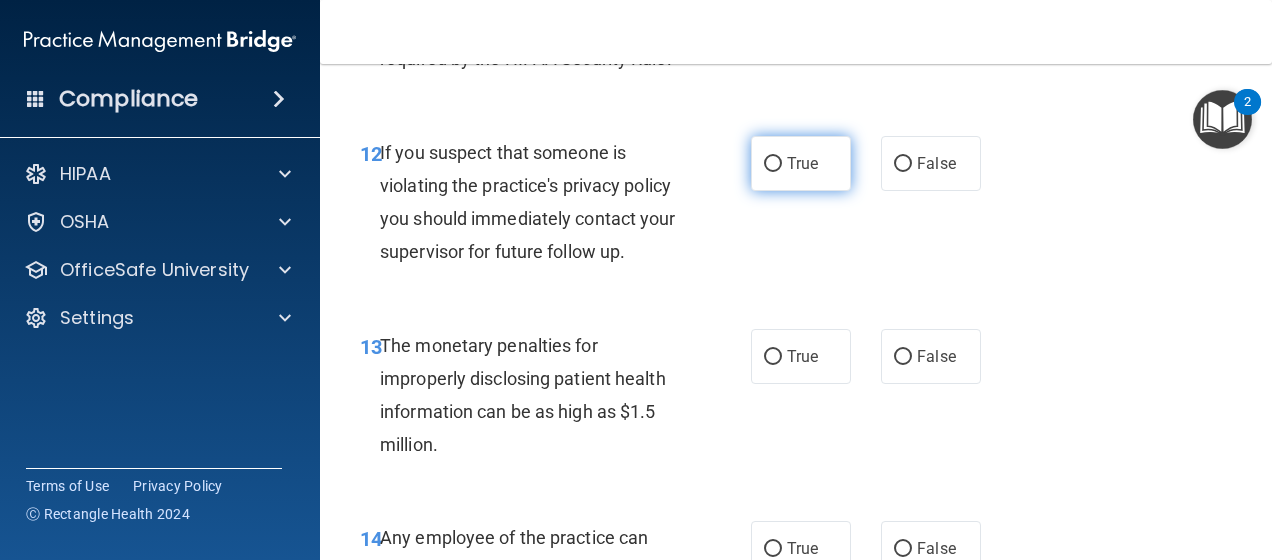 click on "True" at bounding box center (773, 164) 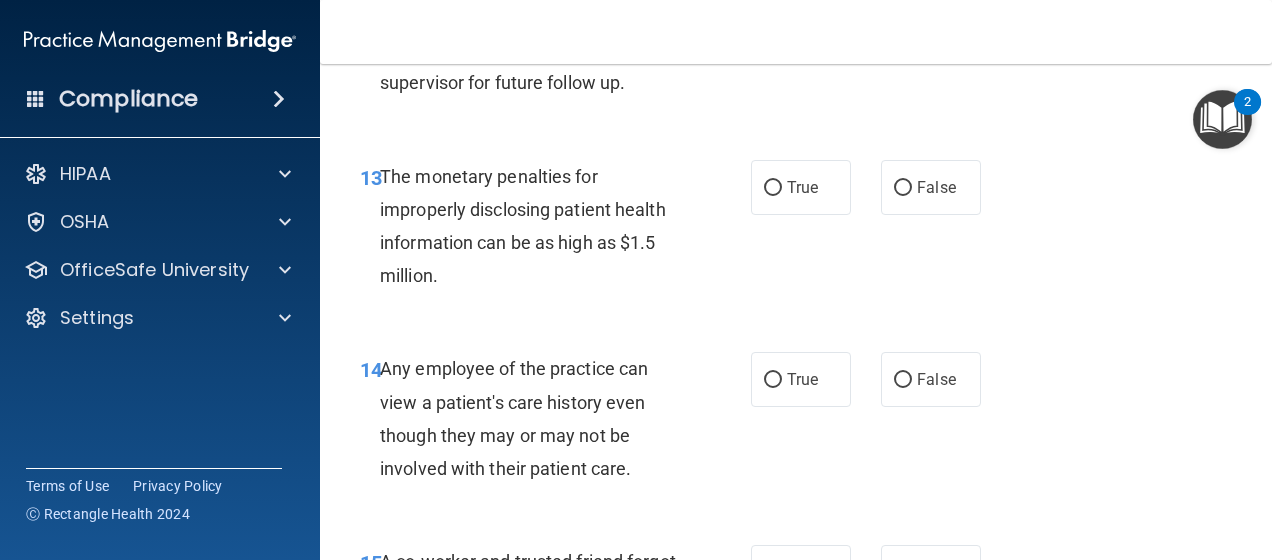 scroll, scrollTop: 2414, scrollLeft: 0, axis: vertical 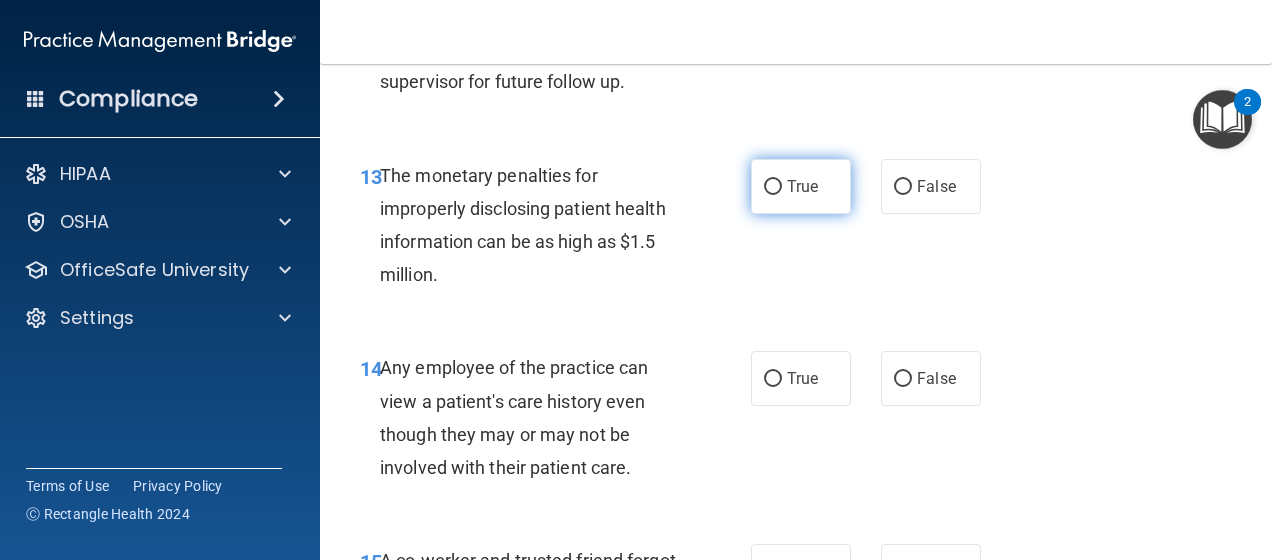click on "True" at bounding box center (773, 187) 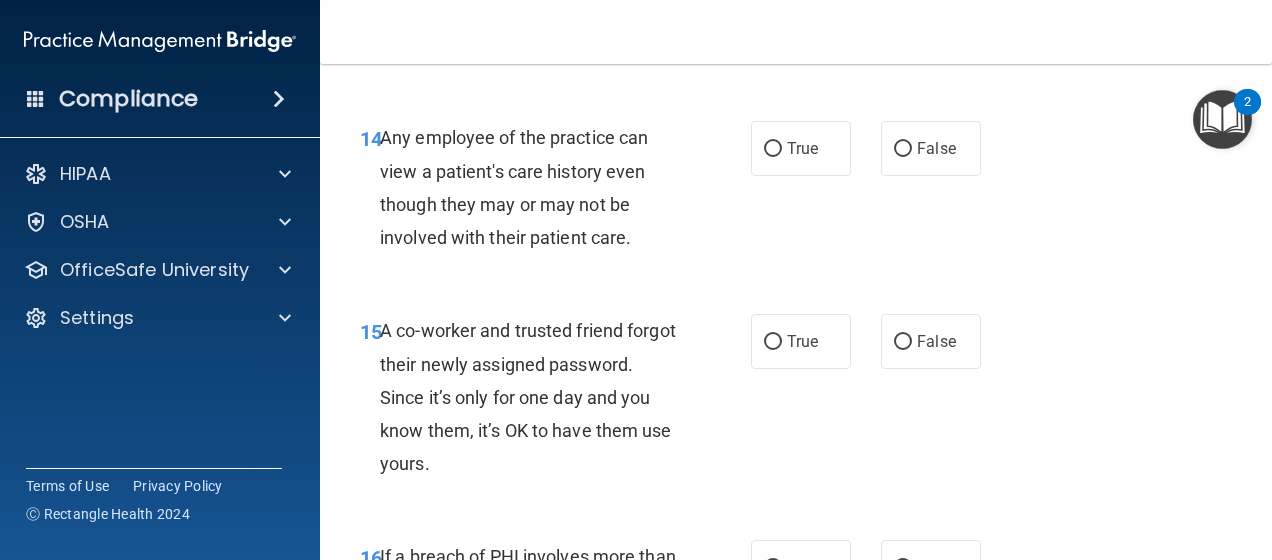 scroll, scrollTop: 2643, scrollLeft: 0, axis: vertical 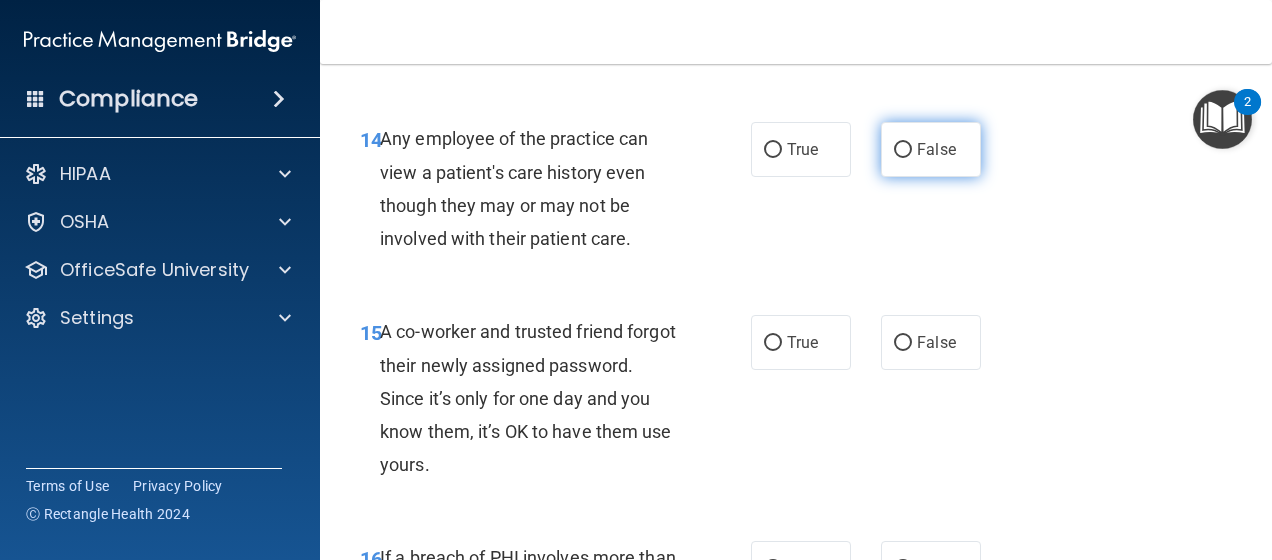 click on "False" at bounding box center [903, 150] 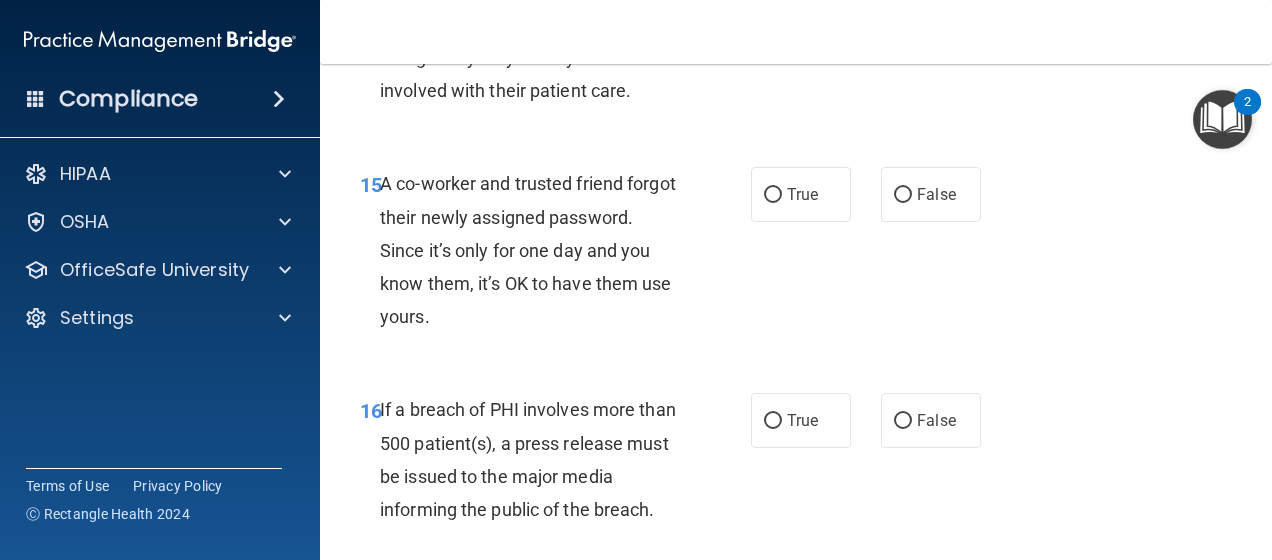 scroll, scrollTop: 2792, scrollLeft: 0, axis: vertical 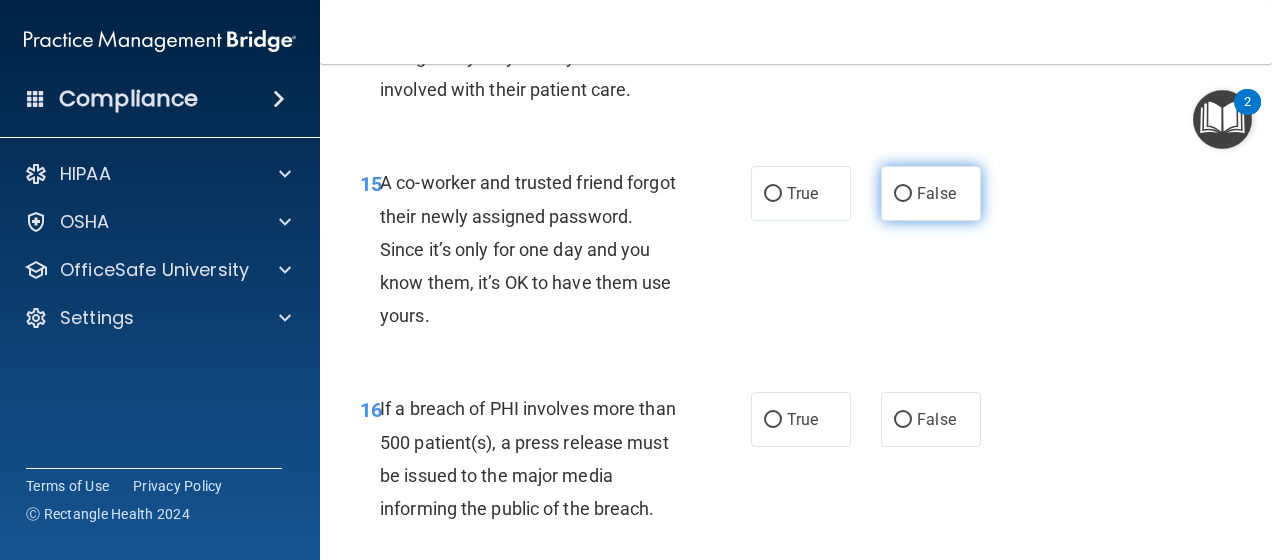 click on "False" at bounding box center (903, 194) 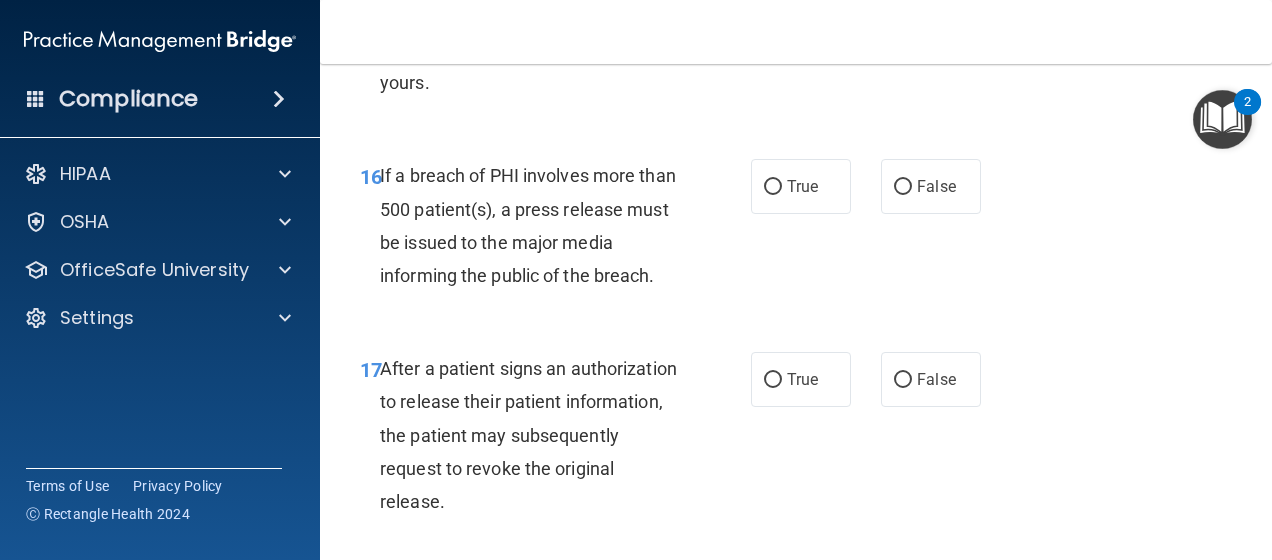 scroll, scrollTop: 3037, scrollLeft: 0, axis: vertical 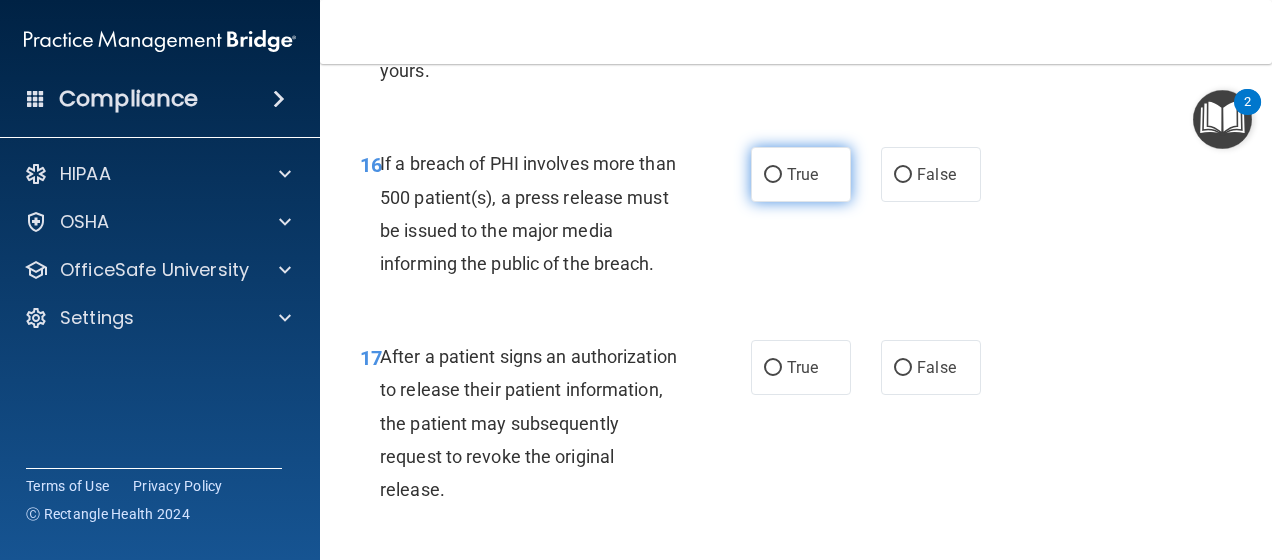 drag, startPoint x: 765, startPoint y: 169, endPoint x: 763, endPoint y: 158, distance: 11.18034 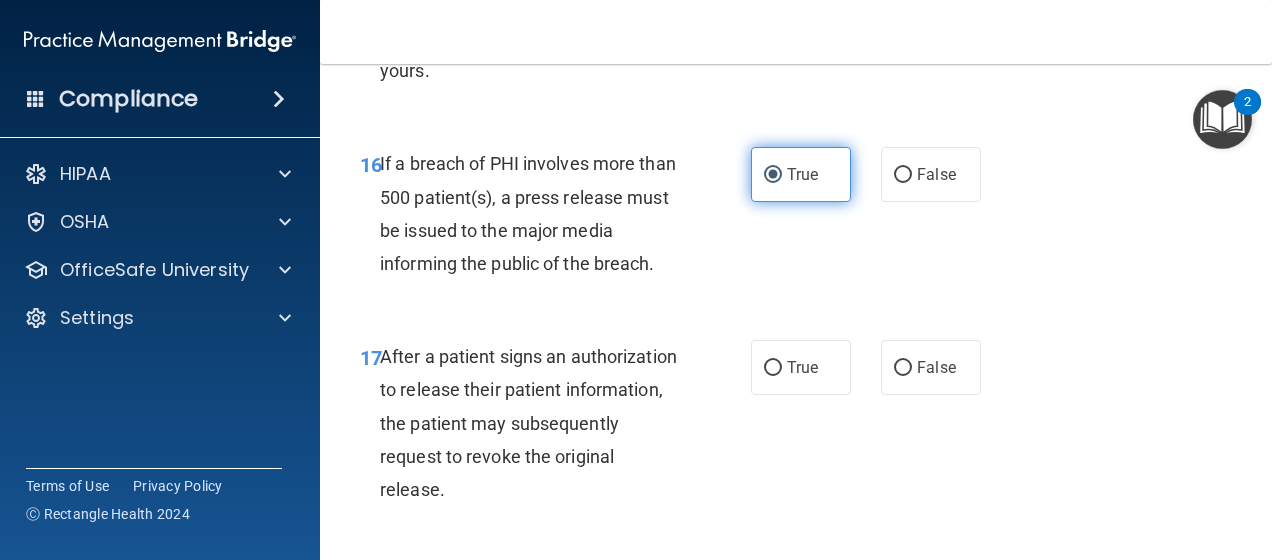 click on "True" at bounding box center [801, 174] 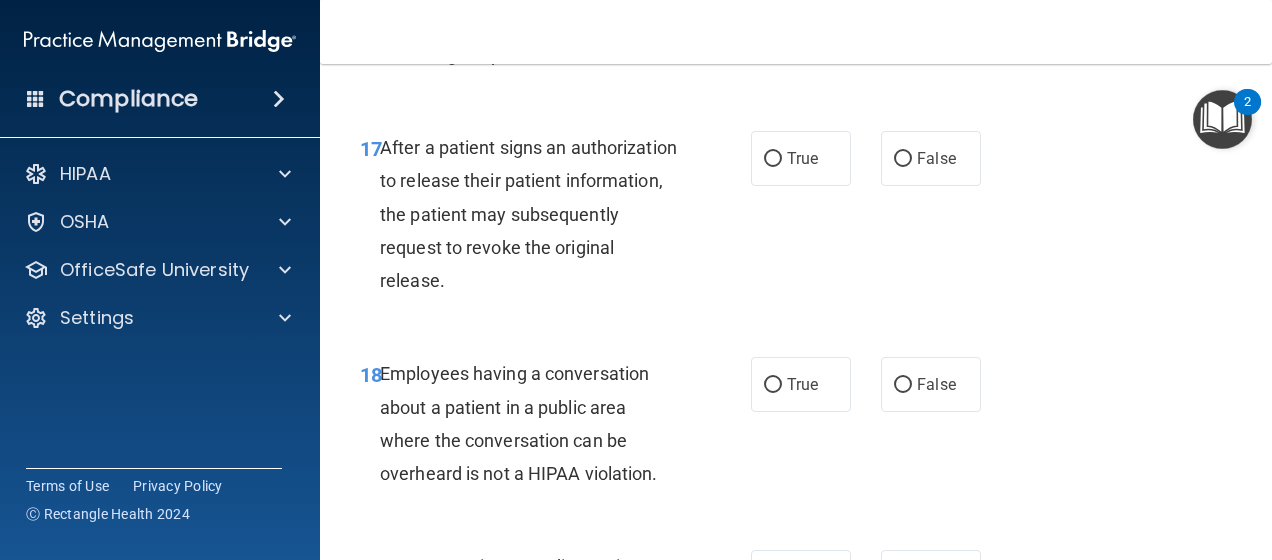 scroll, scrollTop: 3247, scrollLeft: 0, axis: vertical 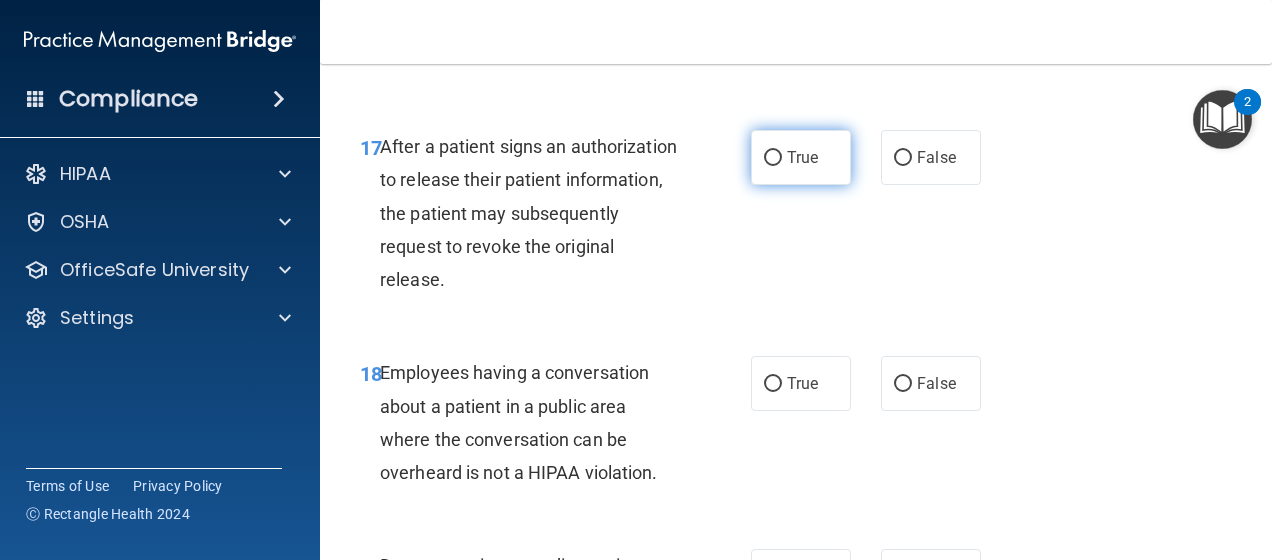 drag, startPoint x: 770, startPoint y: 152, endPoint x: 757, endPoint y: 155, distance: 13.341664 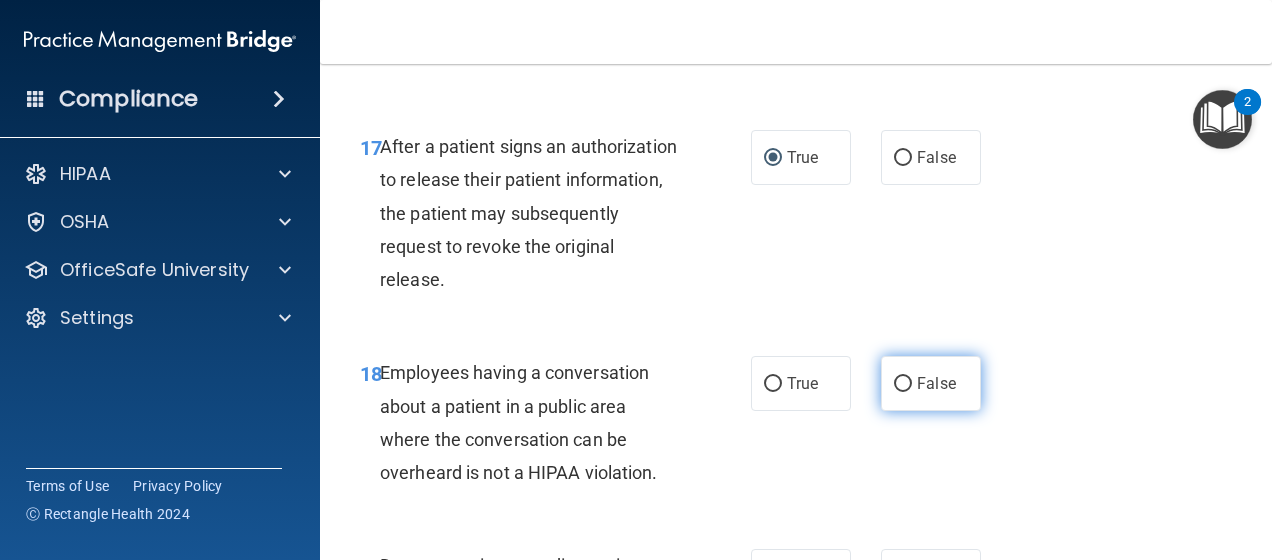 drag, startPoint x: 757, startPoint y: 155, endPoint x: 893, endPoint y: 384, distance: 266.34 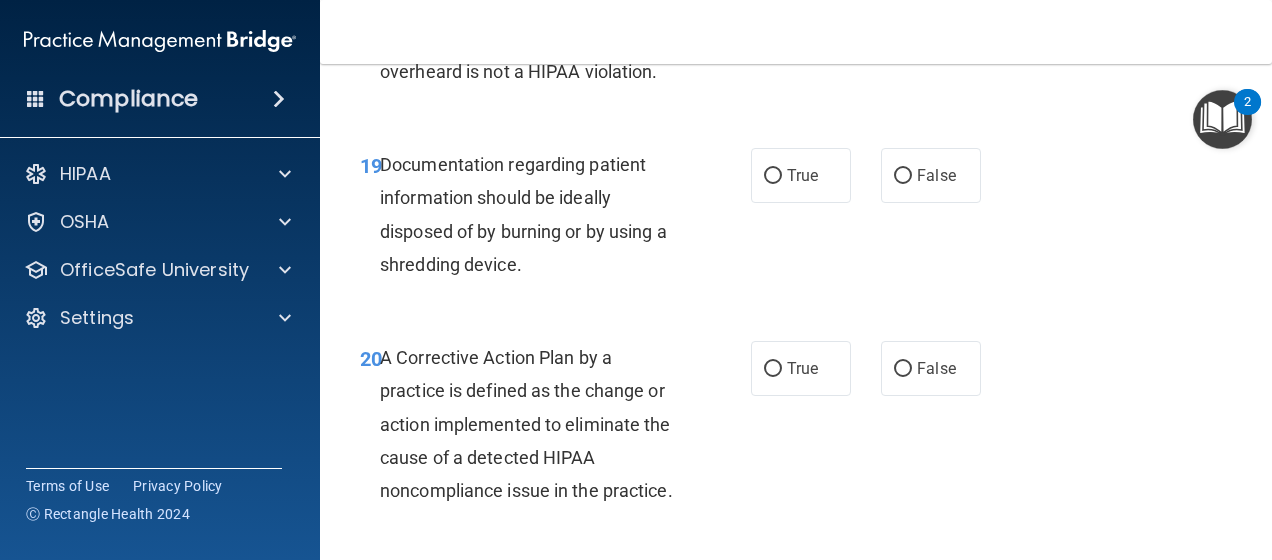 scroll, scrollTop: 3649, scrollLeft: 0, axis: vertical 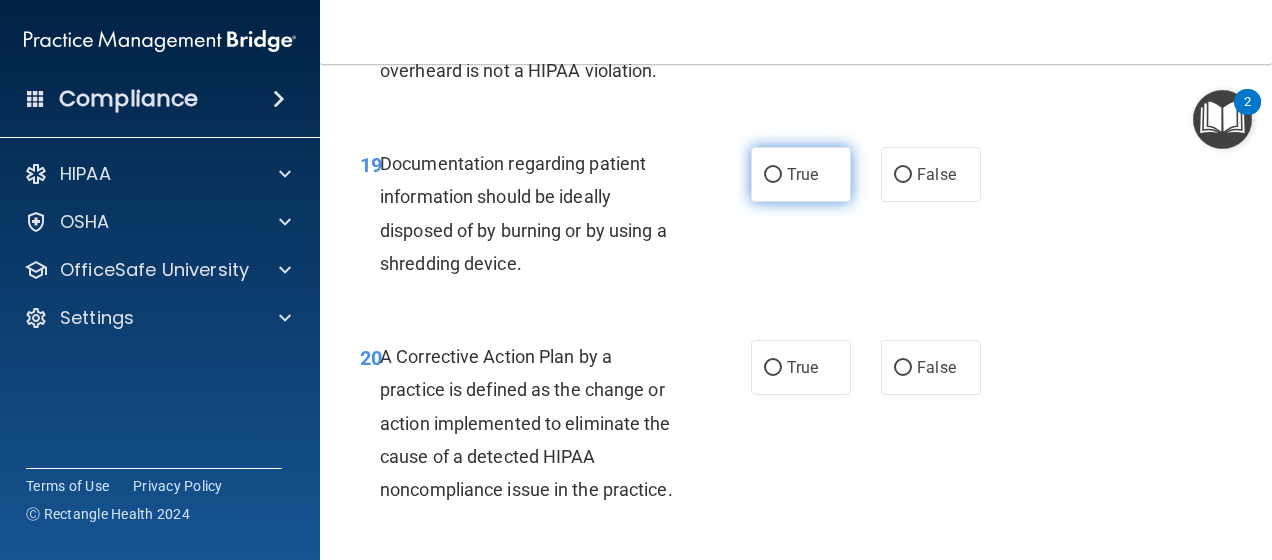 click on "True" at bounding box center (773, 175) 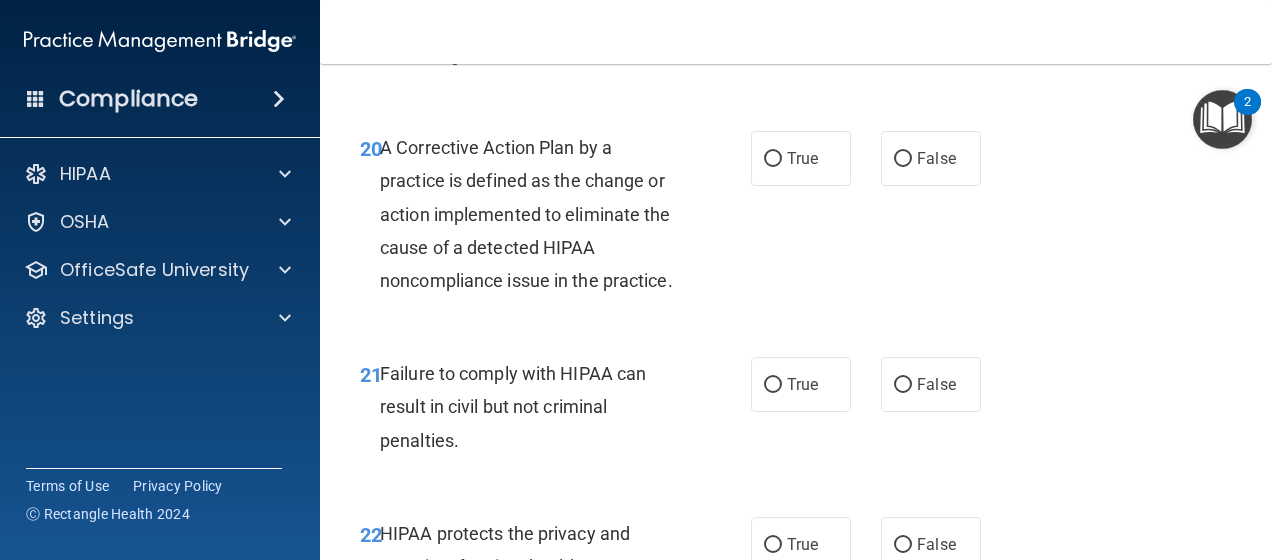scroll, scrollTop: 3859, scrollLeft: 0, axis: vertical 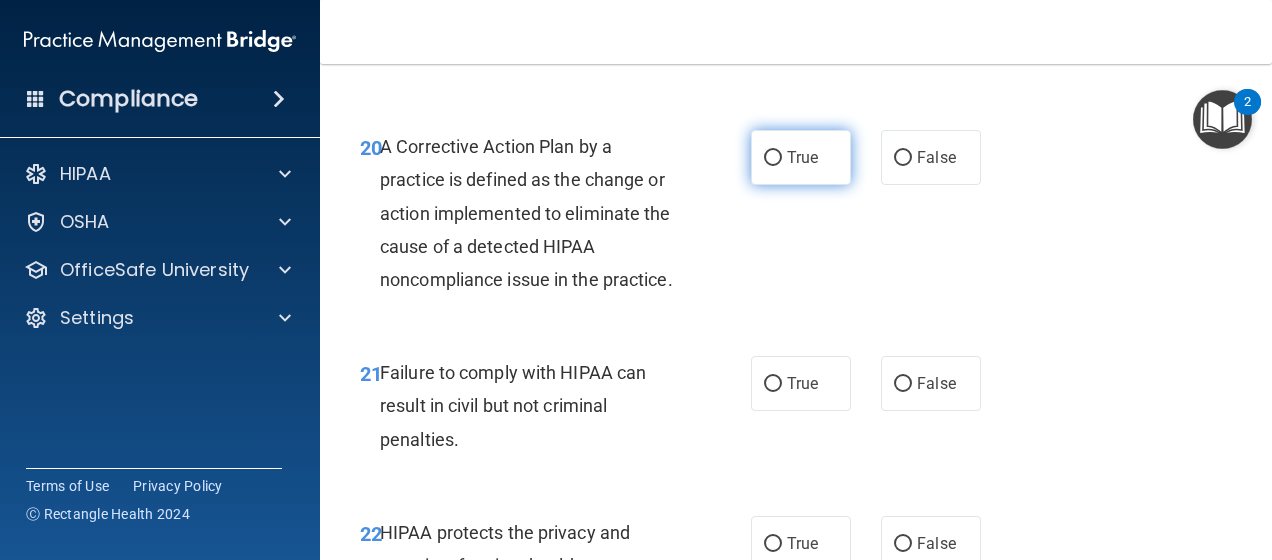 drag, startPoint x: 770, startPoint y: 152, endPoint x: 760, endPoint y: 138, distance: 17.20465 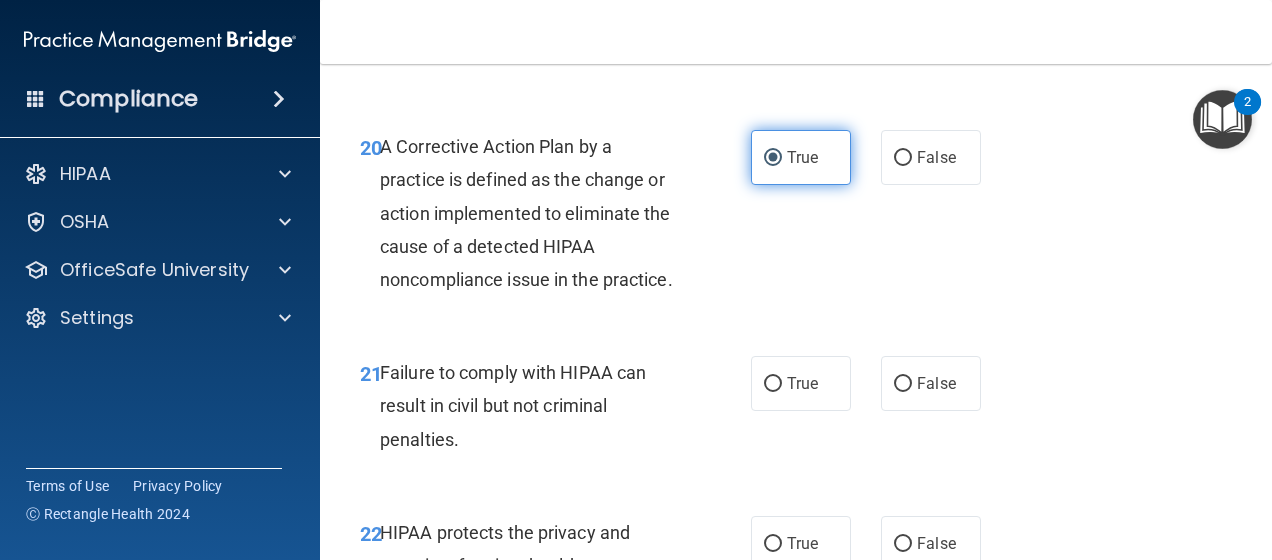 click on "True" at bounding box center [801, 157] 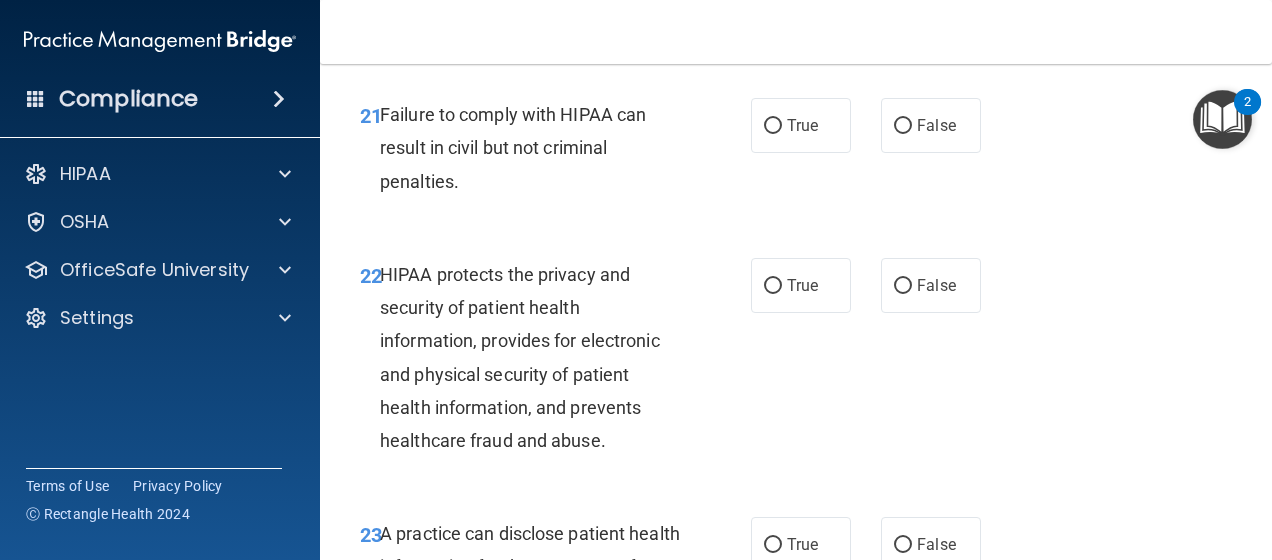 scroll, scrollTop: 4118, scrollLeft: 0, axis: vertical 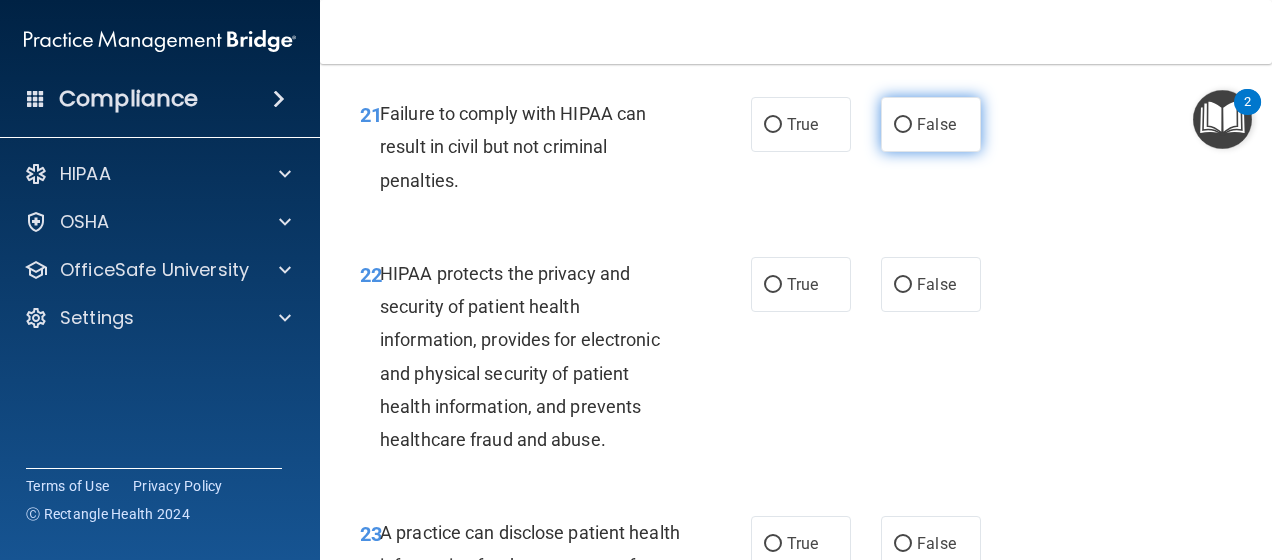 click on "False" at bounding box center (903, 125) 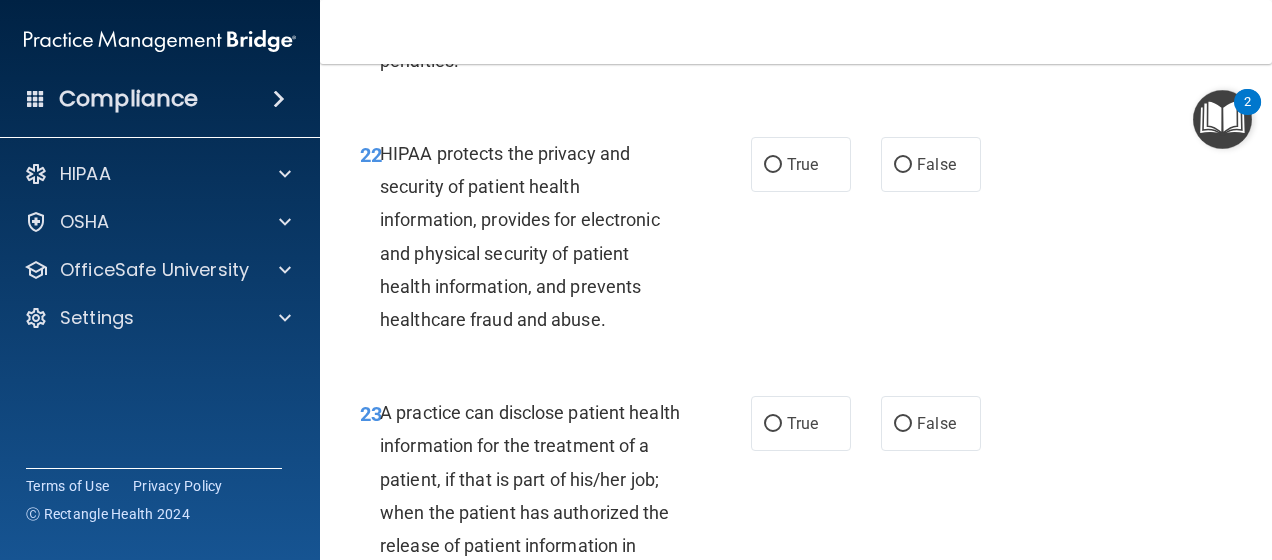 scroll, scrollTop: 4239, scrollLeft: 0, axis: vertical 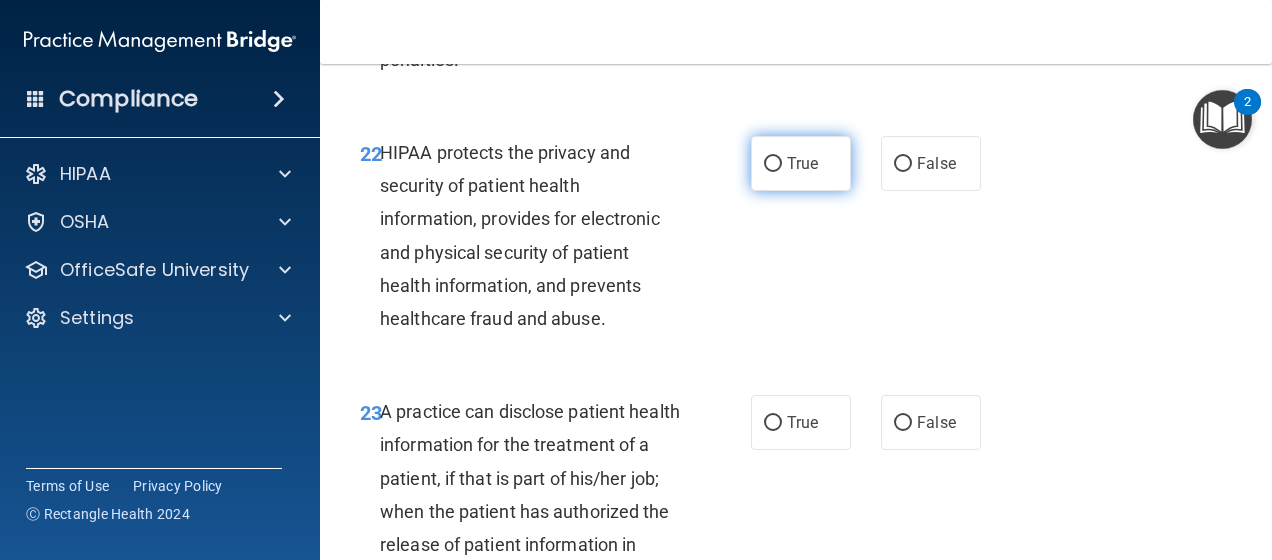 click on "True" at bounding box center [773, 164] 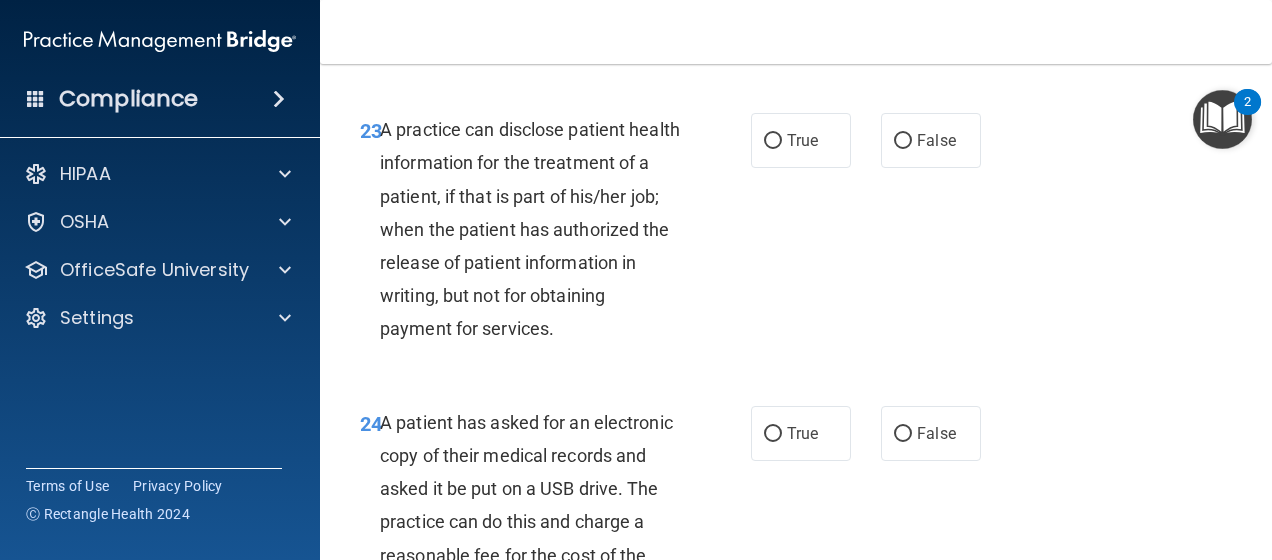 scroll, scrollTop: 4522, scrollLeft: 0, axis: vertical 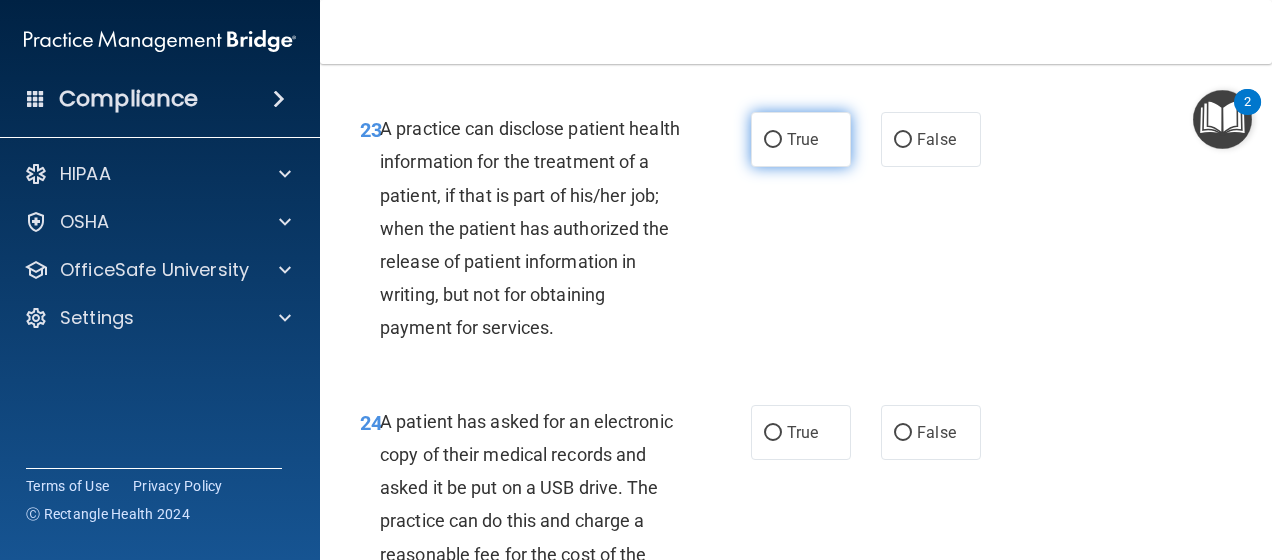 click on "True" at bounding box center (801, 139) 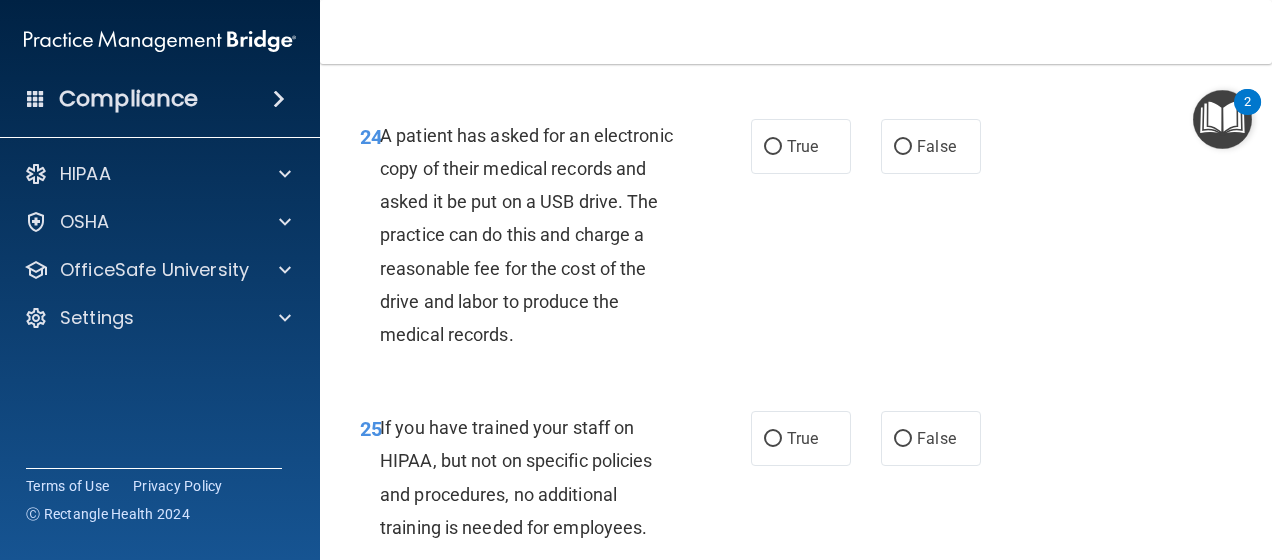 scroll, scrollTop: 4809, scrollLeft: 0, axis: vertical 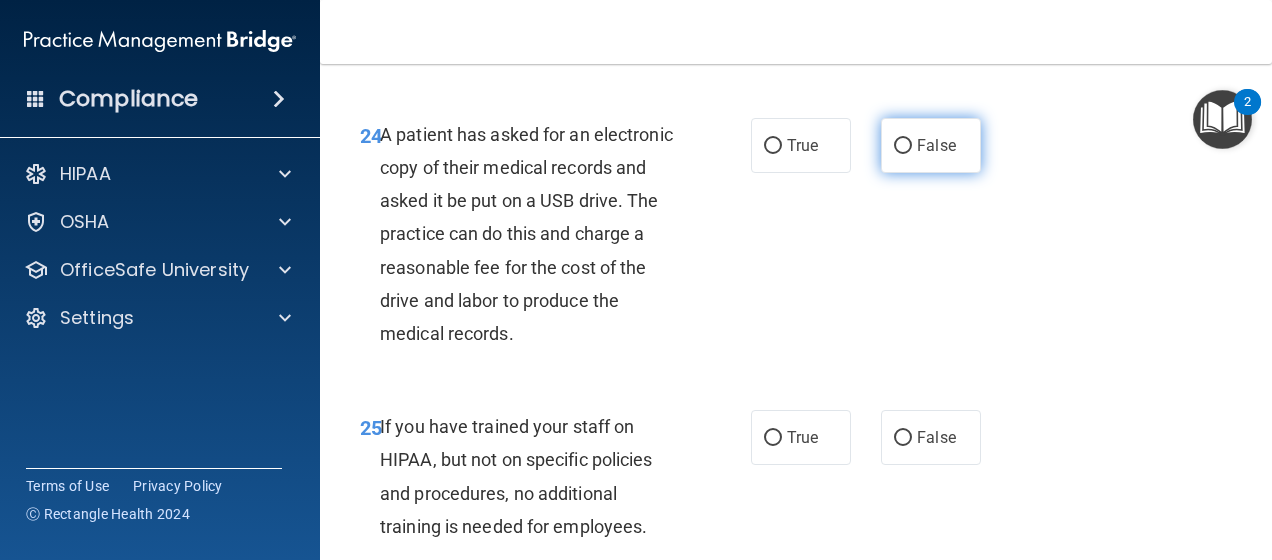 click on "False" at bounding box center (903, 146) 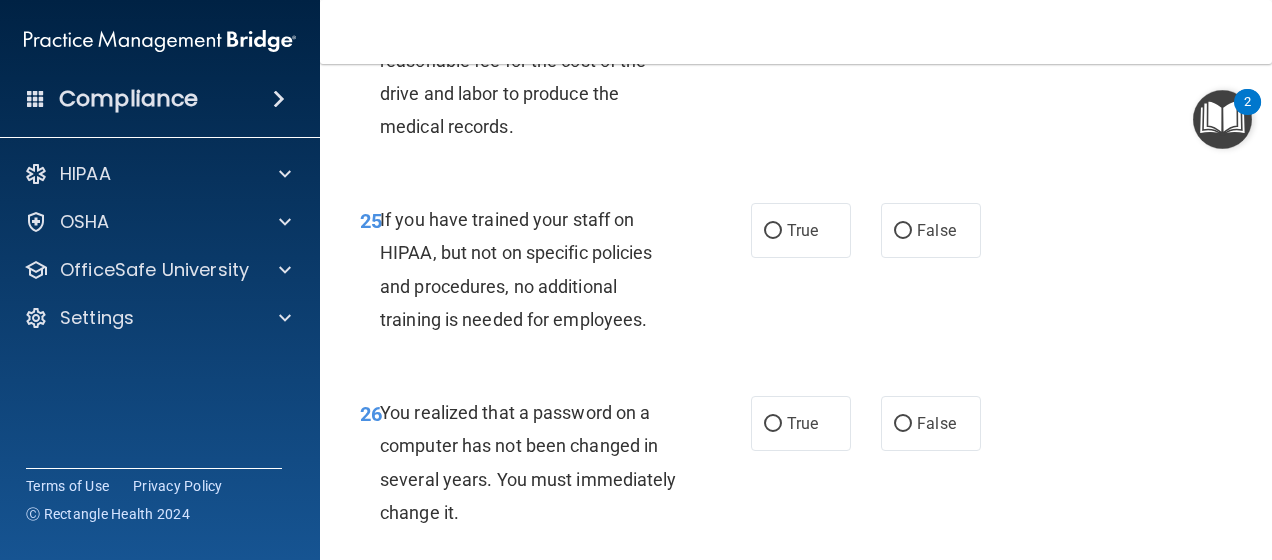 scroll, scrollTop: 5019, scrollLeft: 0, axis: vertical 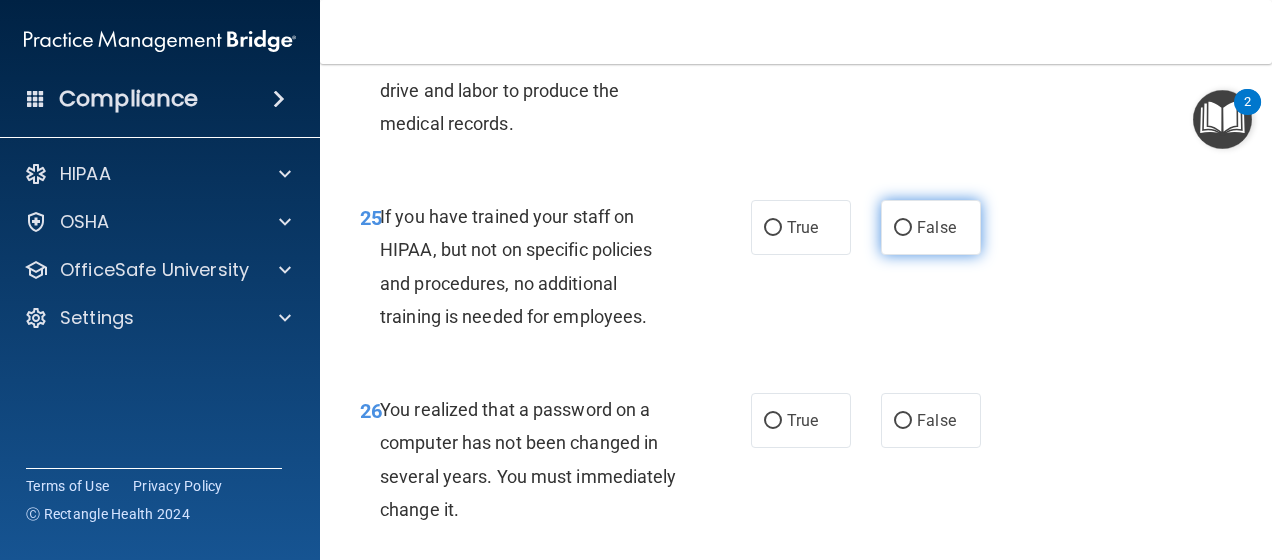 click on "False" at bounding box center (903, 228) 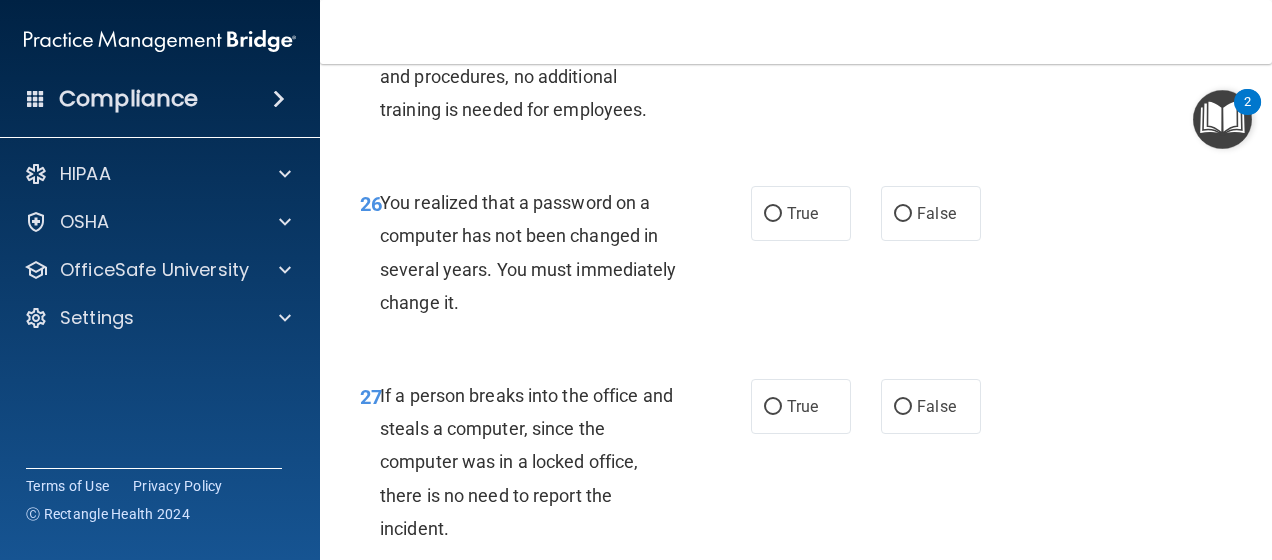 scroll, scrollTop: 5227, scrollLeft: 0, axis: vertical 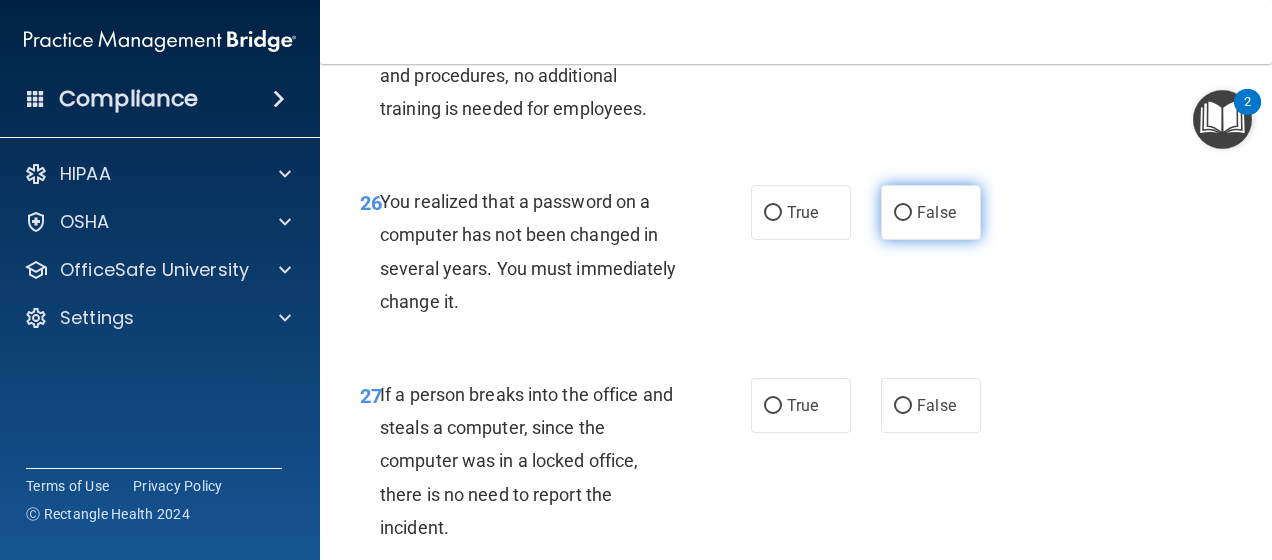 click on "False" at bounding box center [903, 213] 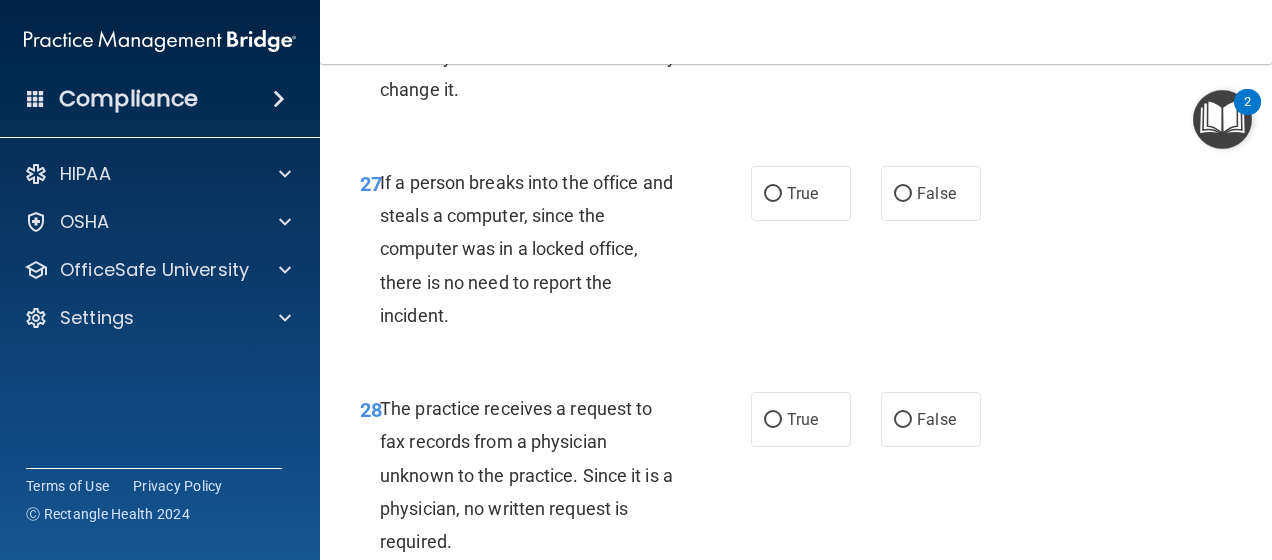 scroll, scrollTop: 5440, scrollLeft: 0, axis: vertical 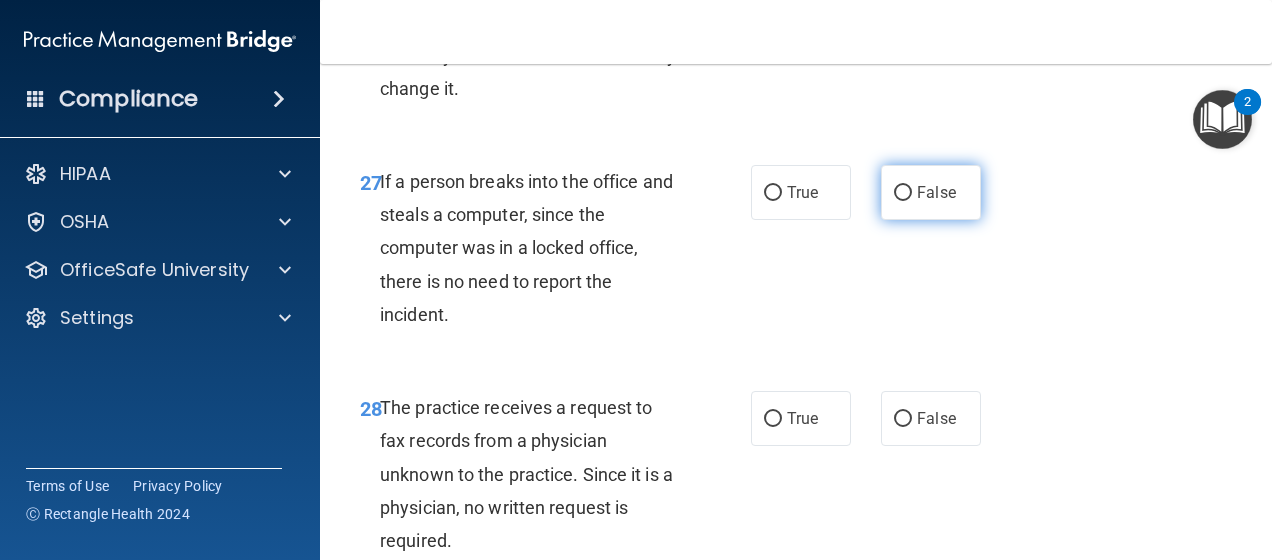 click on "False" at bounding box center [903, 193] 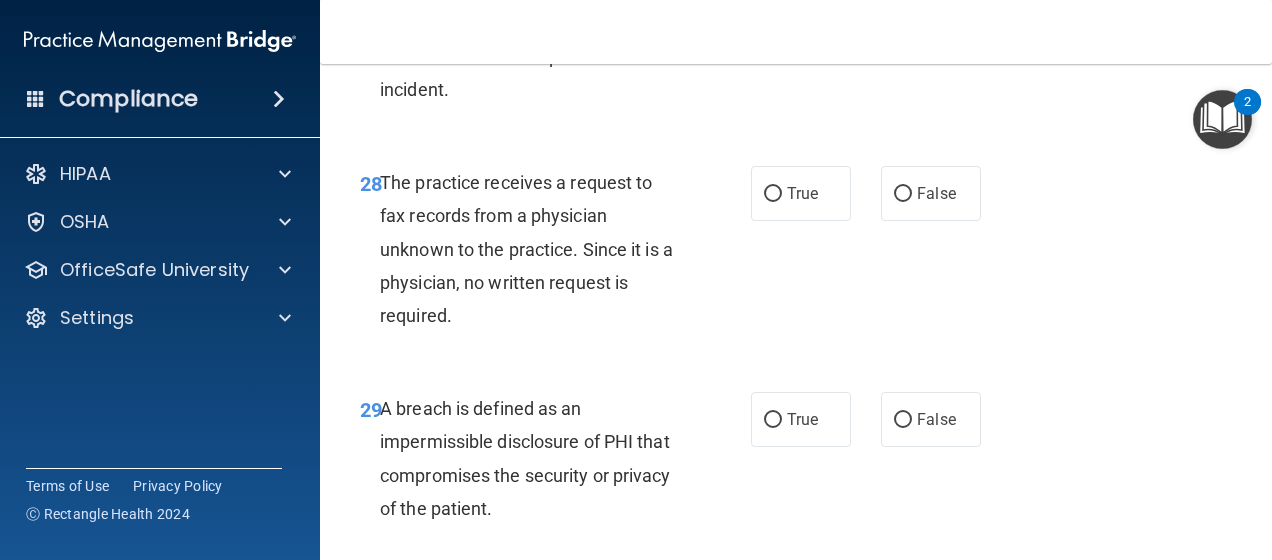 scroll, scrollTop: 5666, scrollLeft: 0, axis: vertical 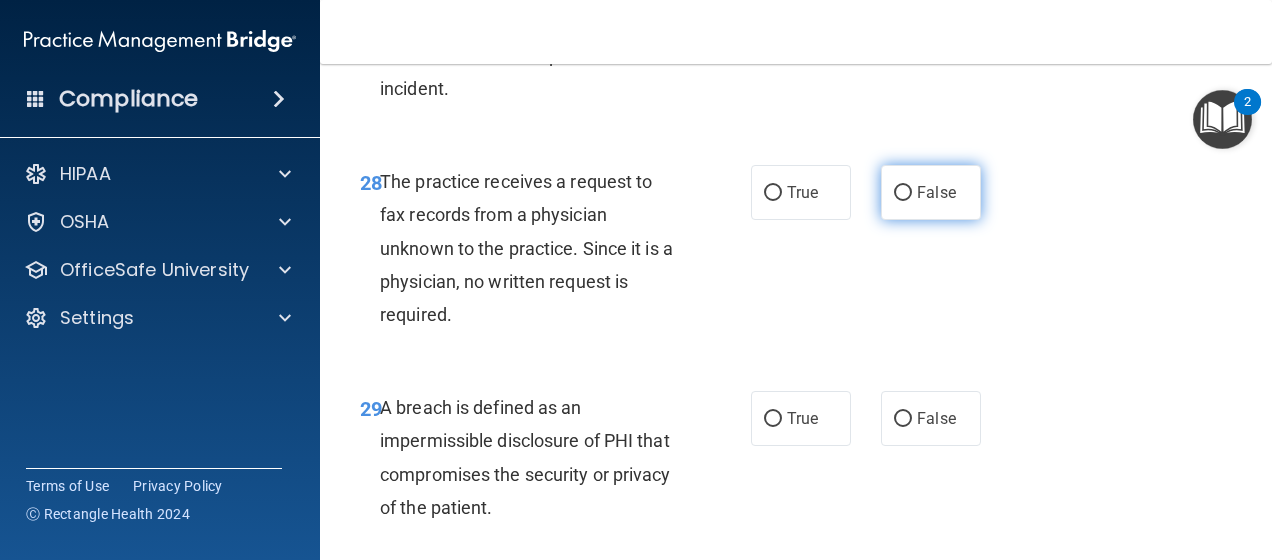 click on "False" at bounding box center (903, 193) 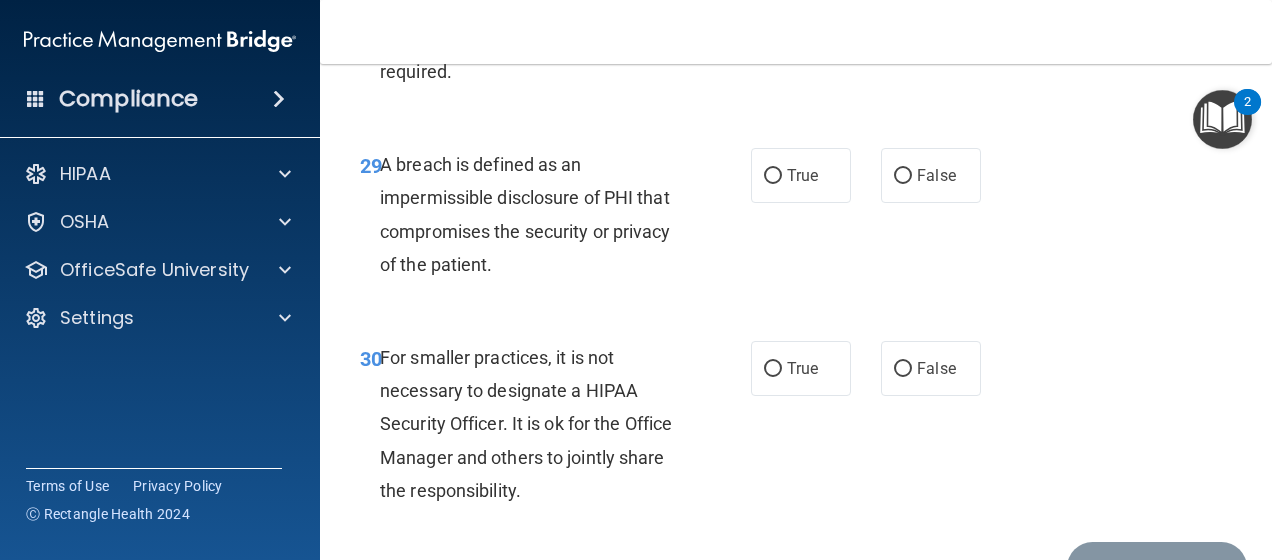 scroll, scrollTop: 5910, scrollLeft: 0, axis: vertical 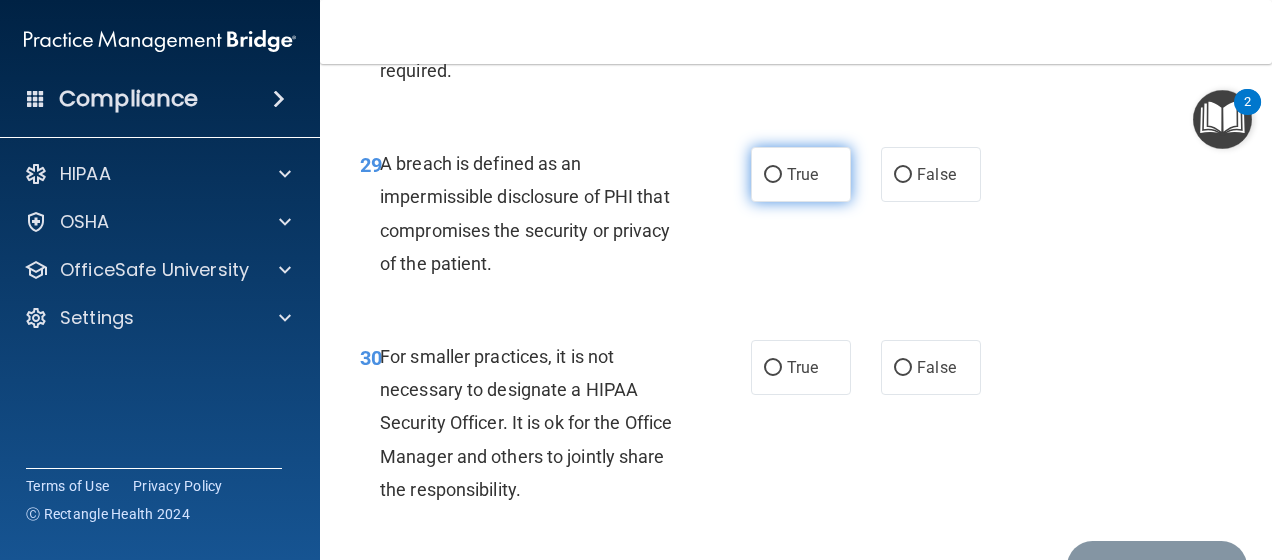 click on "True" at bounding box center (773, 175) 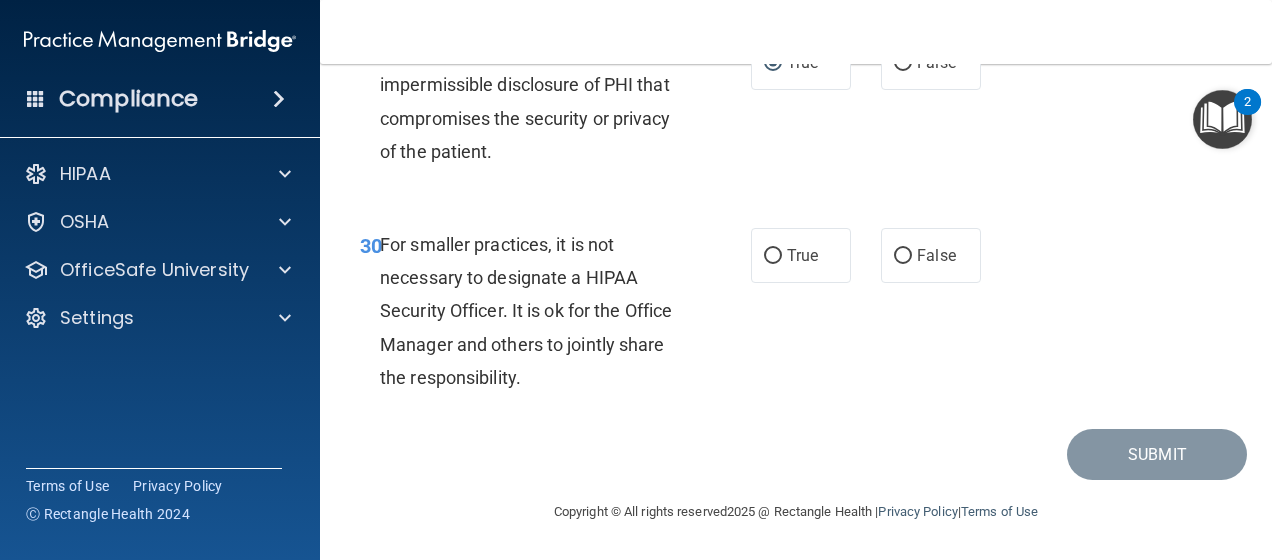 scroll, scrollTop: 6054, scrollLeft: 0, axis: vertical 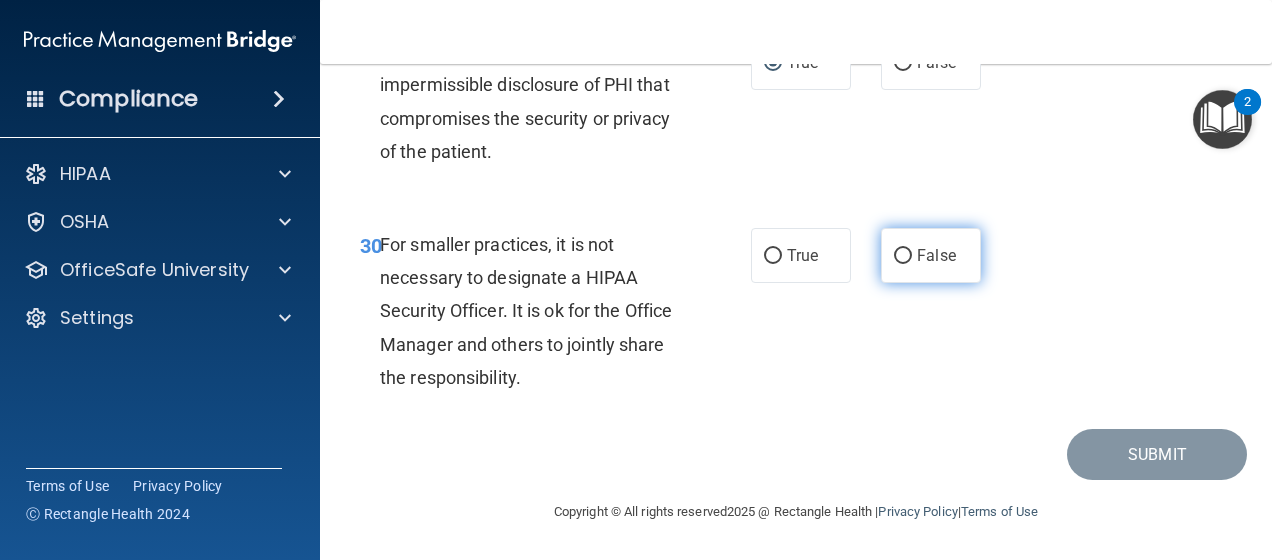 click on "False" at bounding box center (903, 256) 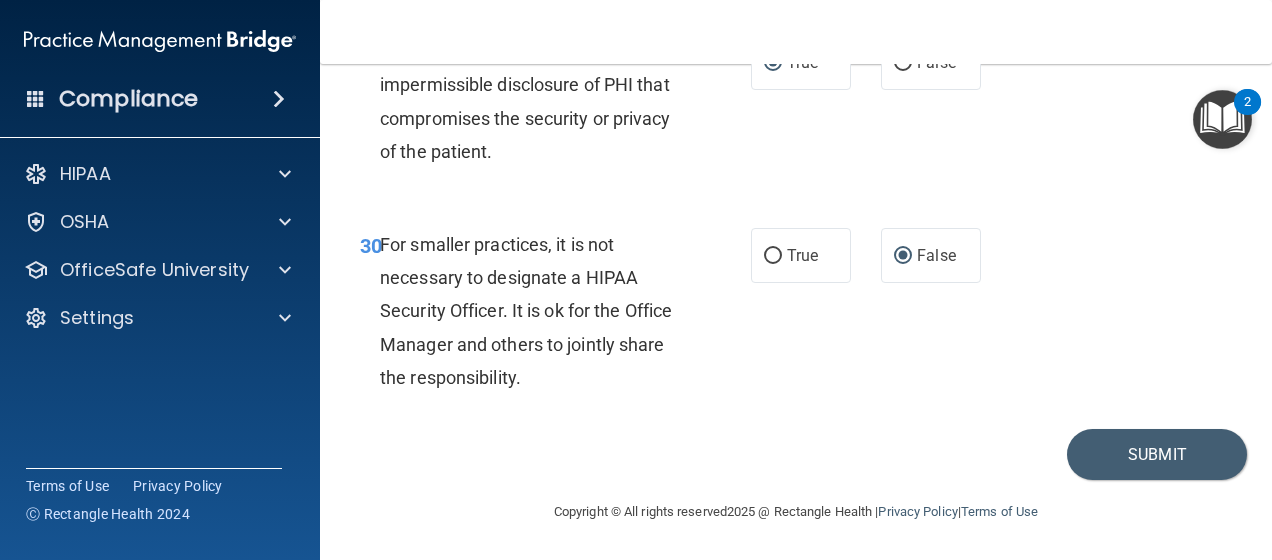 click on "Submit" at bounding box center (796, 454) 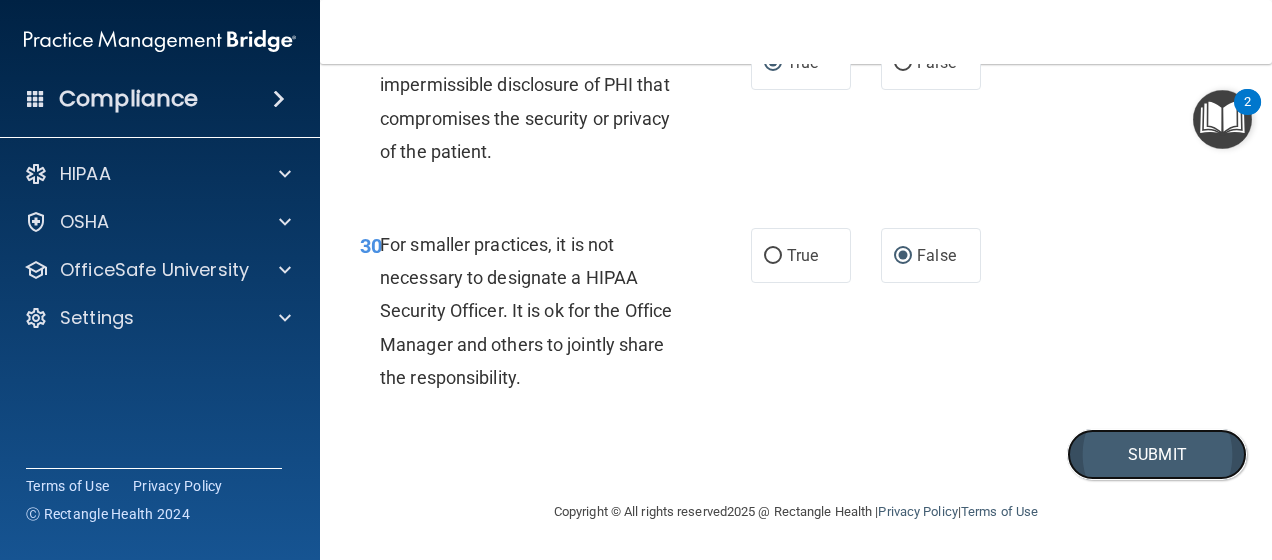 click on "Submit" at bounding box center (1157, 454) 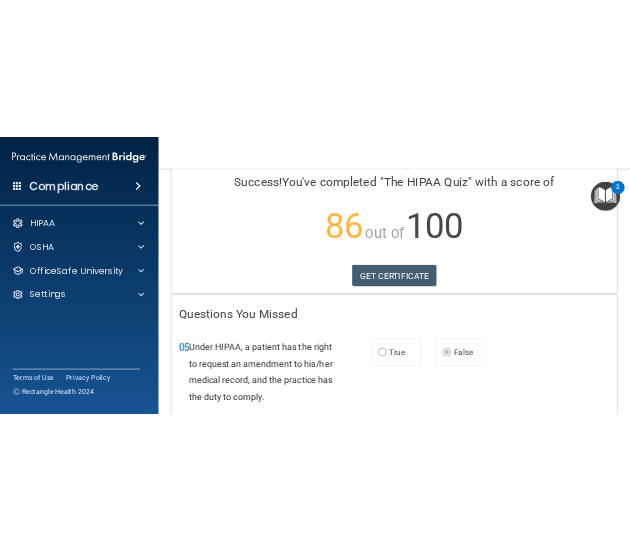scroll, scrollTop: 150, scrollLeft: 0, axis: vertical 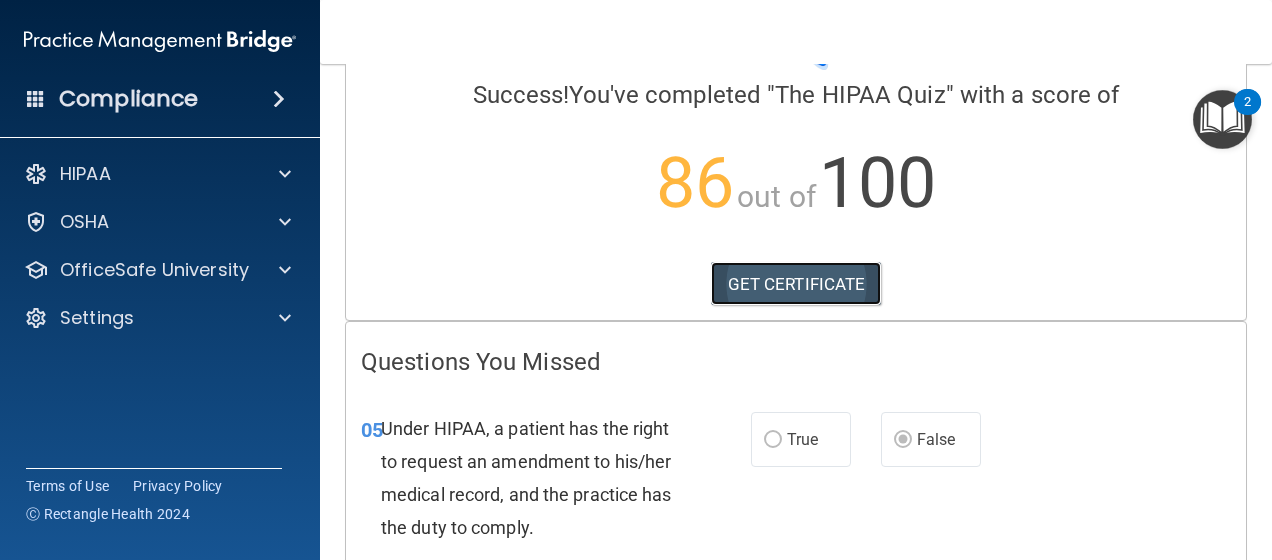 click on "GET CERTIFICATE" at bounding box center [796, 284] 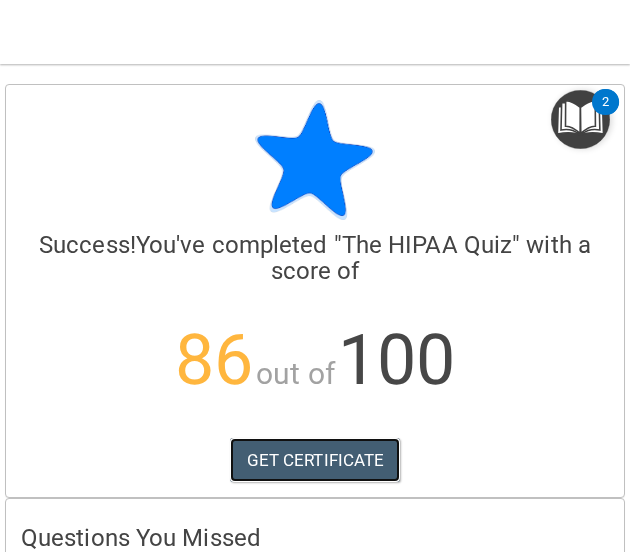 scroll, scrollTop: 0, scrollLeft: 0, axis: both 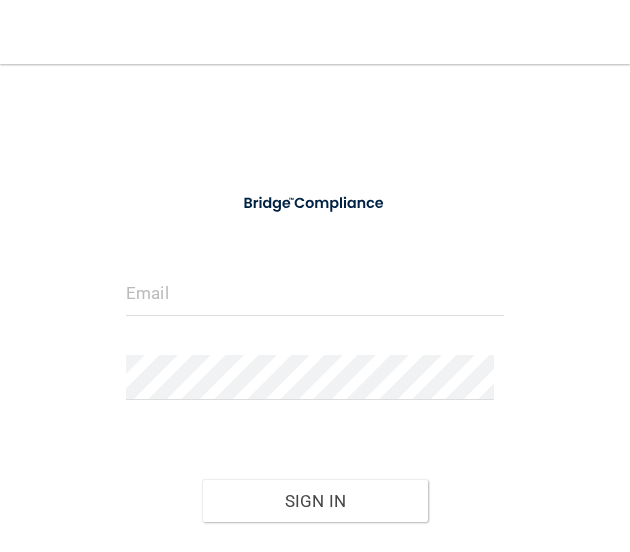 click on "Toggle navigation                                                                                                     [PERSON_NAME]   [EMAIL_ADDRESS][DOMAIN_NAME]                            Manage My Enterprise              [PERSON_NAME] Eye Clinic-Parent     Manage My Location" at bounding box center [315, 32] 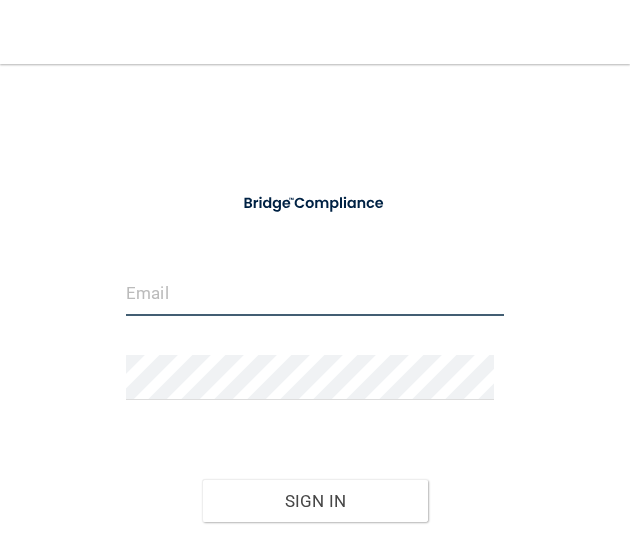 click at bounding box center [315, 293] 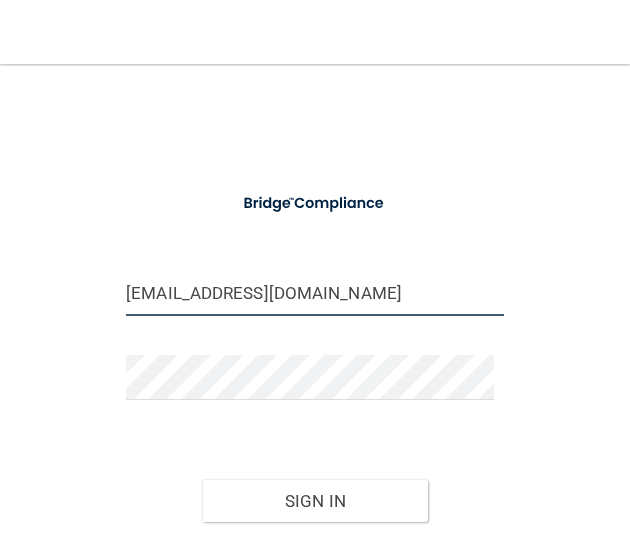 type on "[EMAIL_ADDRESS][DOMAIN_NAME]" 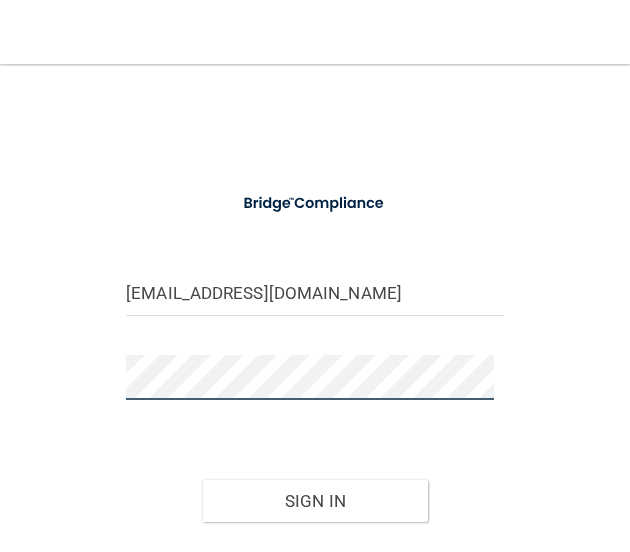 click on "Sign In" at bounding box center [315, 501] 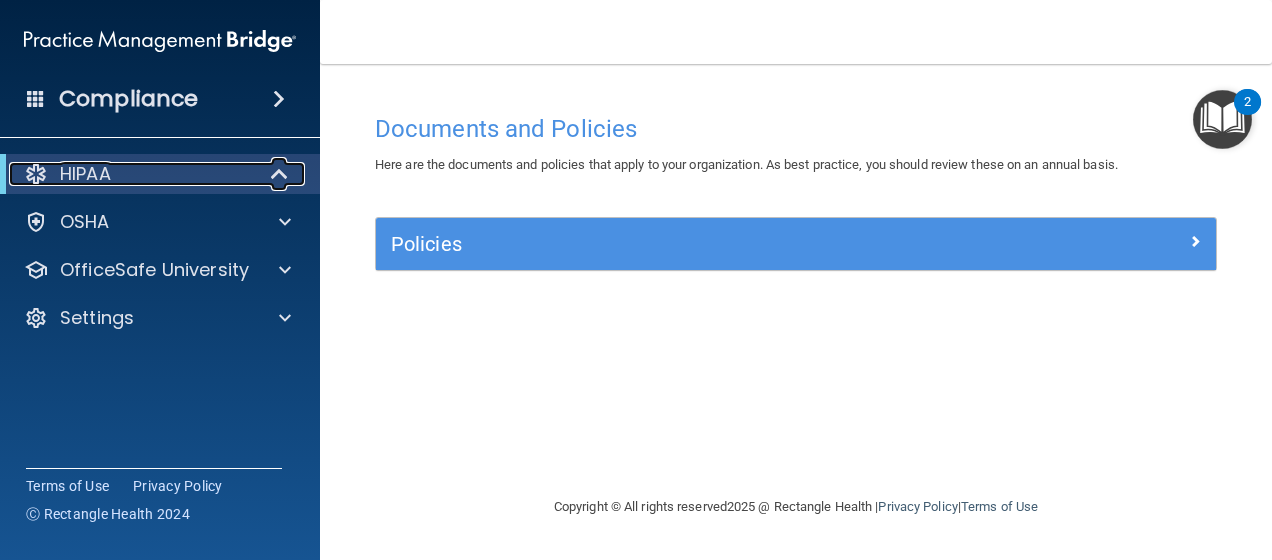 click at bounding box center (281, 174) 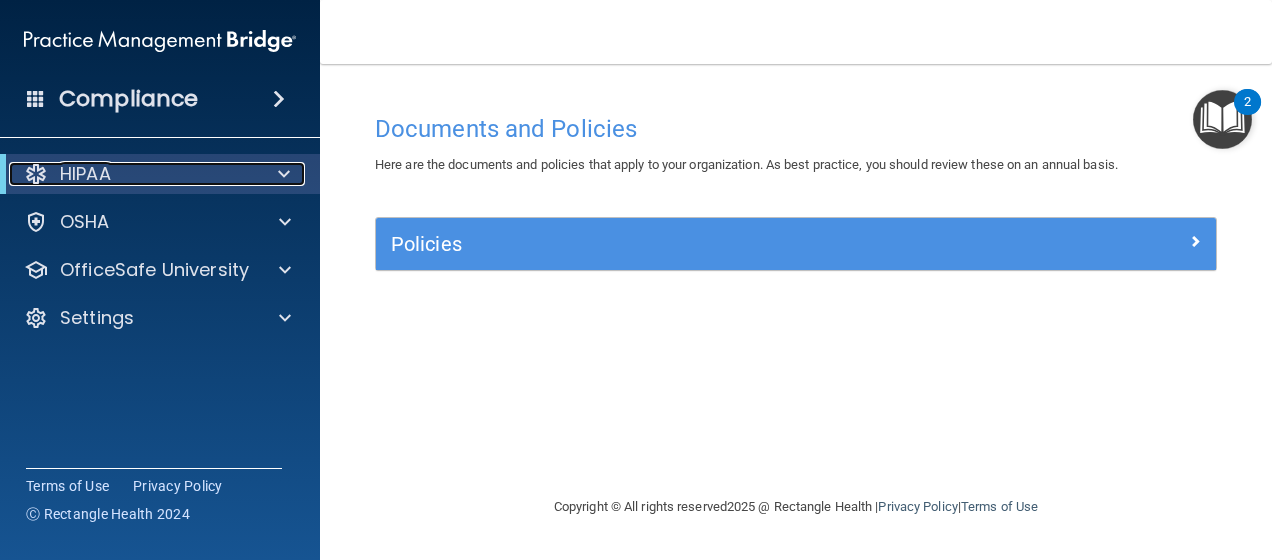 click on "HIPAA" at bounding box center [132, 174] 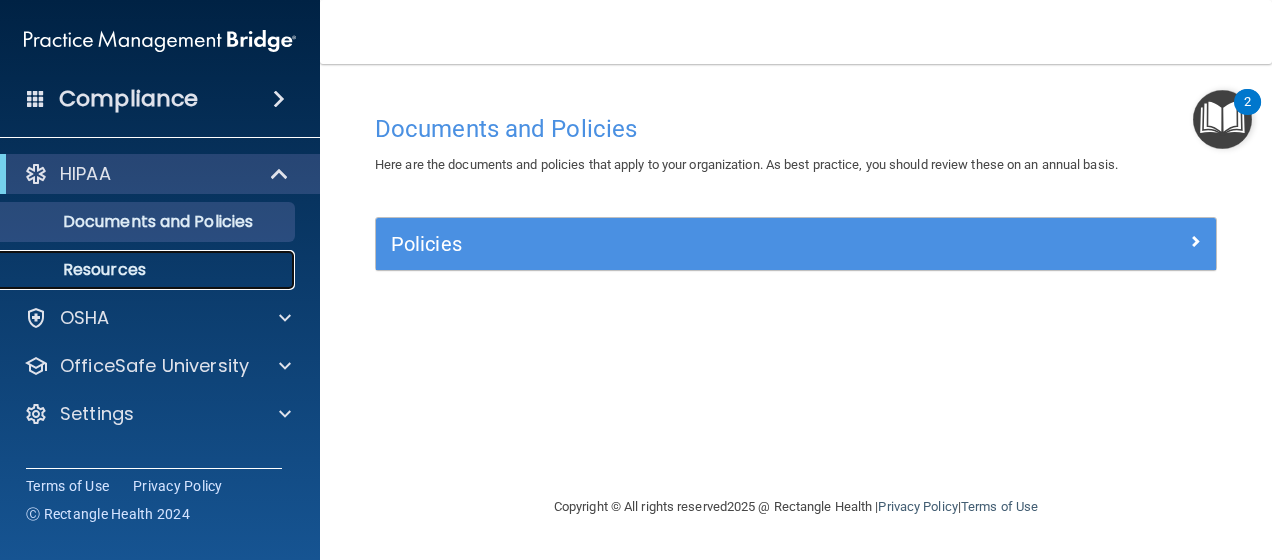 click on "Resources" at bounding box center (137, 270) 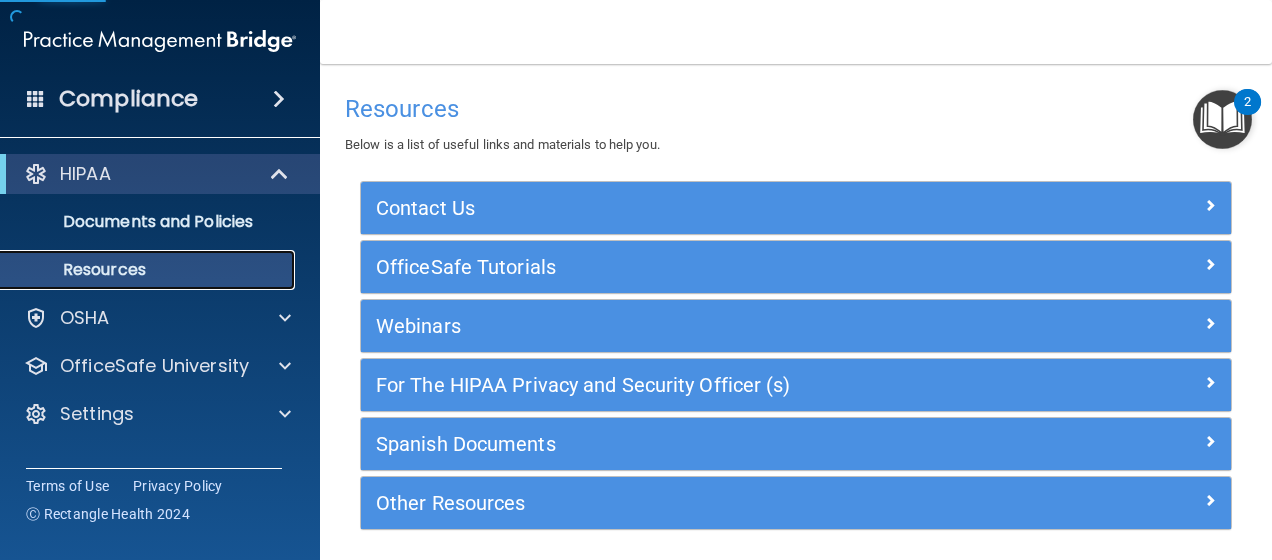 scroll, scrollTop: 69, scrollLeft: 0, axis: vertical 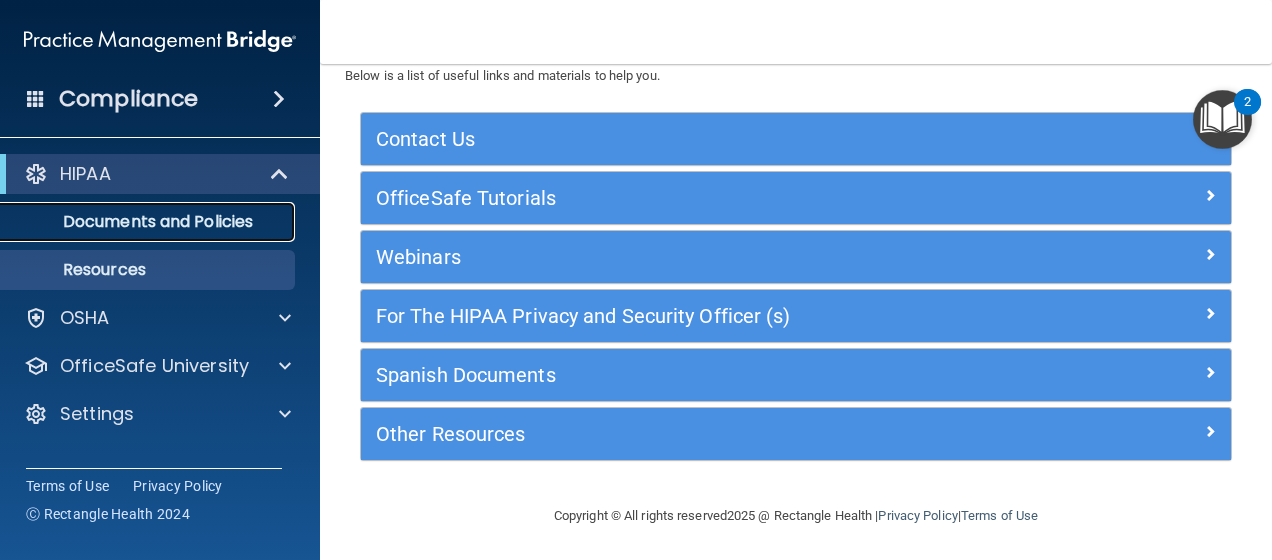 click on "Documents and Policies" at bounding box center [149, 222] 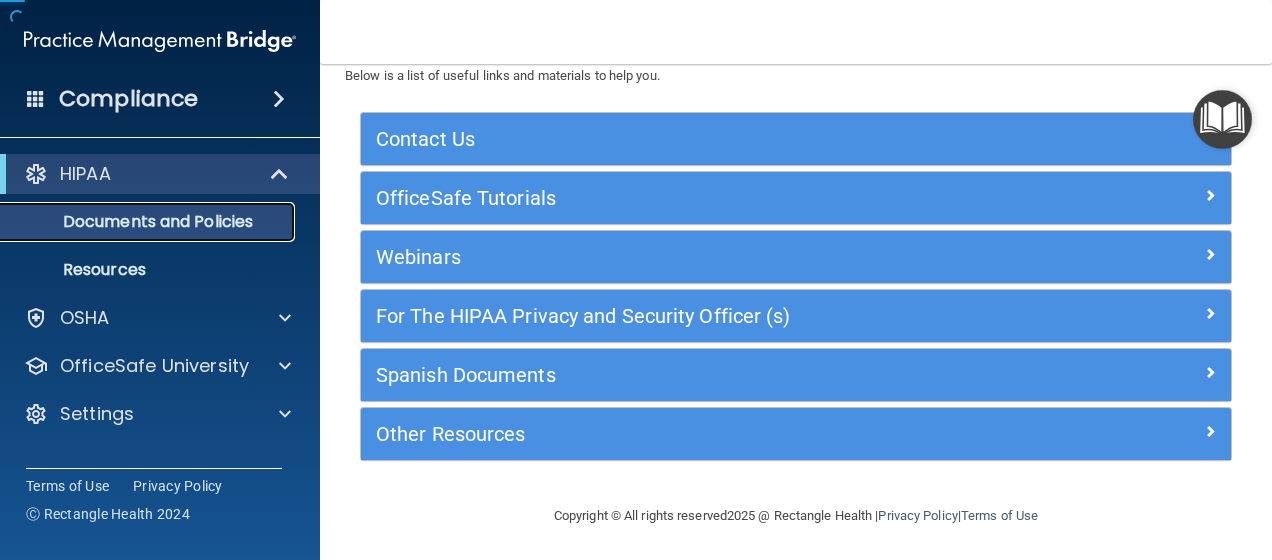 scroll, scrollTop: 0, scrollLeft: 0, axis: both 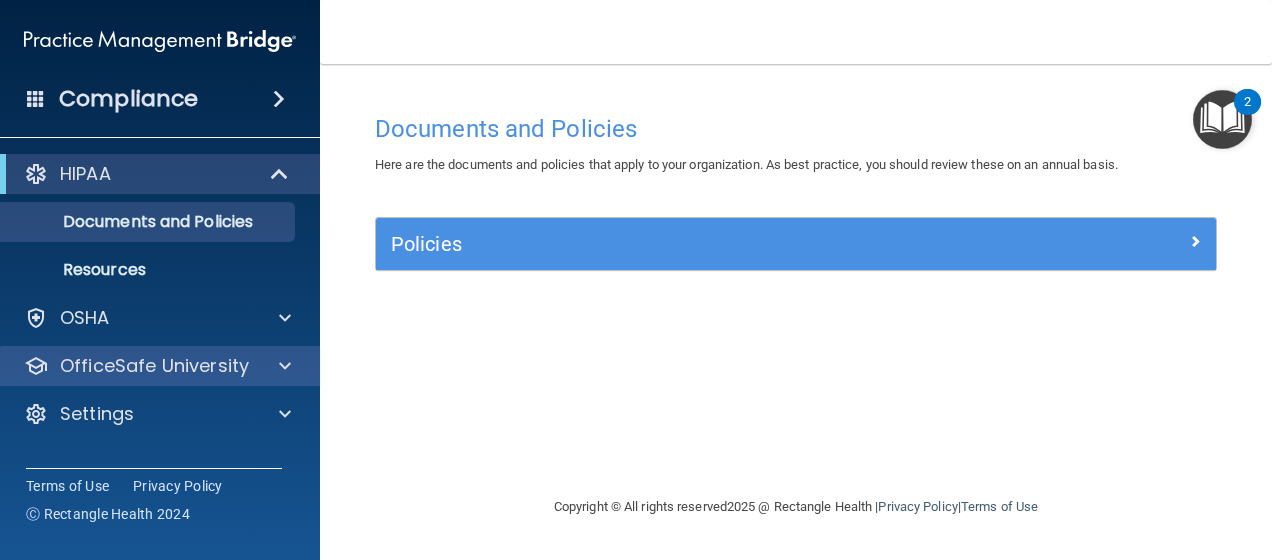 click on "OfficeSafe University" at bounding box center [160, 366] 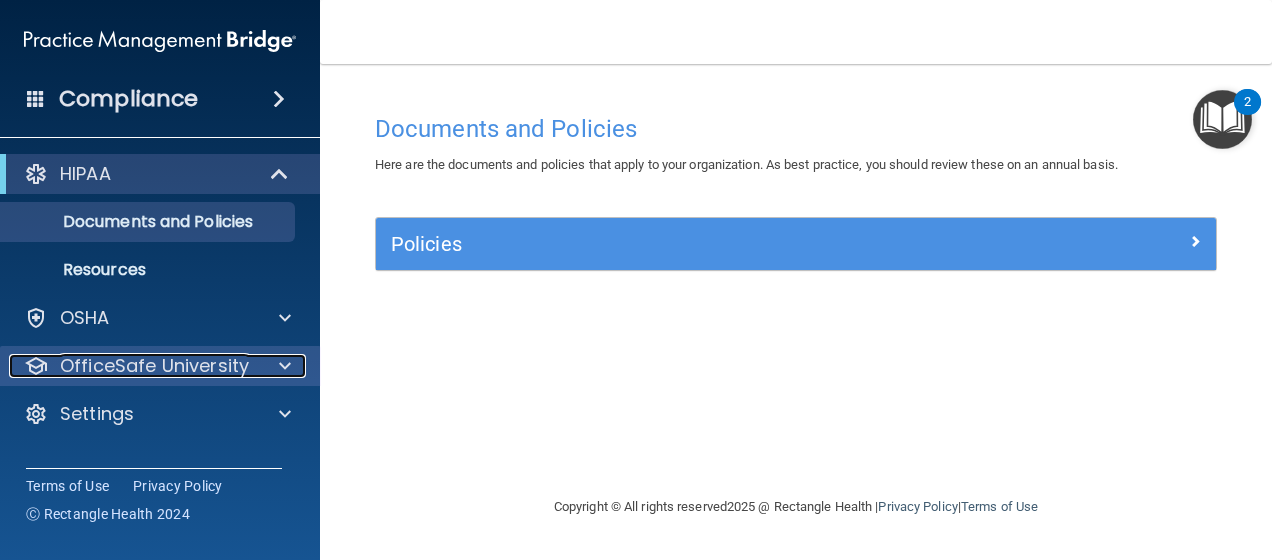 click on "OfficeSafe University" at bounding box center (133, 366) 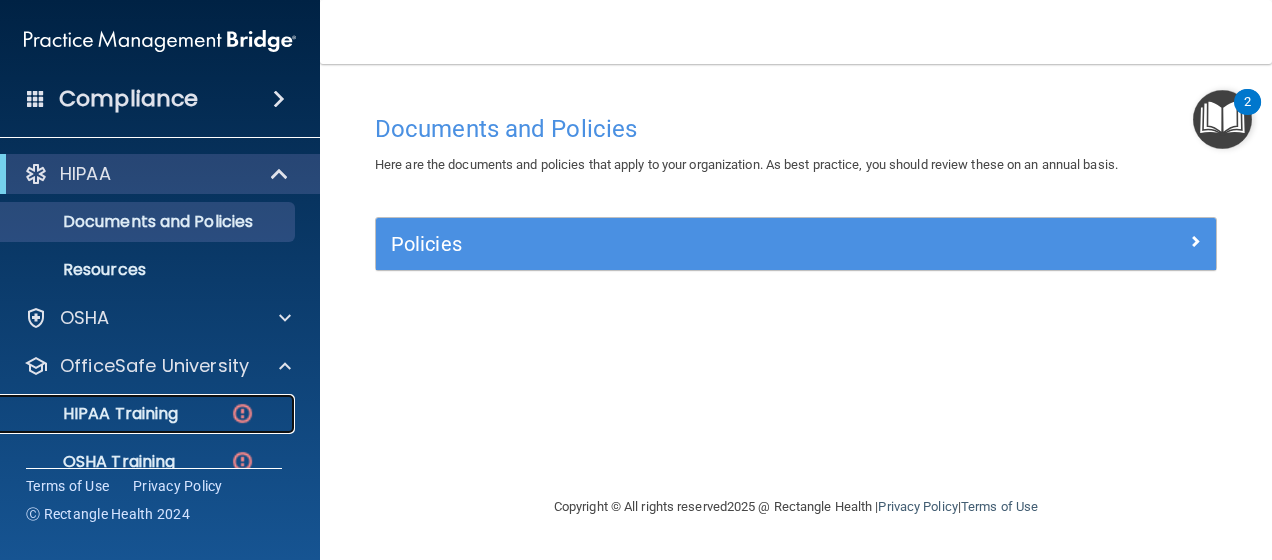 click on "HIPAA Training" at bounding box center [95, 414] 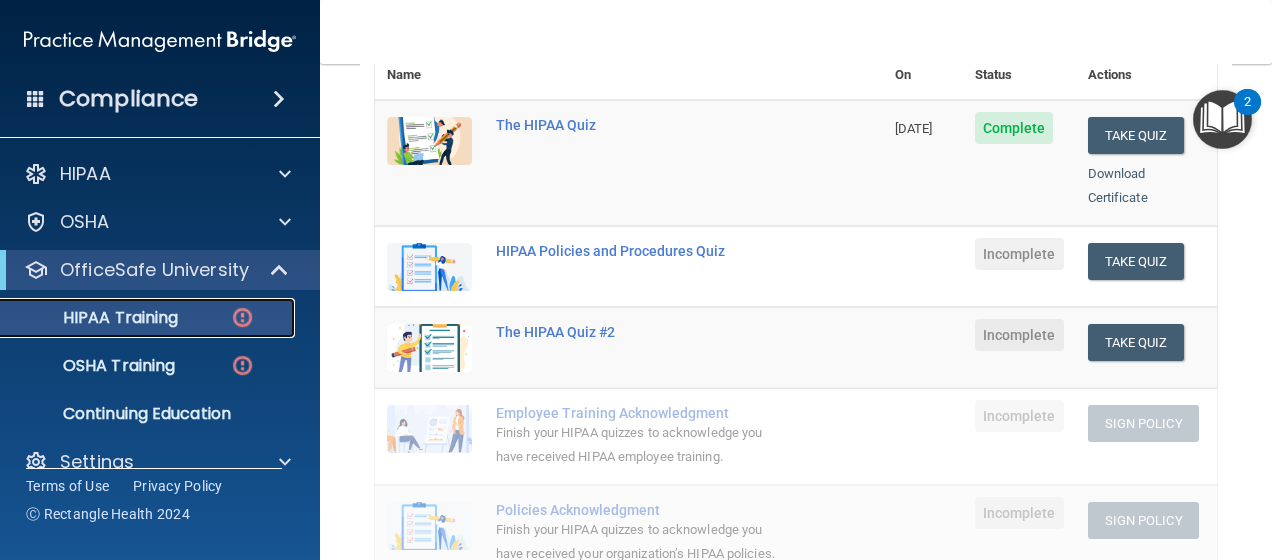 scroll, scrollTop: 280, scrollLeft: 0, axis: vertical 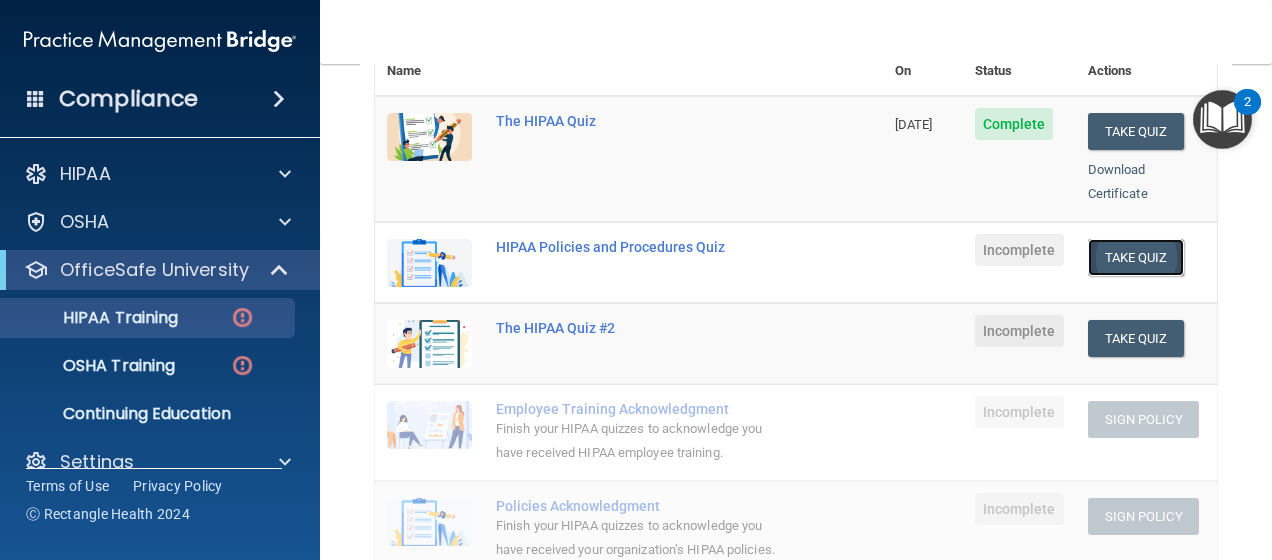 click on "Take Quiz" at bounding box center [1136, 257] 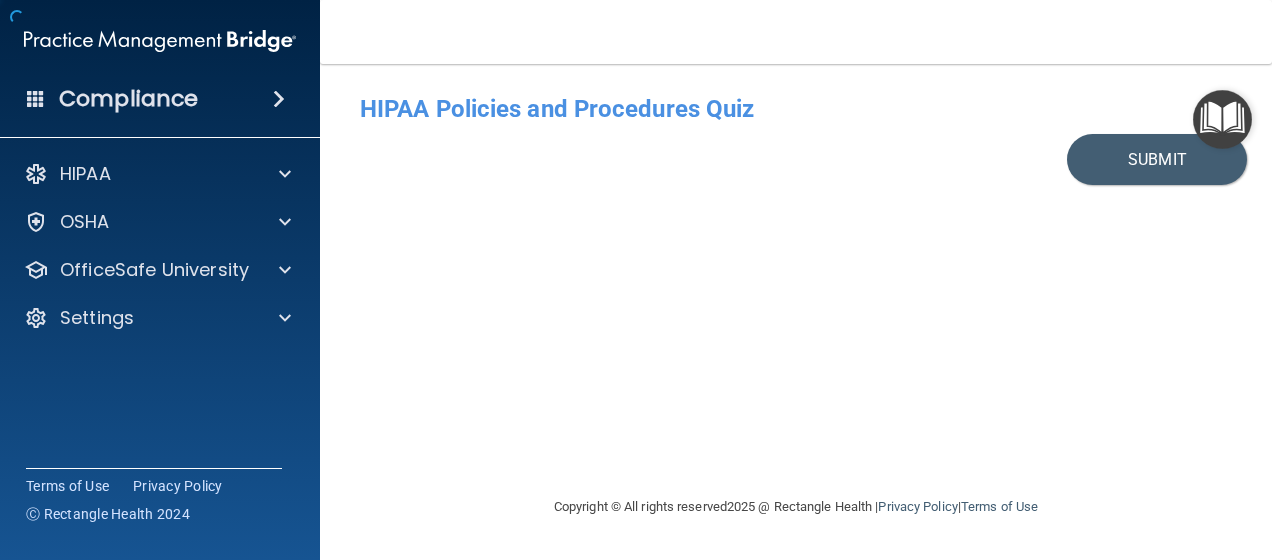 scroll, scrollTop: 0, scrollLeft: 0, axis: both 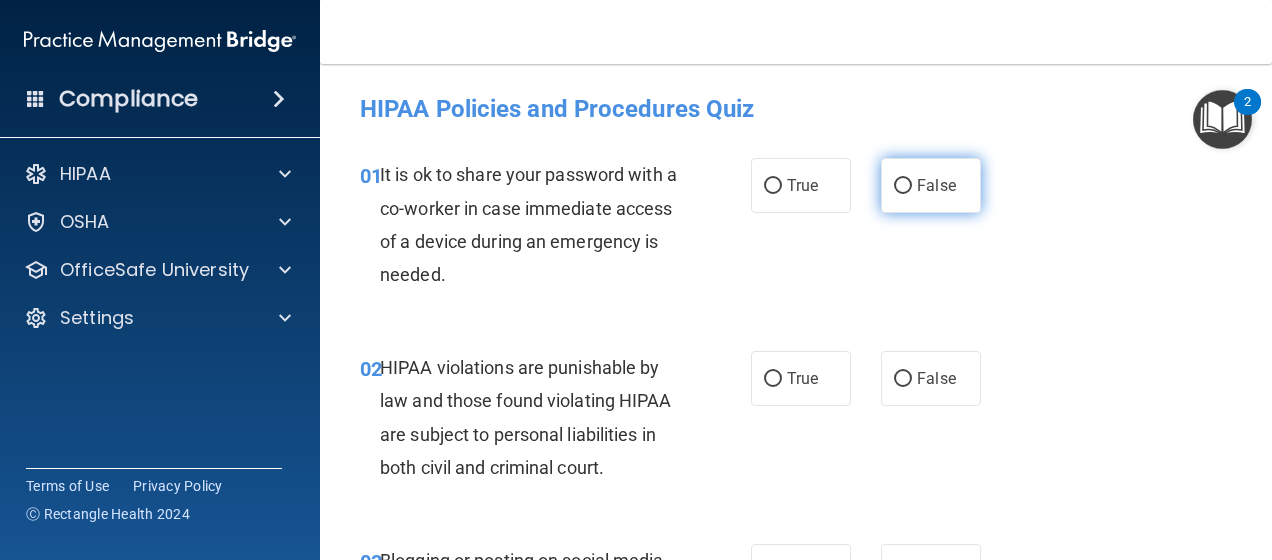 drag, startPoint x: 894, startPoint y: 190, endPoint x: 894, endPoint y: 172, distance: 18 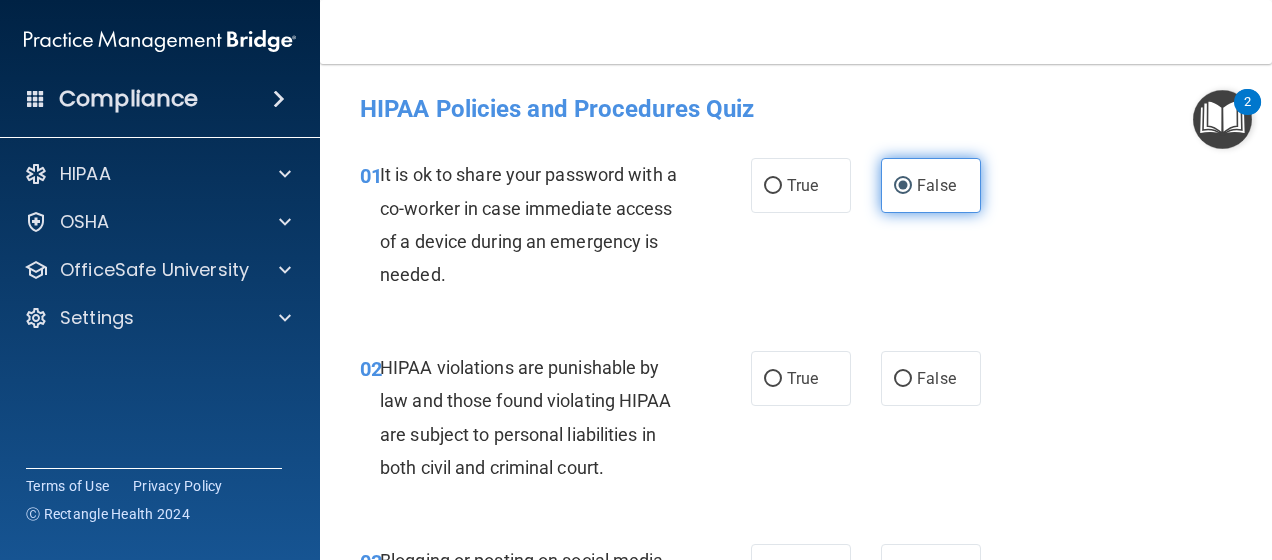 click on "False" at bounding box center (931, 185) 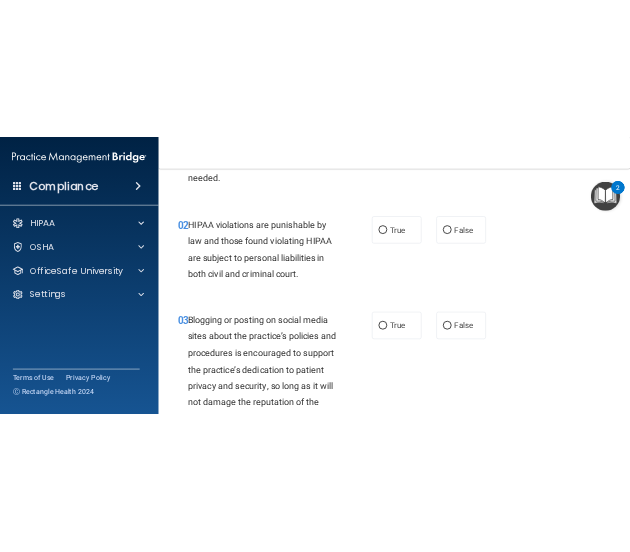 scroll, scrollTop: 192, scrollLeft: 0, axis: vertical 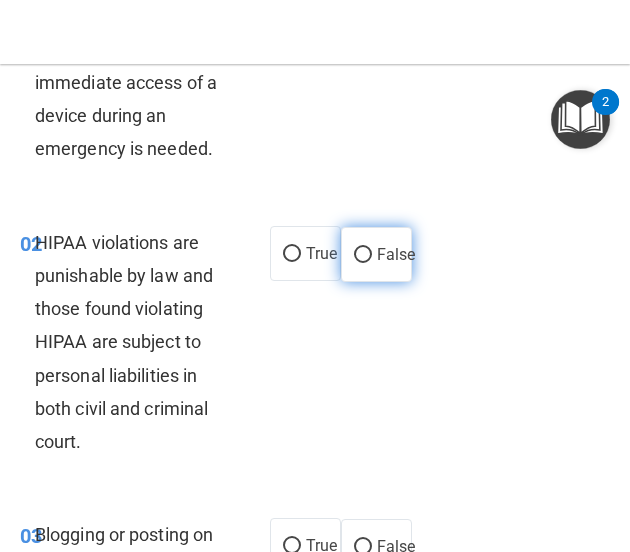 click on "False" at bounding box center [376, 254] 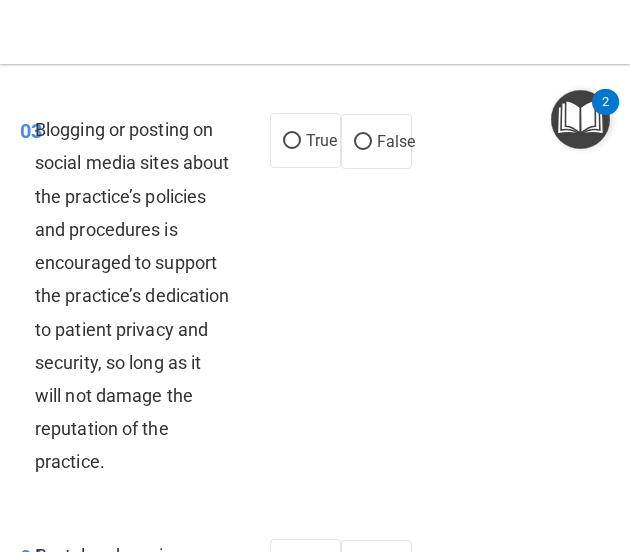 scroll, scrollTop: 565, scrollLeft: 0, axis: vertical 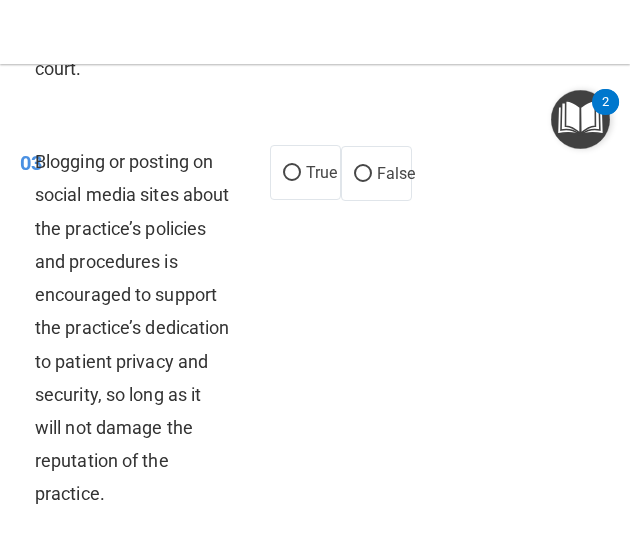 drag, startPoint x: 350, startPoint y: 173, endPoint x: 408, endPoint y: 320, distance: 158.02847 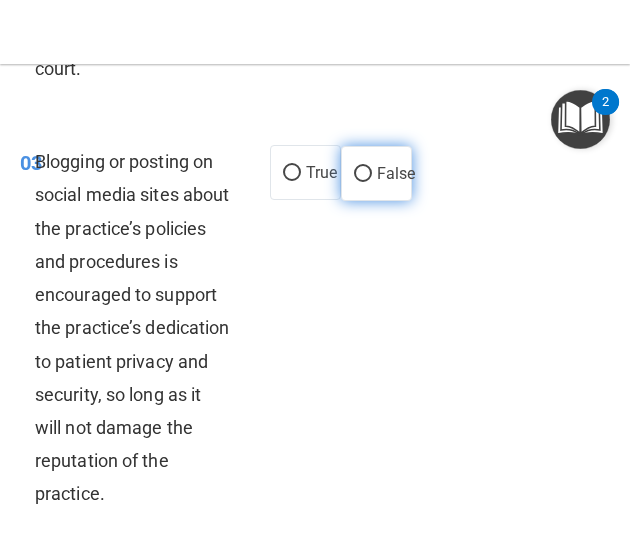 click on "False" at bounding box center (396, 173) 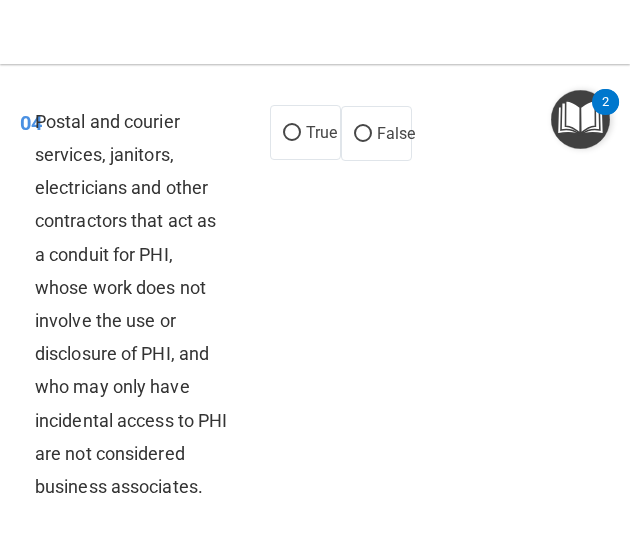 scroll, scrollTop: 1032, scrollLeft: 0, axis: vertical 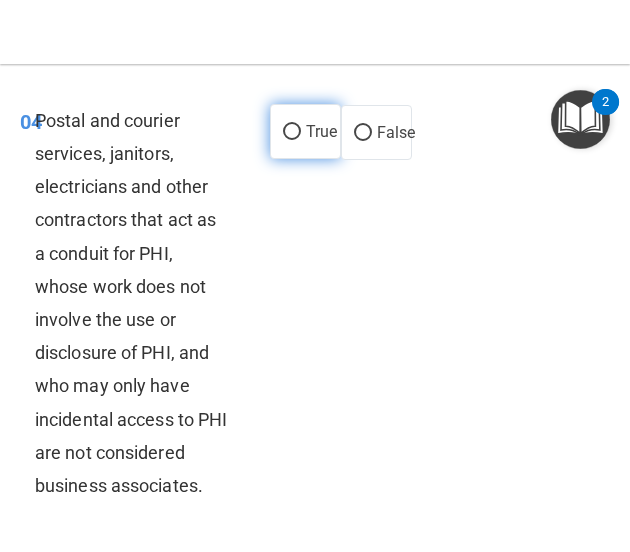click on "True" at bounding box center [292, 132] 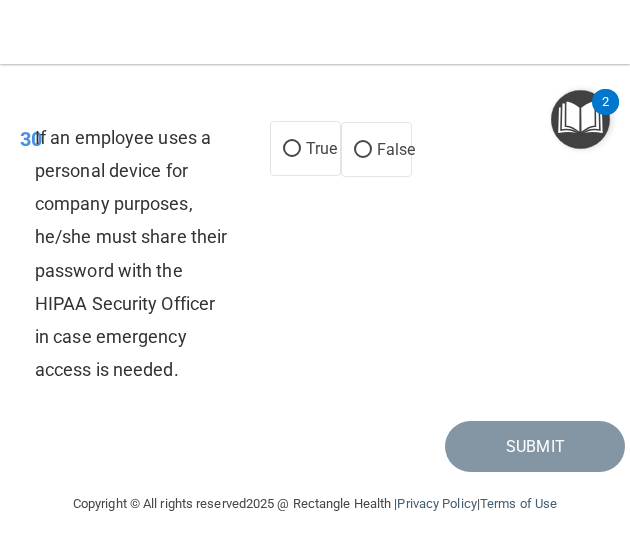 scroll, scrollTop: 9512, scrollLeft: 0, axis: vertical 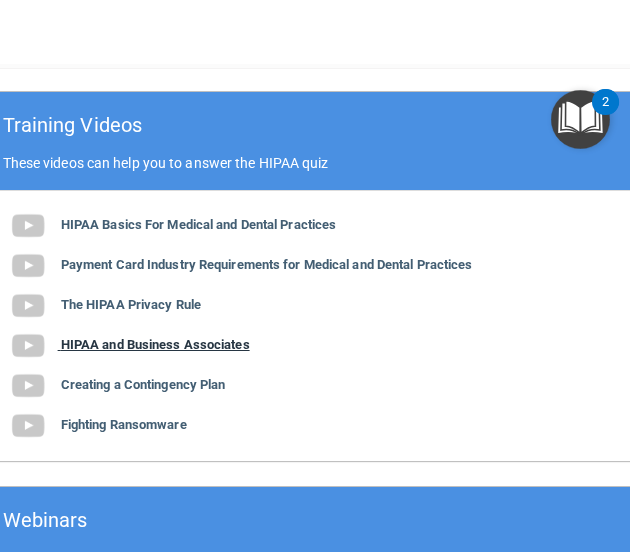 click on "HIPAA and Business Associates" at bounding box center [155, 344] 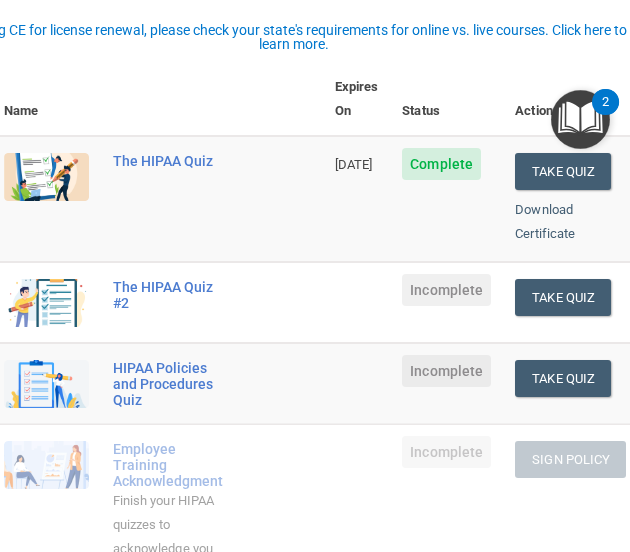 scroll, scrollTop: 268, scrollLeft: 0, axis: vertical 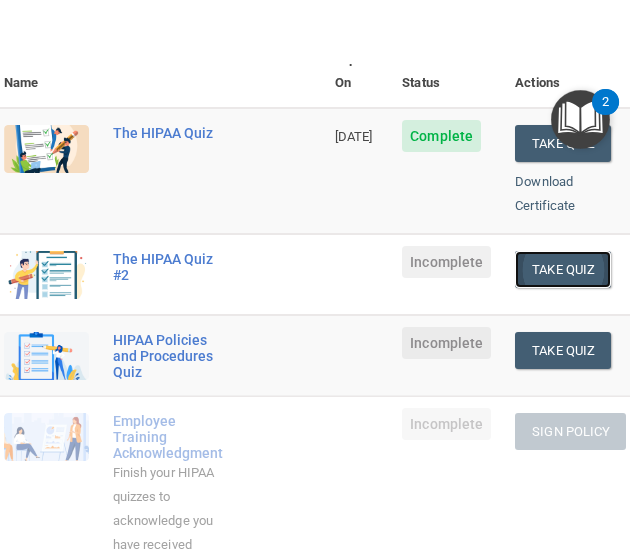 click on "Take Quiz" at bounding box center [563, 269] 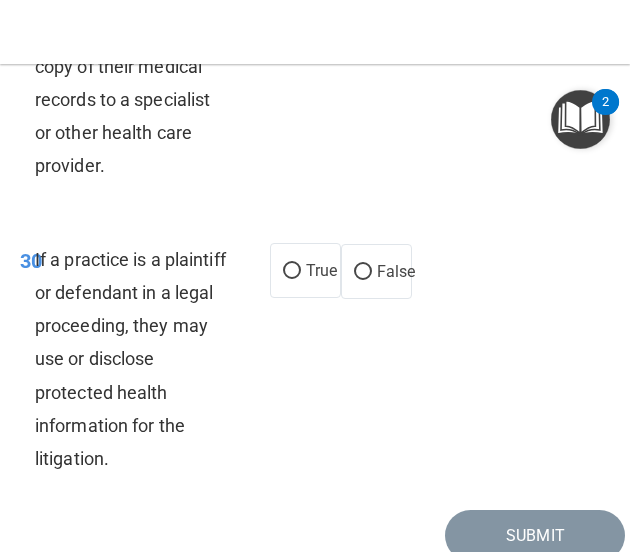scroll, scrollTop: 8720, scrollLeft: 0, axis: vertical 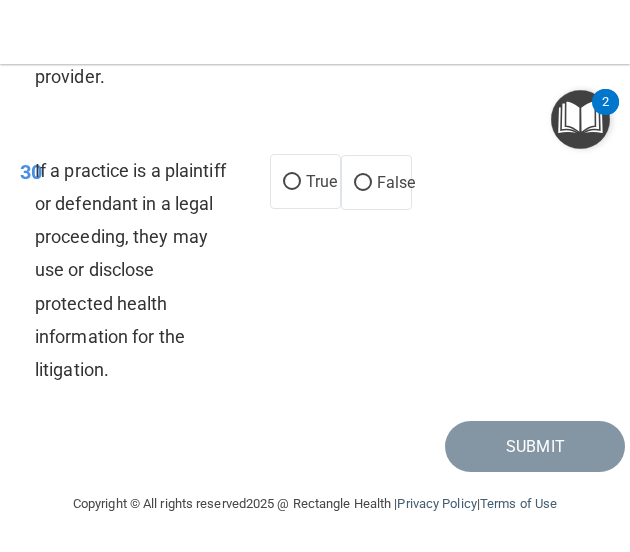 click on "False" at bounding box center (376, 182) 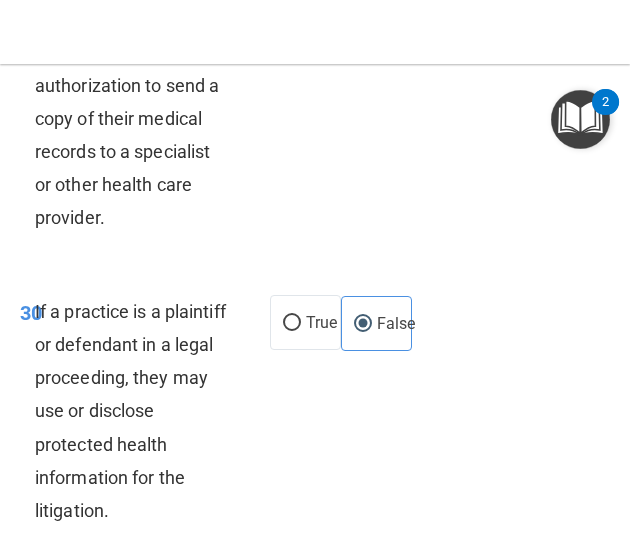 scroll, scrollTop: 8466, scrollLeft: 0, axis: vertical 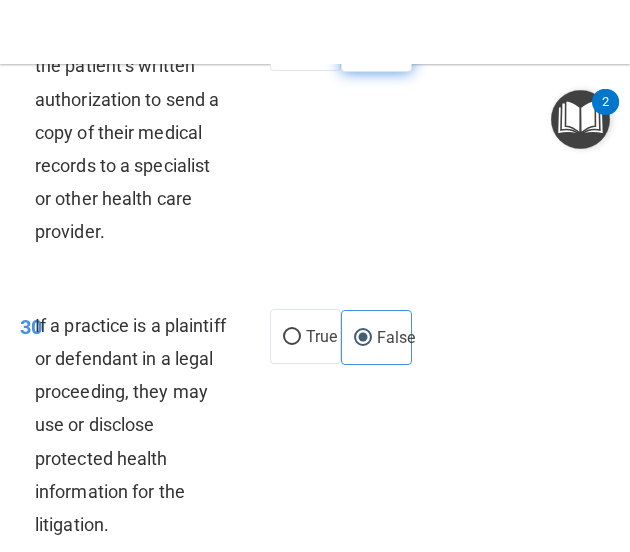 click on "False" at bounding box center (376, 44) 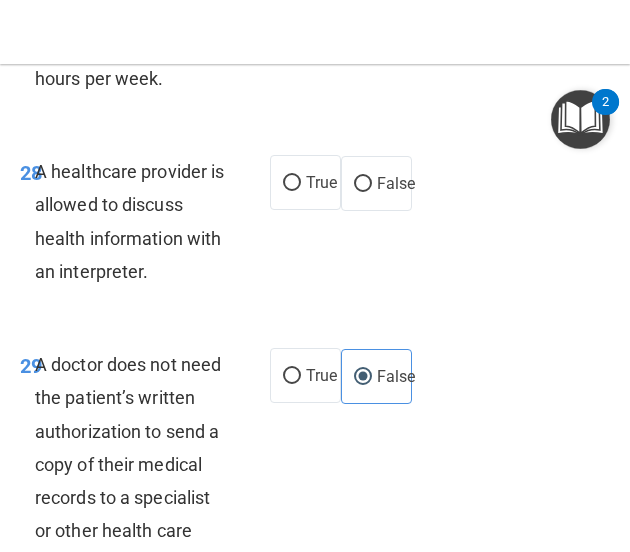 scroll, scrollTop: 8135, scrollLeft: 0, axis: vertical 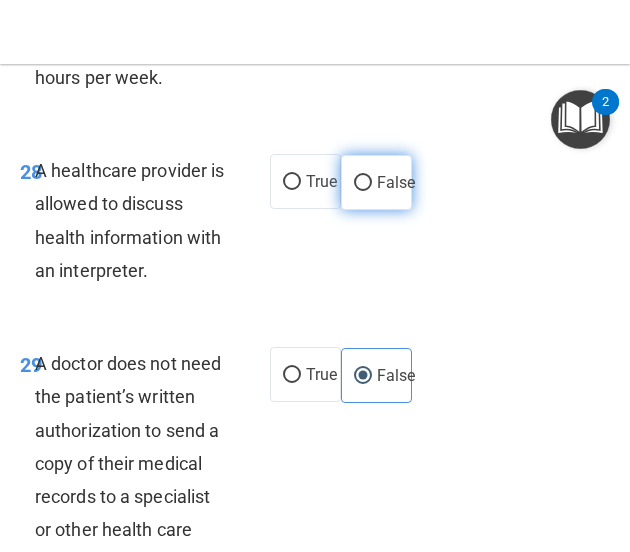 click on "False" at bounding box center [376, 182] 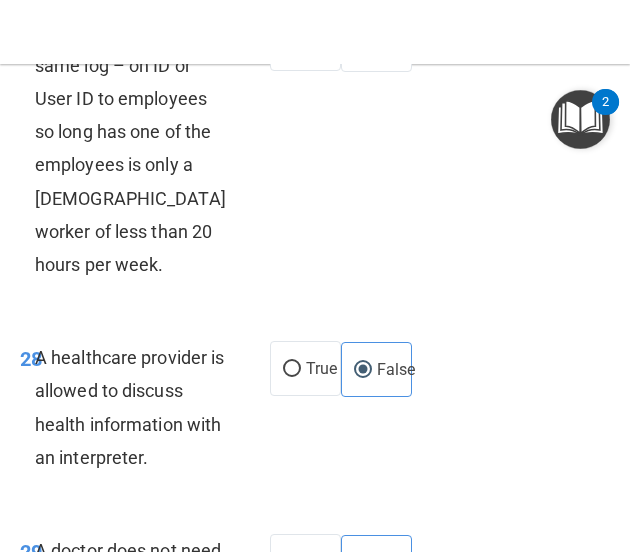 scroll, scrollTop: 7947, scrollLeft: 0, axis: vertical 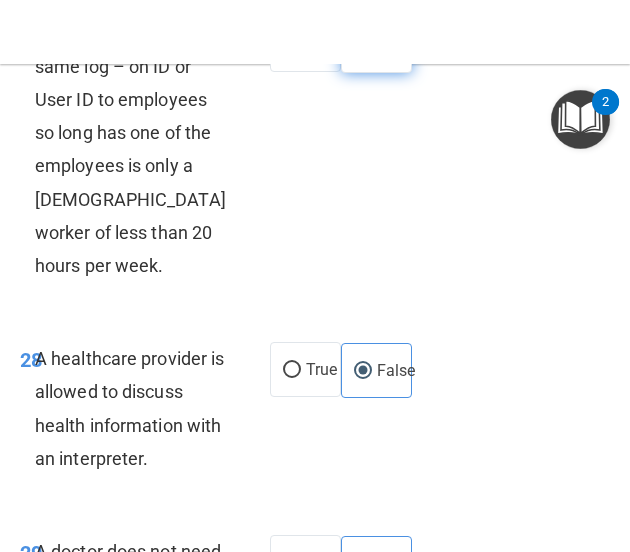 drag, startPoint x: 360, startPoint y: 142, endPoint x: 340, endPoint y: 146, distance: 20.396078 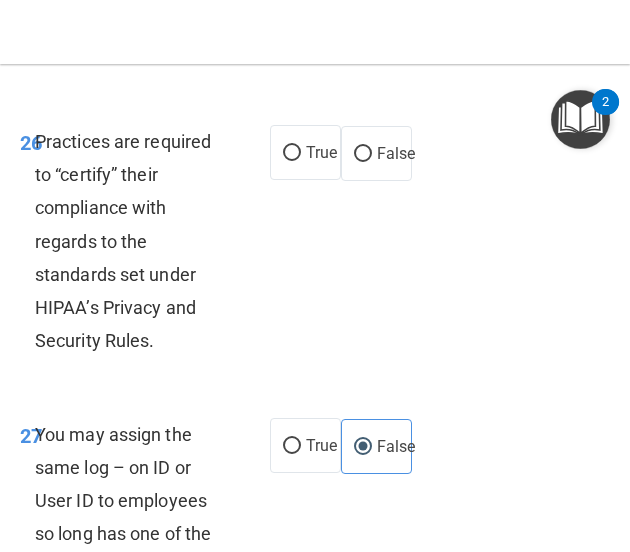 scroll, scrollTop: 7535, scrollLeft: 0, axis: vertical 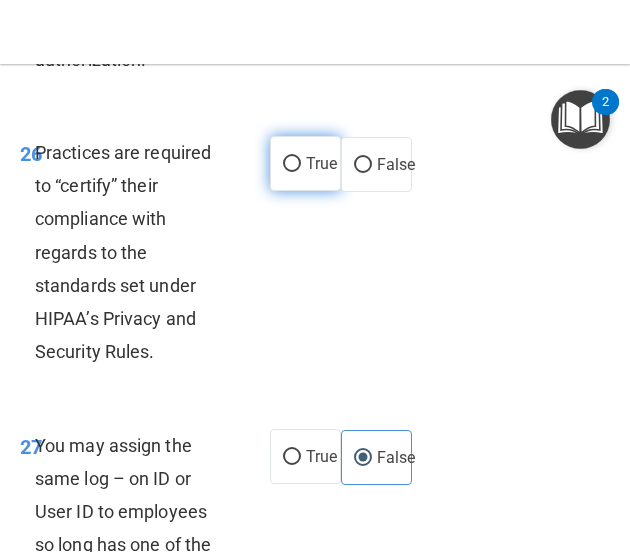 click on "True" at bounding box center [292, 164] 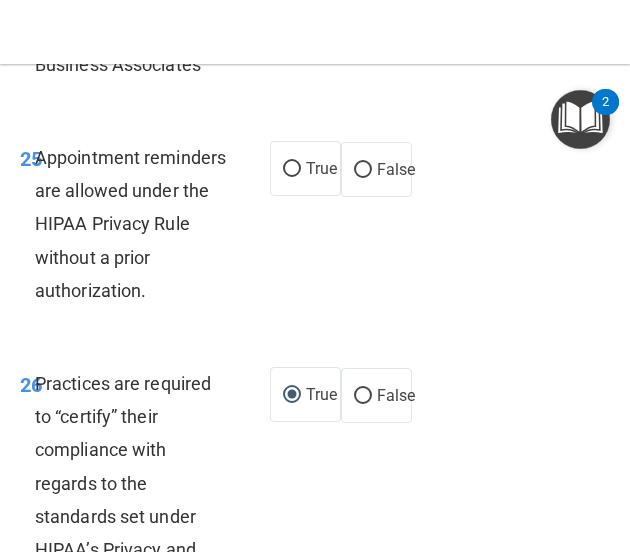scroll, scrollTop: 7296, scrollLeft: 0, axis: vertical 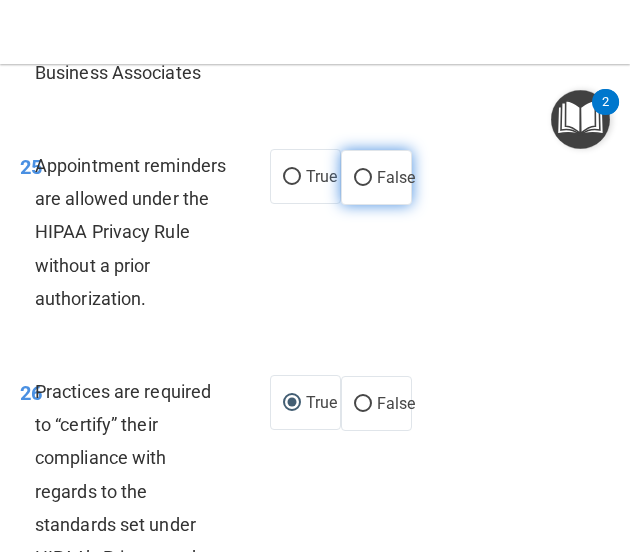 click on "False" at bounding box center [363, 178] 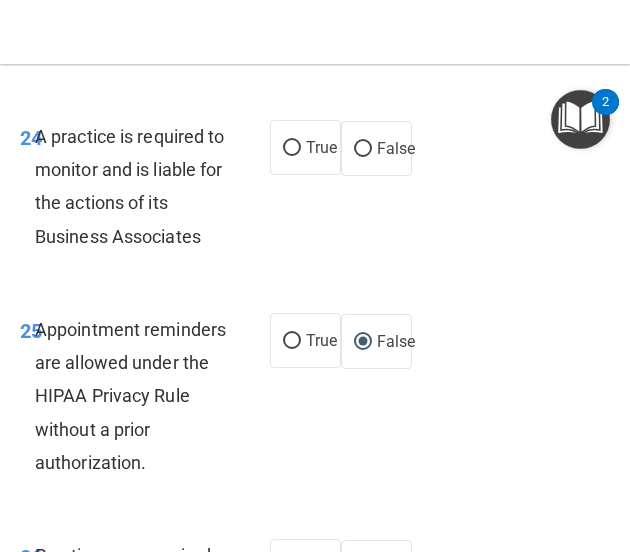 scroll, scrollTop: 7128, scrollLeft: 0, axis: vertical 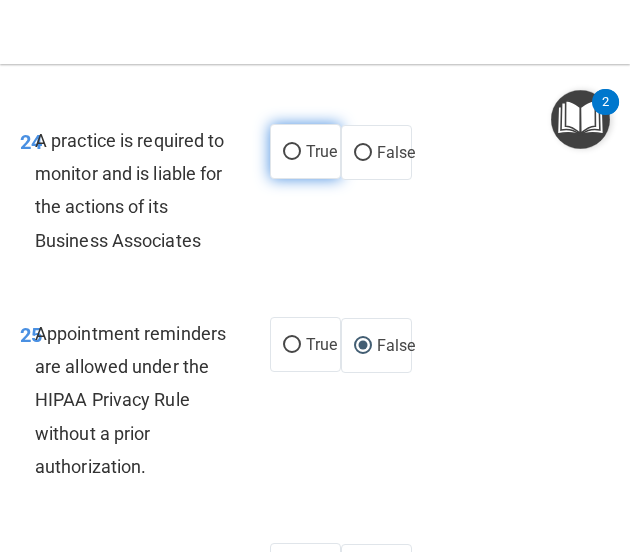 click on "True" at bounding box center [292, 152] 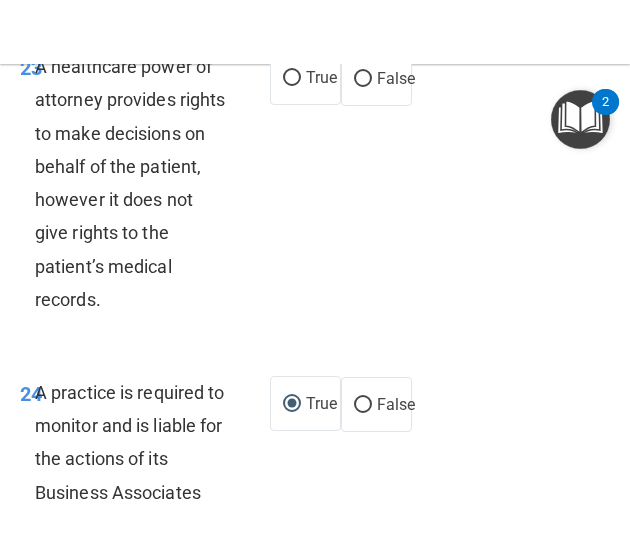 scroll, scrollTop: 6875, scrollLeft: 0, axis: vertical 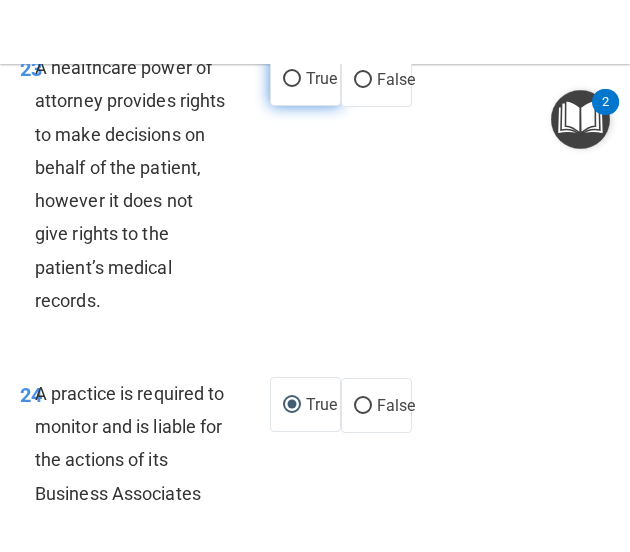 drag, startPoint x: 288, startPoint y: 159, endPoint x: 291, endPoint y: 177, distance: 18.248287 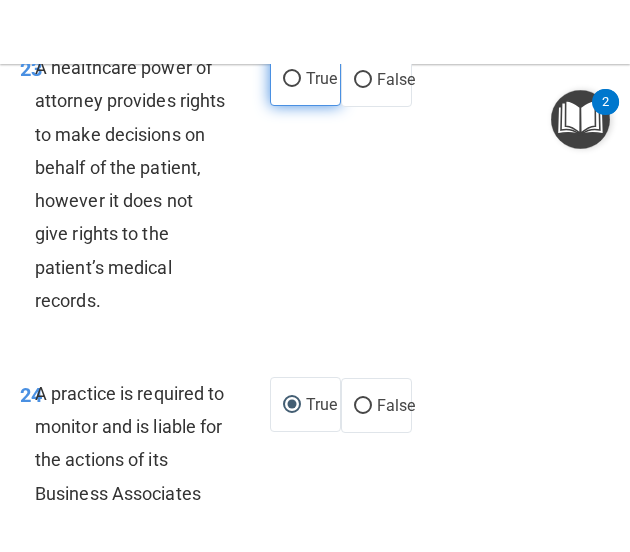 click on "True" at bounding box center [292, 79] 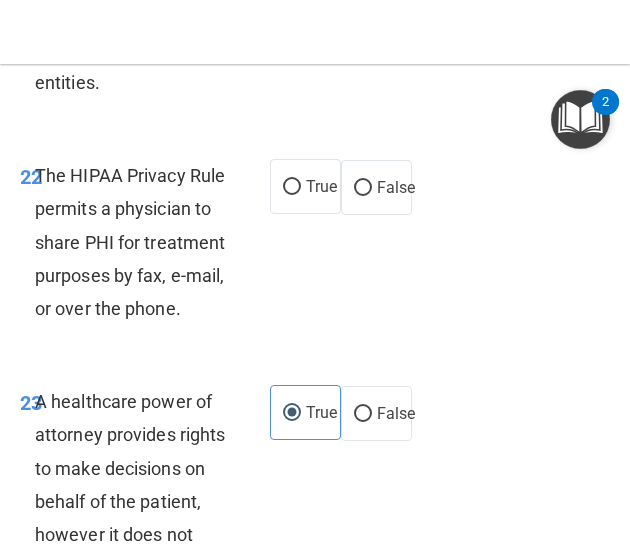 scroll, scrollTop: 6540, scrollLeft: 0, axis: vertical 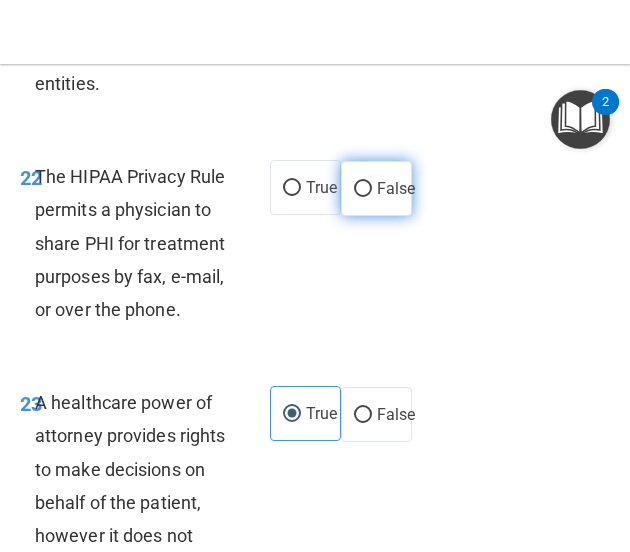 drag, startPoint x: 351, startPoint y: 252, endPoint x: 366, endPoint y: 242, distance: 18.027756 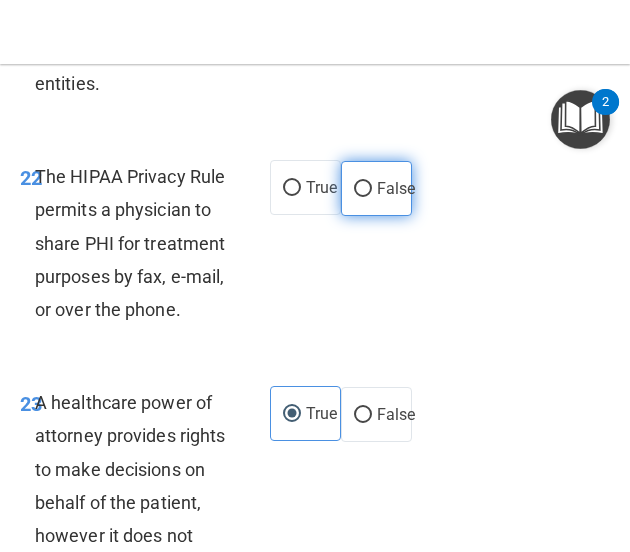 click on "False" at bounding box center [376, 188] 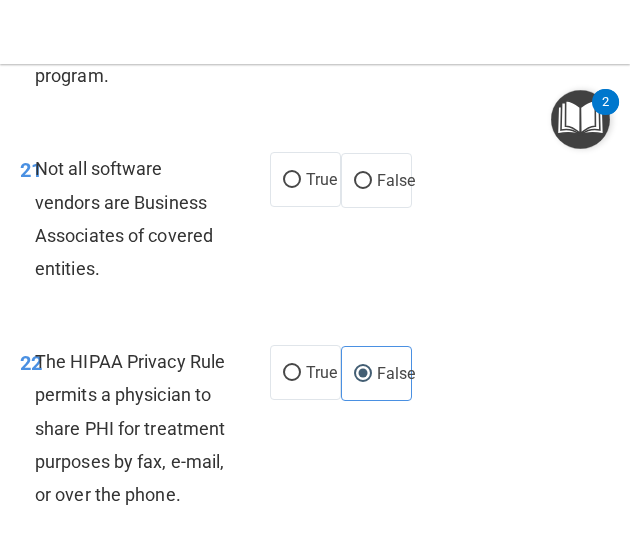 scroll, scrollTop: 6352, scrollLeft: 0, axis: vertical 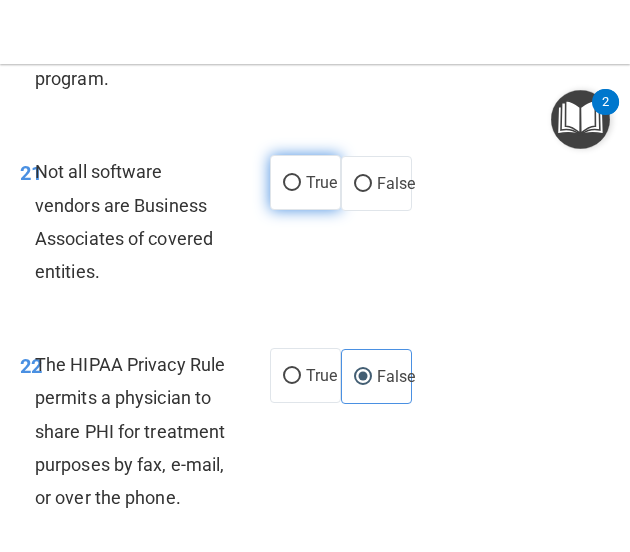 click on "True" at bounding box center (321, 182) 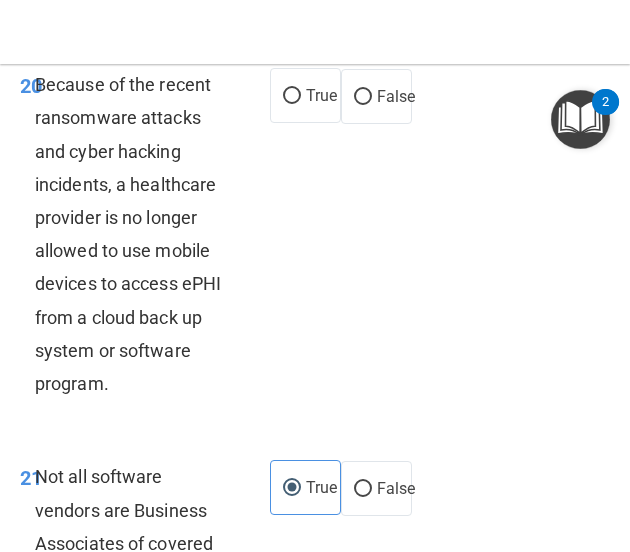 scroll, scrollTop: 6046, scrollLeft: 0, axis: vertical 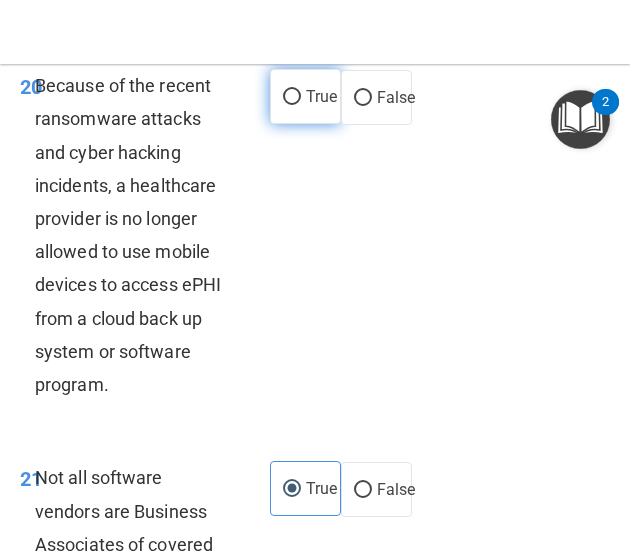 click on "True" at bounding box center (292, 97) 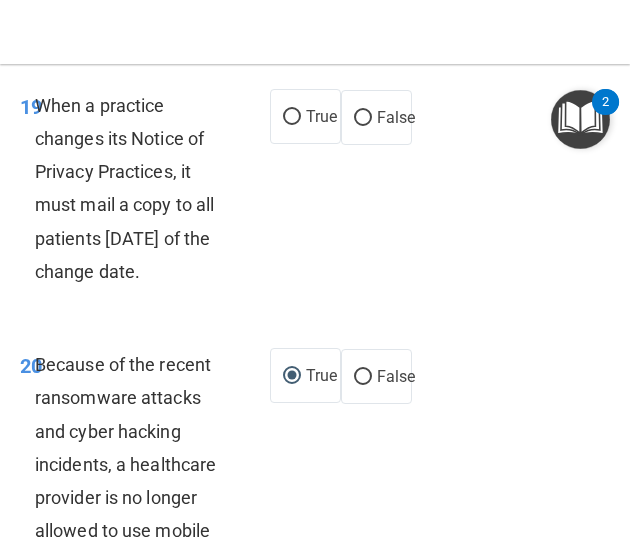 scroll, scrollTop: 5766, scrollLeft: 0, axis: vertical 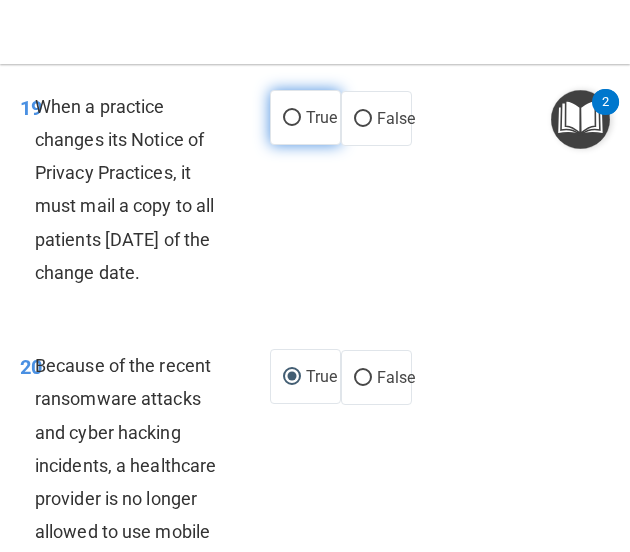 click on "True" at bounding box center (292, 118) 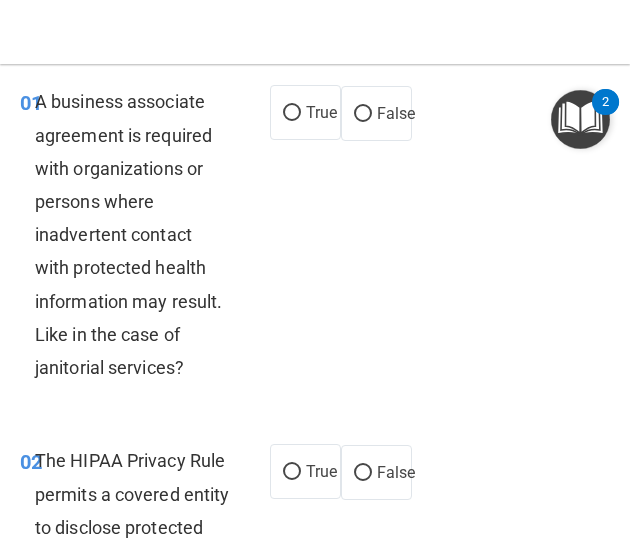 scroll, scrollTop: 72, scrollLeft: 0, axis: vertical 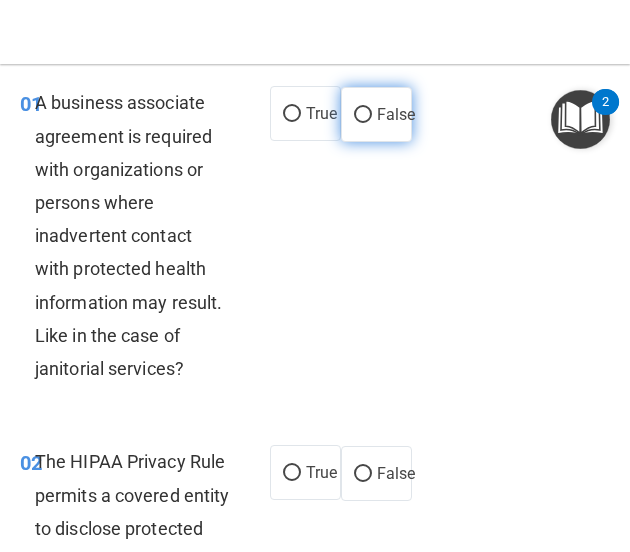 click on "False" at bounding box center [363, 115] 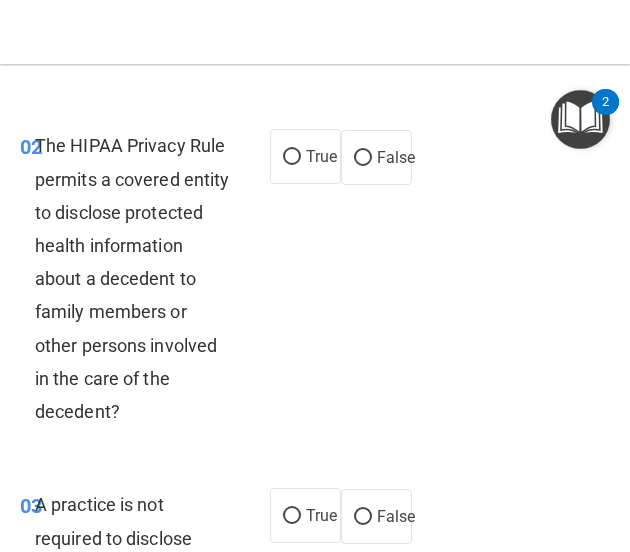 scroll, scrollTop: 389, scrollLeft: 0, axis: vertical 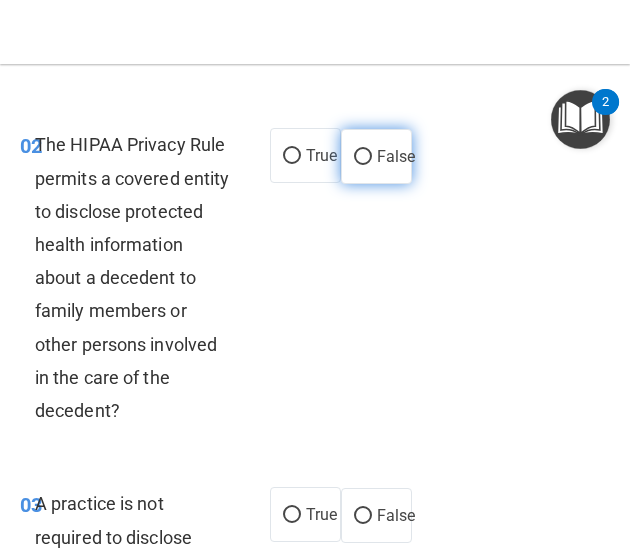 click on "False" at bounding box center [363, 157] 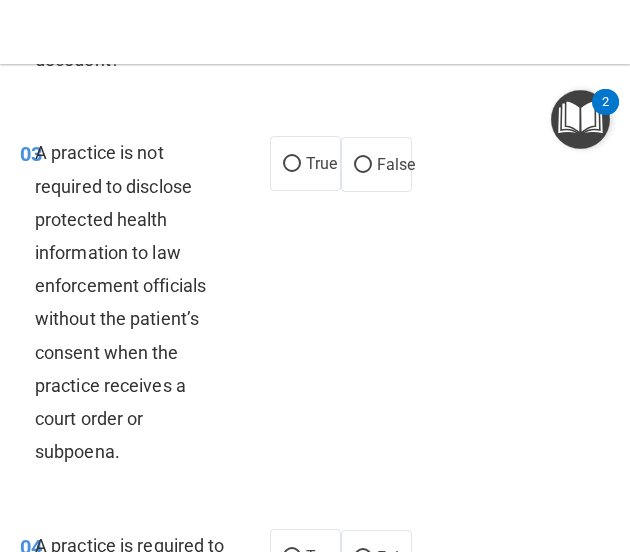 scroll, scrollTop: 742, scrollLeft: 0, axis: vertical 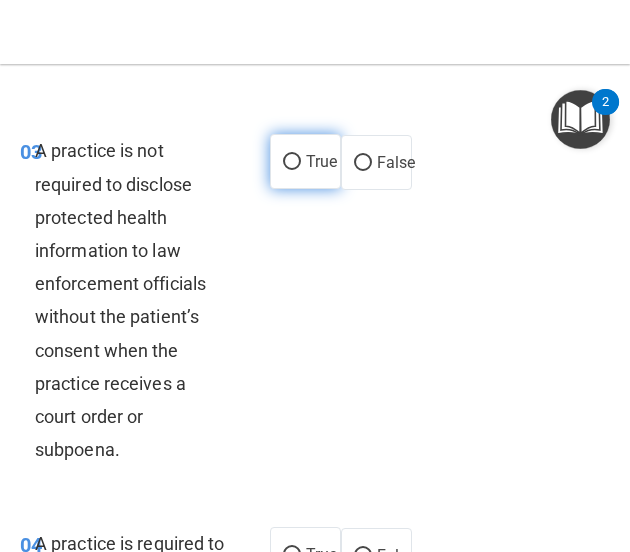 click on "True" at bounding box center (305, 161) 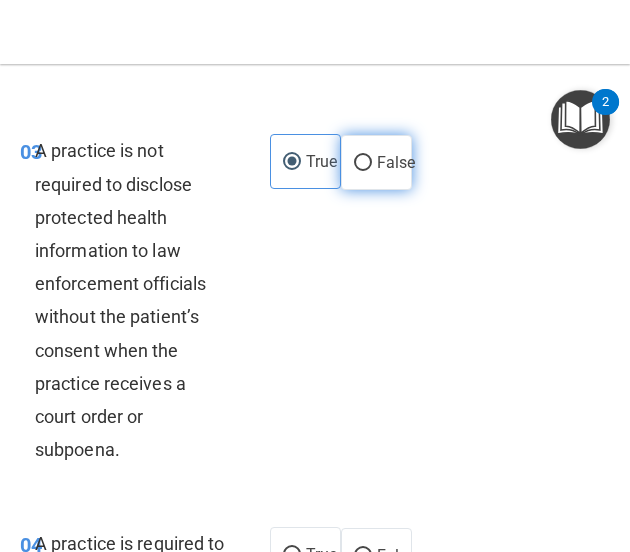 click on "False" at bounding box center (363, 163) 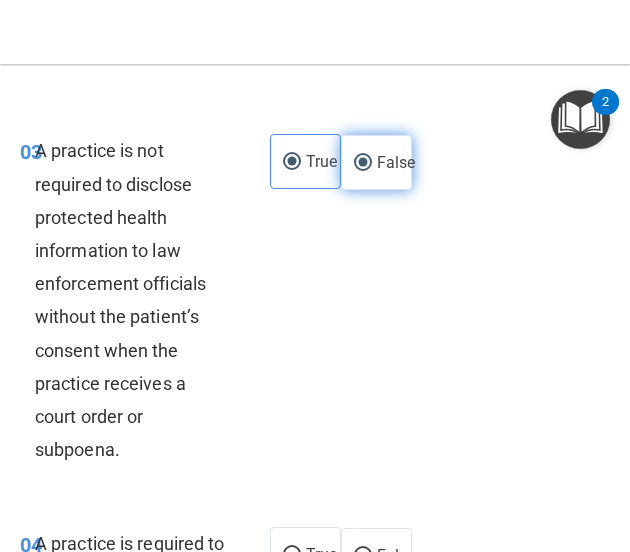 radio on "false" 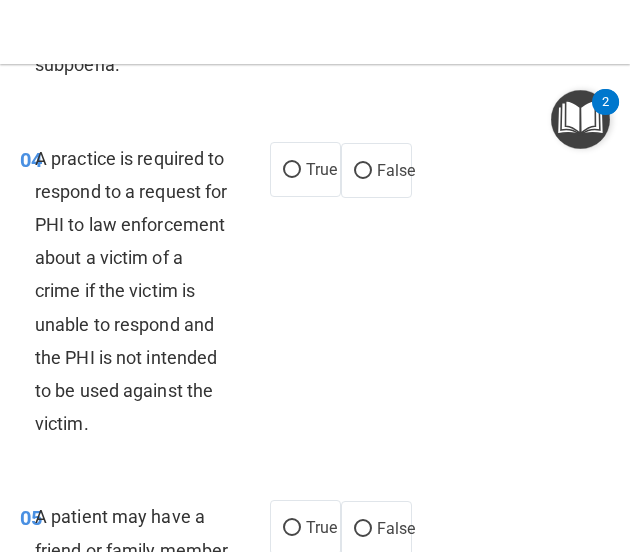 scroll, scrollTop: 1128, scrollLeft: 0, axis: vertical 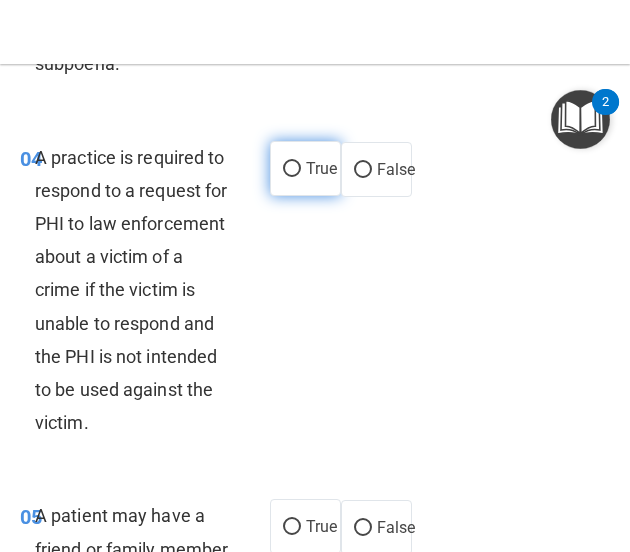 click on "True" at bounding box center (321, 168) 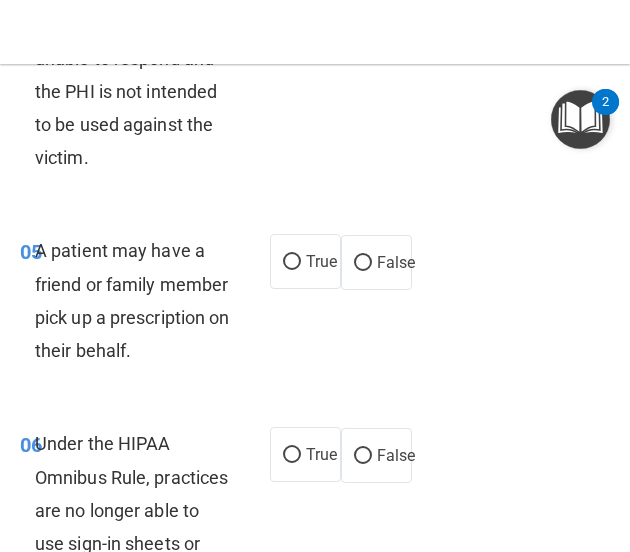 scroll, scrollTop: 1448, scrollLeft: 0, axis: vertical 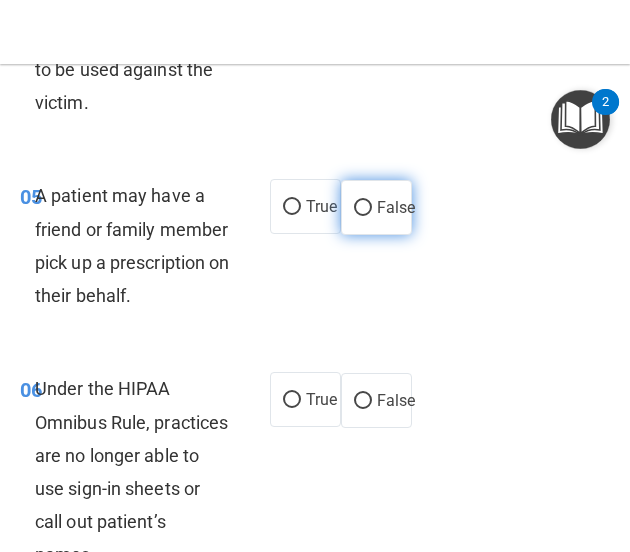 click on "False" at bounding box center [363, 208] 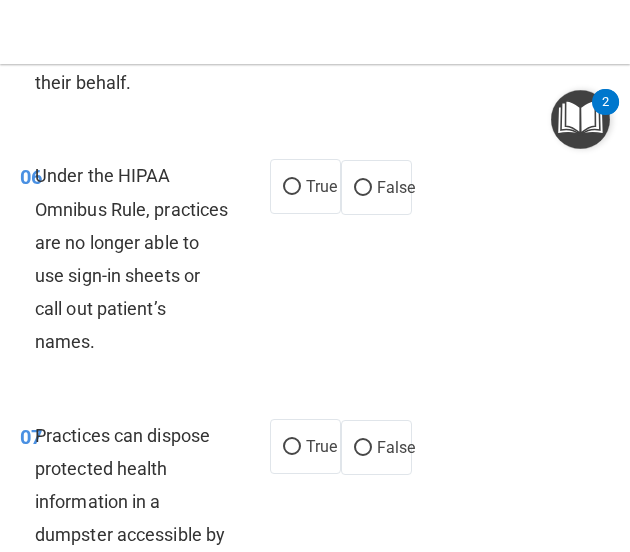 scroll, scrollTop: 1664, scrollLeft: 0, axis: vertical 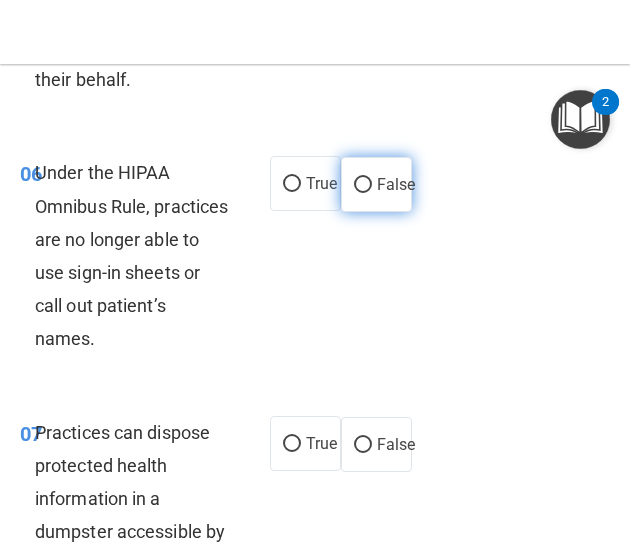 click on "False" at bounding box center [363, 185] 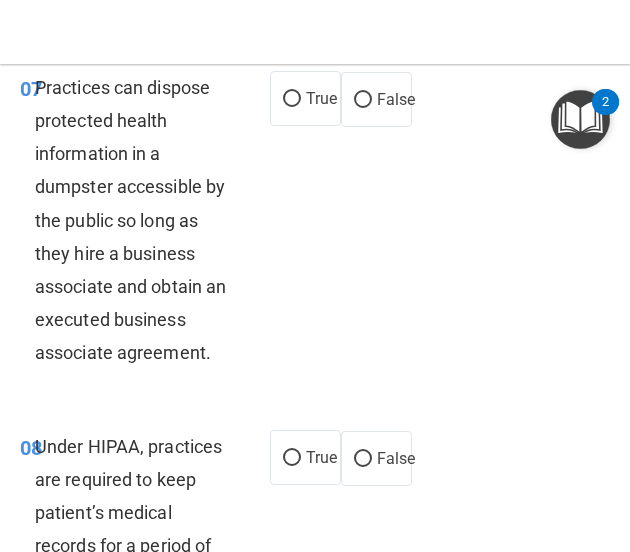 scroll, scrollTop: 2010, scrollLeft: 0, axis: vertical 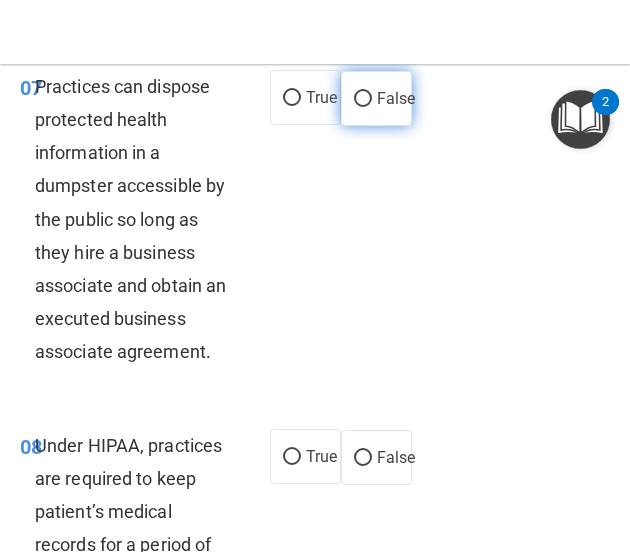 click on "False" at bounding box center (363, 99) 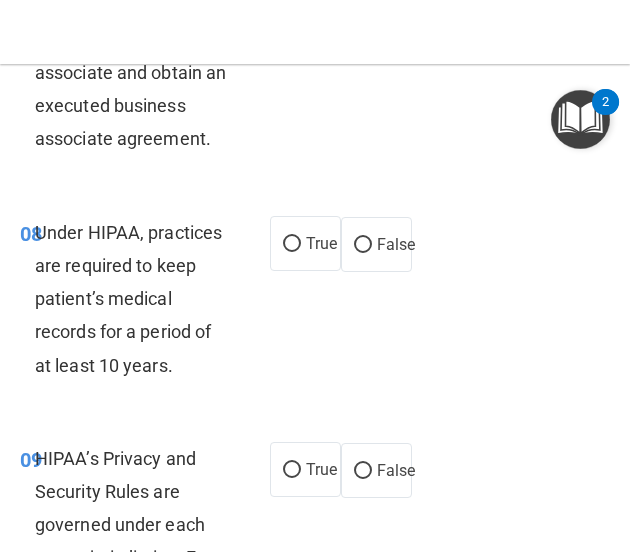 scroll, scrollTop: 2224, scrollLeft: 0, axis: vertical 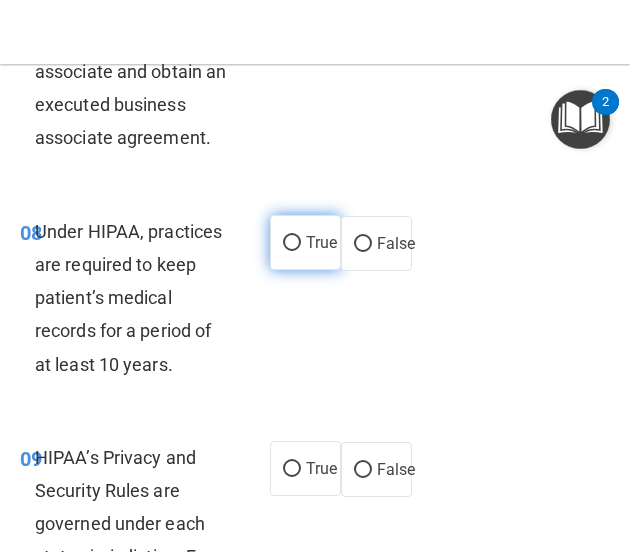 click on "True" at bounding box center (292, 243) 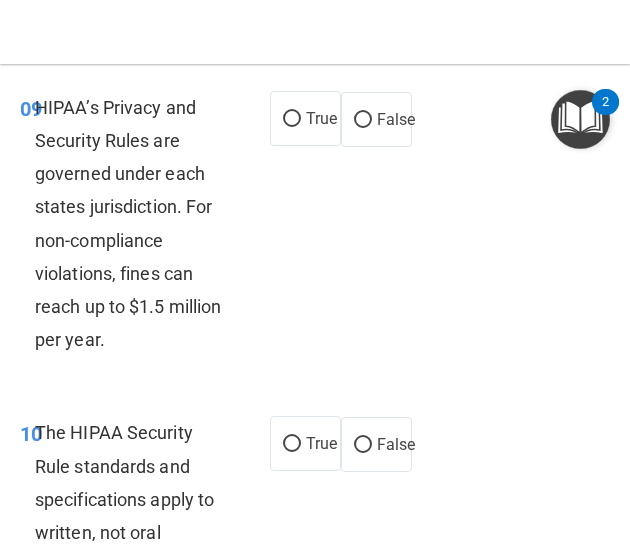 scroll, scrollTop: 2582, scrollLeft: 0, axis: vertical 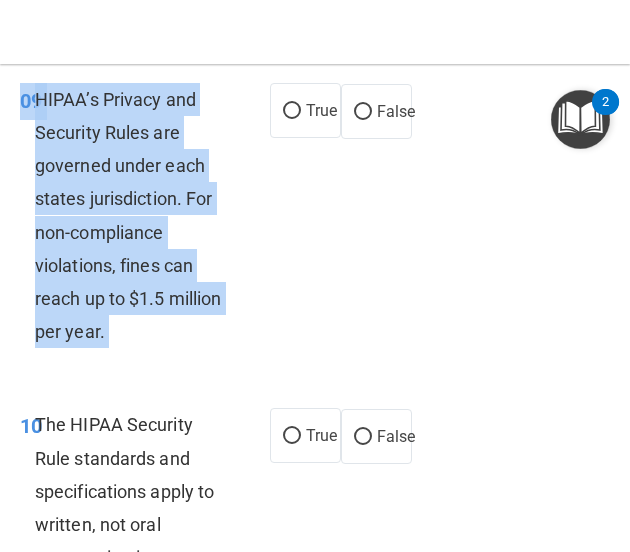 drag, startPoint x: 294, startPoint y: 185, endPoint x: 329, endPoint y: 320, distance: 139.46326 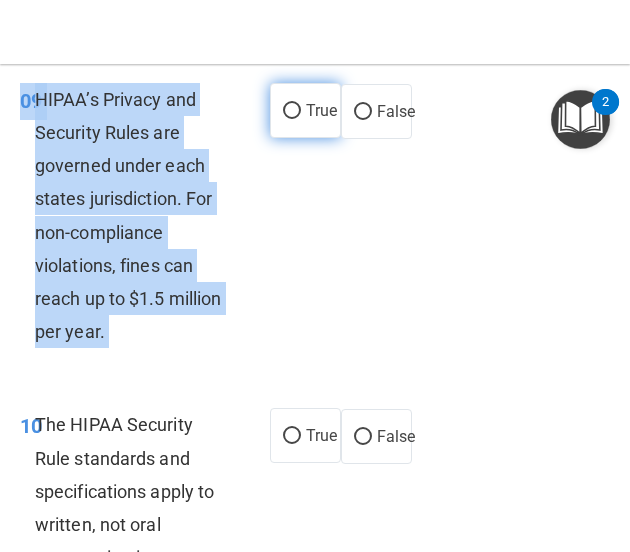 drag, startPoint x: 329, startPoint y: 320, endPoint x: 288, endPoint y: 167, distance: 158.39824 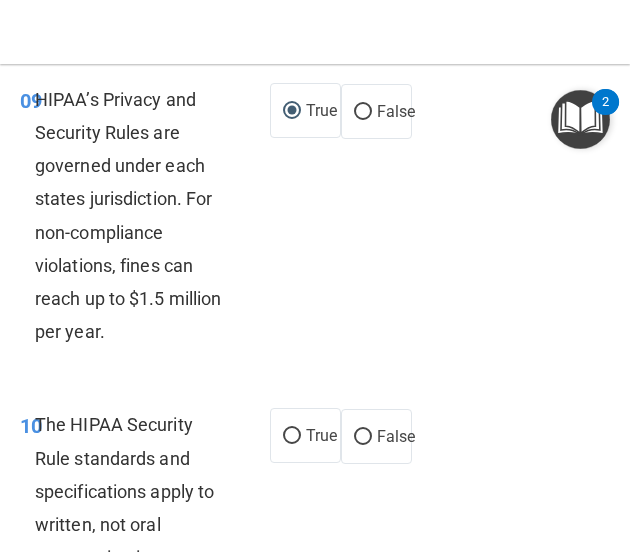 click on "09       HIPAA’s Privacy and Security Rules are governed under each states jurisdiction.  For non-compliance violations, fines can reach up to $1.5 million per year.                 True           False" at bounding box center [315, 221] 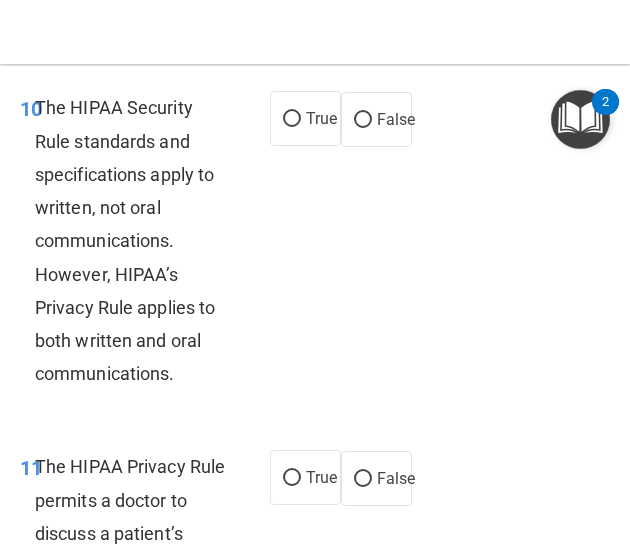 scroll, scrollTop: 2902, scrollLeft: 0, axis: vertical 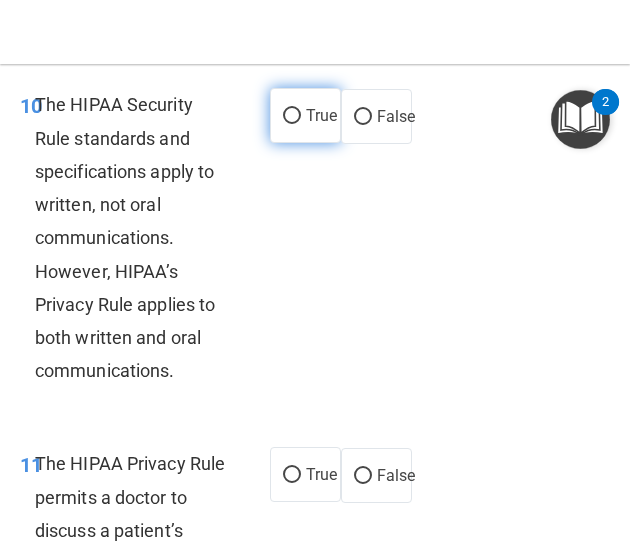 drag, startPoint x: 283, startPoint y: 181, endPoint x: 296, endPoint y: 177, distance: 13.601471 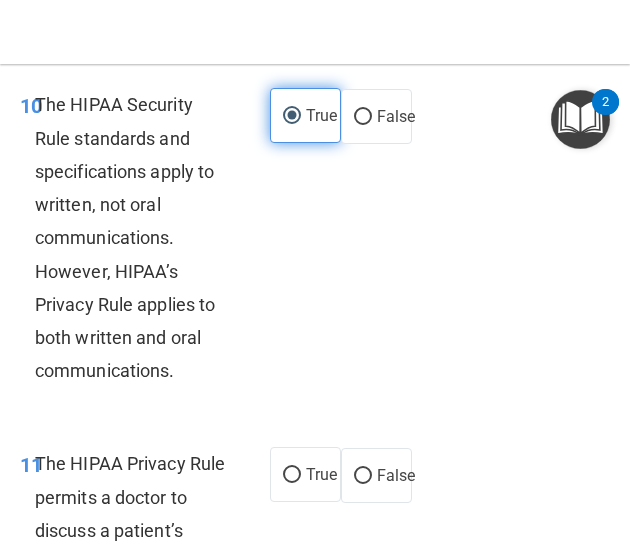 click on "True" at bounding box center (305, 115) 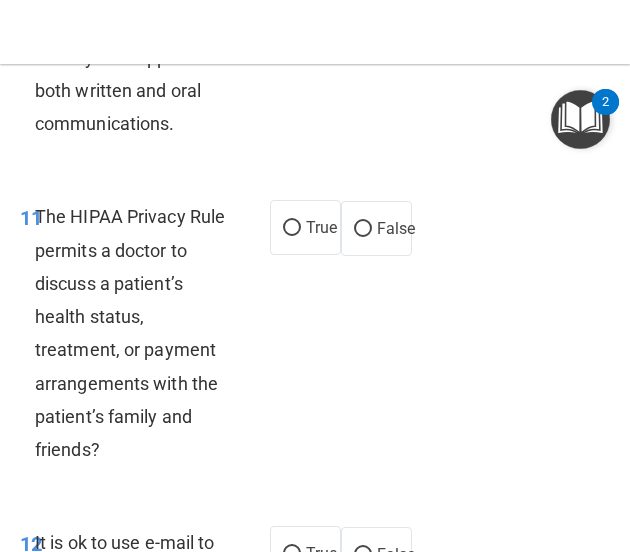 scroll, scrollTop: 3168, scrollLeft: 0, axis: vertical 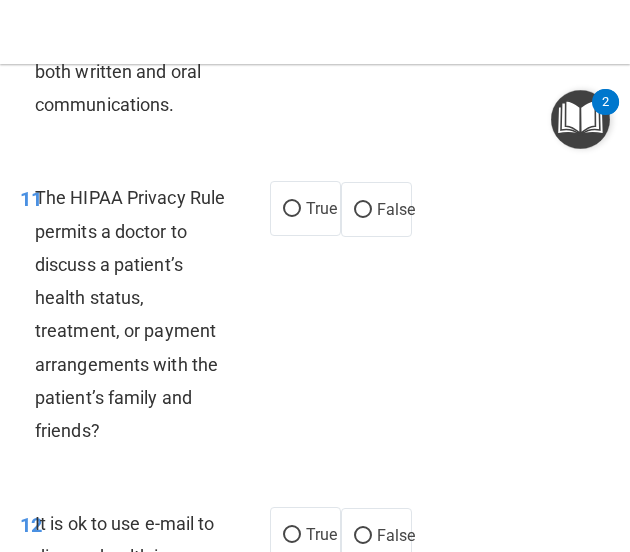 click on "11       The HIPAA Privacy Rule permits a doctor to discuss a patient’s health status, treatment, or payment arrangements with the patient’s family and friends?                 True           False" at bounding box center [315, 319] 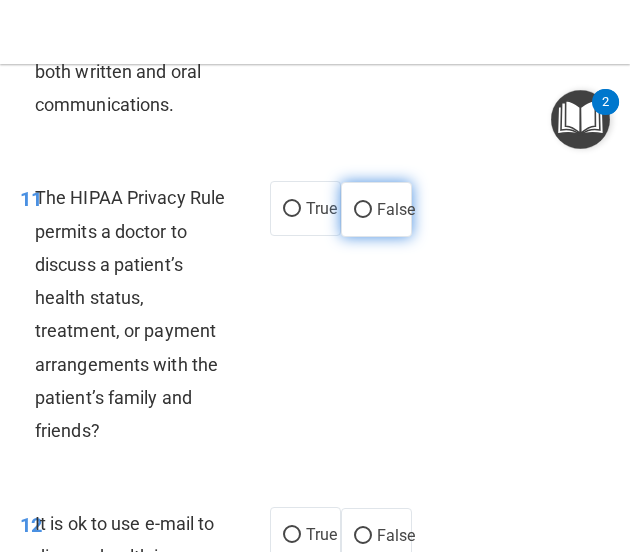 click on "False" at bounding box center [363, 210] 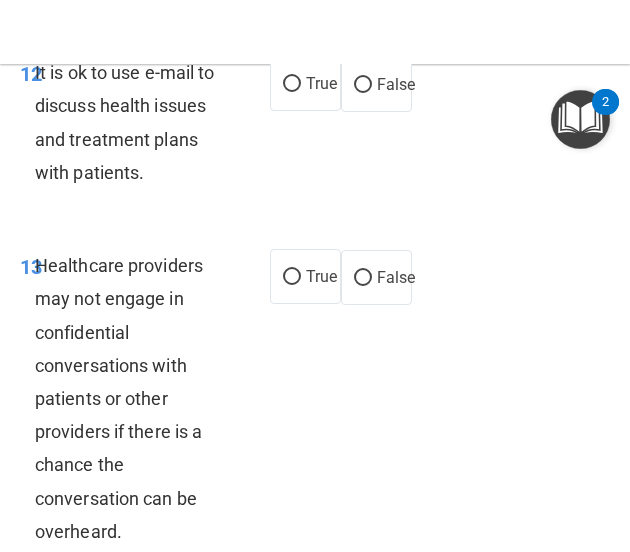 scroll, scrollTop: 3620, scrollLeft: 0, axis: vertical 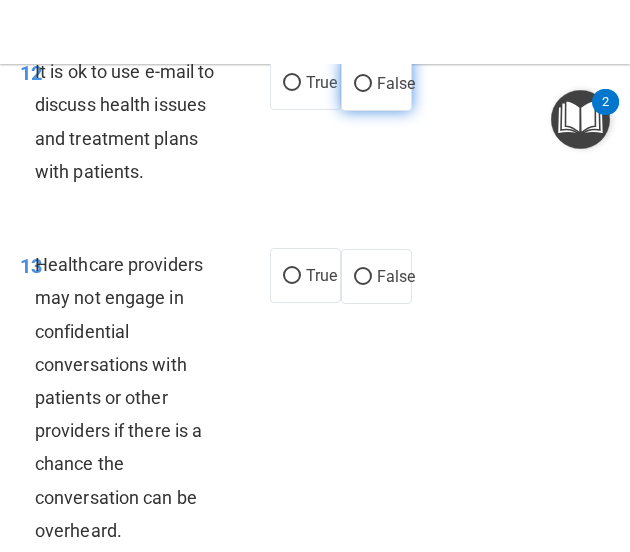 click on "False" at bounding box center [363, 84] 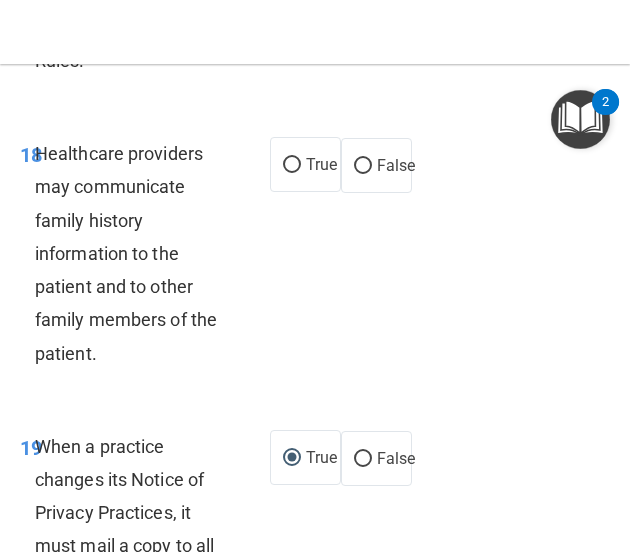 scroll, scrollTop: 5425, scrollLeft: 0, axis: vertical 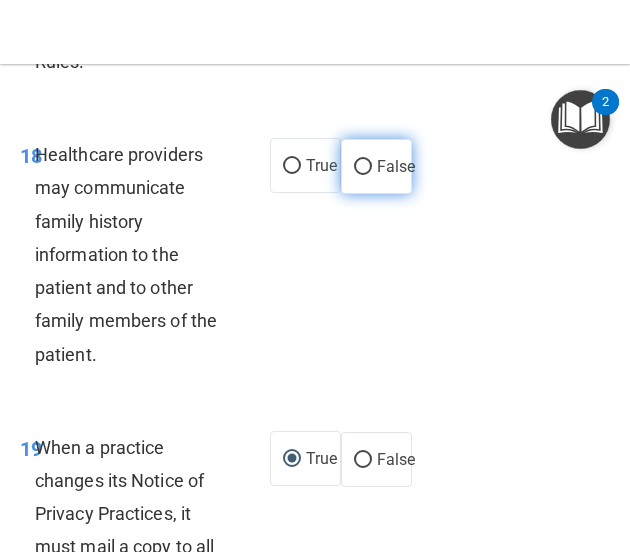 click on "False" at bounding box center (376, 166) 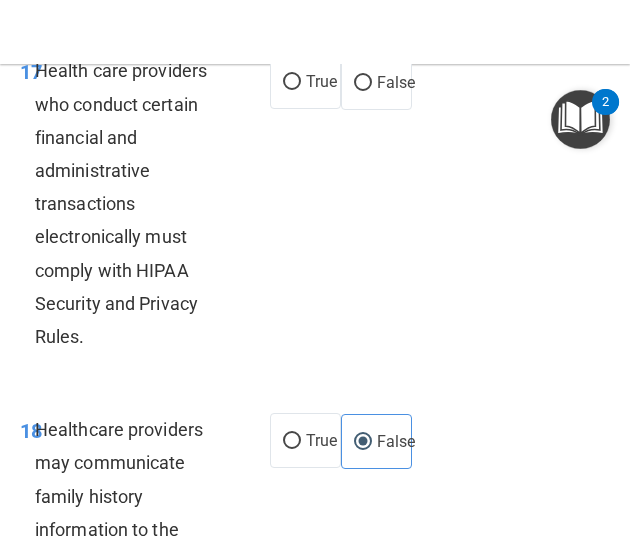 scroll, scrollTop: 5149, scrollLeft: 0, axis: vertical 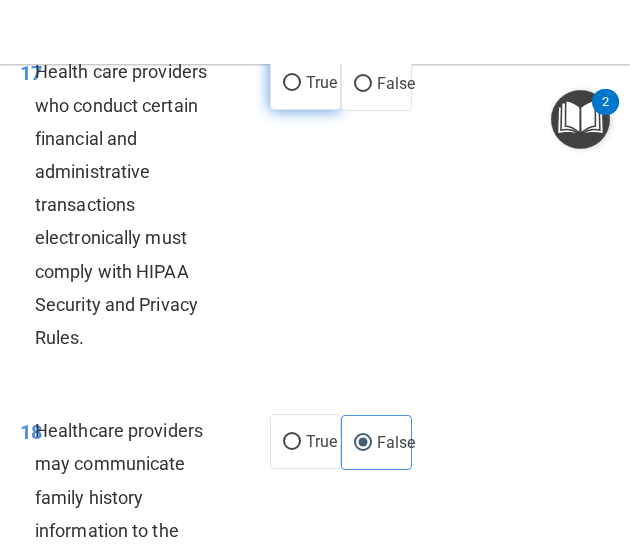 click on "True" at bounding box center [292, 83] 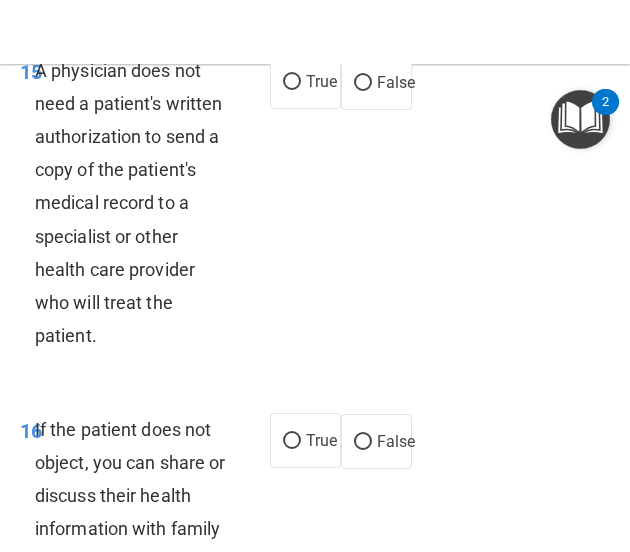 scroll, scrollTop: 4466, scrollLeft: 0, axis: vertical 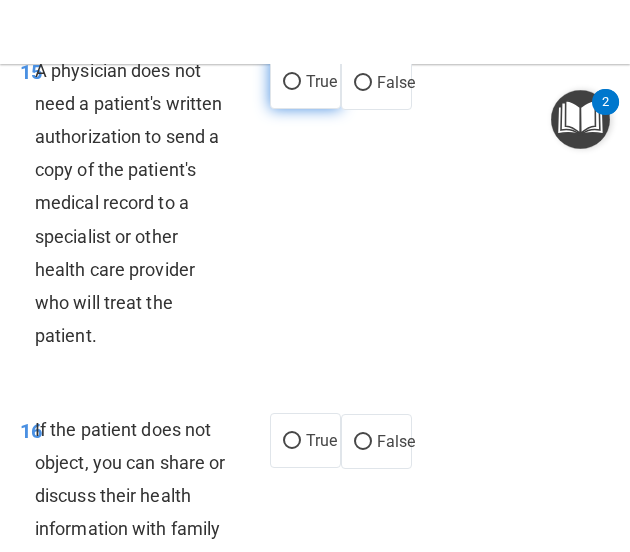 click on "True" at bounding box center [305, 81] 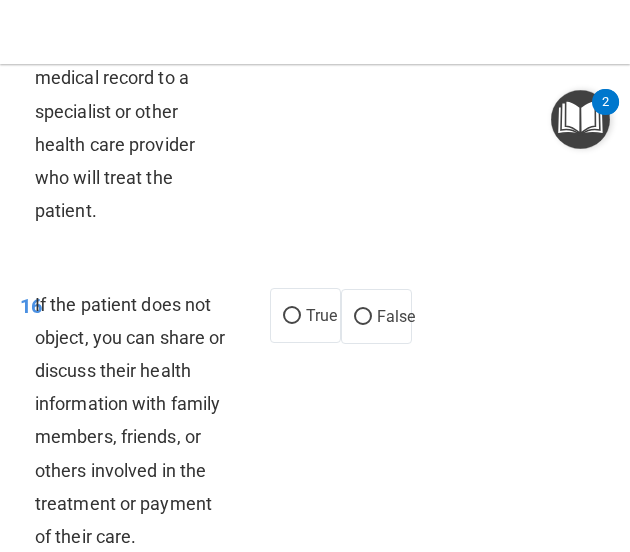scroll, scrollTop: 4592, scrollLeft: 0, axis: vertical 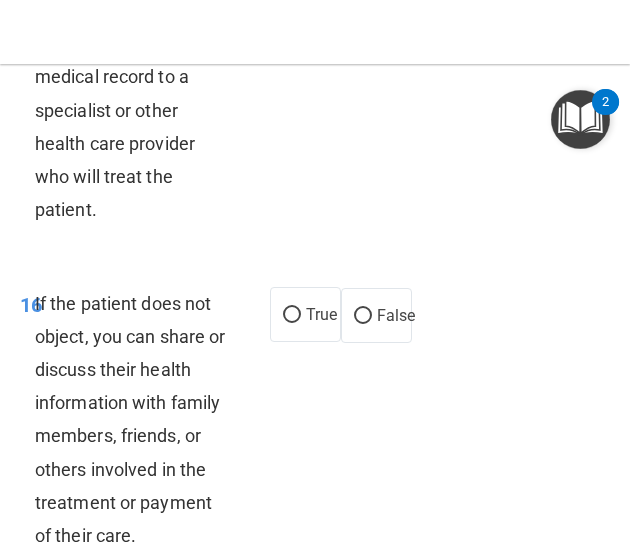 drag, startPoint x: 353, startPoint y: 381, endPoint x: 430, endPoint y: 339, distance: 87.70975 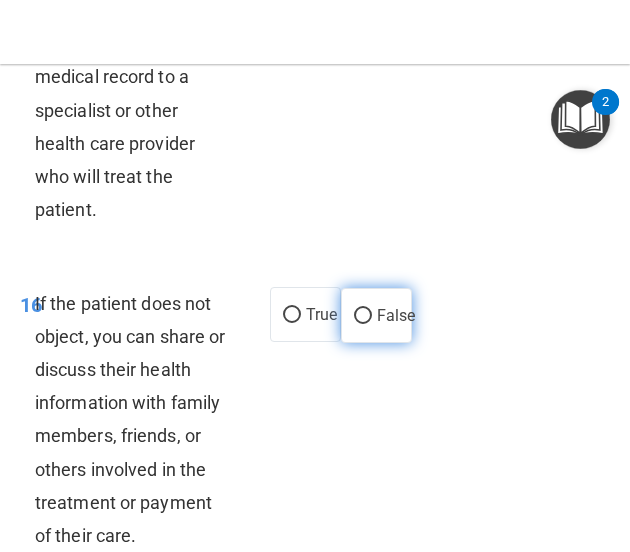click on "False" at bounding box center [376, 315] 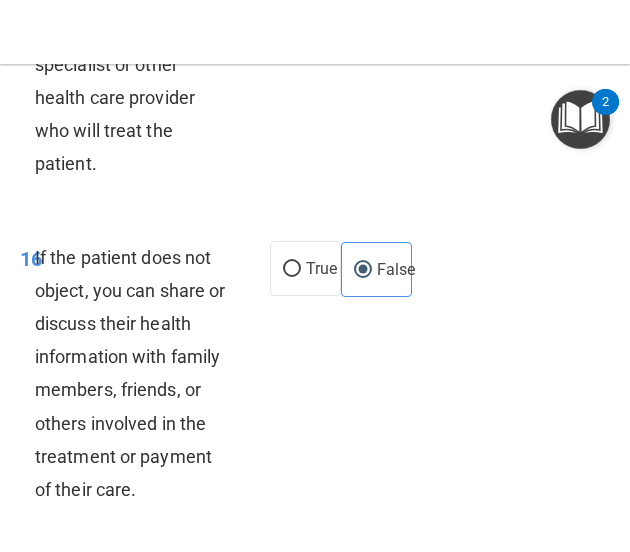 scroll, scrollTop: 4637, scrollLeft: 0, axis: vertical 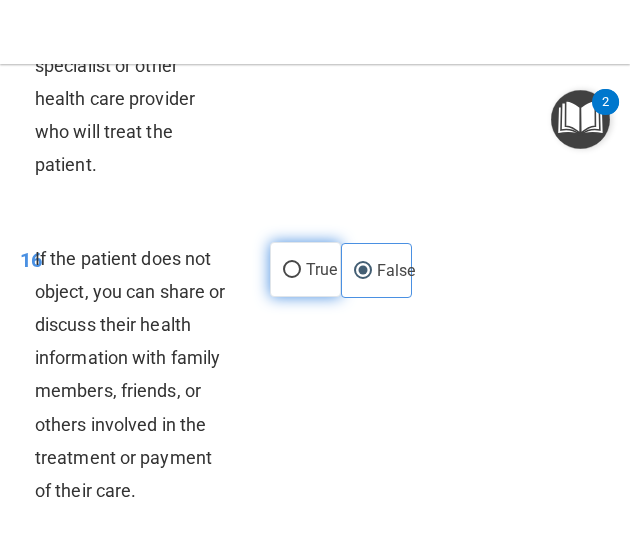 click on "True" at bounding box center (292, 270) 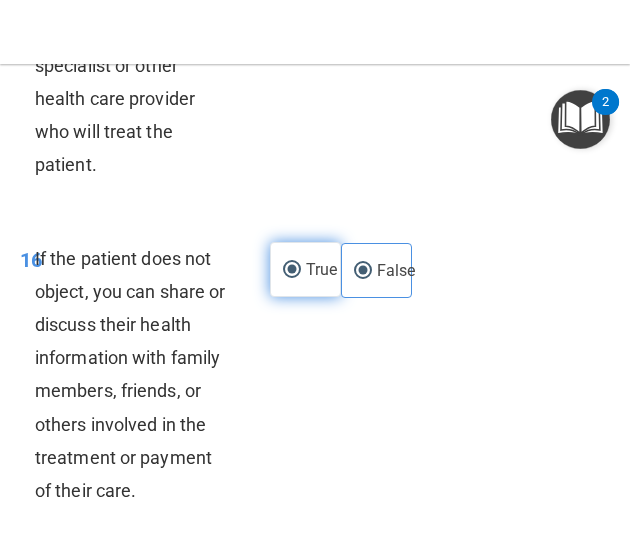 radio on "false" 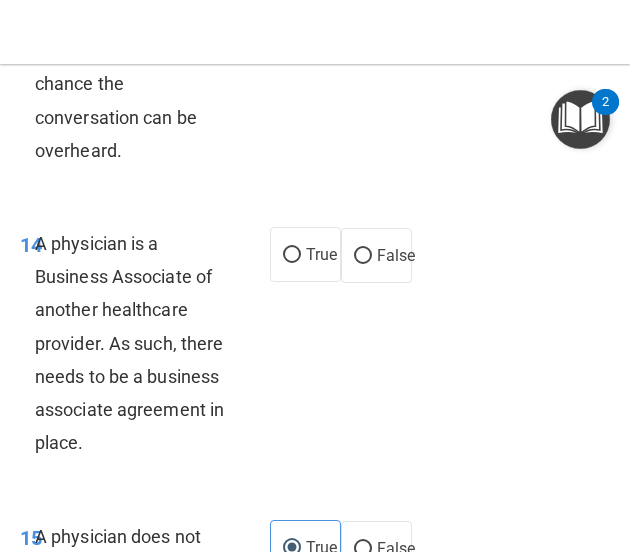scroll, scrollTop: 3999, scrollLeft: 0, axis: vertical 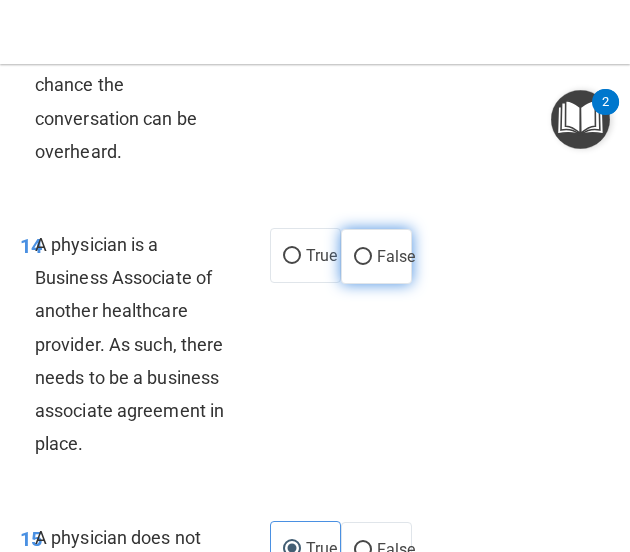 click on "False" at bounding box center (376, 256) 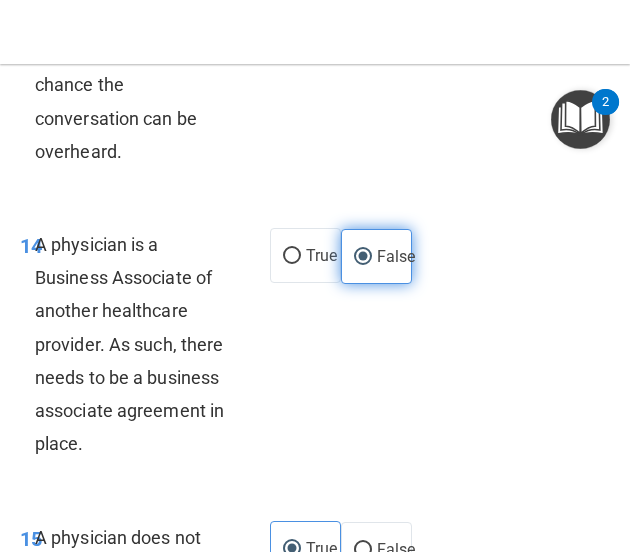 click on "False" at bounding box center (376, 256) 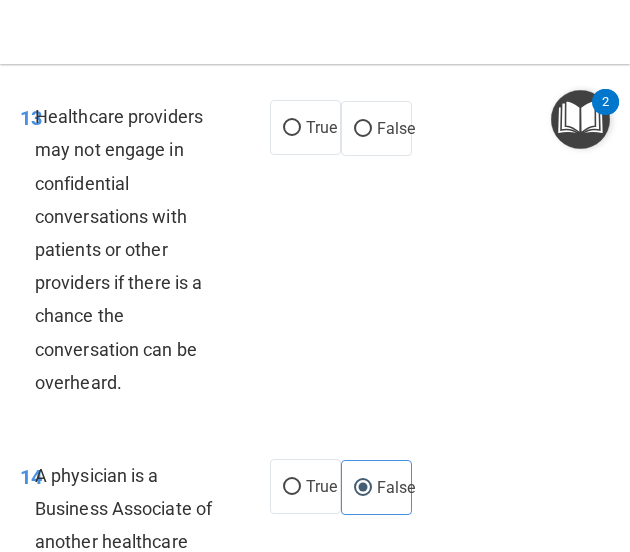 scroll, scrollTop: 3767, scrollLeft: 0, axis: vertical 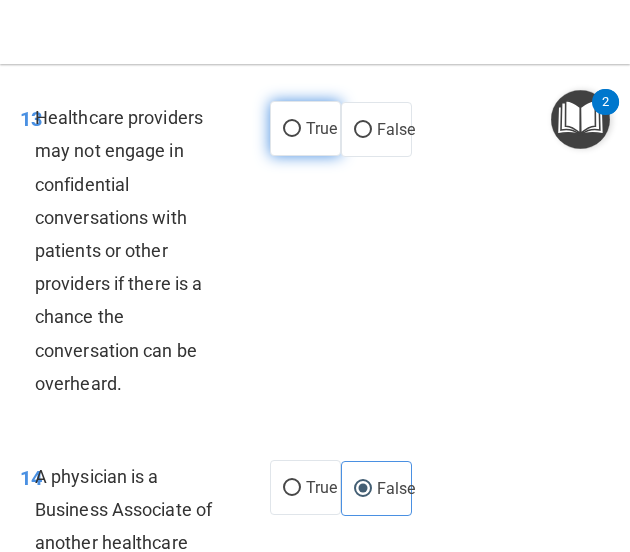 drag, startPoint x: 290, startPoint y: 195, endPoint x: 286, endPoint y: 179, distance: 16.492422 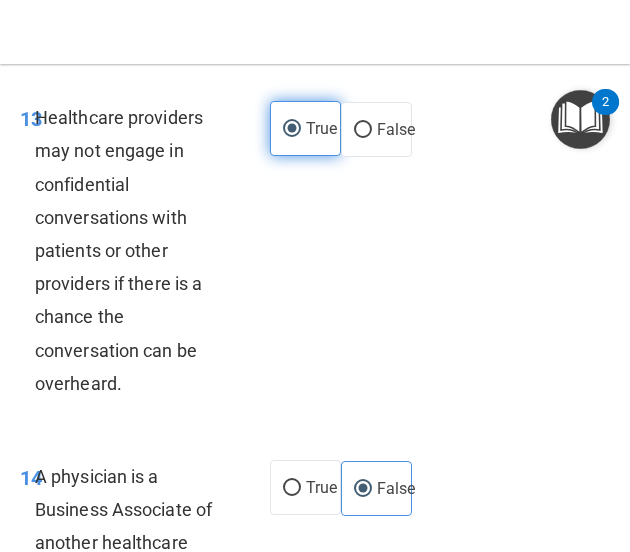 click on "True" at bounding box center [305, 128] 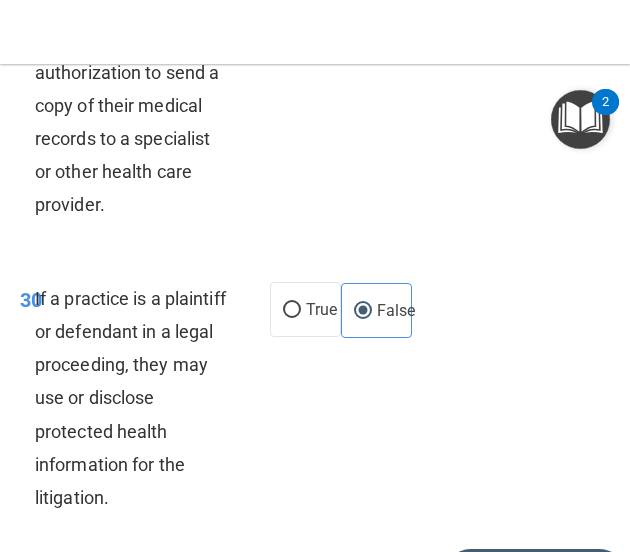 scroll, scrollTop: 8720, scrollLeft: 0, axis: vertical 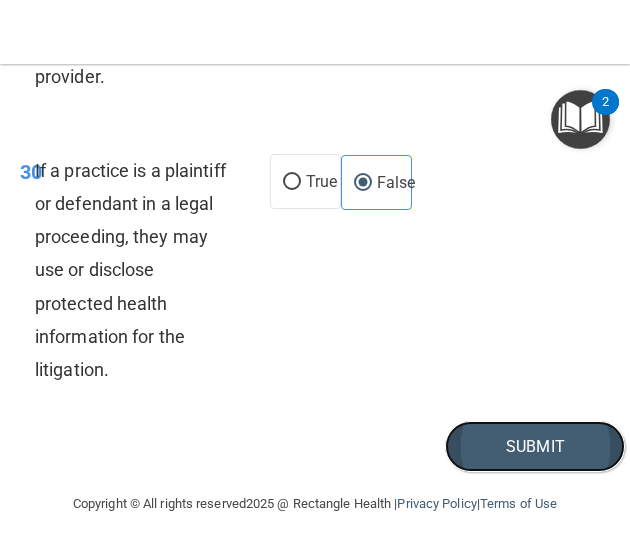 click on "Submit" at bounding box center (535, 446) 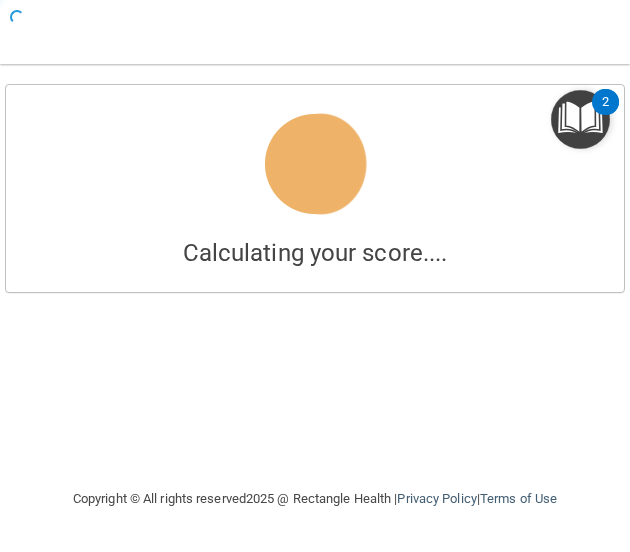 scroll, scrollTop: 0, scrollLeft: 0, axis: both 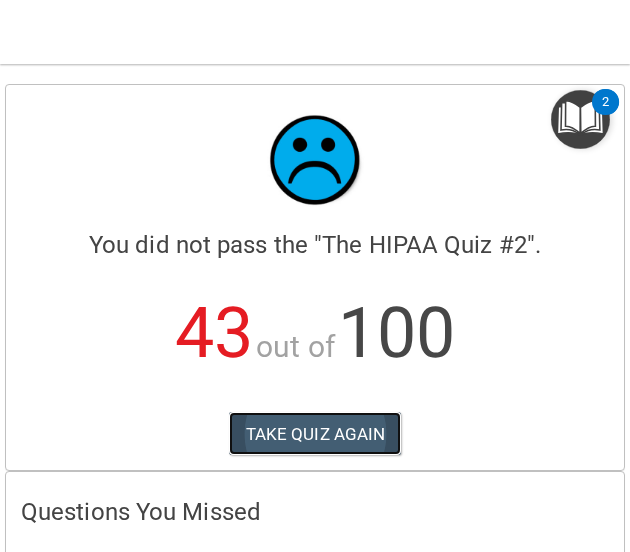 click on "TAKE QUIZ AGAIN" at bounding box center (315, 434) 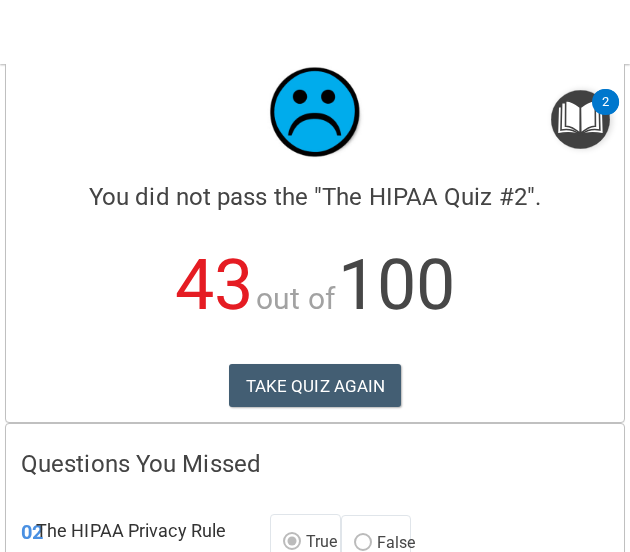 scroll, scrollTop: 0, scrollLeft: 0, axis: both 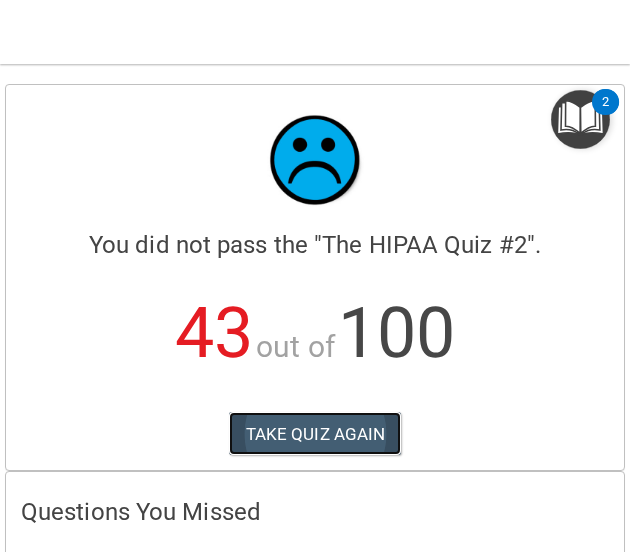 click on "TAKE QUIZ AGAIN" at bounding box center (315, 434) 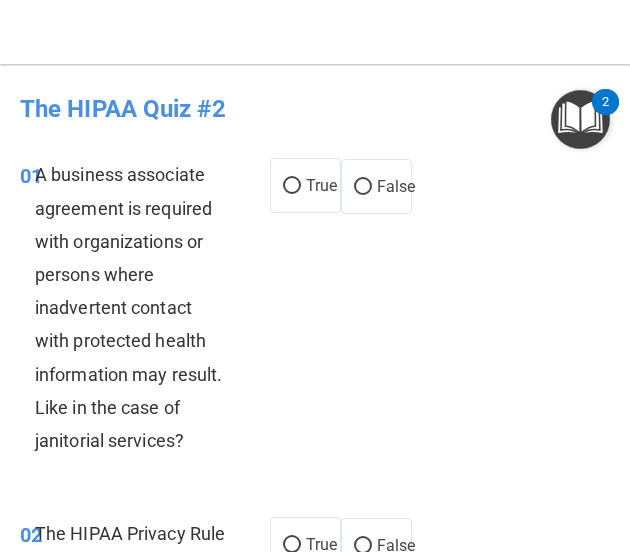 drag, startPoint x: 356, startPoint y: 182, endPoint x: 400, endPoint y: 367, distance: 190.16046 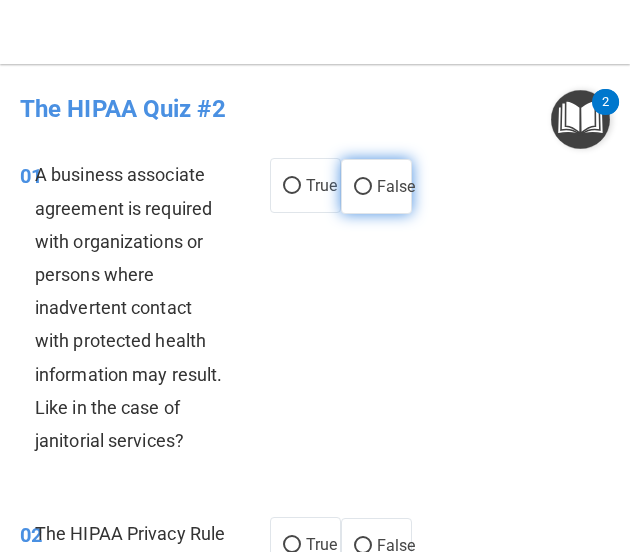 click on "False" at bounding box center (363, 187) 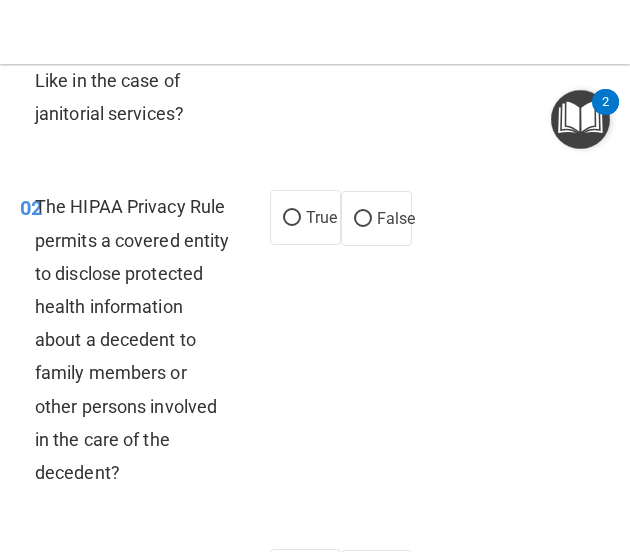 scroll, scrollTop: 328, scrollLeft: 0, axis: vertical 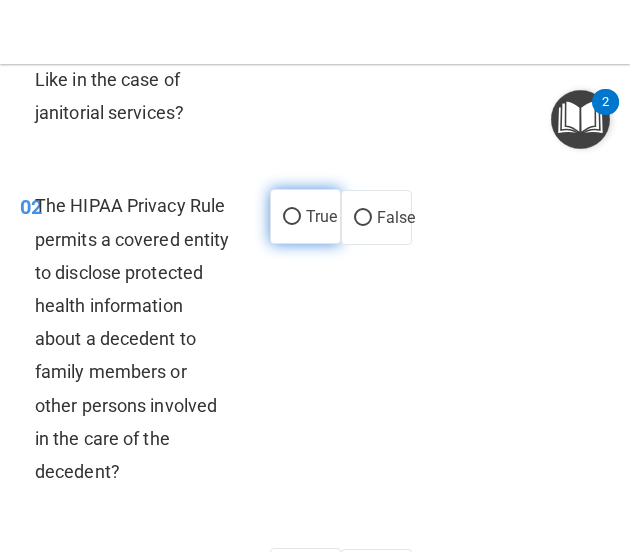 click on "True" at bounding box center (292, 217) 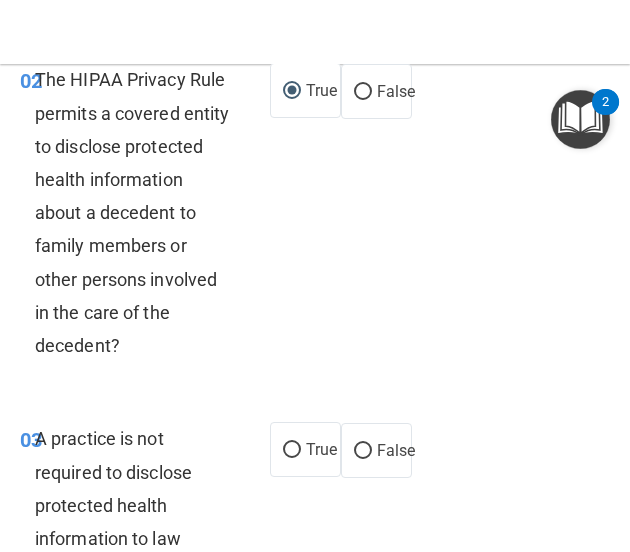 scroll, scrollTop: 455, scrollLeft: 0, axis: vertical 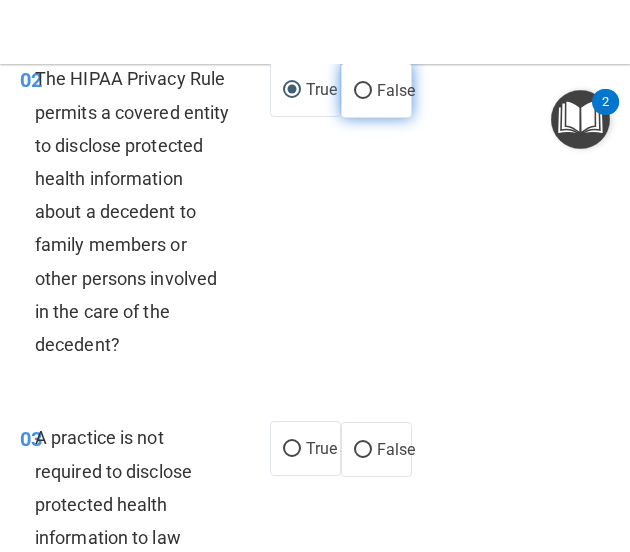 click on "False" at bounding box center (363, 91) 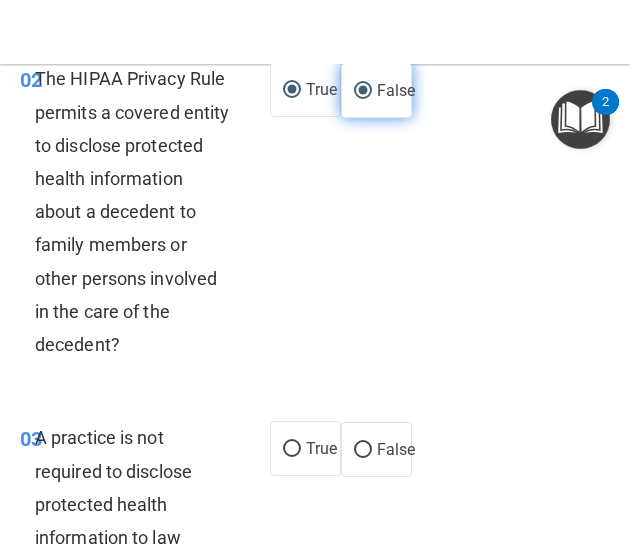 radio on "false" 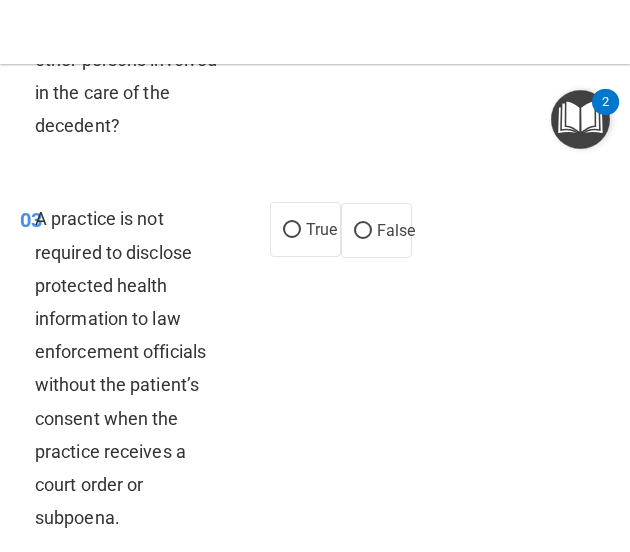 scroll, scrollTop: 679, scrollLeft: 0, axis: vertical 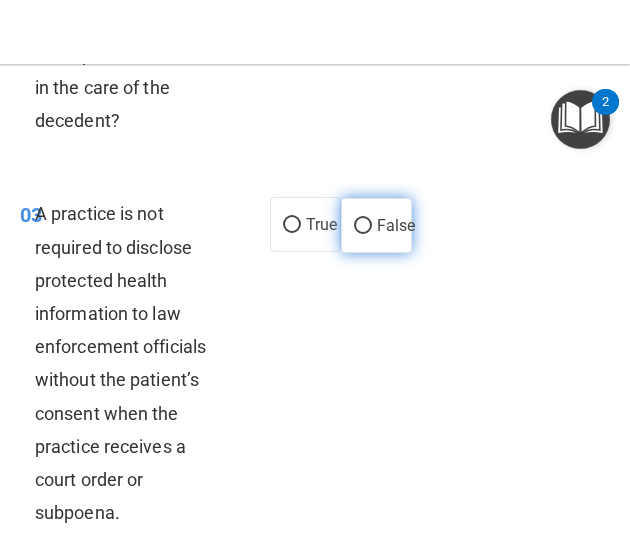 click on "False" at bounding box center (363, 226) 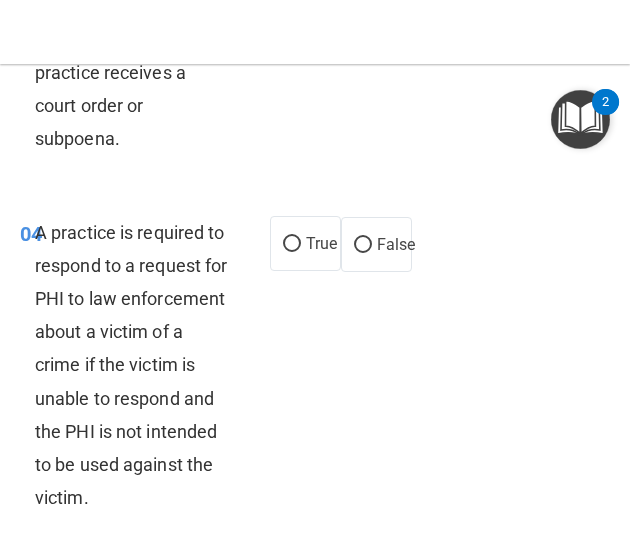 scroll, scrollTop: 1074, scrollLeft: 0, axis: vertical 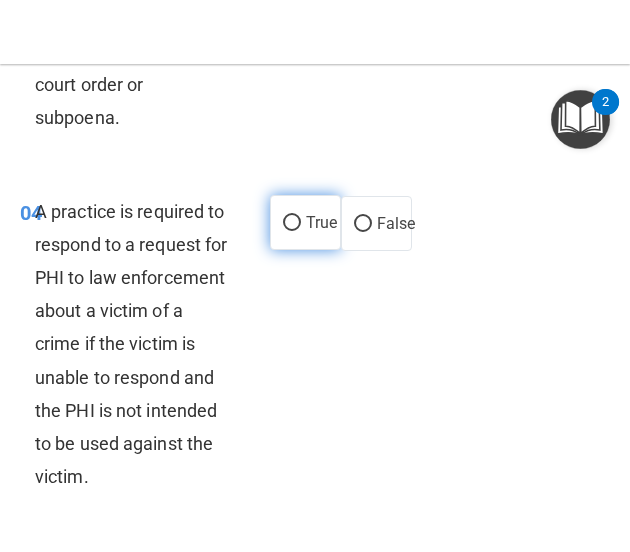 click on "True" at bounding box center [292, 223] 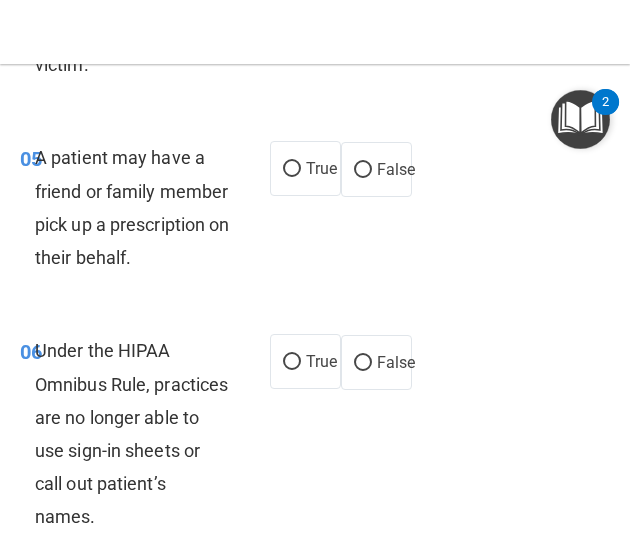 scroll, scrollTop: 1488, scrollLeft: 0, axis: vertical 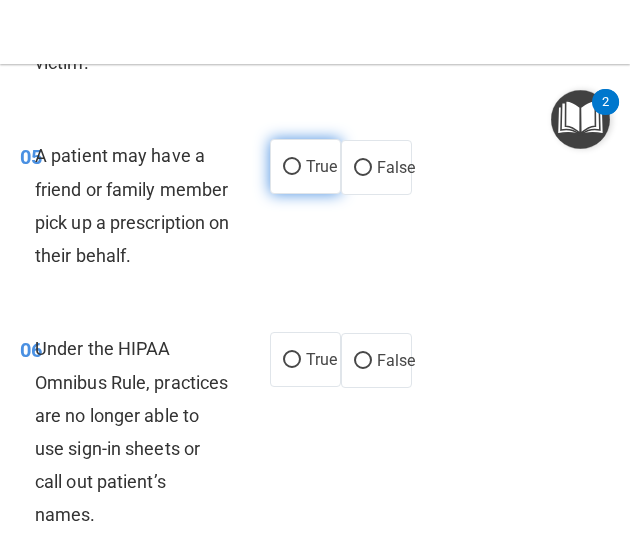 click on "True" at bounding box center [305, 166] 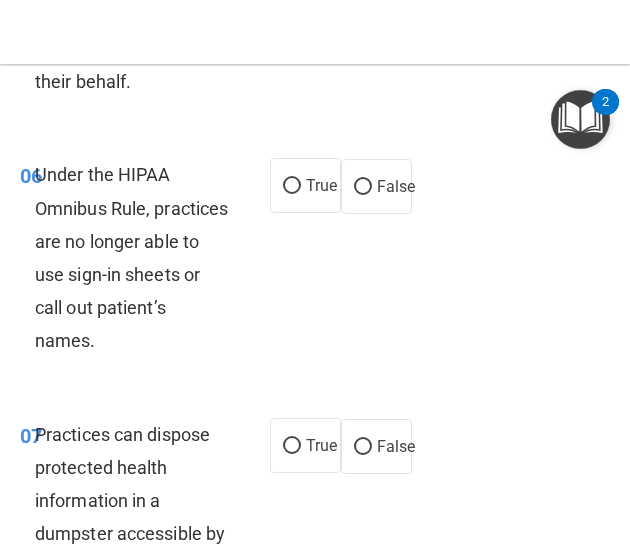 scroll, scrollTop: 1670, scrollLeft: 0, axis: vertical 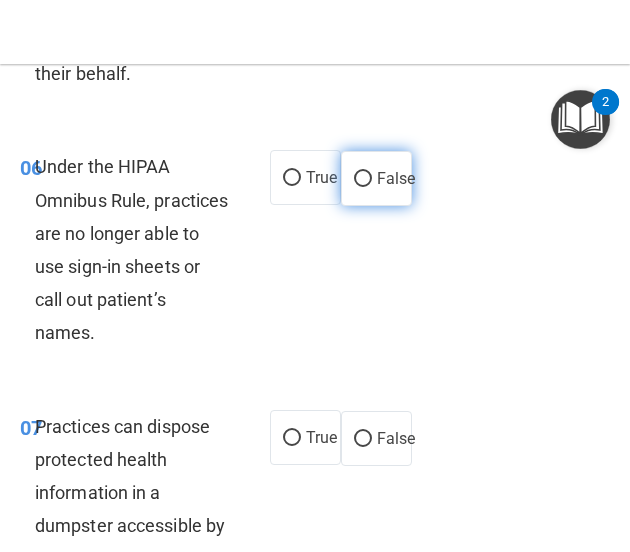 click on "False" at bounding box center (363, 179) 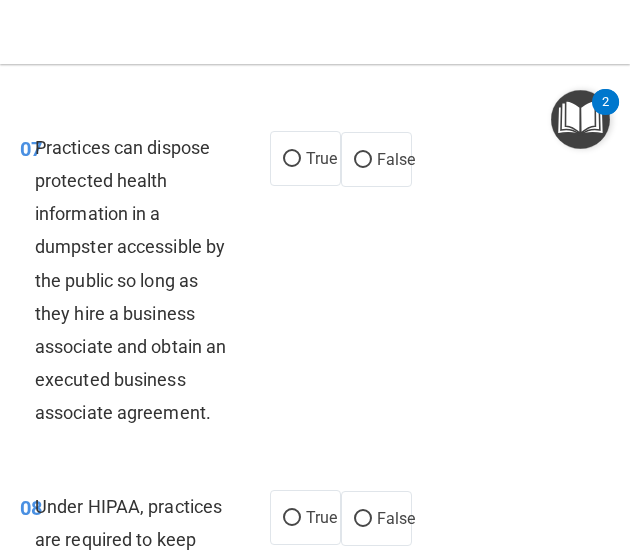 scroll, scrollTop: 1953, scrollLeft: 0, axis: vertical 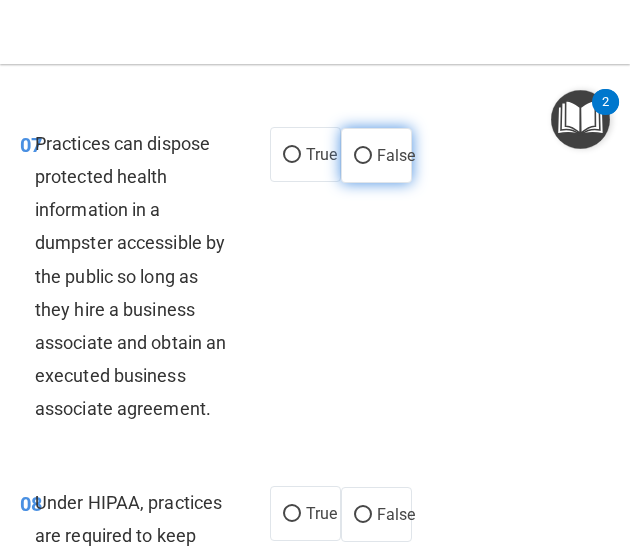 click on "False" at bounding box center (363, 156) 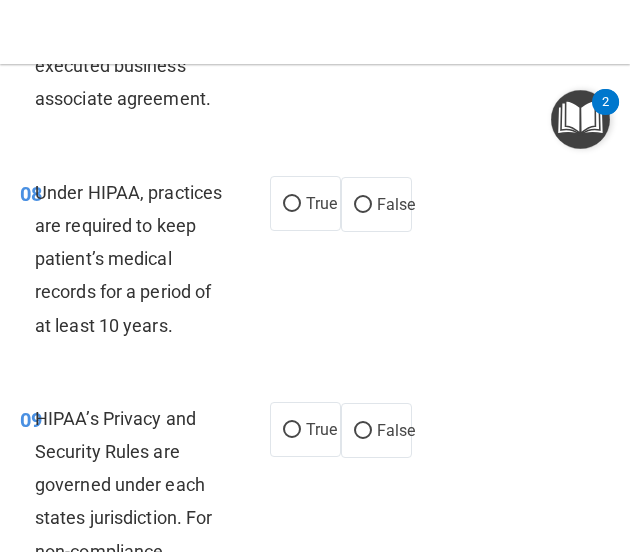 scroll, scrollTop: 2265, scrollLeft: 0, axis: vertical 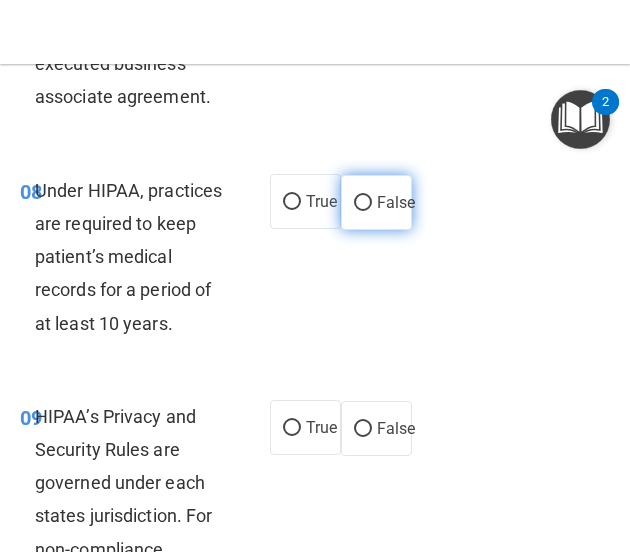 click on "False" at bounding box center [376, 202] 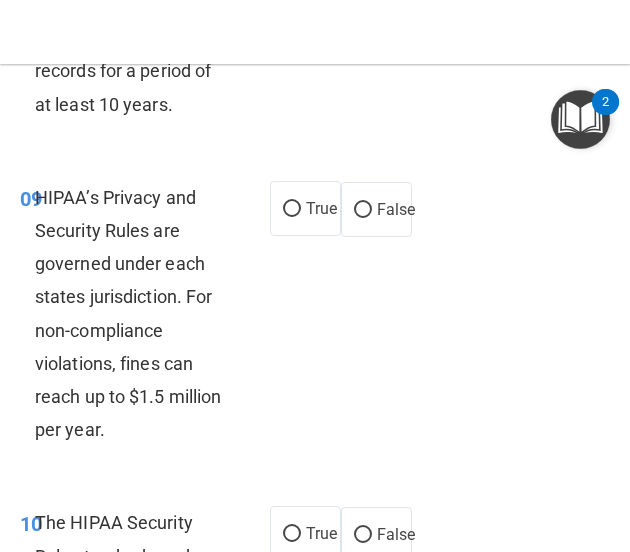 scroll, scrollTop: 2486, scrollLeft: 0, axis: vertical 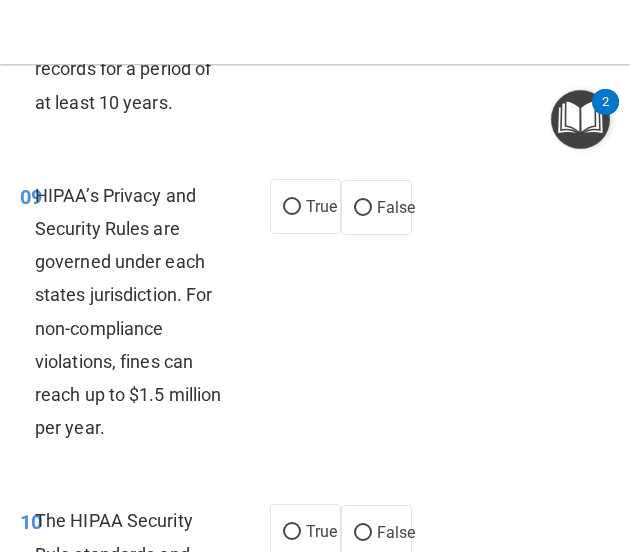 drag, startPoint x: 352, startPoint y: 263, endPoint x: 375, endPoint y: 363, distance: 102.610916 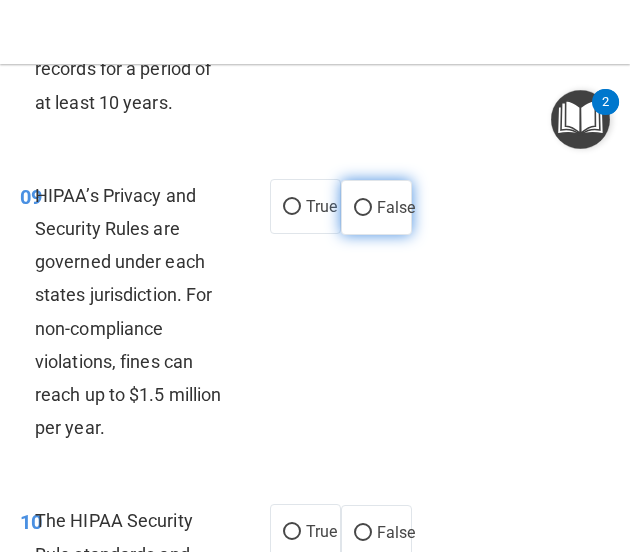 click on "False" at bounding box center (363, 208) 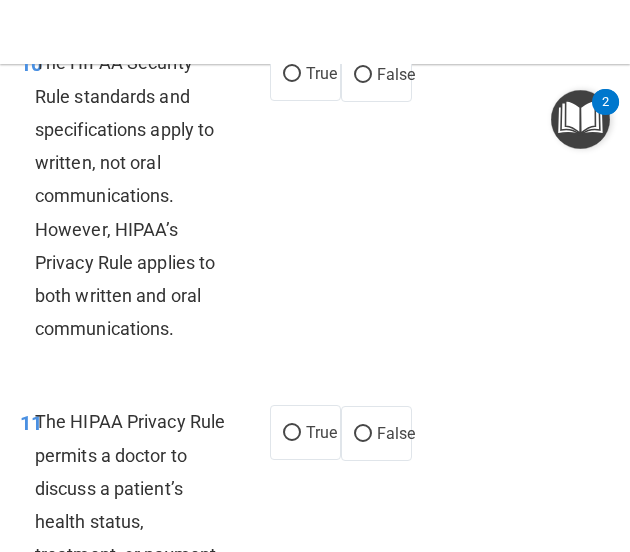 scroll, scrollTop: 2967, scrollLeft: 0, axis: vertical 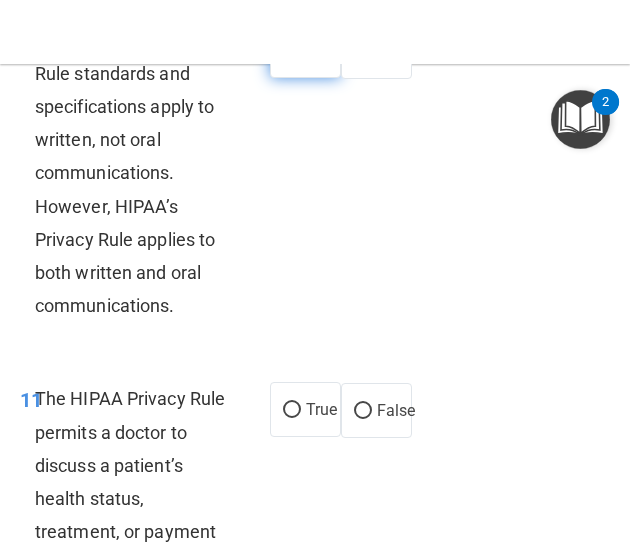 drag, startPoint x: 282, startPoint y: 120, endPoint x: 304, endPoint y: 124, distance: 22.36068 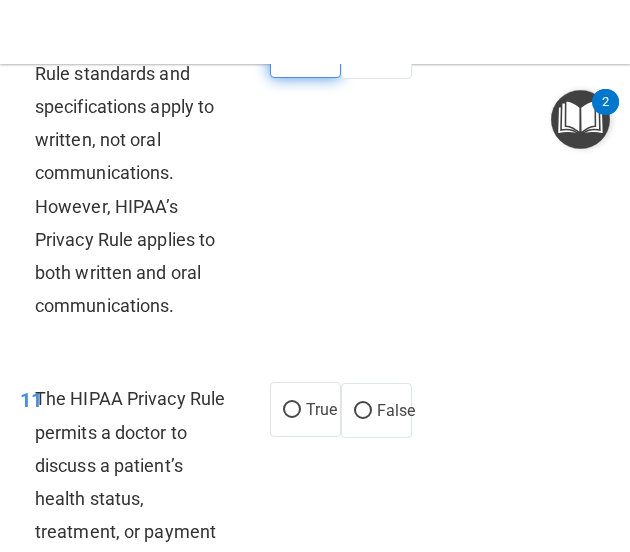 click on "True" at bounding box center (321, 50) 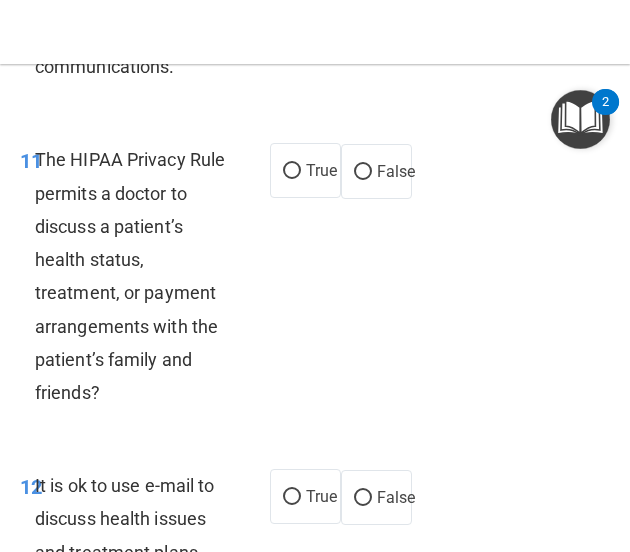 scroll, scrollTop: 3207, scrollLeft: 0, axis: vertical 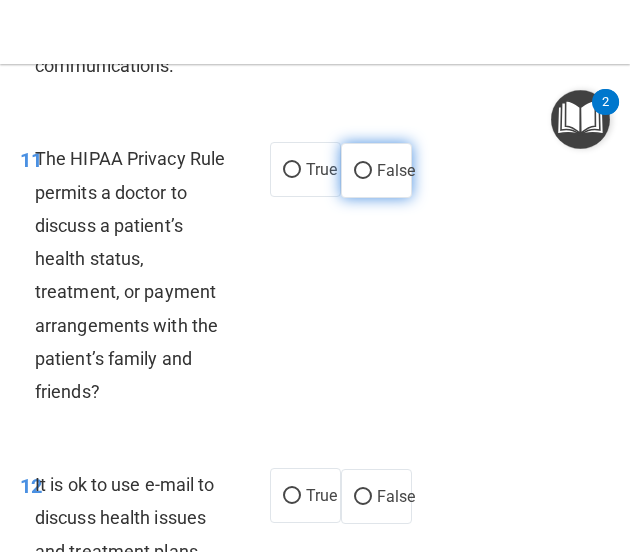 click on "False" at bounding box center [363, 171] 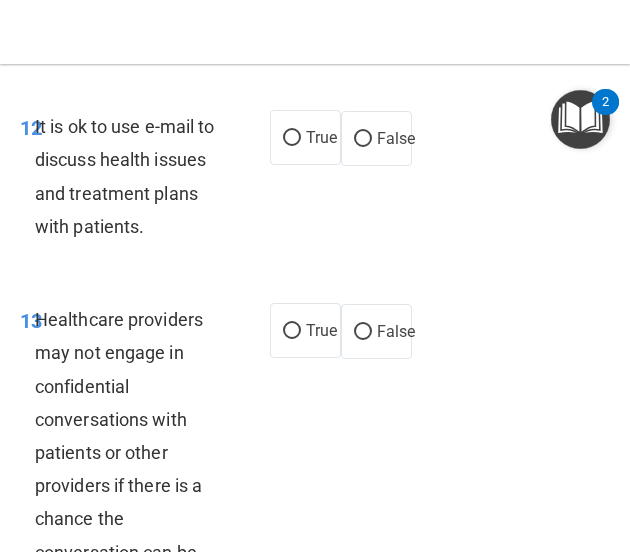 scroll, scrollTop: 3567, scrollLeft: 0, axis: vertical 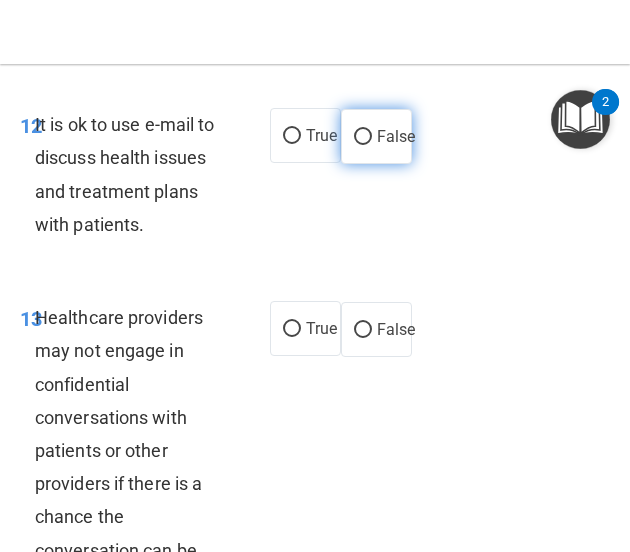 click on "False" at bounding box center [363, 137] 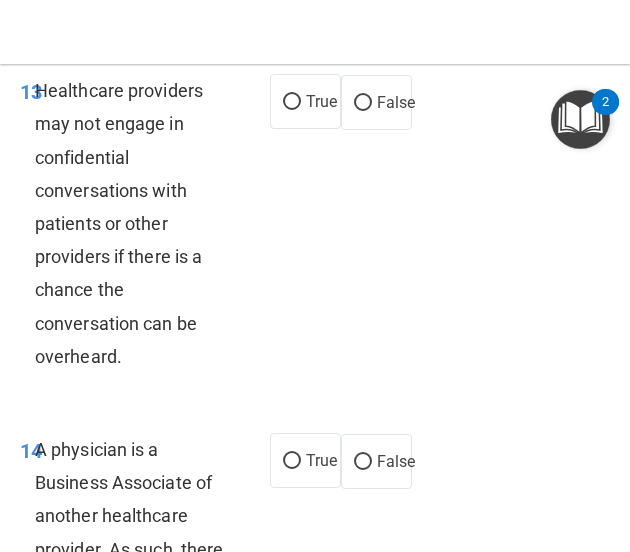 scroll, scrollTop: 3795, scrollLeft: 0, axis: vertical 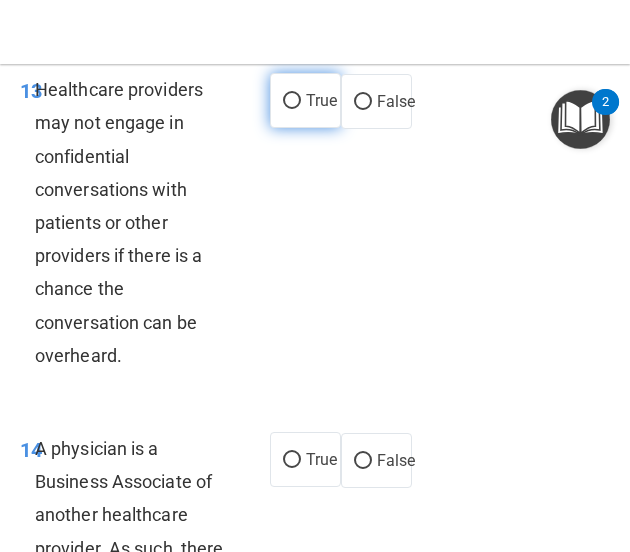 click on "True" at bounding box center (321, 100) 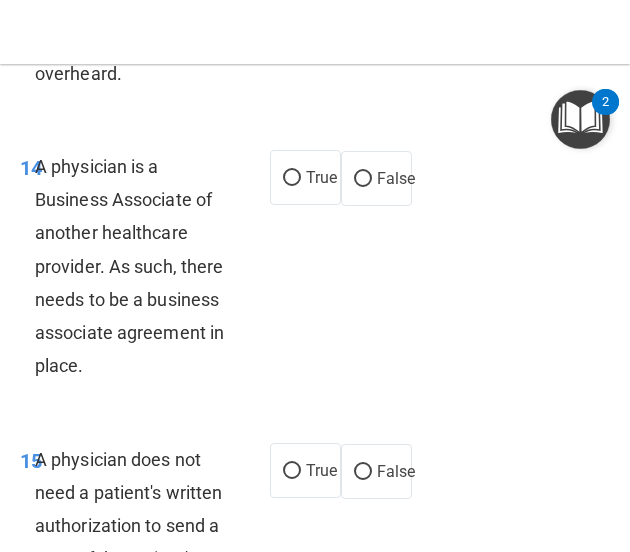 scroll, scrollTop: 4081, scrollLeft: 0, axis: vertical 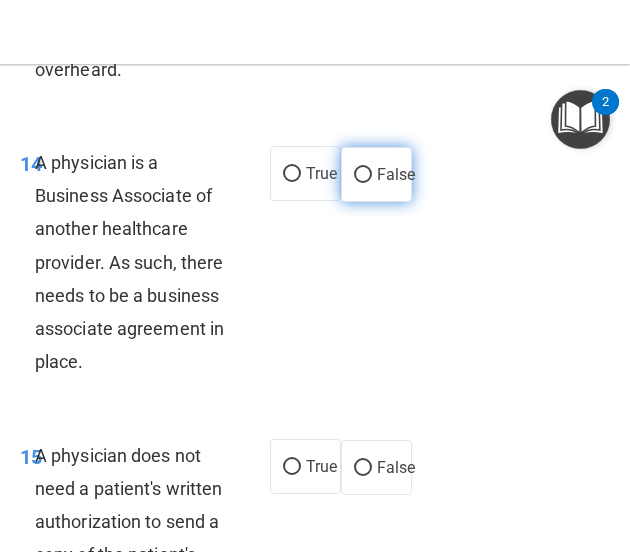 click on "False" at bounding box center [376, 174] 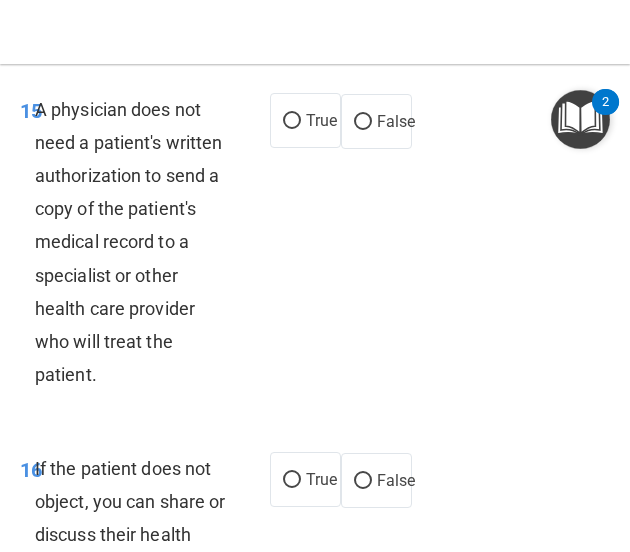 scroll, scrollTop: 4428, scrollLeft: 0, axis: vertical 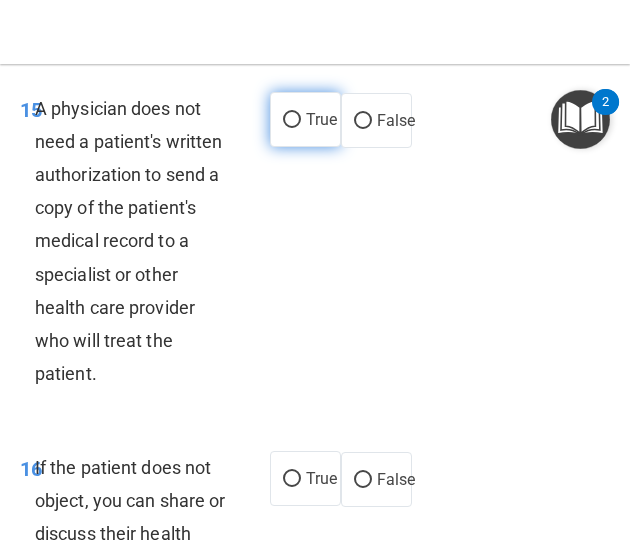 click on "True" at bounding box center (305, 119) 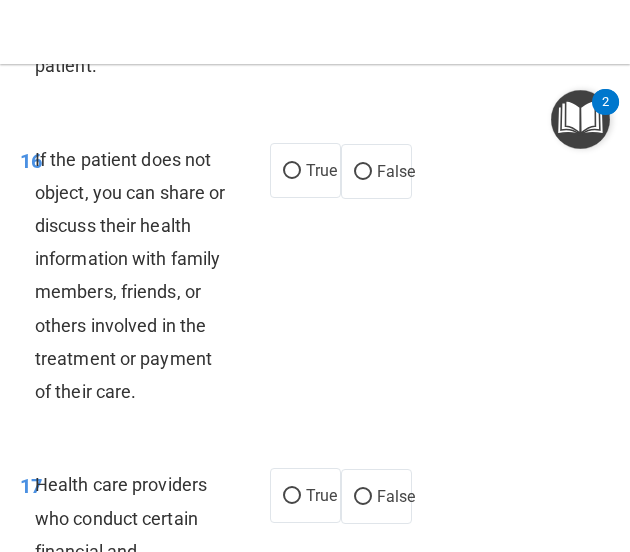 scroll, scrollTop: 4738, scrollLeft: 0, axis: vertical 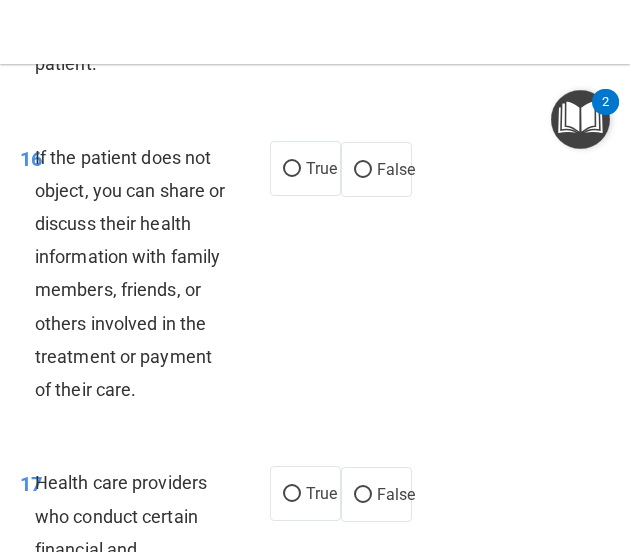 drag, startPoint x: 350, startPoint y: 229, endPoint x: 356, endPoint y: 341, distance: 112.1606 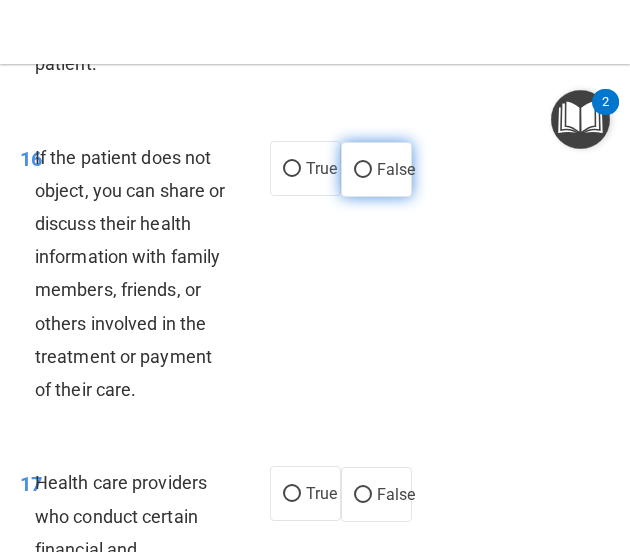 click on "False" at bounding box center [376, 169] 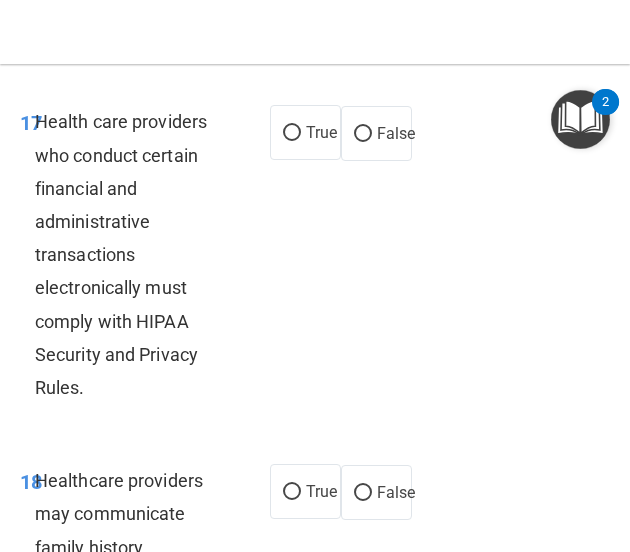 scroll, scrollTop: 5100, scrollLeft: 0, axis: vertical 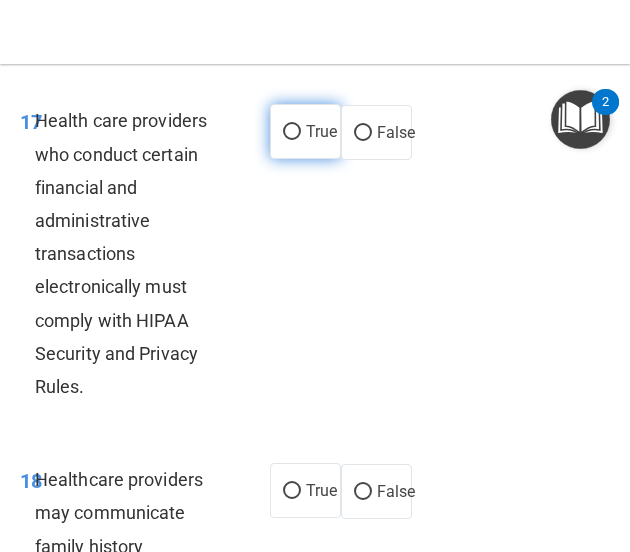 click on "True" at bounding box center (305, 131) 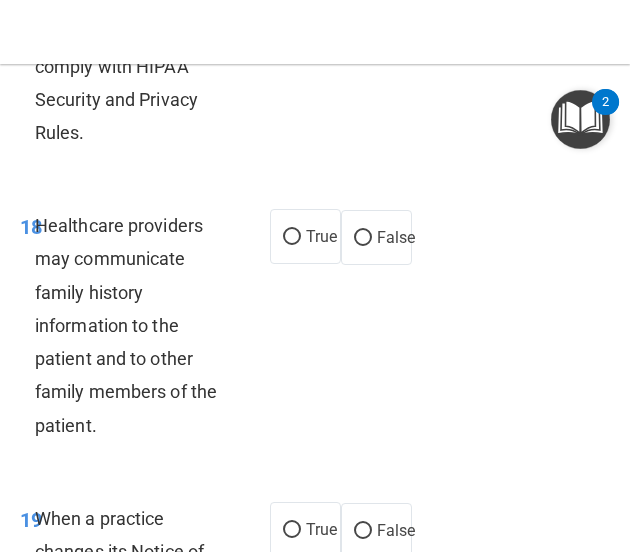 scroll, scrollTop: 5356, scrollLeft: 0, axis: vertical 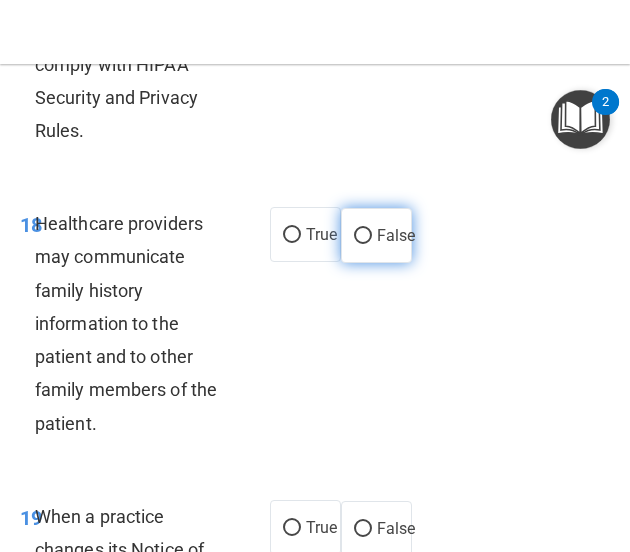 click on "False" at bounding box center (376, 235) 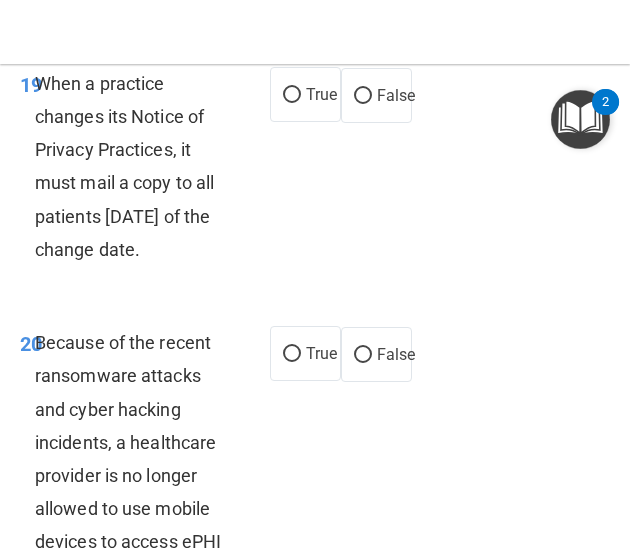 scroll, scrollTop: 5790, scrollLeft: 0, axis: vertical 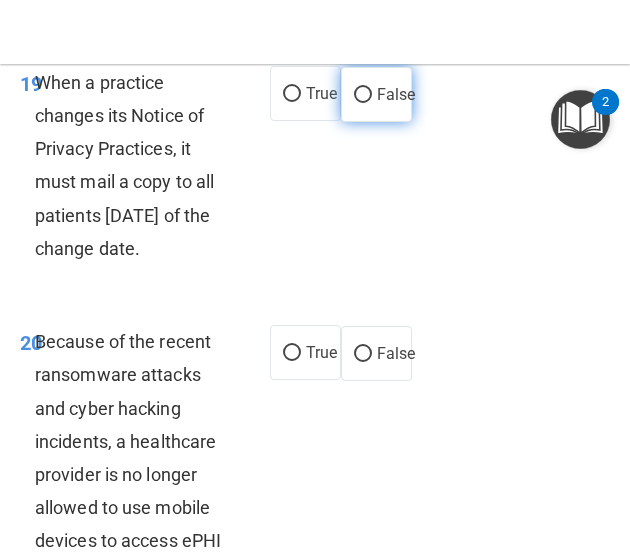 click on "False" at bounding box center (376, 94) 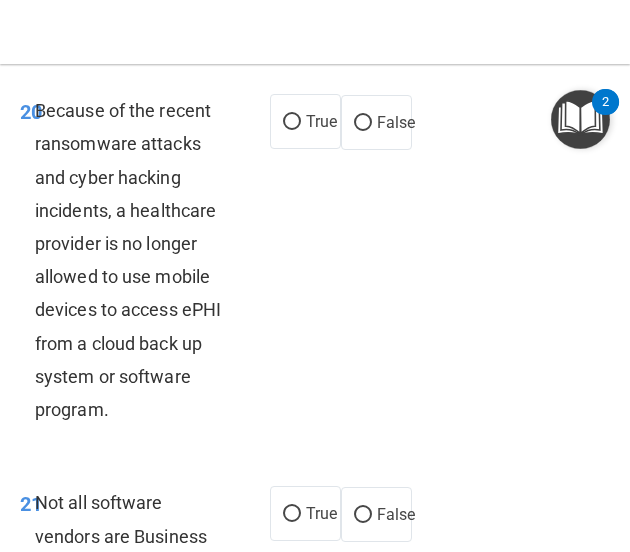 scroll, scrollTop: 6022, scrollLeft: 0, axis: vertical 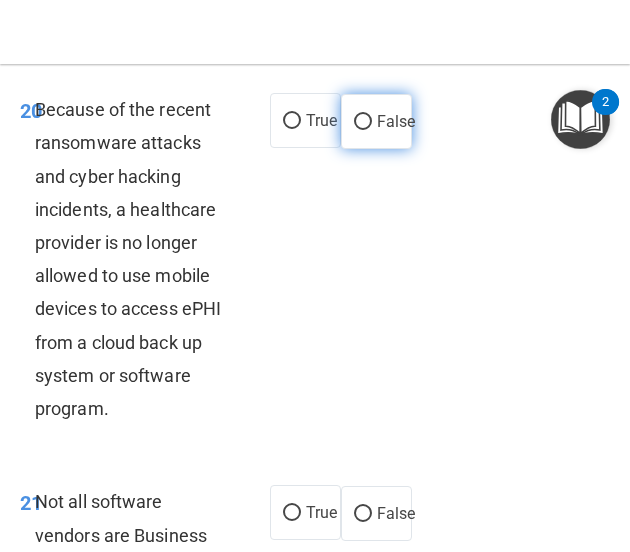 click on "False" at bounding box center (363, 122) 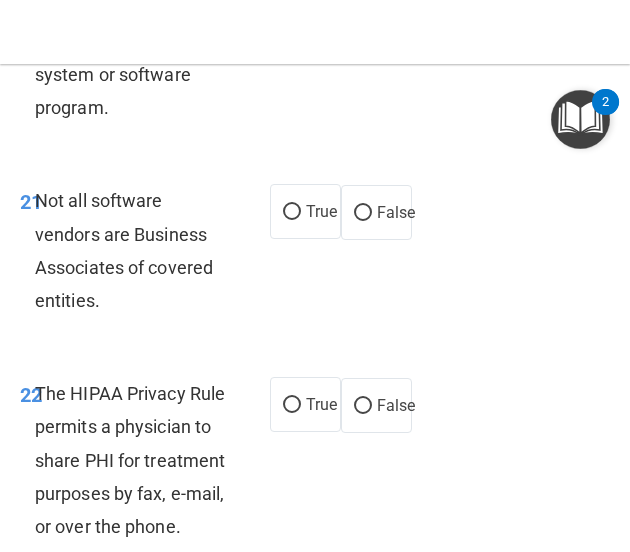 scroll, scrollTop: 6337, scrollLeft: 0, axis: vertical 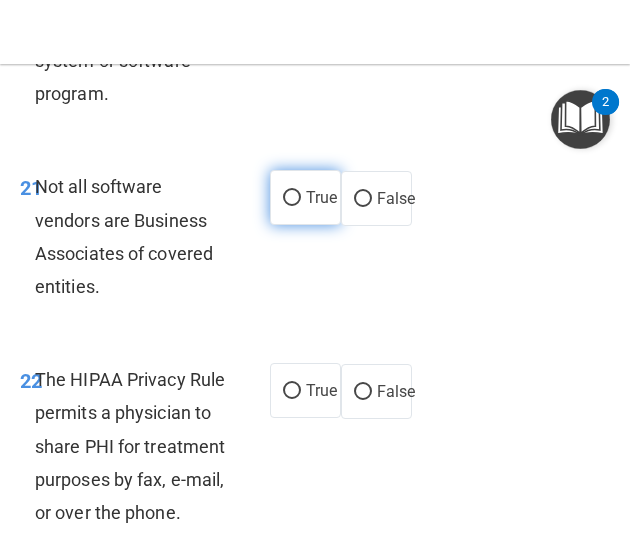 click on "True" at bounding box center [292, 198] 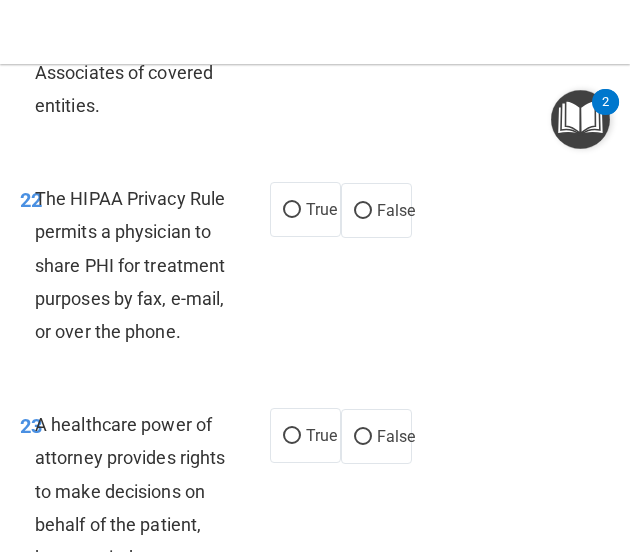 scroll, scrollTop: 6520, scrollLeft: 0, axis: vertical 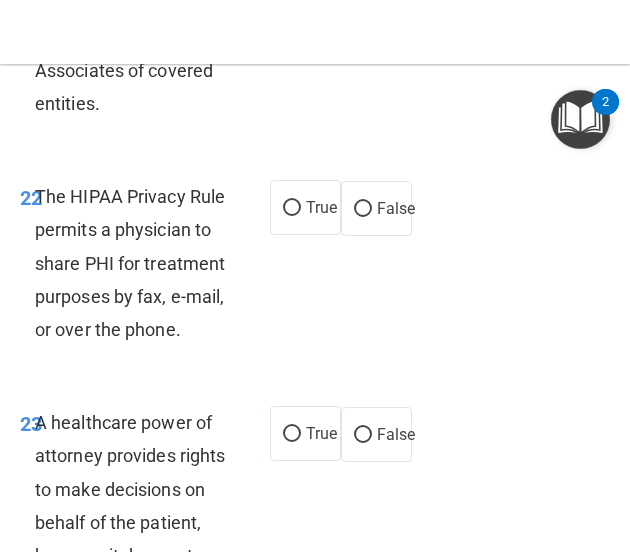 drag, startPoint x: 357, startPoint y: 271, endPoint x: 404, endPoint y: 360, distance: 100.6479 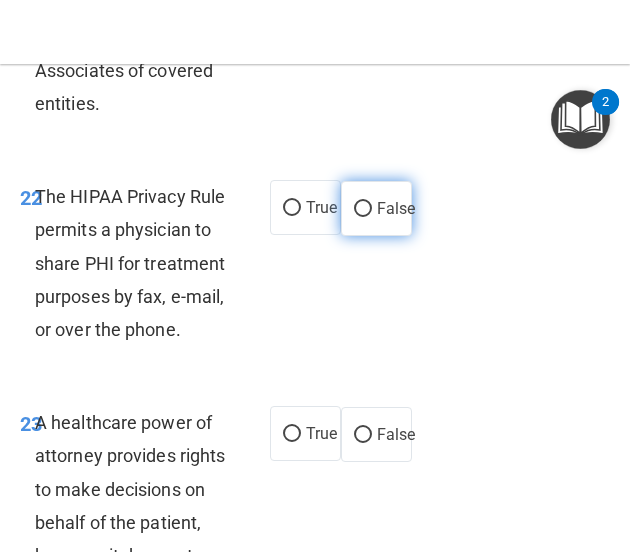 click on "False" at bounding box center [376, 208] 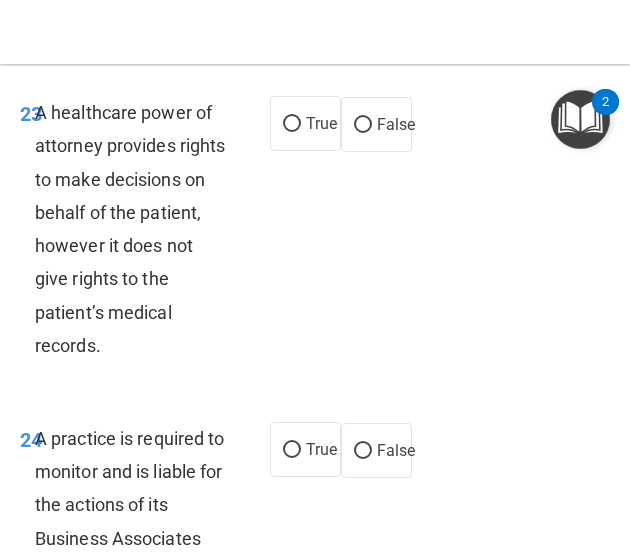 scroll, scrollTop: 6838, scrollLeft: 0, axis: vertical 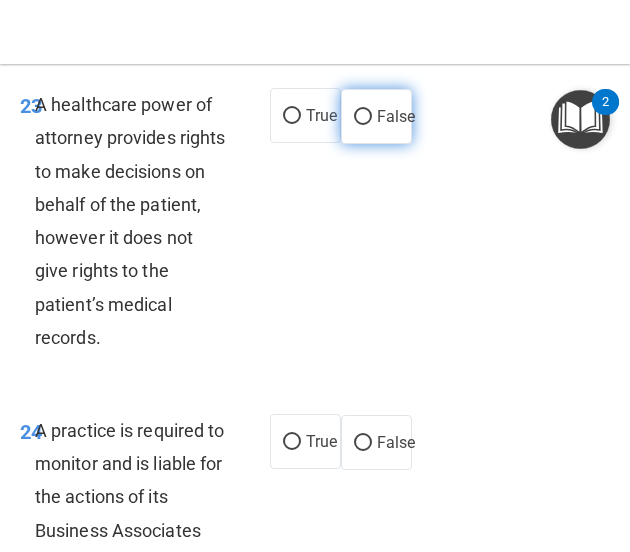 click on "False" at bounding box center [396, 116] 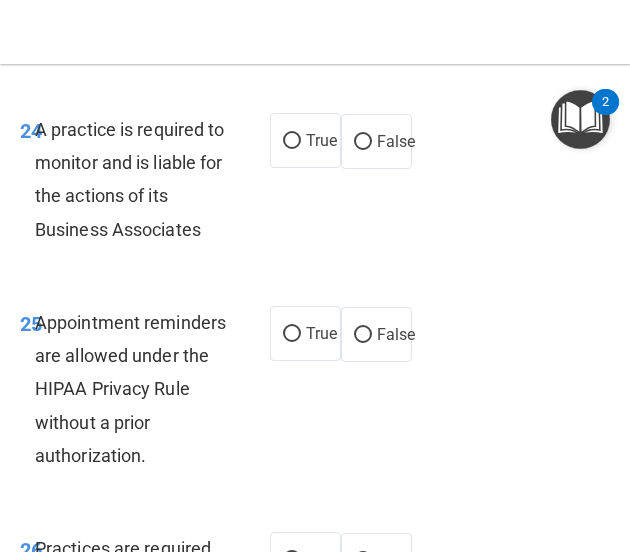 scroll, scrollTop: 7141, scrollLeft: 0, axis: vertical 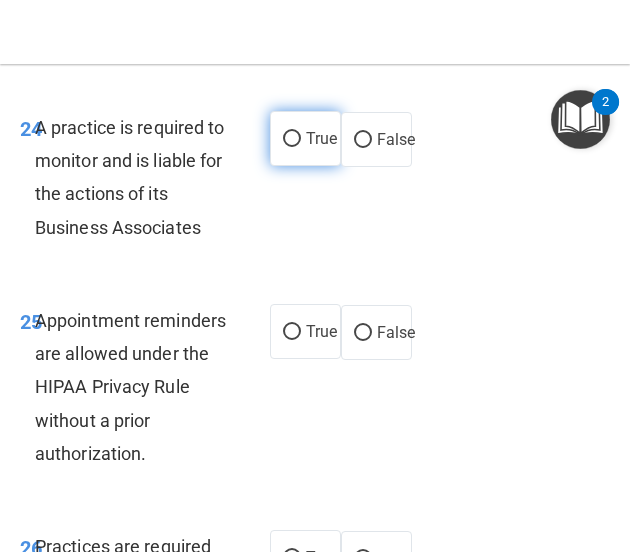 click on "True" at bounding box center [305, 138] 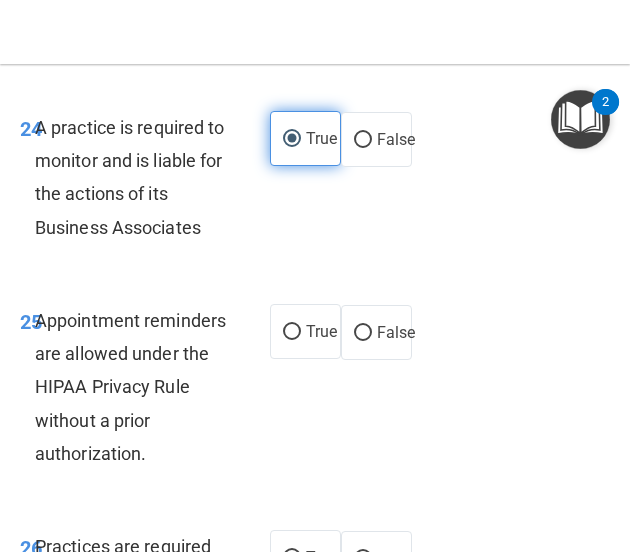 click on "True" at bounding box center [305, 138] 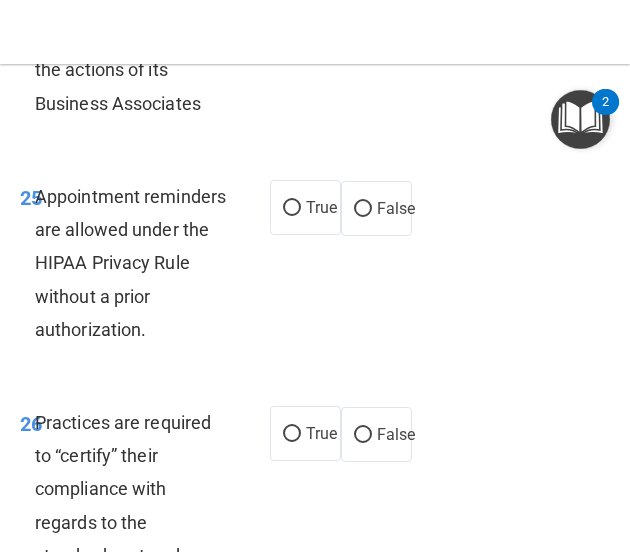 scroll, scrollTop: 7291, scrollLeft: 0, axis: vertical 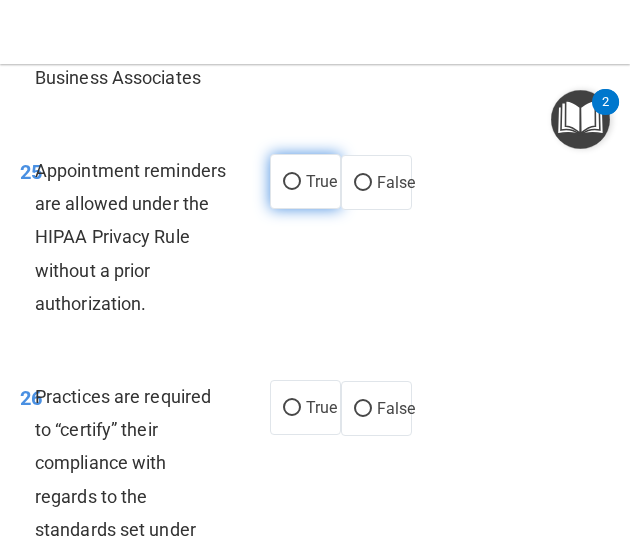 click on "True" at bounding box center (292, 182) 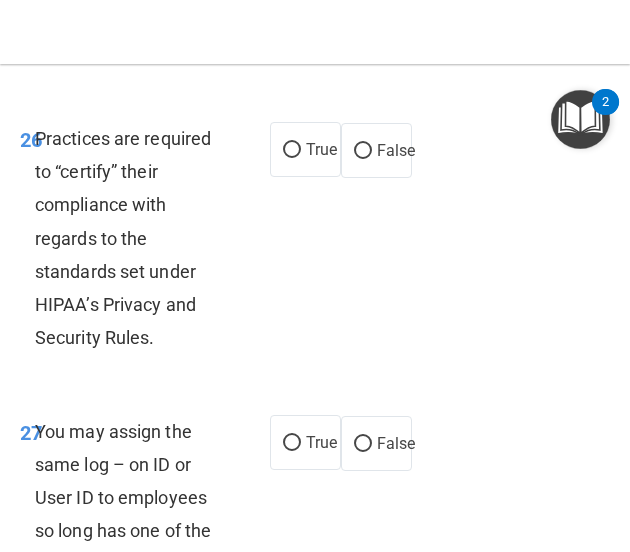 scroll, scrollTop: 7549, scrollLeft: 0, axis: vertical 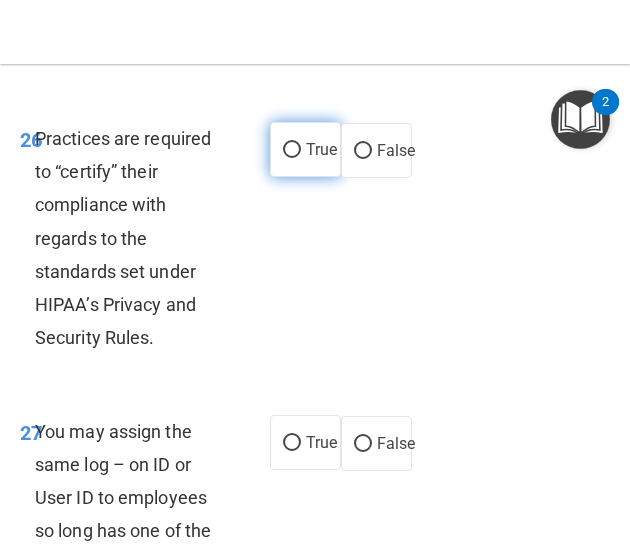 click on "True" at bounding box center [305, 149] 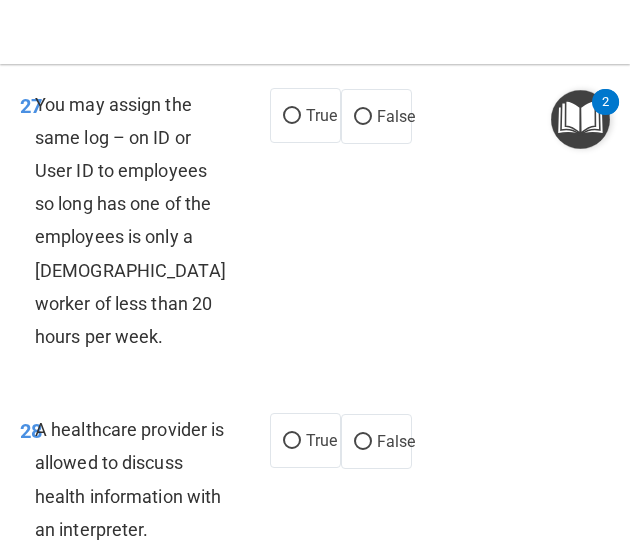 scroll, scrollTop: 7877, scrollLeft: 0, axis: vertical 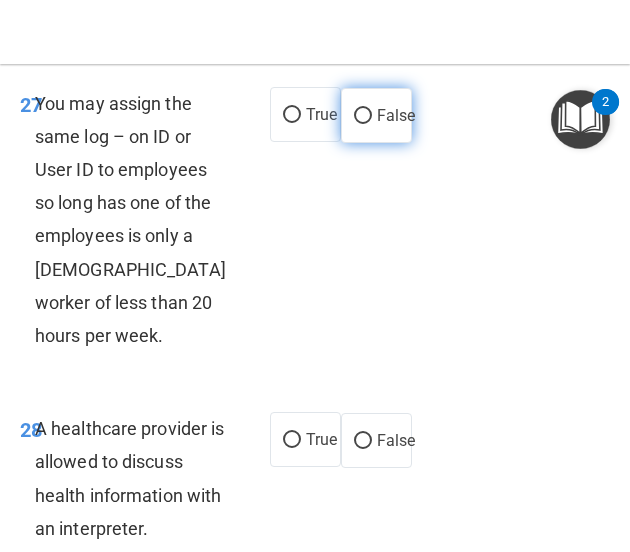 click on "False" at bounding box center [363, 116] 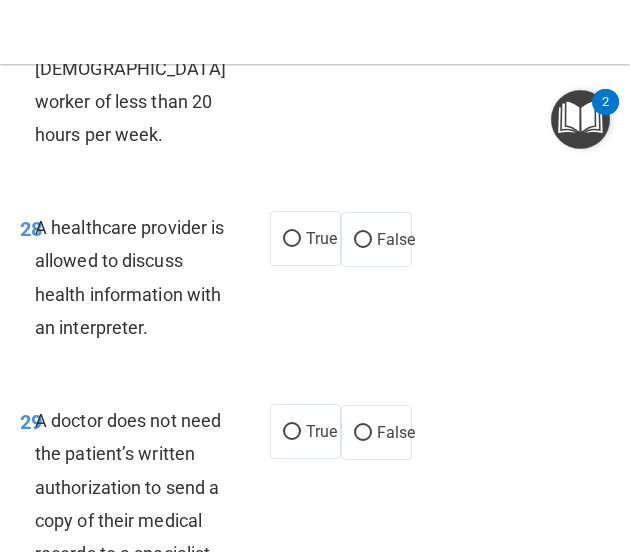 scroll, scrollTop: 8079, scrollLeft: 0, axis: vertical 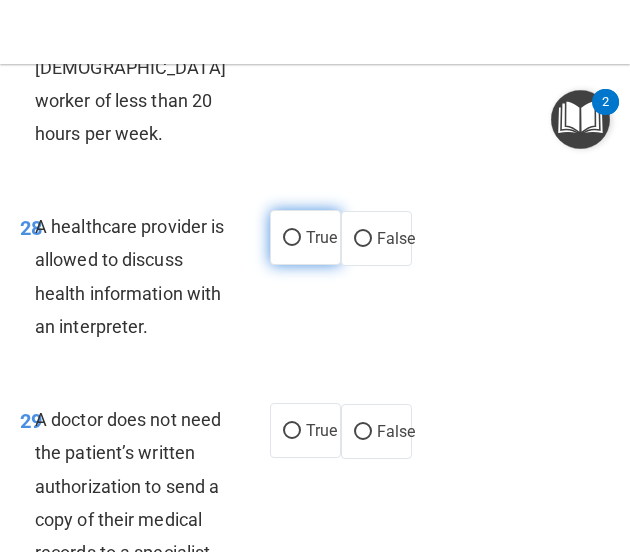 click on "True" at bounding box center [305, 237] 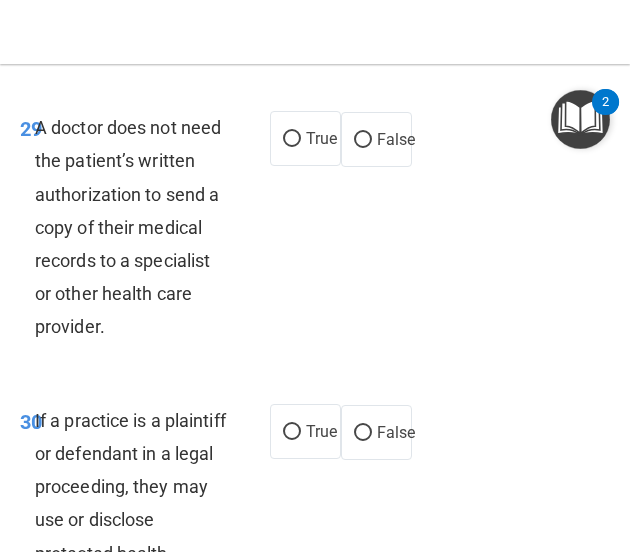scroll, scrollTop: 8413, scrollLeft: 0, axis: vertical 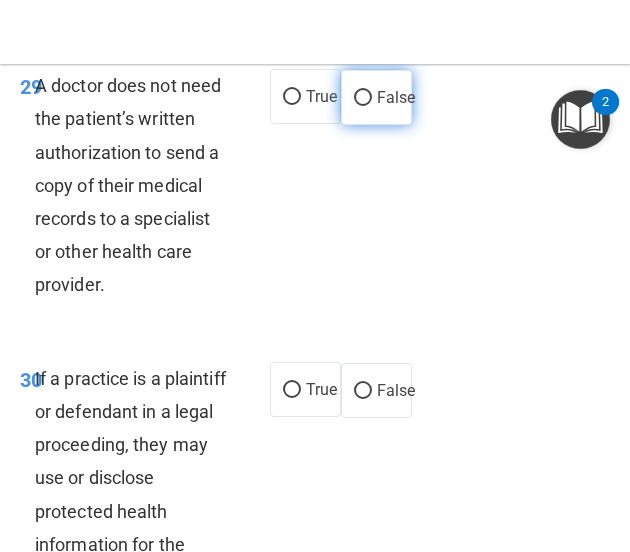 click on "False" at bounding box center [363, 98] 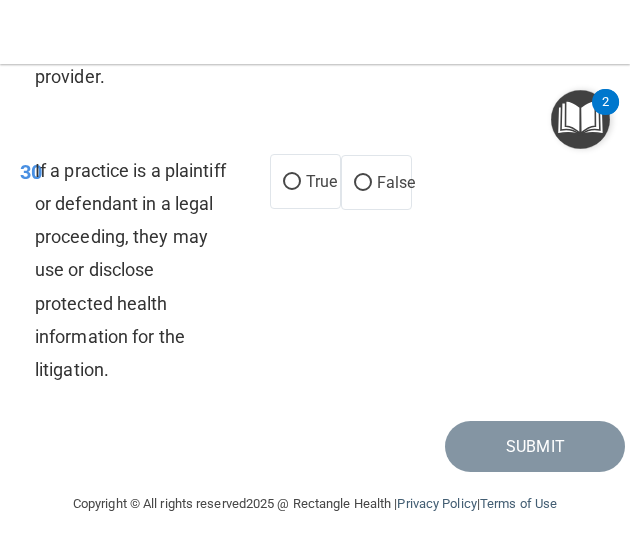 scroll, scrollTop: 8720, scrollLeft: 0, axis: vertical 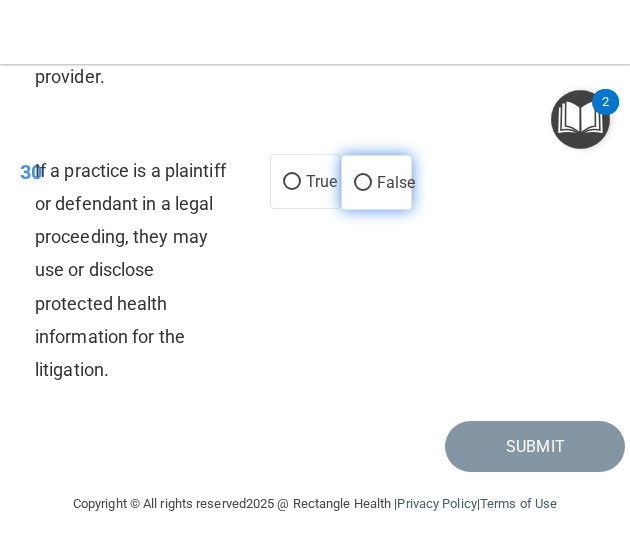 click on "False" at bounding box center [376, 182] 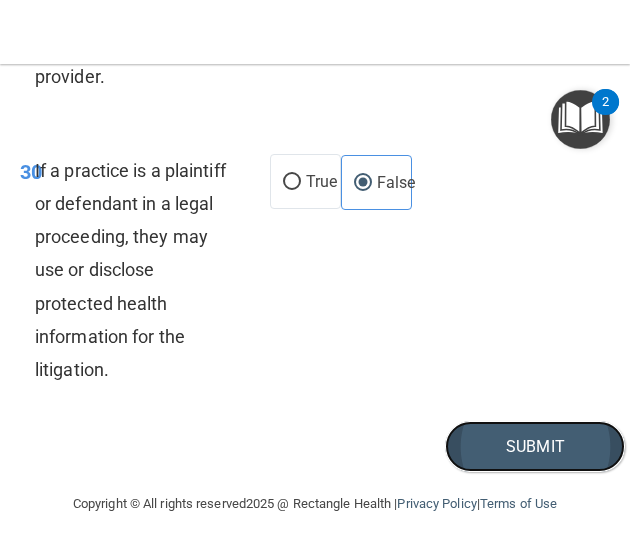 click on "Submit" at bounding box center [535, 446] 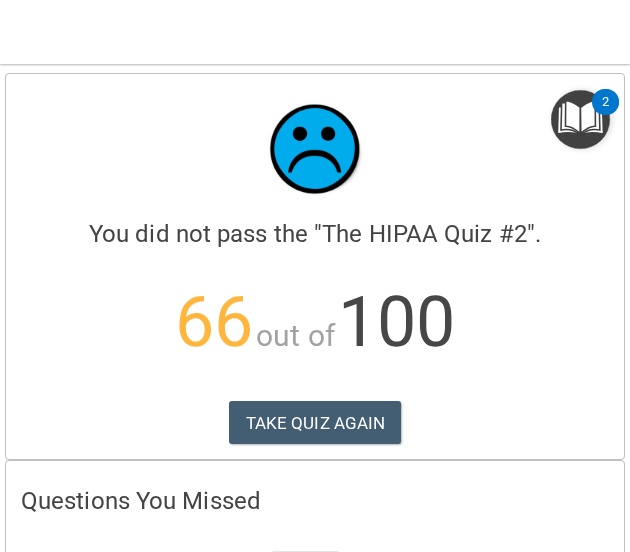 scroll, scrollTop: 0, scrollLeft: 0, axis: both 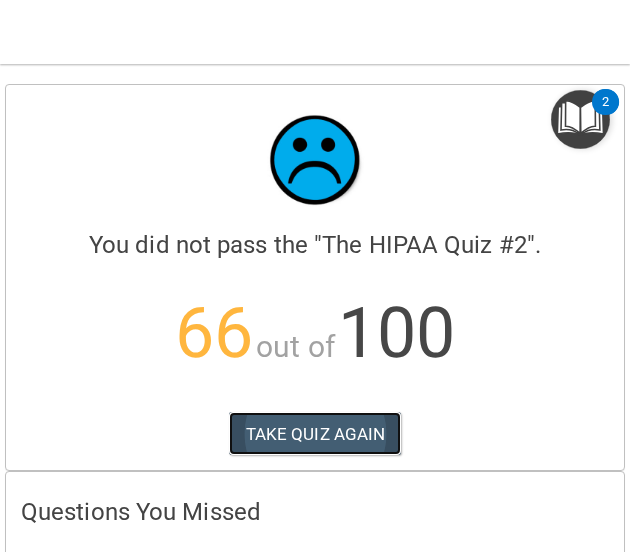 click on "TAKE QUIZ AGAIN" at bounding box center [315, 434] 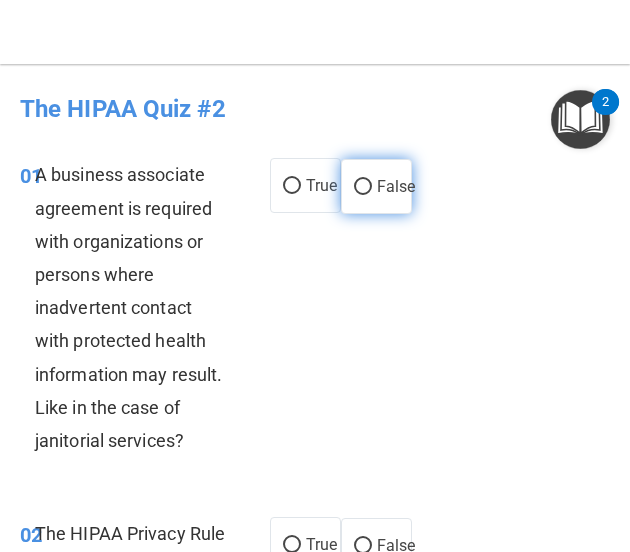 click on "False" at bounding box center [363, 187] 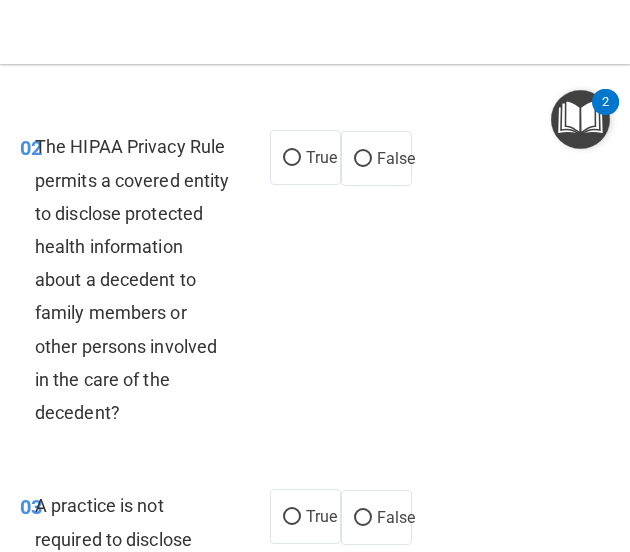 scroll, scrollTop: 387, scrollLeft: 0, axis: vertical 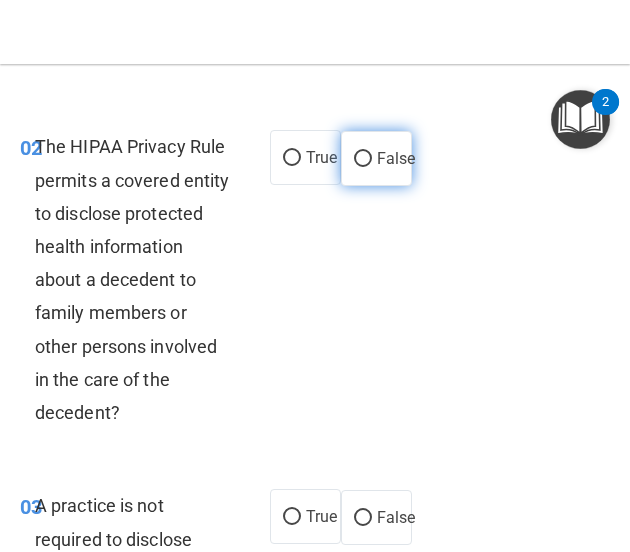 click on "False" at bounding box center [363, 159] 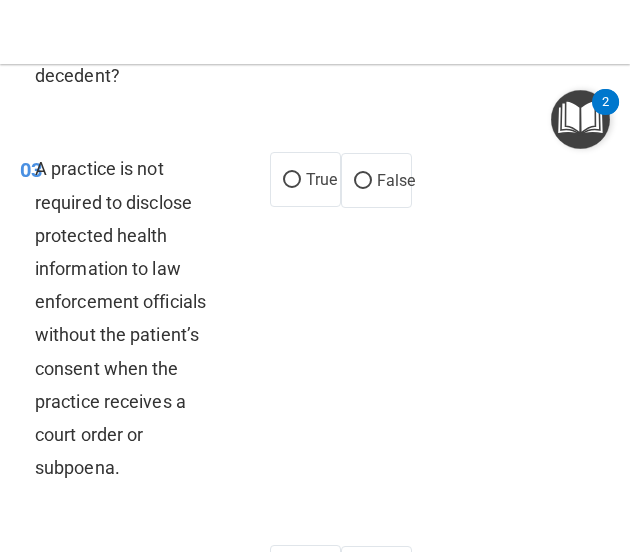 scroll, scrollTop: 726, scrollLeft: 0, axis: vertical 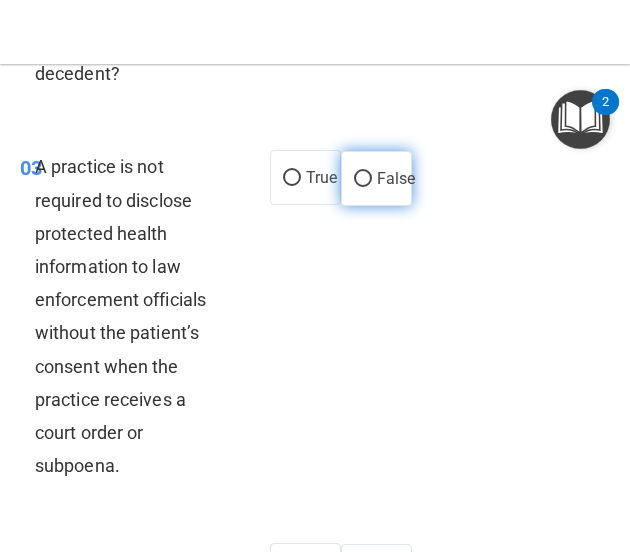 click on "False" at bounding box center (363, 179) 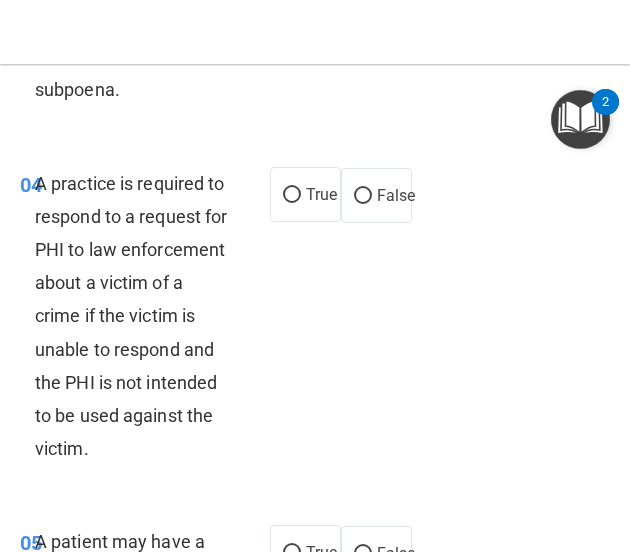 scroll, scrollTop: 1108, scrollLeft: 0, axis: vertical 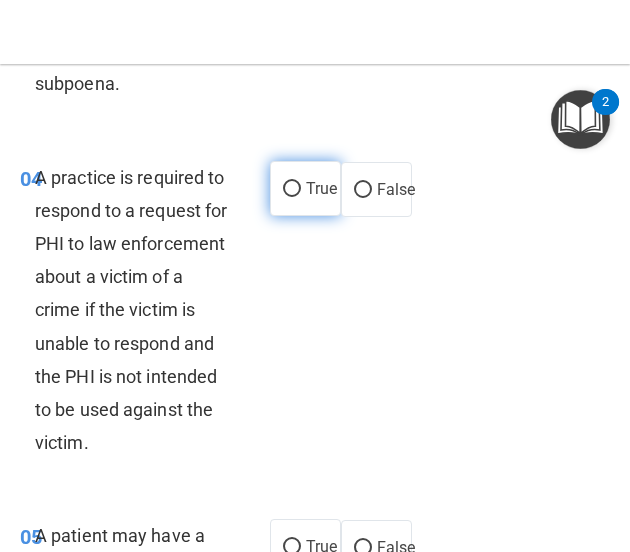click on "True" at bounding box center [305, 188] 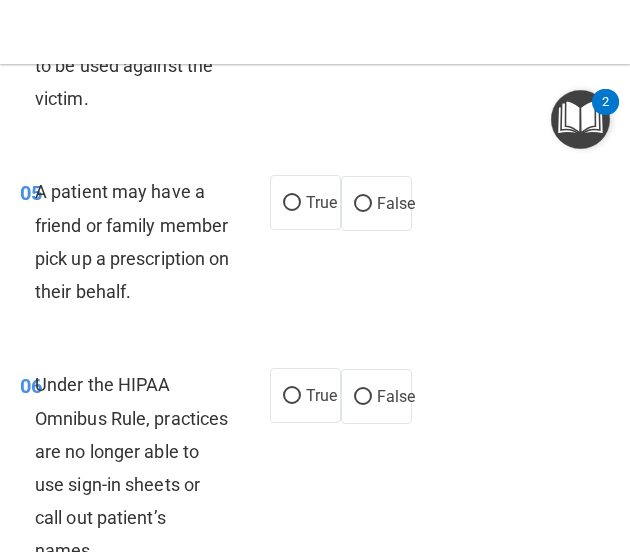scroll, scrollTop: 1453, scrollLeft: 0, axis: vertical 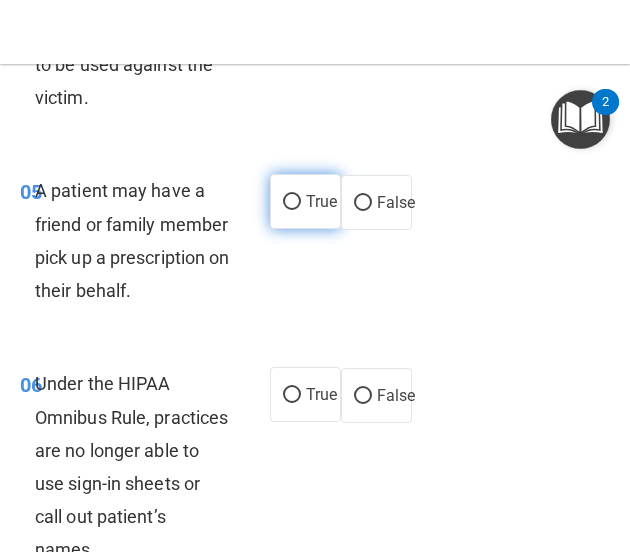 click on "True" at bounding box center [321, 201] 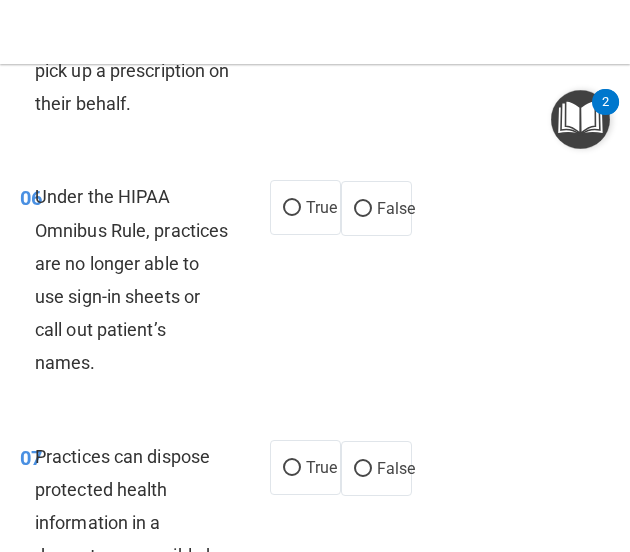 scroll, scrollTop: 1648, scrollLeft: 0, axis: vertical 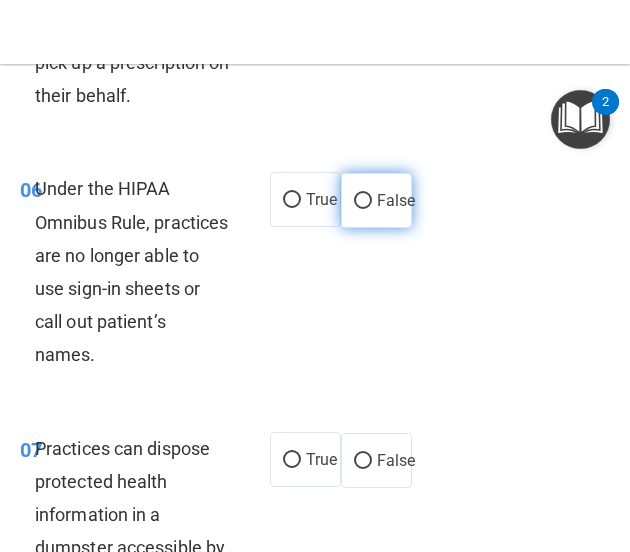 click on "False" at bounding box center (396, 200) 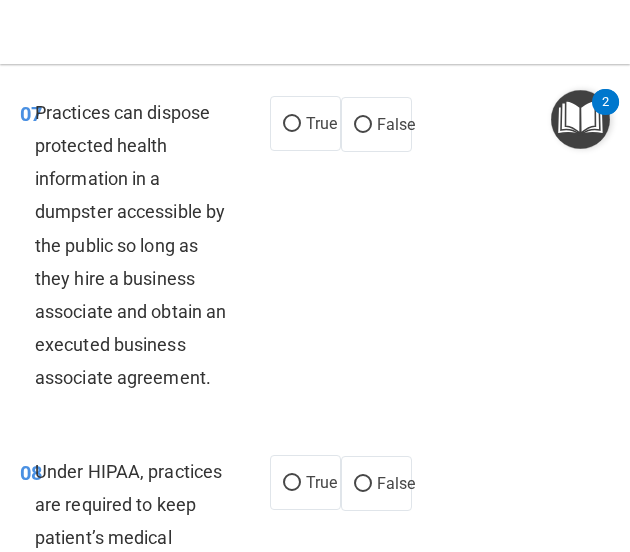 scroll, scrollTop: 1986, scrollLeft: 0, axis: vertical 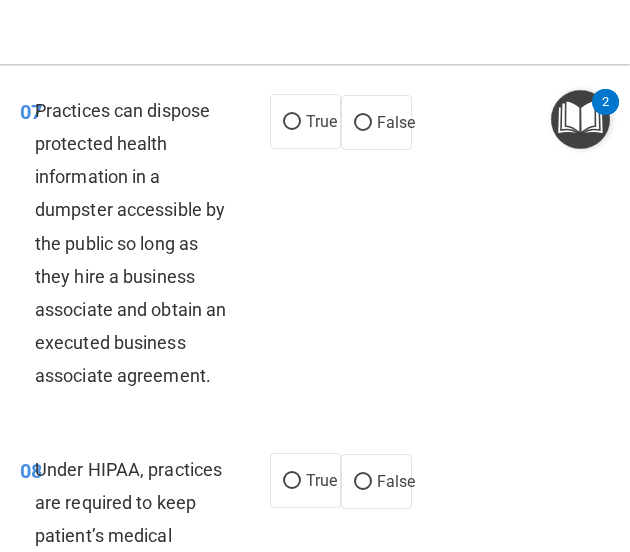 drag, startPoint x: 354, startPoint y: 188, endPoint x: 383, endPoint y: 278, distance: 94.55686 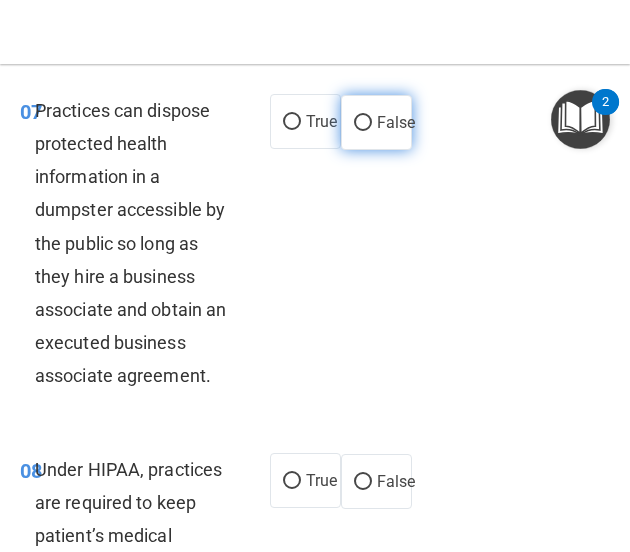 click on "False" at bounding box center [363, 123] 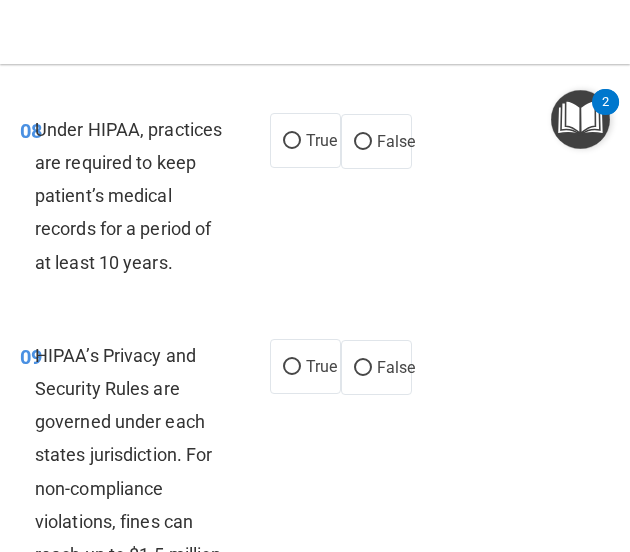 scroll, scrollTop: 2332, scrollLeft: 0, axis: vertical 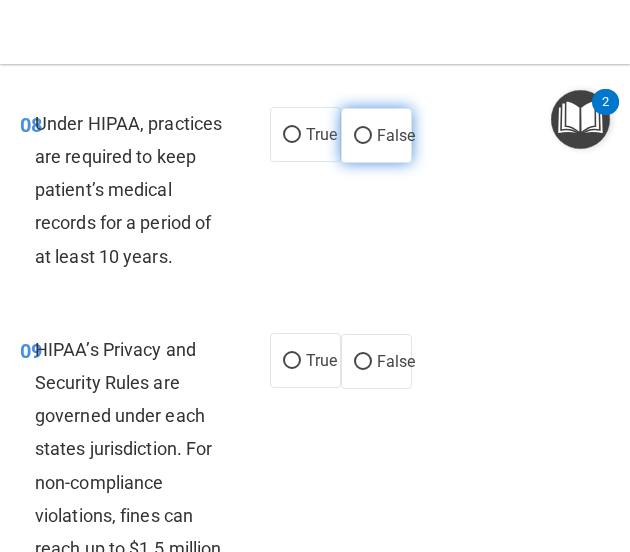 click on "False" at bounding box center [363, 136] 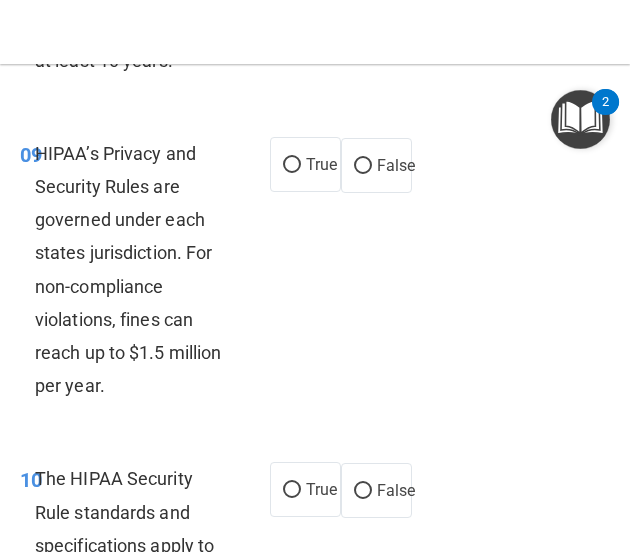 scroll, scrollTop: 2530, scrollLeft: 0, axis: vertical 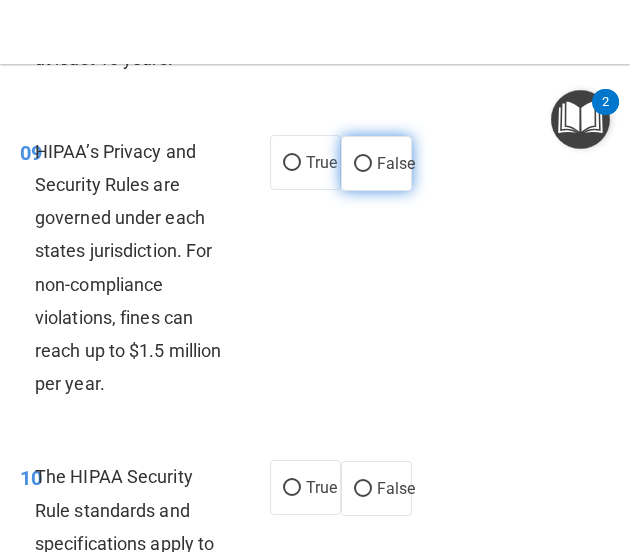 click on "False" at bounding box center [376, 163] 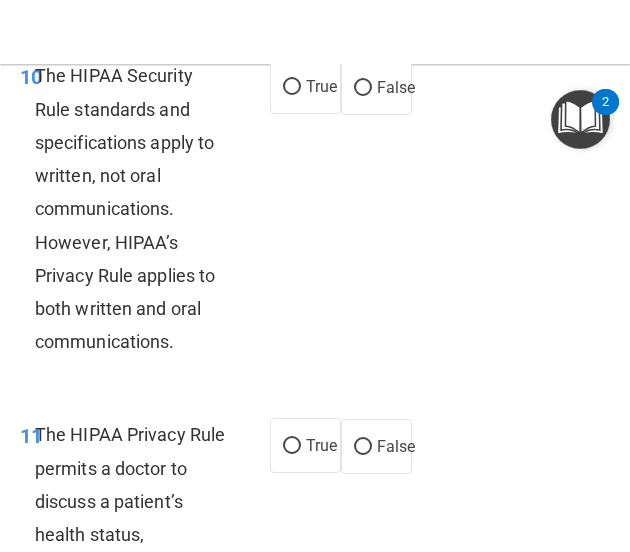 scroll, scrollTop: 2933, scrollLeft: 0, axis: vertical 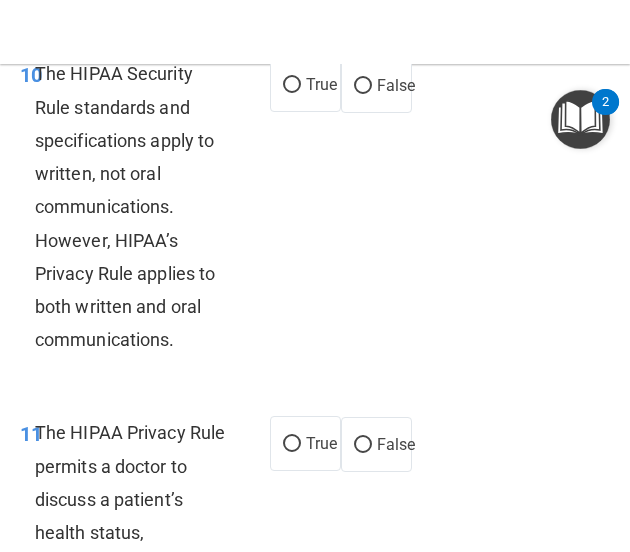 drag, startPoint x: 290, startPoint y: 147, endPoint x: 336, endPoint y: 225, distance: 90.55385 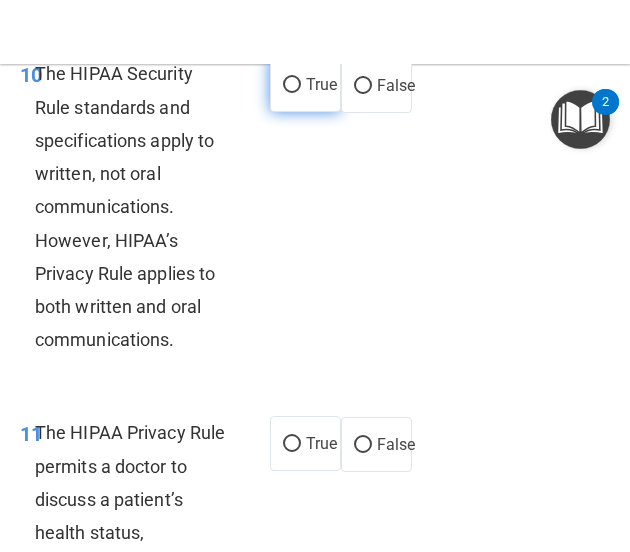 click on "True" at bounding box center [321, 84] 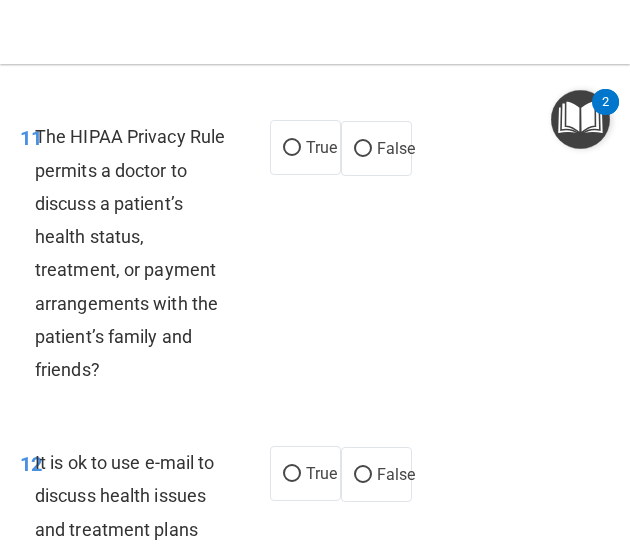 scroll, scrollTop: 3231, scrollLeft: 0, axis: vertical 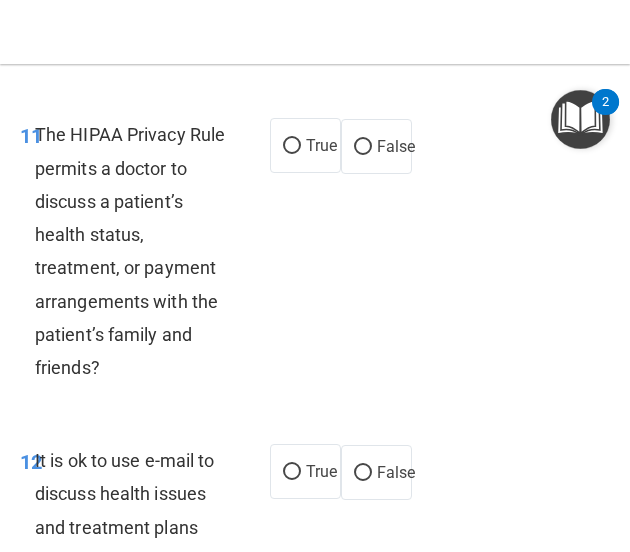 drag, startPoint x: 292, startPoint y: 211, endPoint x: 342, endPoint y: 325, distance: 124.48293 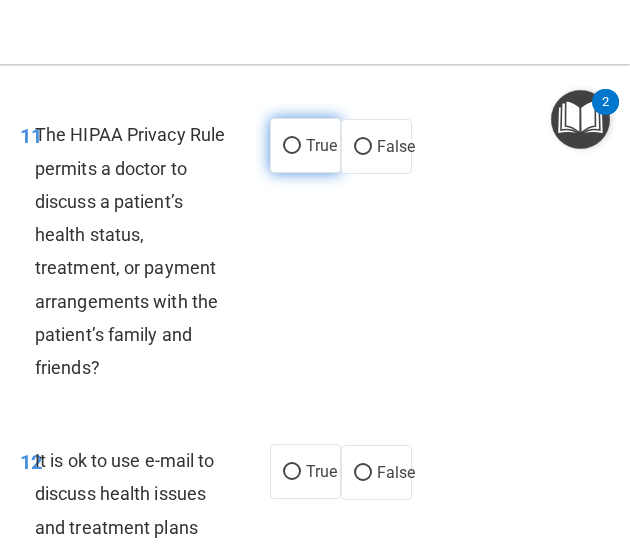 click on "True" at bounding box center (305, 145) 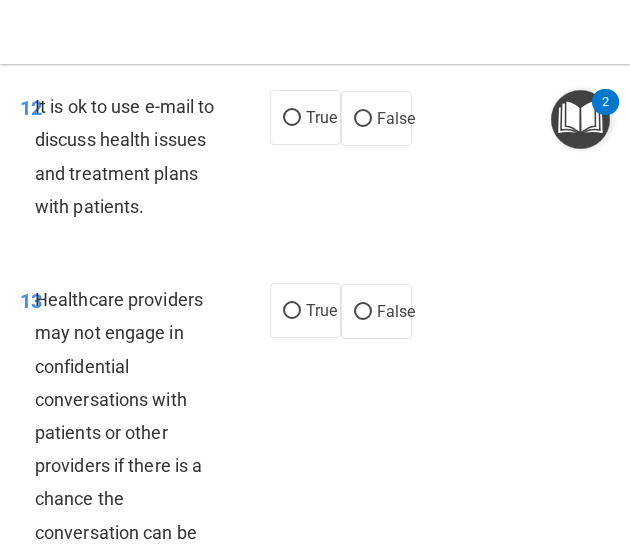 scroll, scrollTop: 3619, scrollLeft: 0, axis: vertical 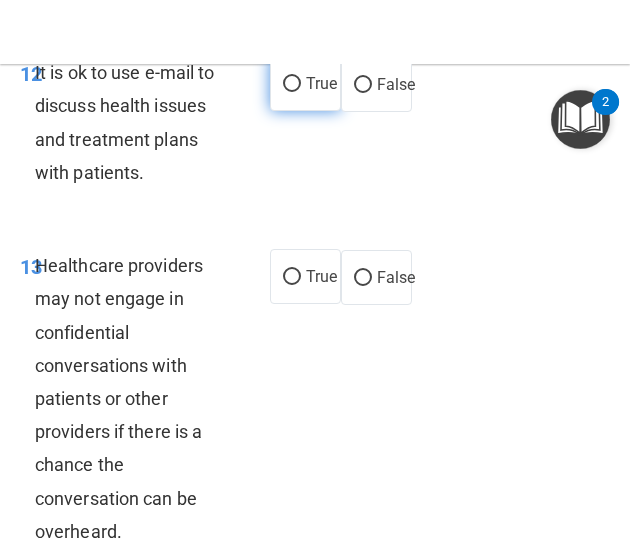 click on "True" at bounding box center [292, 84] 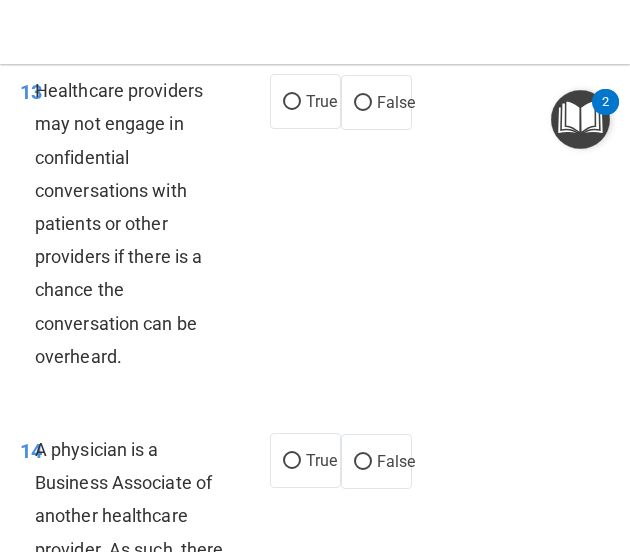 scroll, scrollTop: 3795, scrollLeft: 0, axis: vertical 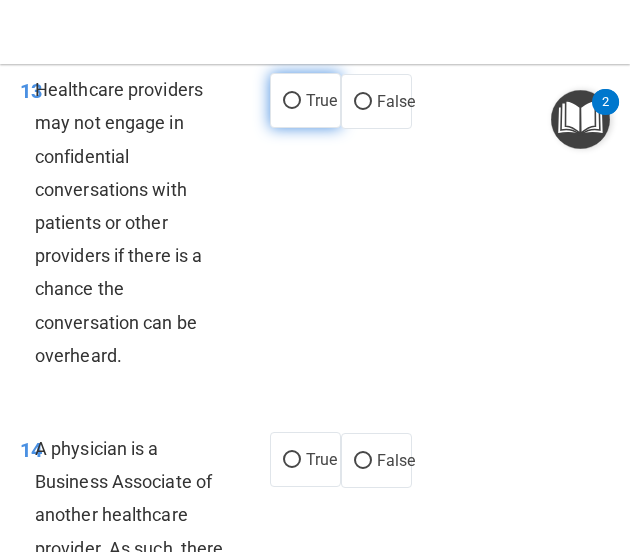 click on "True" at bounding box center [321, 100] 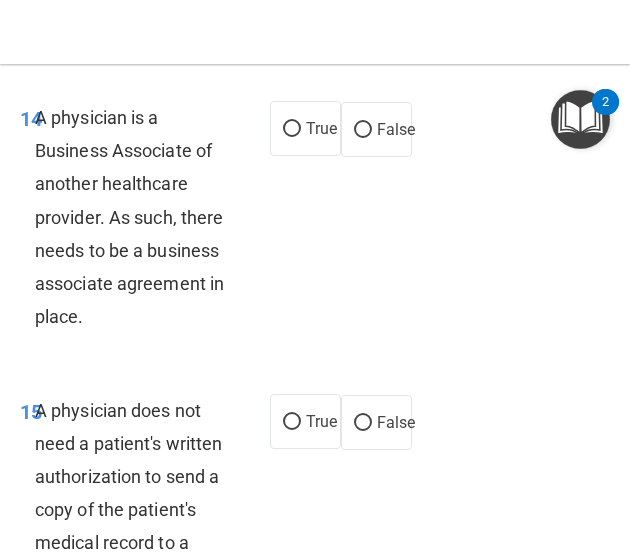 scroll, scrollTop: 4132, scrollLeft: 0, axis: vertical 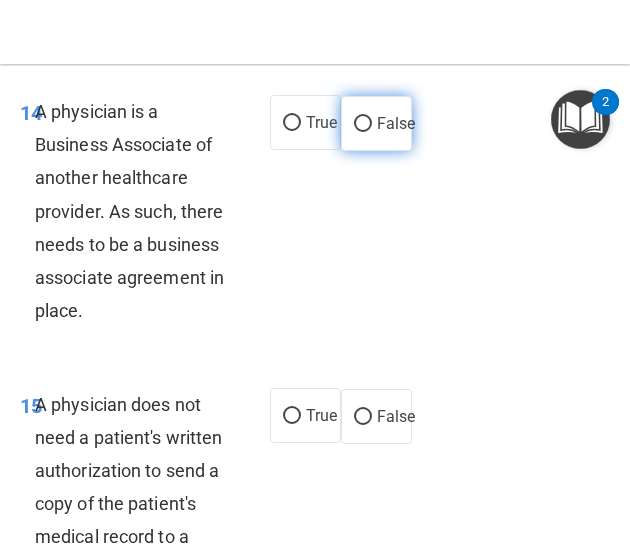 click on "False" at bounding box center (396, 123) 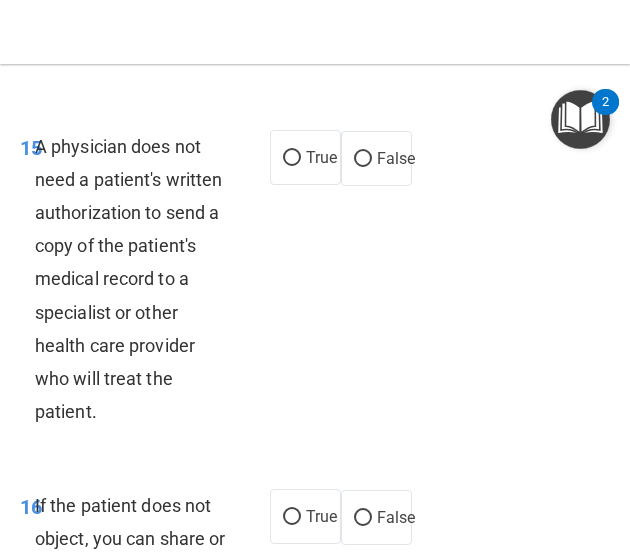 scroll, scrollTop: 4394, scrollLeft: 0, axis: vertical 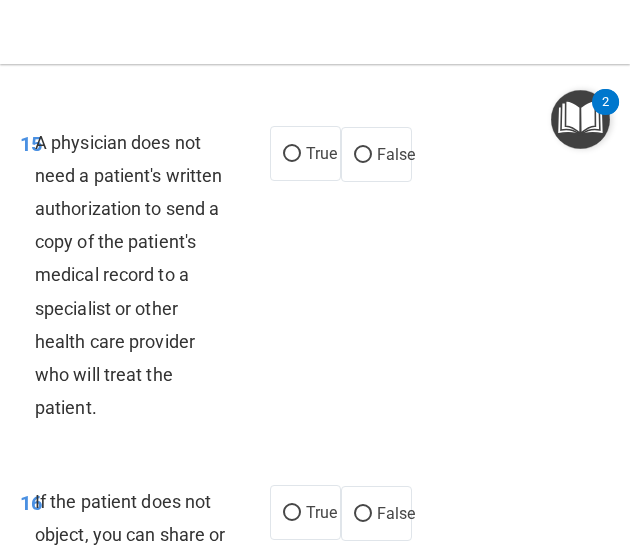 drag, startPoint x: 356, startPoint y: 219, endPoint x: 369, endPoint y: 325, distance: 106.7942 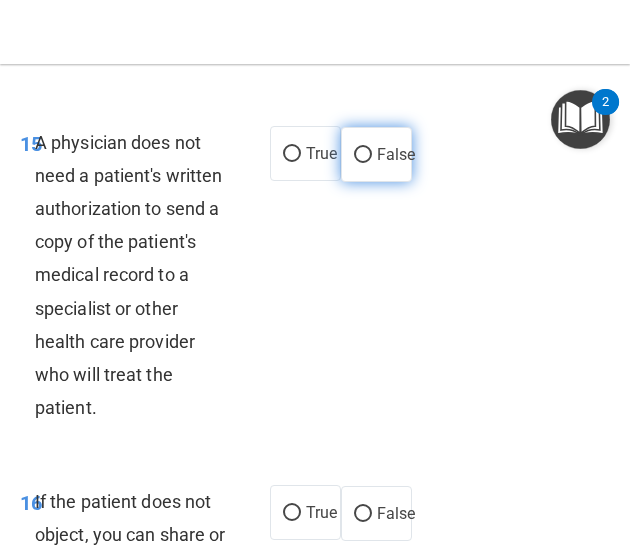 click on "False" at bounding box center (376, 154) 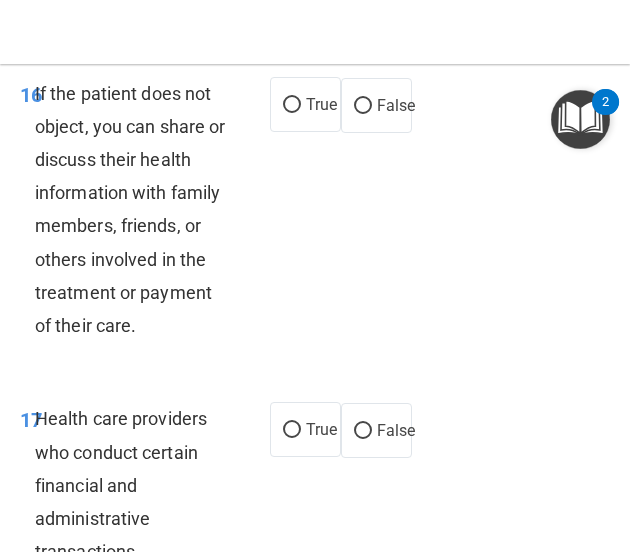 scroll, scrollTop: 4803, scrollLeft: 0, axis: vertical 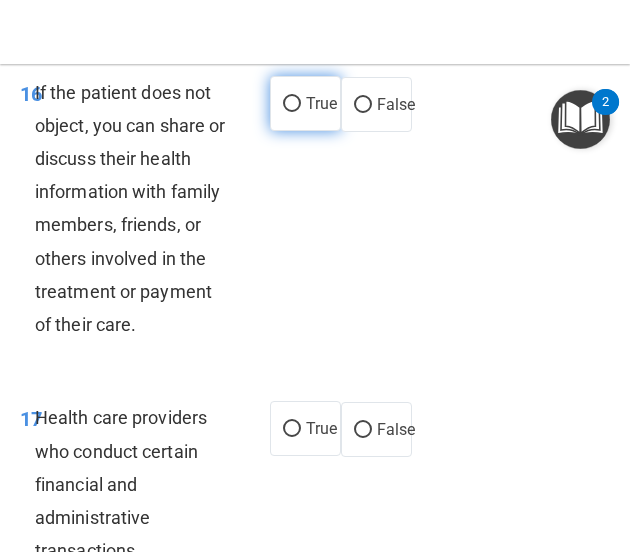 click on "True" at bounding box center [292, 104] 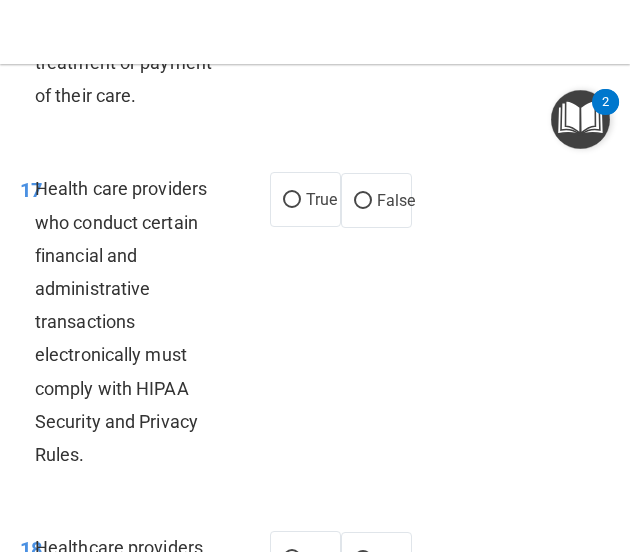scroll, scrollTop: 5033, scrollLeft: 0, axis: vertical 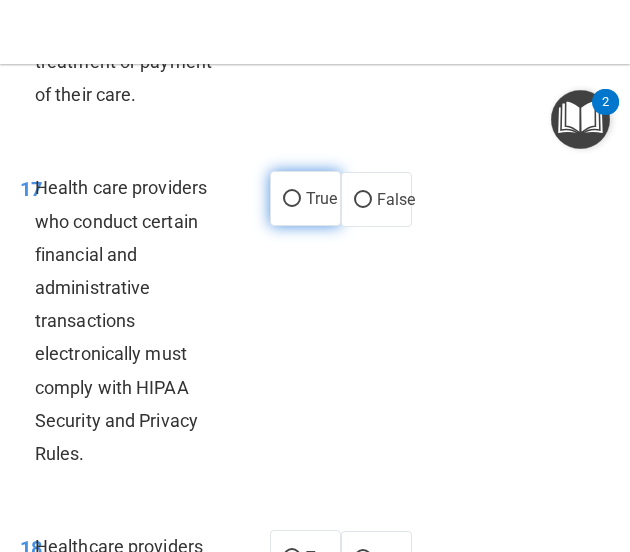 click on "True" at bounding box center [305, 198] 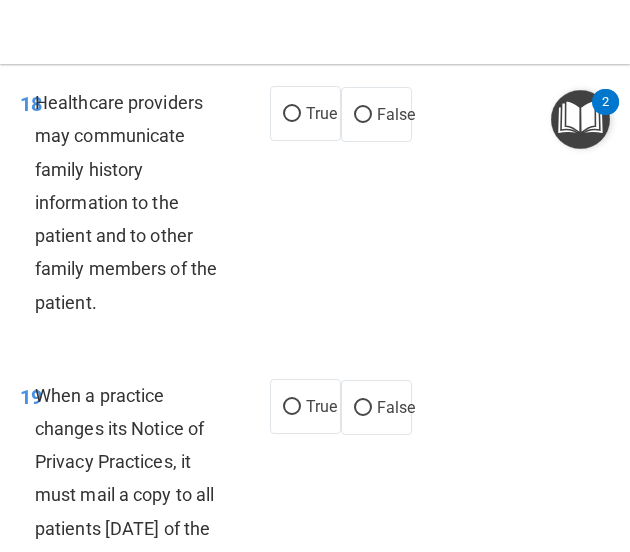 scroll, scrollTop: 5484, scrollLeft: 0, axis: vertical 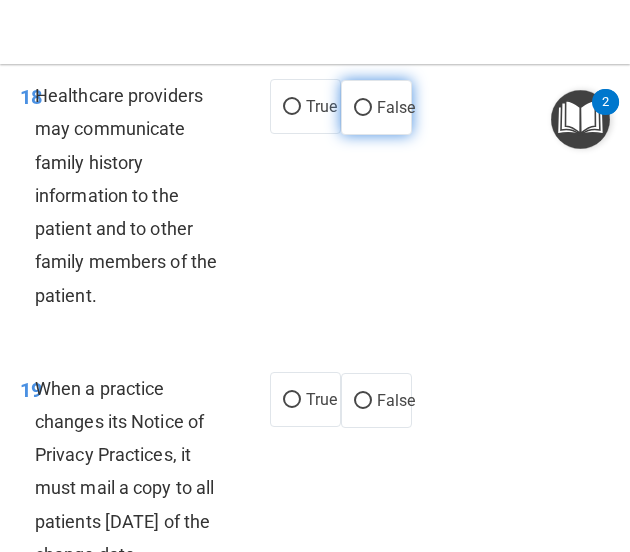 click on "False" at bounding box center (376, 107) 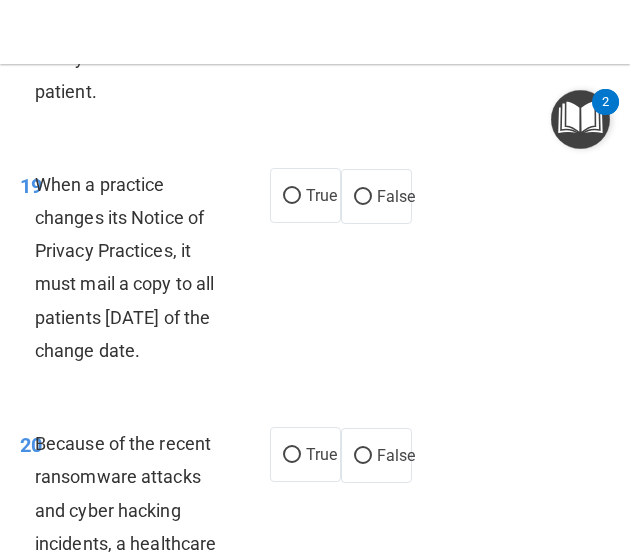 scroll, scrollTop: 5690, scrollLeft: 0, axis: vertical 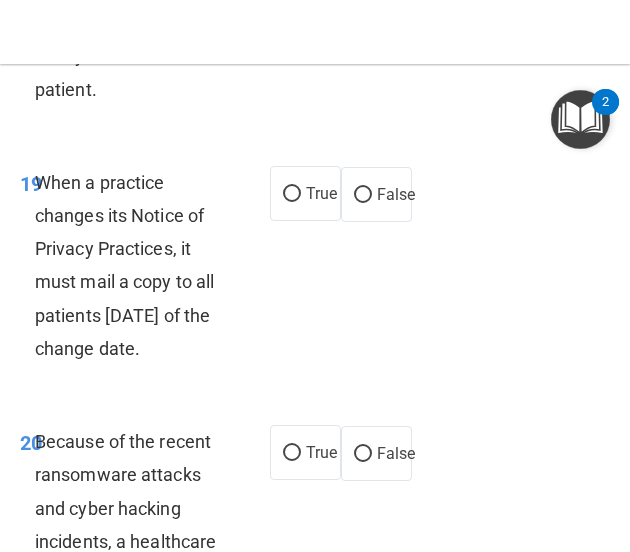 drag, startPoint x: 348, startPoint y: 257, endPoint x: 388, endPoint y: 357, distance: 107.70329 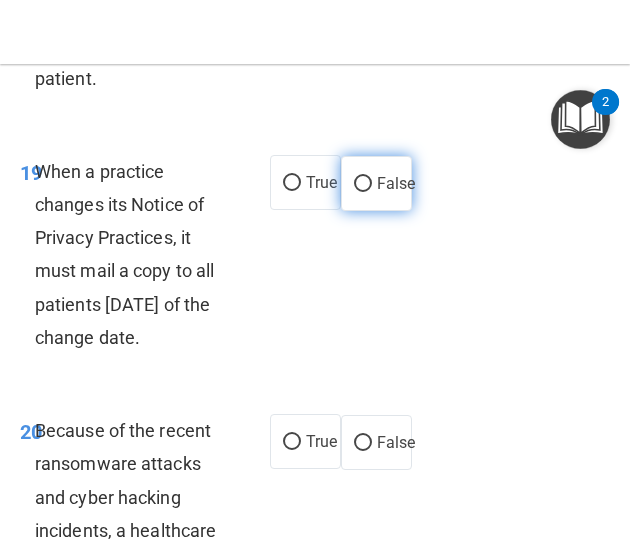 click on "False" at bounding box center [376, 183] 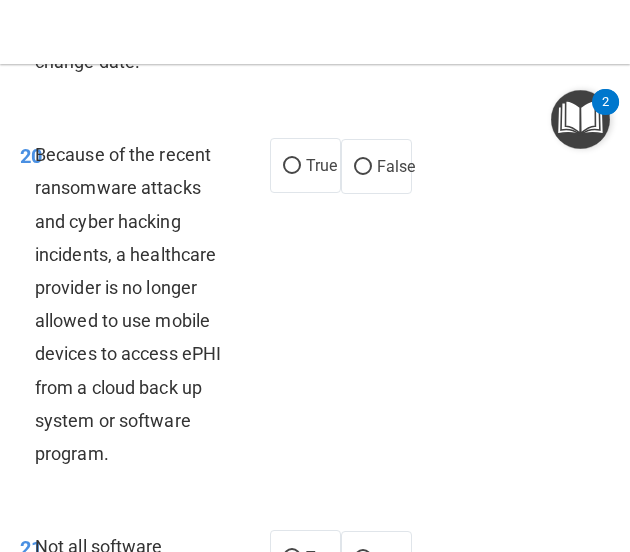 scroll, scrollTop: 5980, scrollLeft: 0, axis: vertical 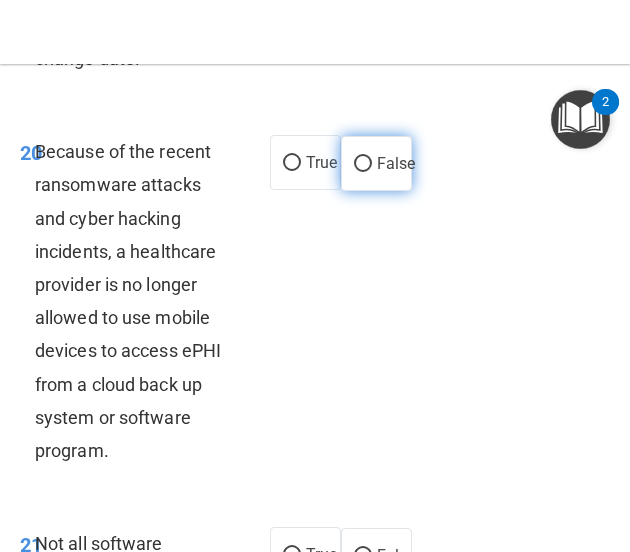drag, startPoint x: 354, startPoint y: 238, endPoint x: 358, endPoint y: 223, distance: 15.524175 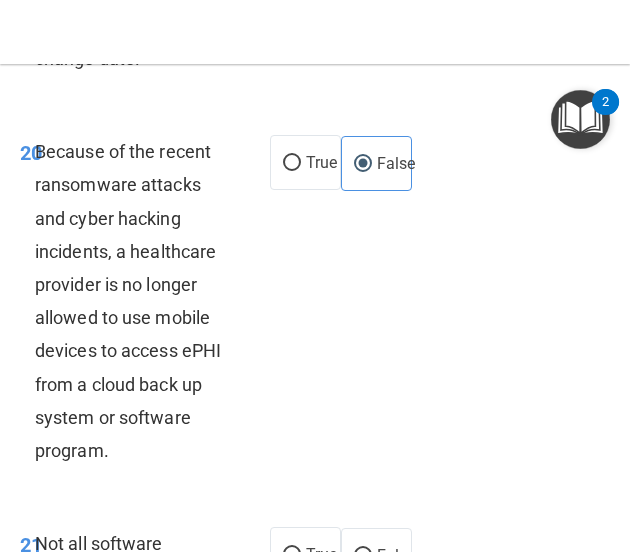 drag, startPoint x: 358, startPoint y: 223, endPoint x: 344, endPoint y: 343, distance: 120.8139 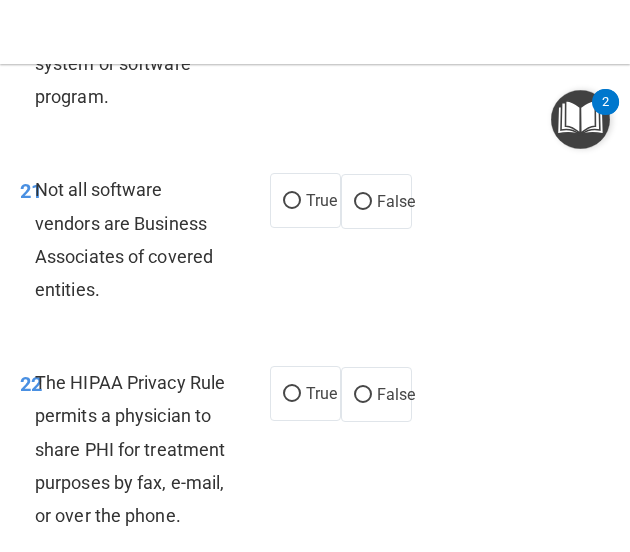 scroll, scrollTop: 6335, scrollLeft: 0, axis: vertical 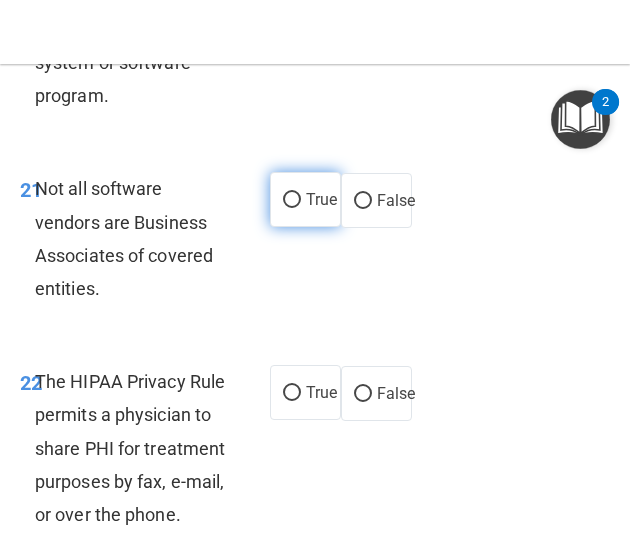 click on "True" at bounding box center [292, 200] 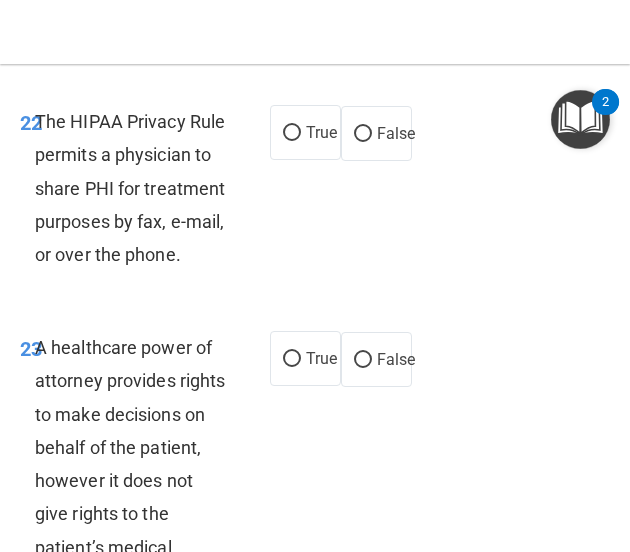 scroll, scrollTop: 6596, scrollLeft: 0, axis: vertical 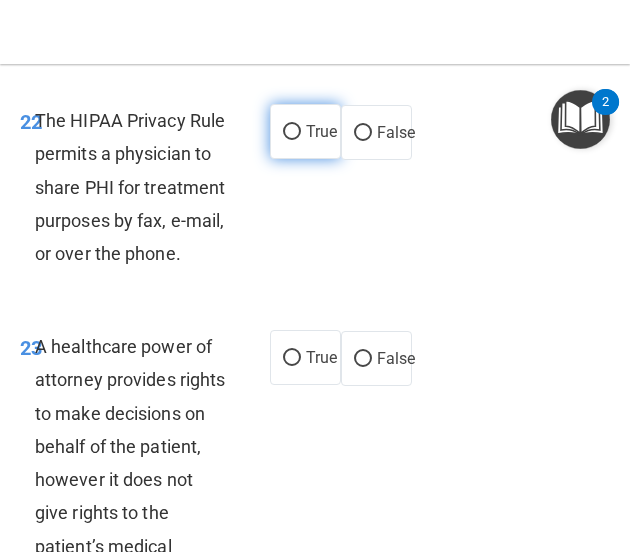 click on "True" at bounding box center [305, 131] 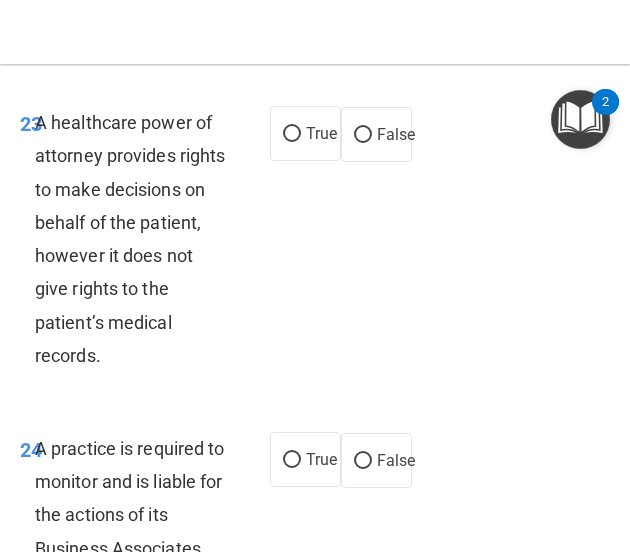 scroll, scrollTop: 6822, scrollLeft: 0, axis: vertical 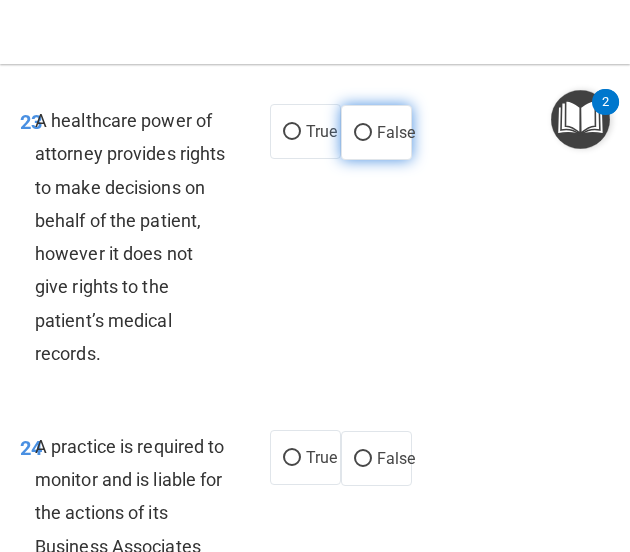 click on "False" at bounding box center [363, 133] 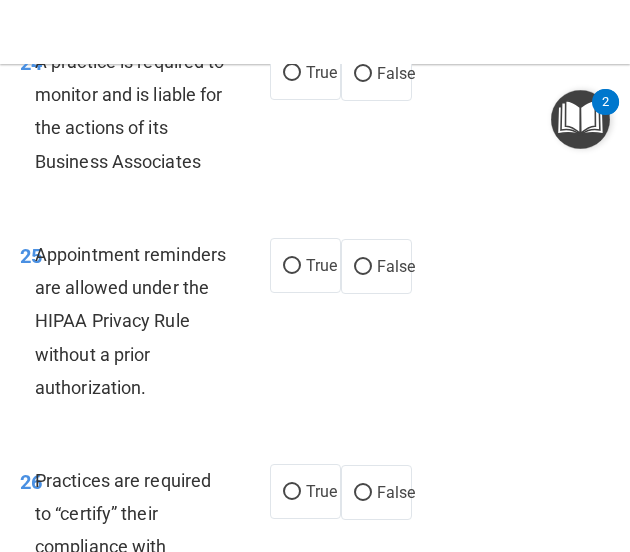 scroll, scrollTop: 7209, scrollLeft: 0, axis: vertical 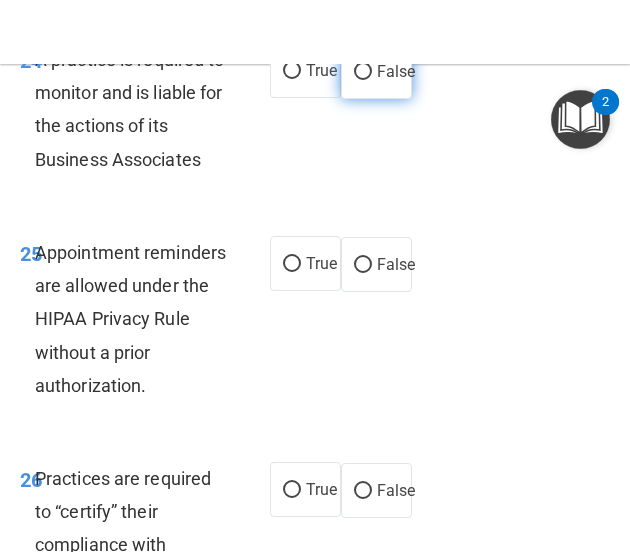 click on "False" at bounding box center (376, 71) 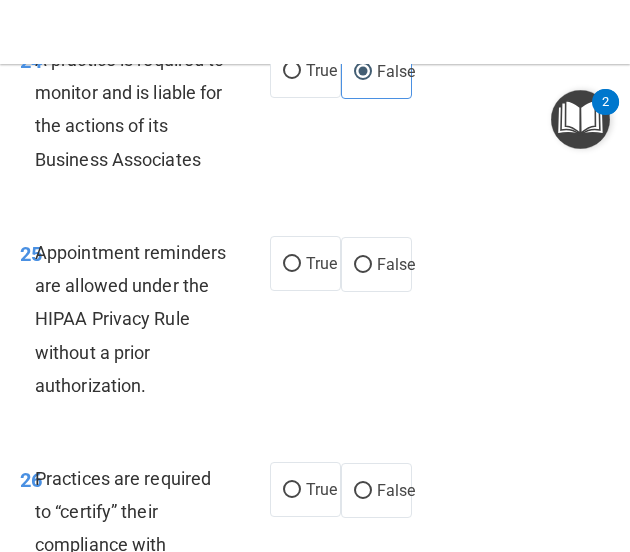 scroll, scrollTop: 7321, scrollLeft: 0, axis: vertical 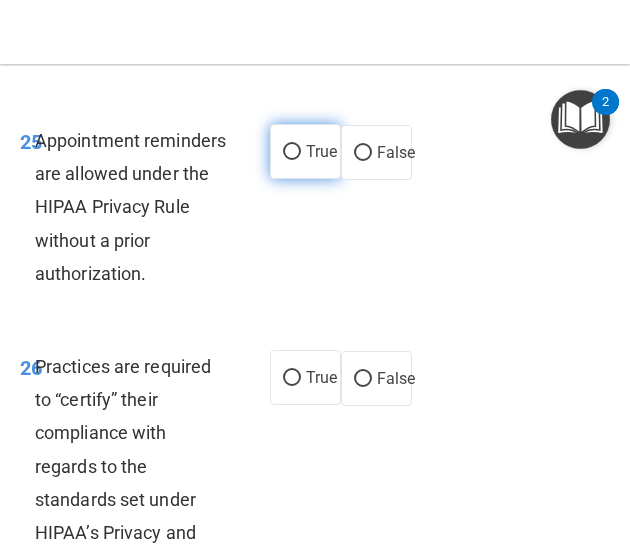 click on "True" at bounding box center [305, 151] 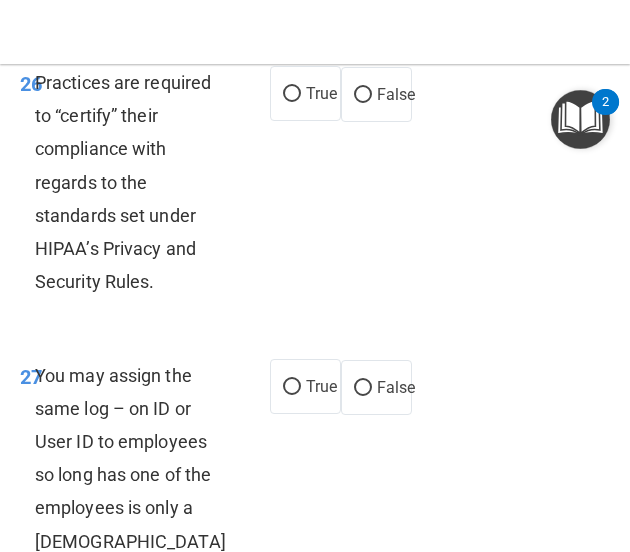 scroll, scrollTop: 7612, scrollLeft: 0, axis: vertical 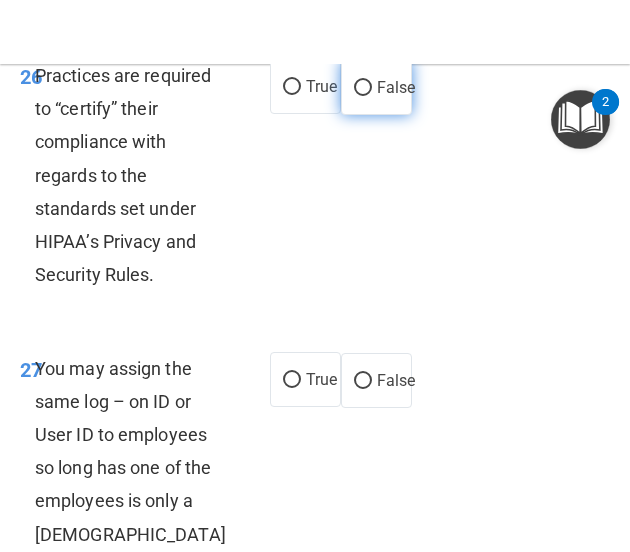 click on "False" at bounding box center [363, 88] 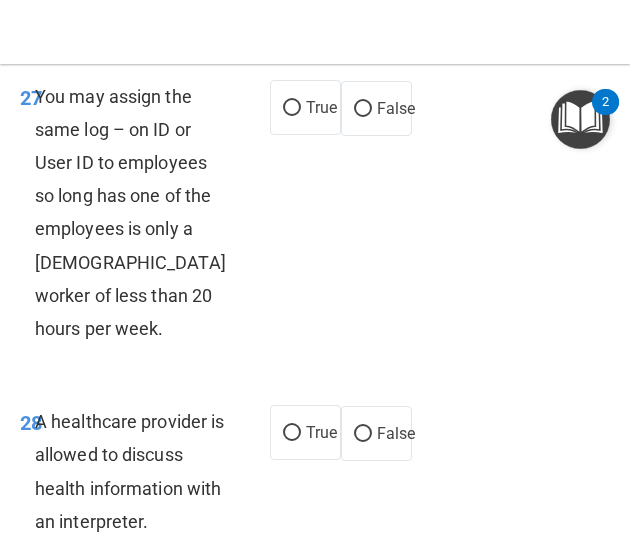 scroll, scrollTop: 7889, scrollLeft: 0, axis: vertical 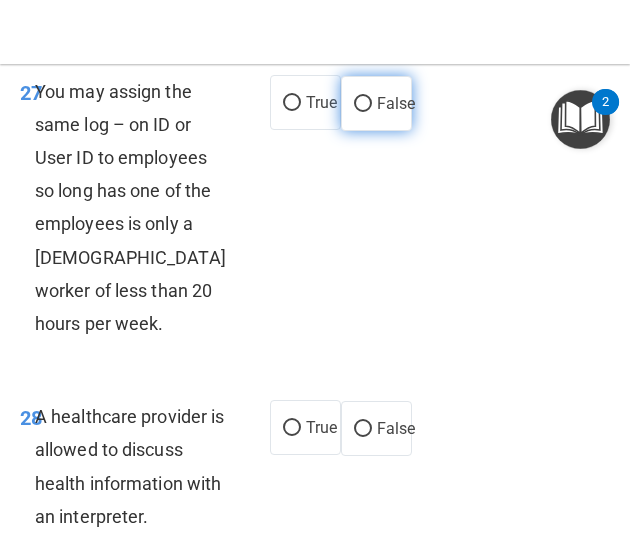 drag, startPoint x: 354, startPoint y: 190, endPoint x: 368, endPoint y: 210, distance: 24.41311 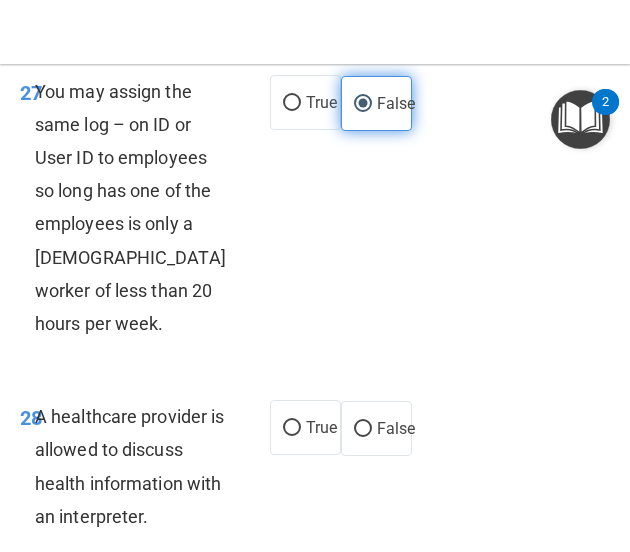 click on "False" at bounding box center (396, 103) 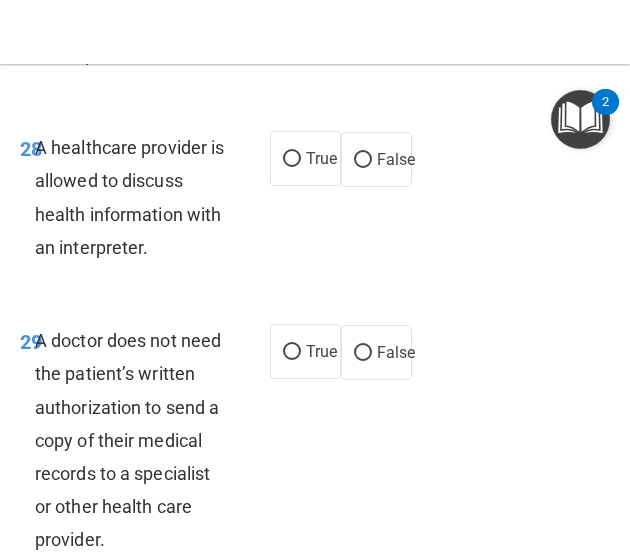 scroll, scrollTop: 8169, scrollLeft: 0, axis: vertical 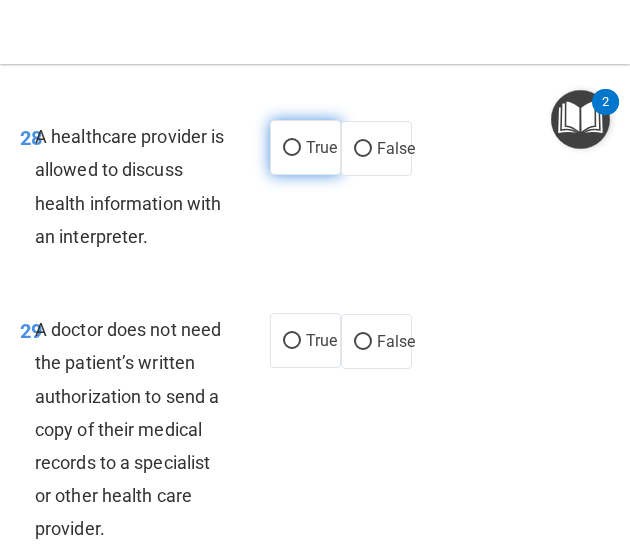 click on "True" at bounding box center [305, 147] 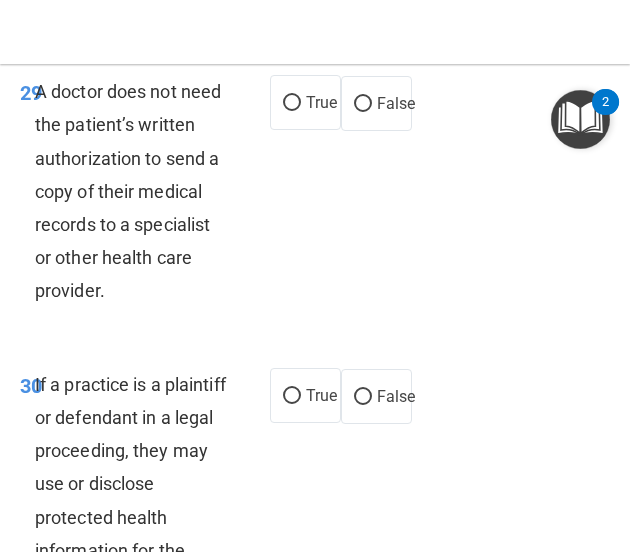 scroll, scrollTop: 8412, scrollLeft: 0, axis: vertical 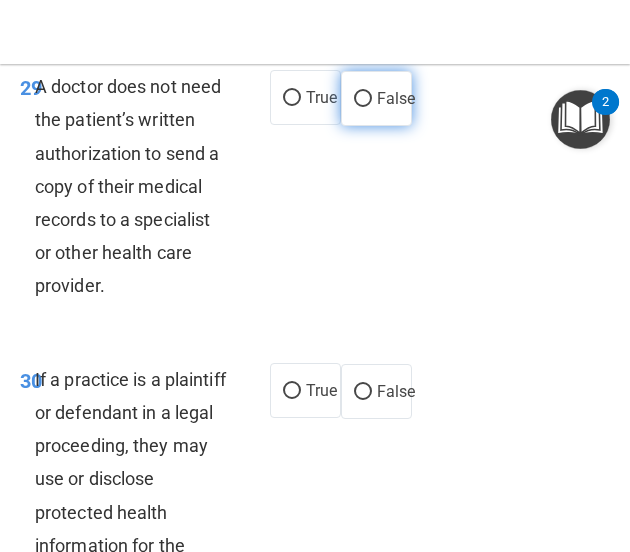 click on "False" at bounding box center (363, 99) 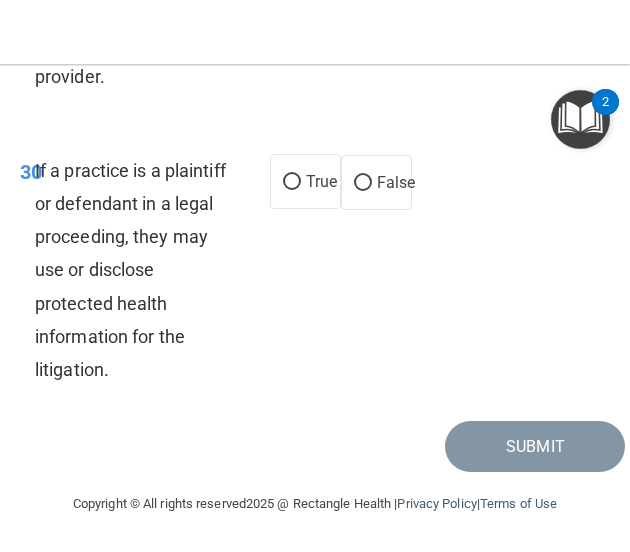 scroll, scrollTop: 8666, scrollLeft: 0, axis: vertical 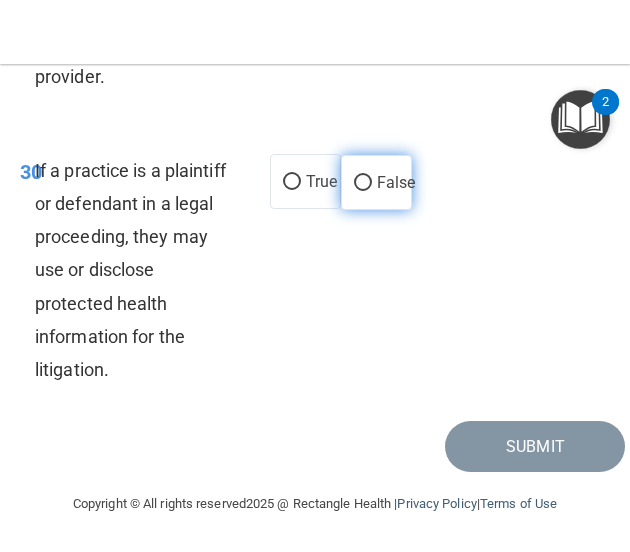 click on "False" at bounding box center [363, 183] 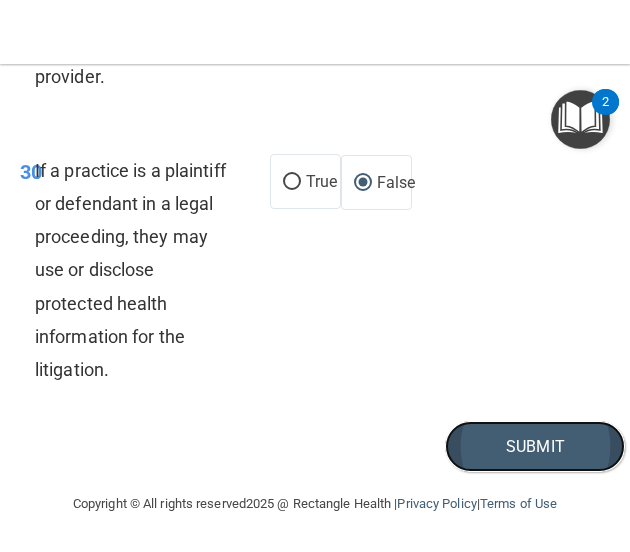 click on "Submit" at bounding box center (535, 446) 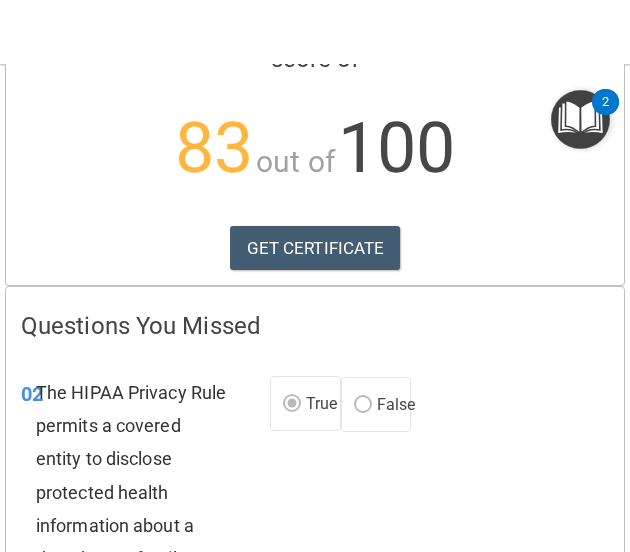 scroll, scrollTop: 0, scrollLeft: 0, axis: both 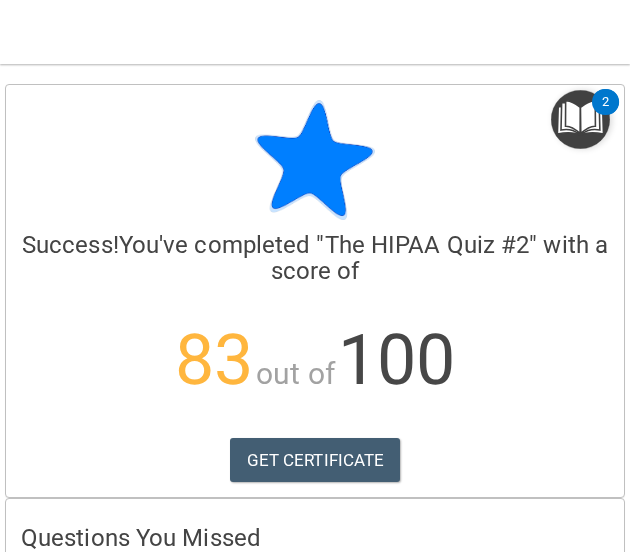 click at bounding box center (580, 119) 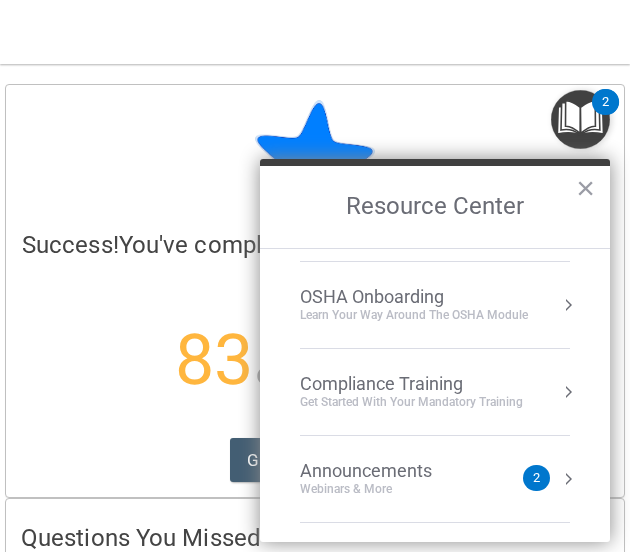 scroll, scrollTop: 0, scrollLeft: 0, axis: both 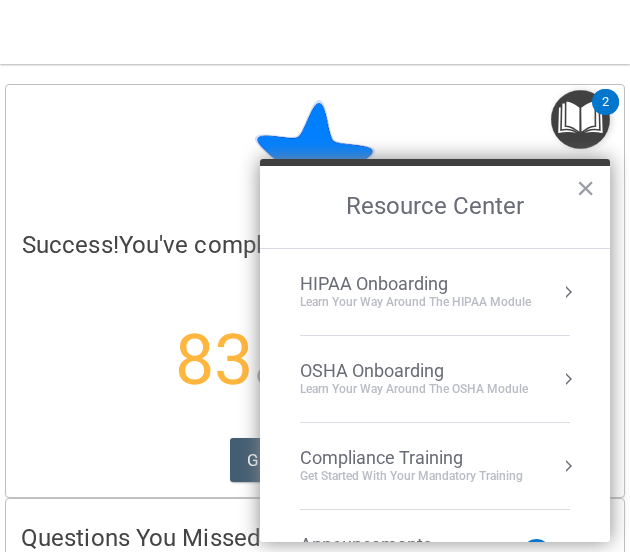 click on "HIPAA Onboarding Learn Your Way around the HIPAA module" at bounding box center [435, 292] 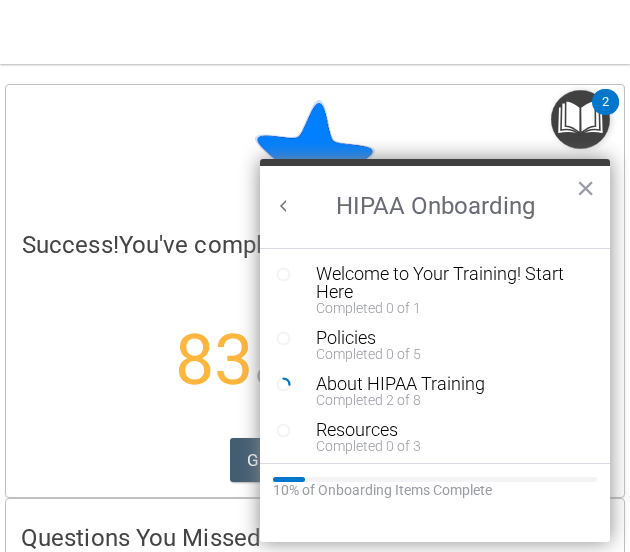 scroll, scrollTop: 0, scrollLeft: 0, axis: both 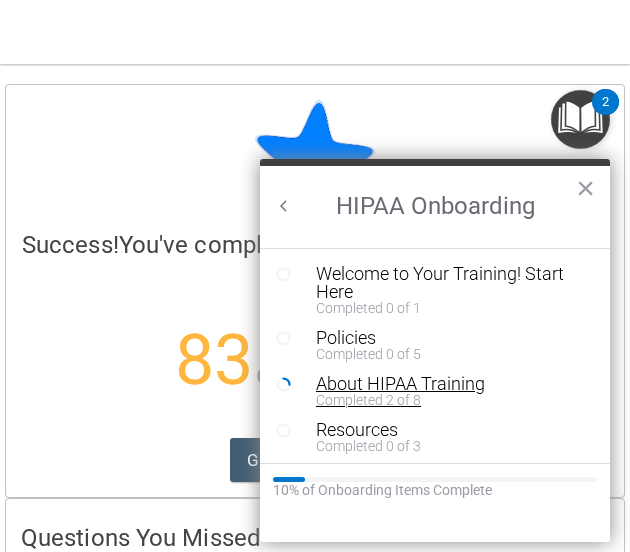 click on "About HIPAA Training" at bounding box center (442, 384) 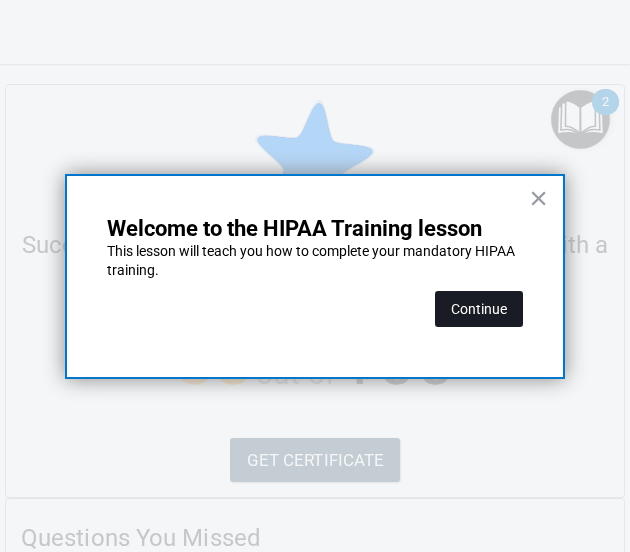 click on "Continue" at bounding box center [479, 309] 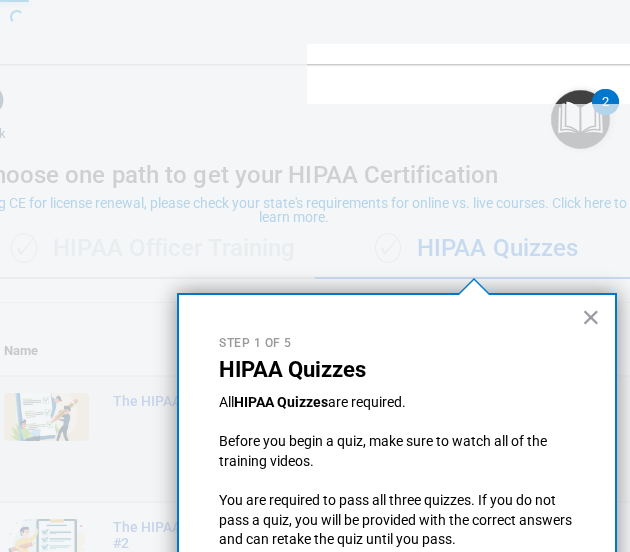 scroll, scrollTop: 174, scrollLeft: 0, axis: vertical 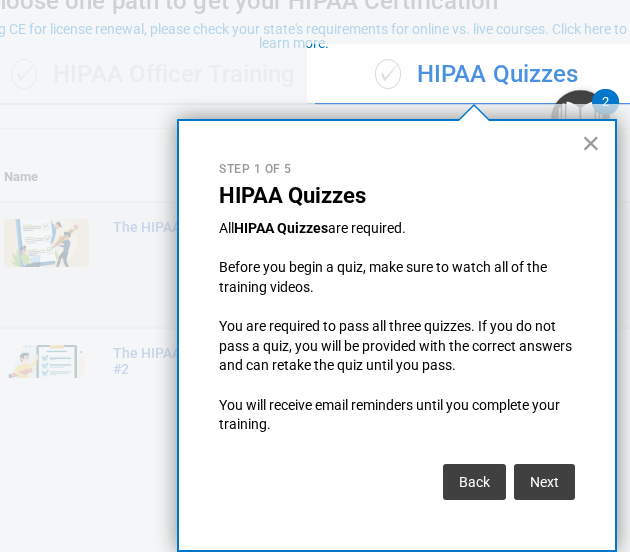 click on "×" at bounding box center (591, 143) 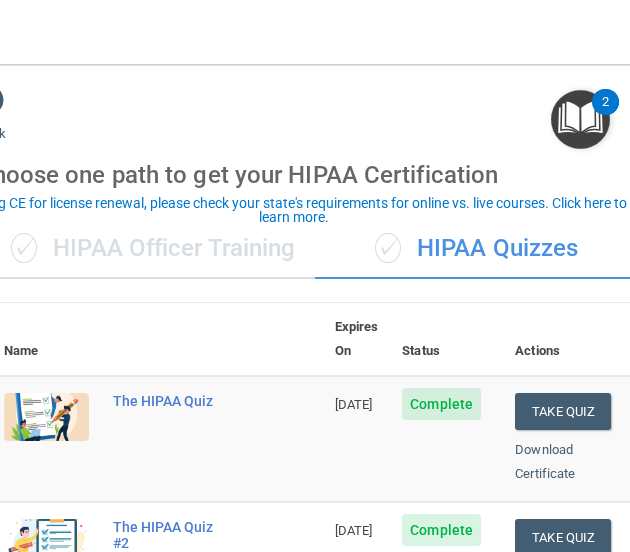 scroll, scrollTop: 0, scrollLeft: 0, axis: both 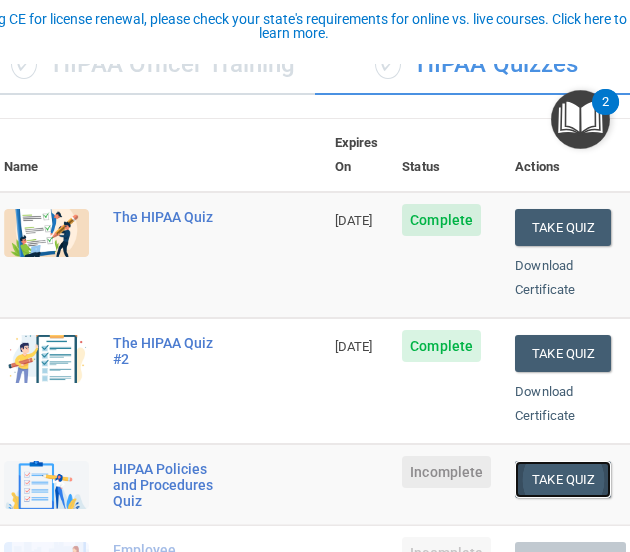 click on "Take Quiz" at bounding box center (563, 479) 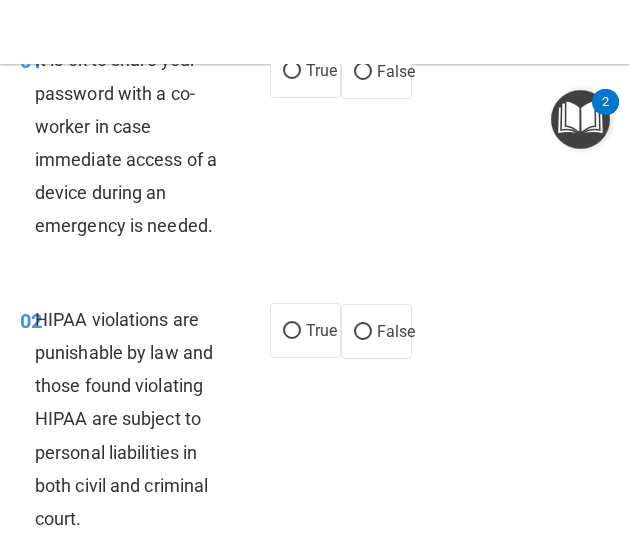scroll, scrollTop: 0, scrollLeft: 0, axis: both 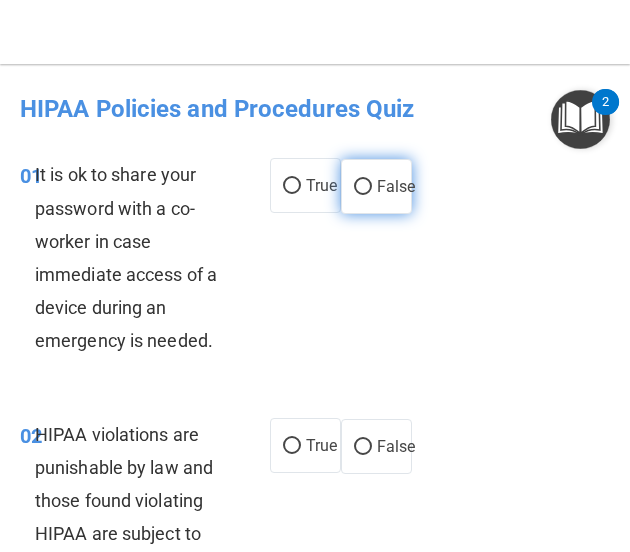 click on "False" at bounding box center (363, 187) 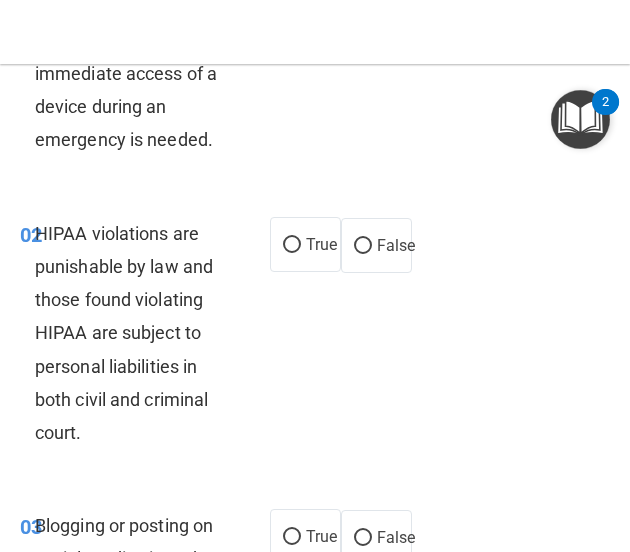 scroll, scrollTop: 202, scrollLeft: 0, axis: vertical 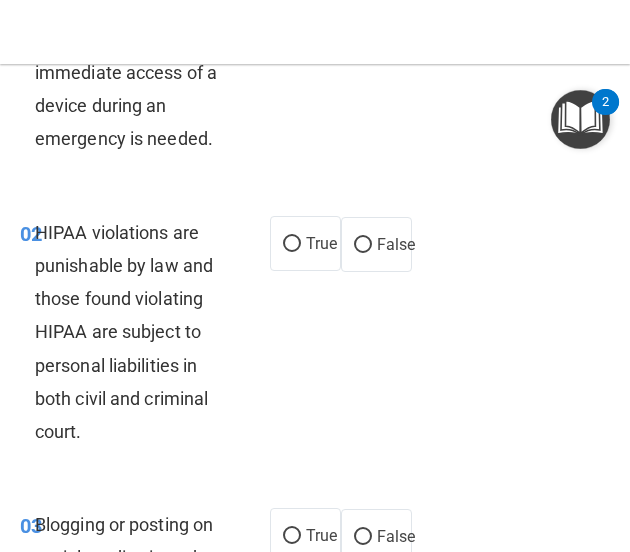 drag, startPoint x: 346, startPoint y: 239, endPoint x: 414, endPoint y: 411, distance: 184.95406 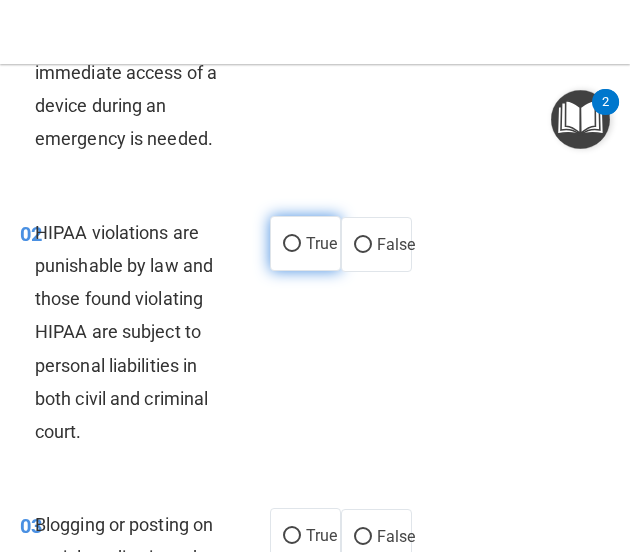 click on "True" at bounding box center [305, 243] 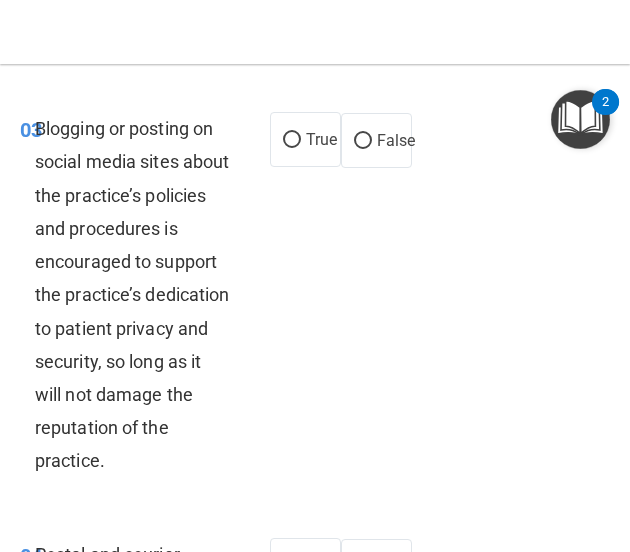 scroll, scrollTop: 599, scrollLeft: 0, axis: vertical 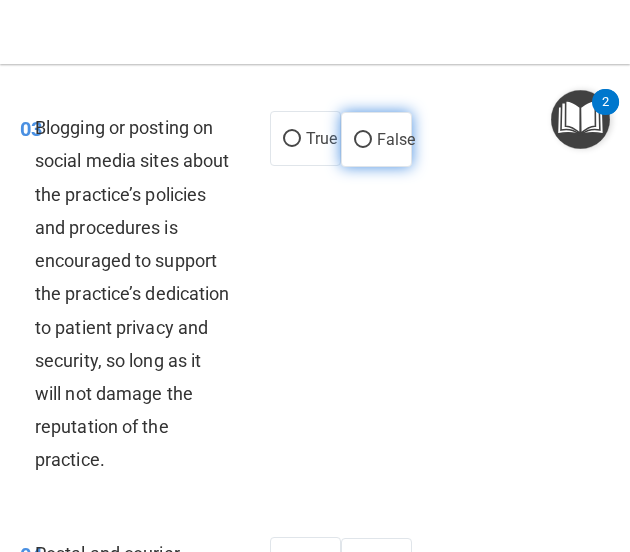 click on "False" at bounding box center [363, 140] 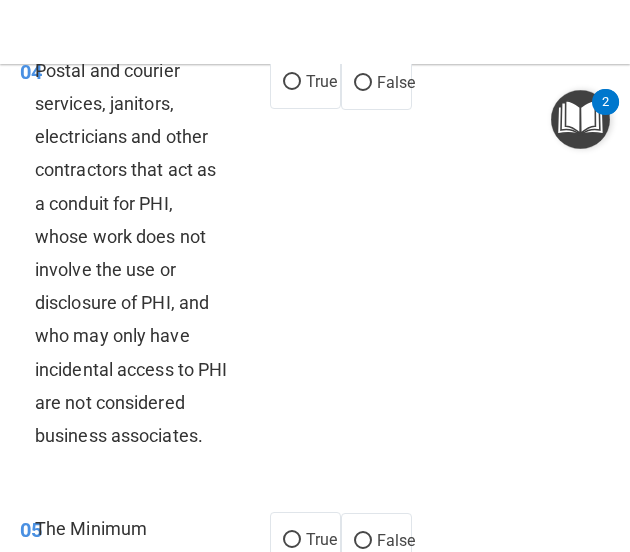 scroll, scrollTop: 1078, scrollLeft: 0, axis: vertical 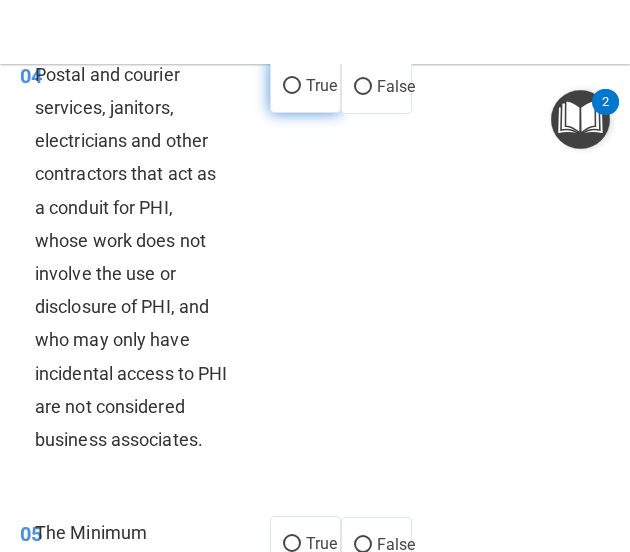 click on "True" at bounding box center (292, 86) 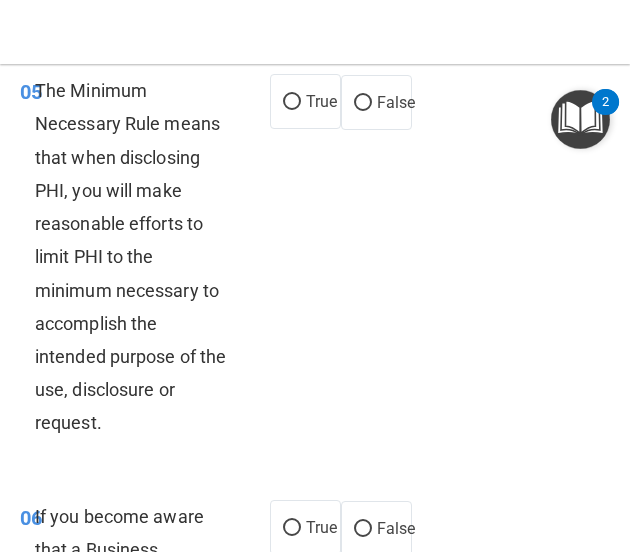 scroll, scrollTop: 1521, scrollLeft: 0, axis: vertical 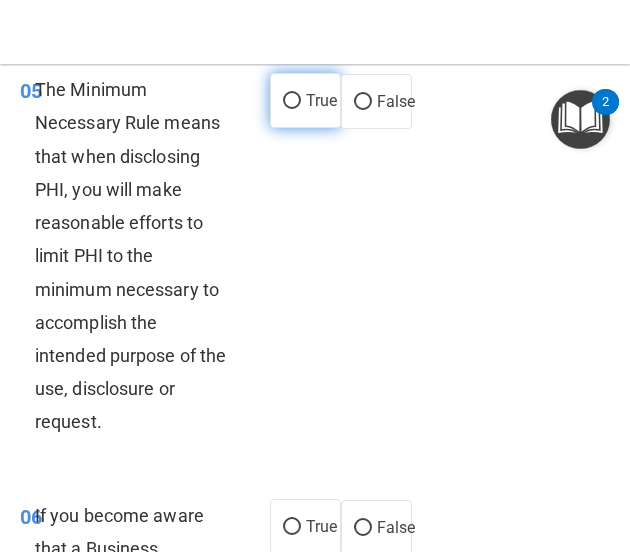click on "True" at bounding box center (321, 100) 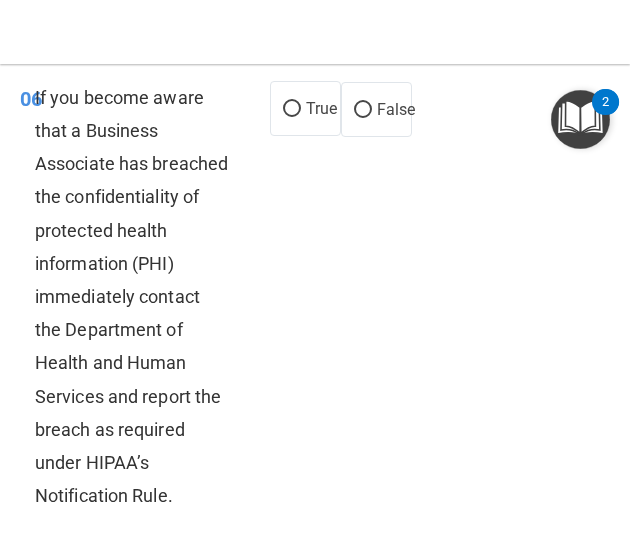 scroll, scrollTop: 1938, scrollLeft: 0, axis: vertical 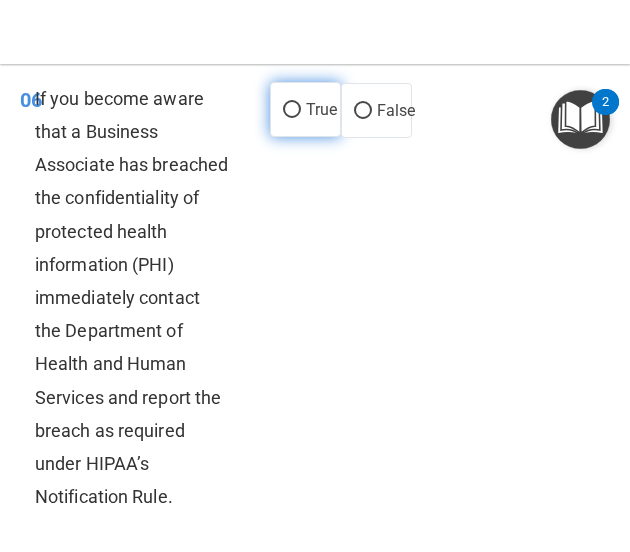 drag, startPoint x: 286, startPoint y: 139, endPoint x: 296, endPoint y: 157, distance: 20.59126 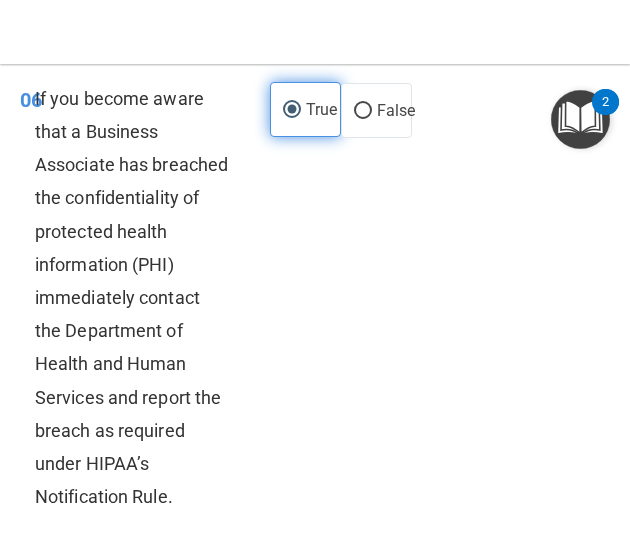click on "True" at bounding box center [305, 109] 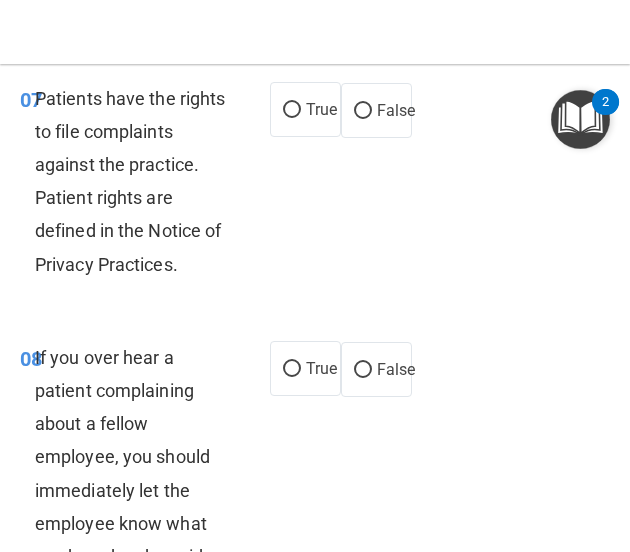 scroll, scrollTop: 2451, scrollLeft: 0, axis: vertical 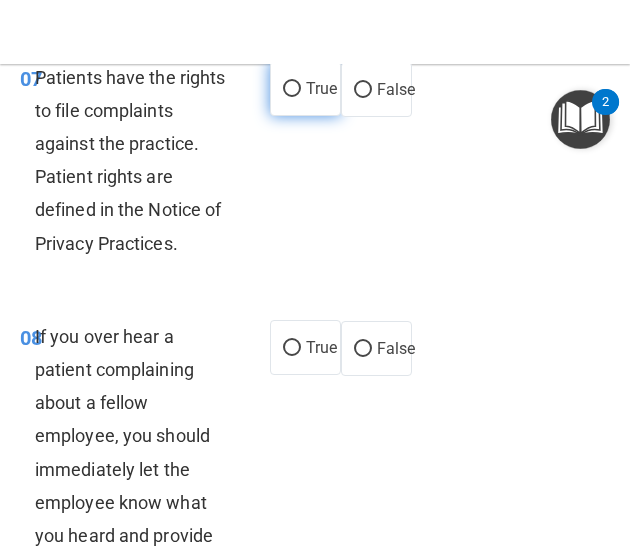 click on "True" at bounding box center [305, 88] 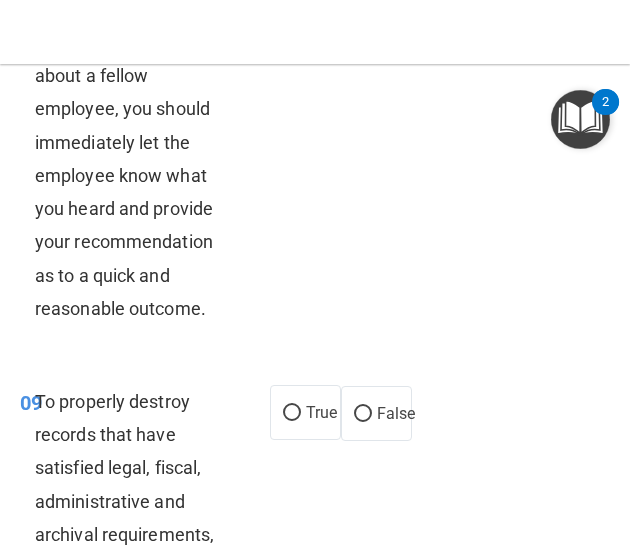 scroll, scrollTop: 2779, scrollLeft: 0, axis: vertical 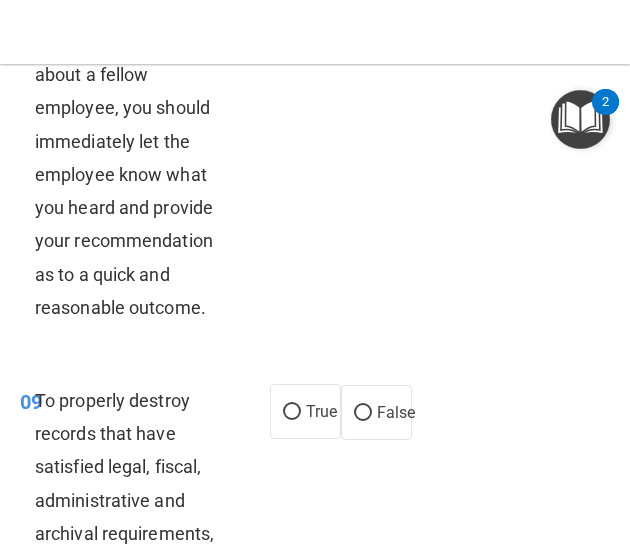 click on "False" at bounding box center [376, 20] 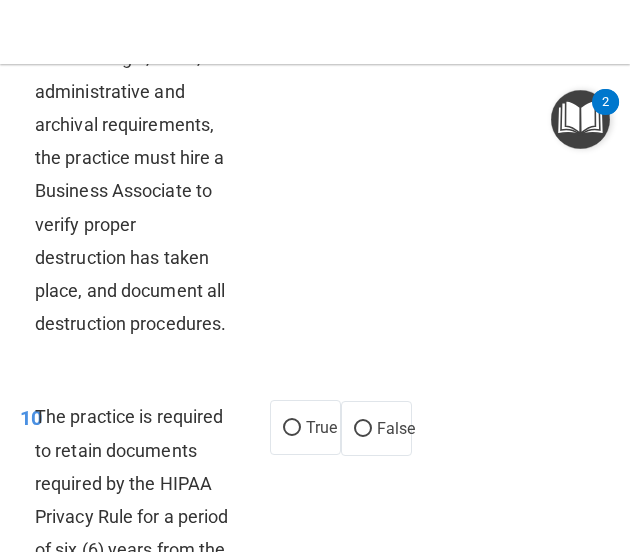 scroll, scrollTop: 3190, scrollLeft: 0, axis: vertical 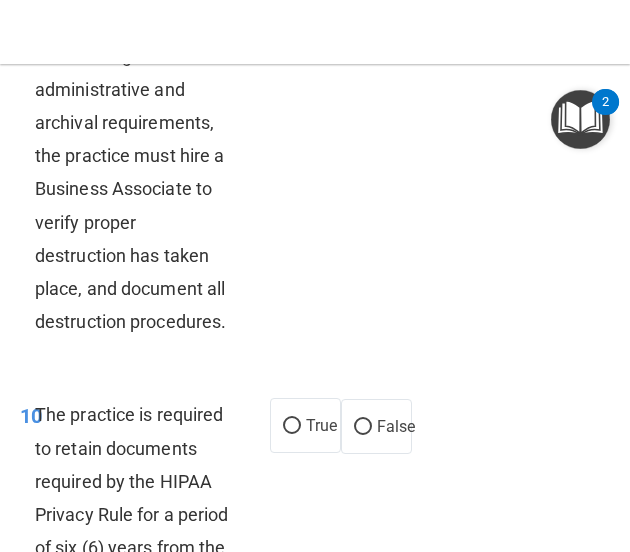 click on "True" at bounding box center [321, 0] 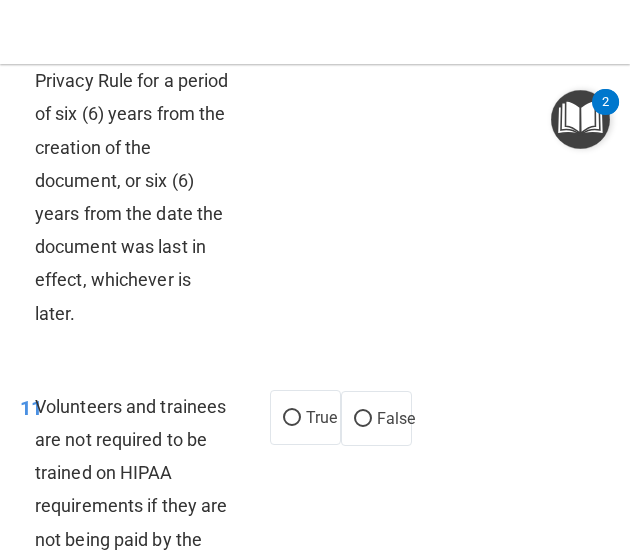 scroll, scrollTop: 3623, scrollLeft: 0, axis: vertical 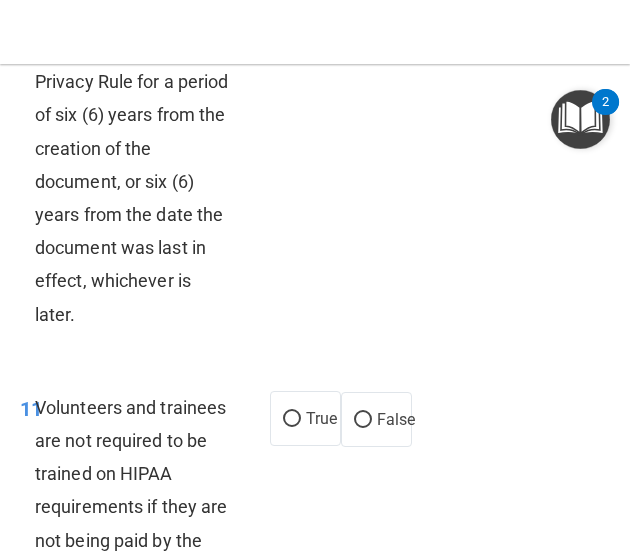 drag, startPoint x: 297, startPoint y: 121, endPoint x: 313, endPoint y: 139, distance: 24.083189 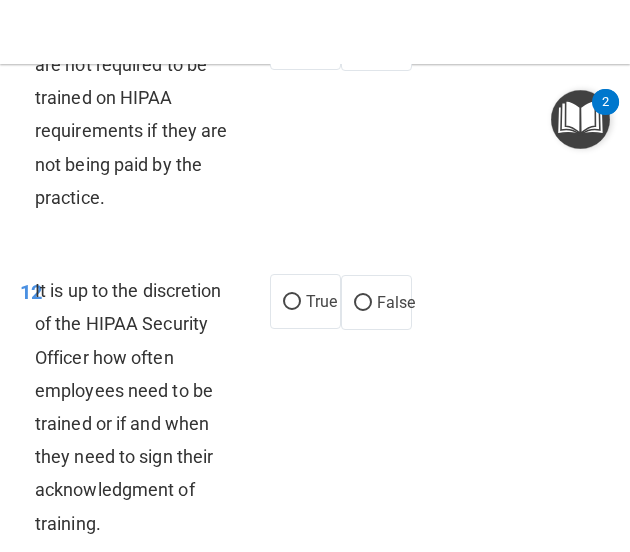 scroll, scrollTop: 4000, scrollLeft: 0, axis: vertical 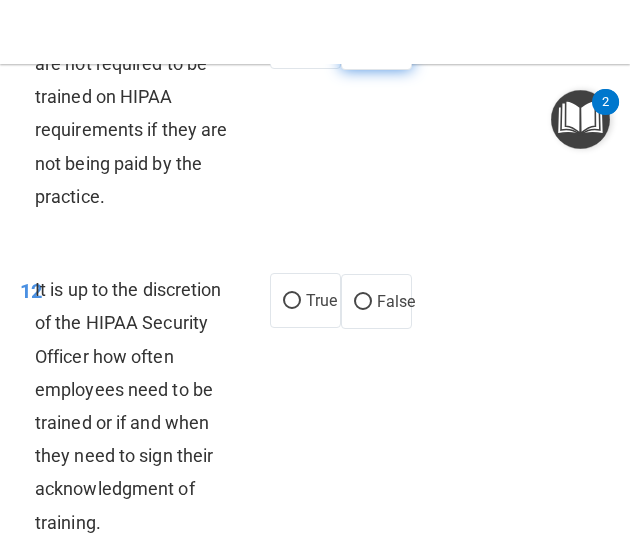 click on "False" at bounding box center [363, 43] 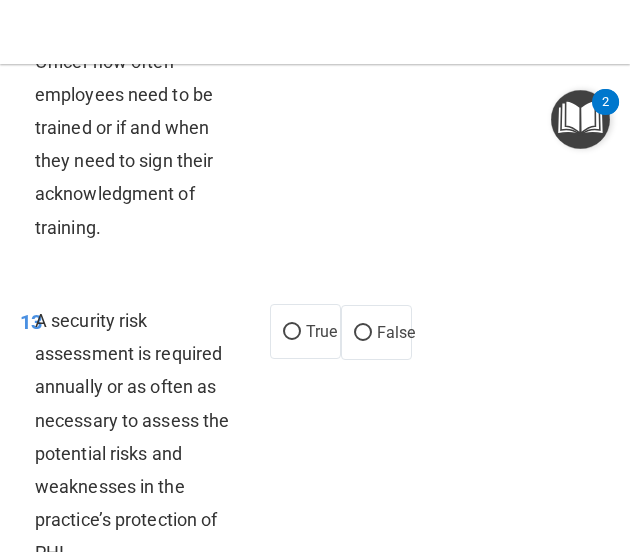 scroll, scrollTop: 4297, scrollLeft: 0, axis: vertical 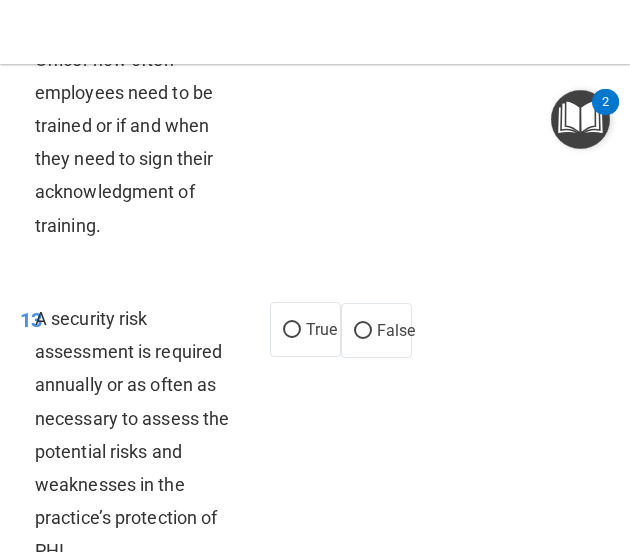click on "False" at bounding box center (396, 4) 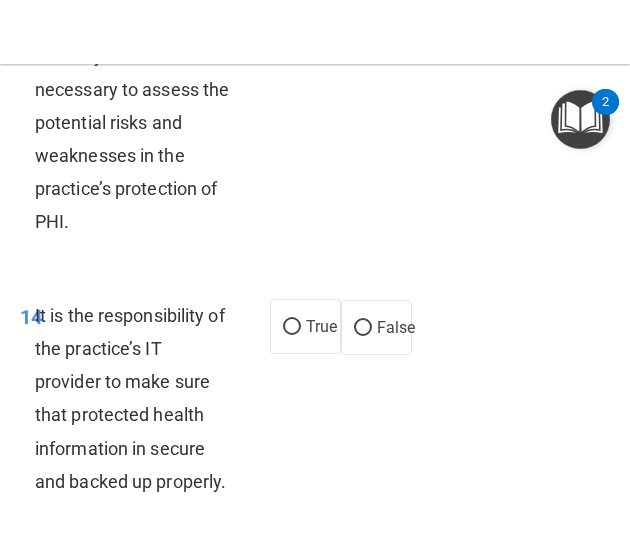 scroll, scrollTop: 4633, scrollLeft: 0, axis: vertical 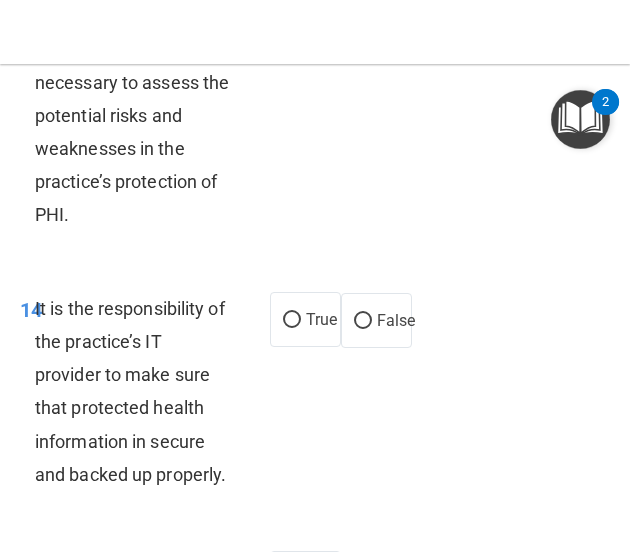 drag, startPoint x: 289, startPoint y: 121, endPoint x: 301, endPoint y: 135, distance: 18.439089 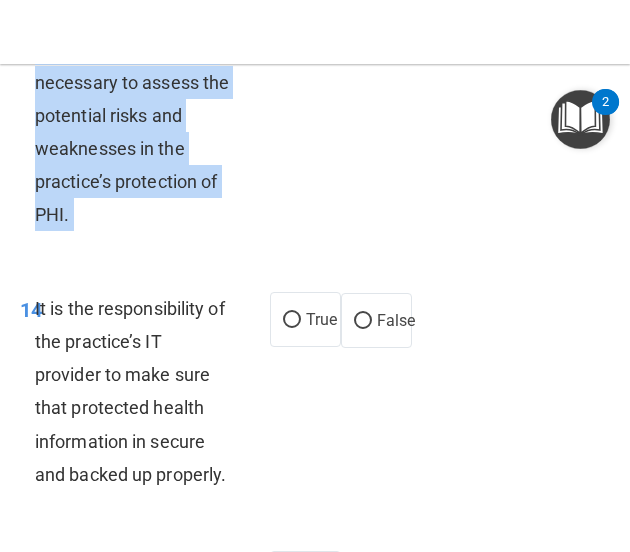 drag, startPoint x: 301, startPoint y: 135, endPoint x: 324, endPoint y: 269, distance: 135.95955 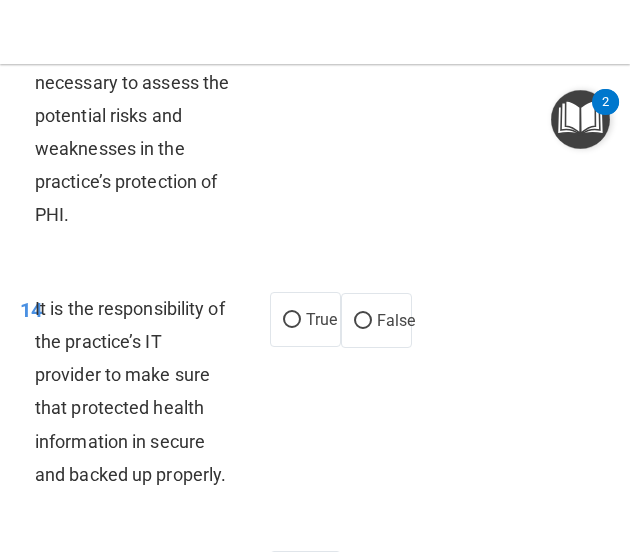 click on "13       A security risk assessment is required annually or as often as necessary to assess the potential risks and weaknesses in the practice’s protection of PHI.                 True           False" at bounding box center [315, 104] 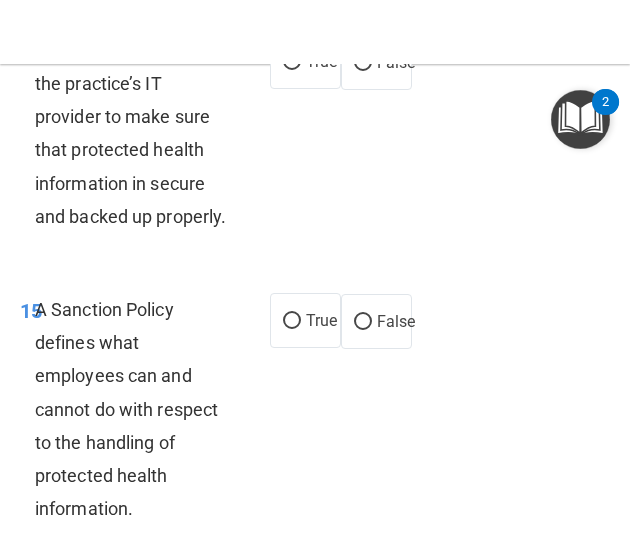 scroll, scrollTop: 4895, scrollLeft: 0, axis: vertical 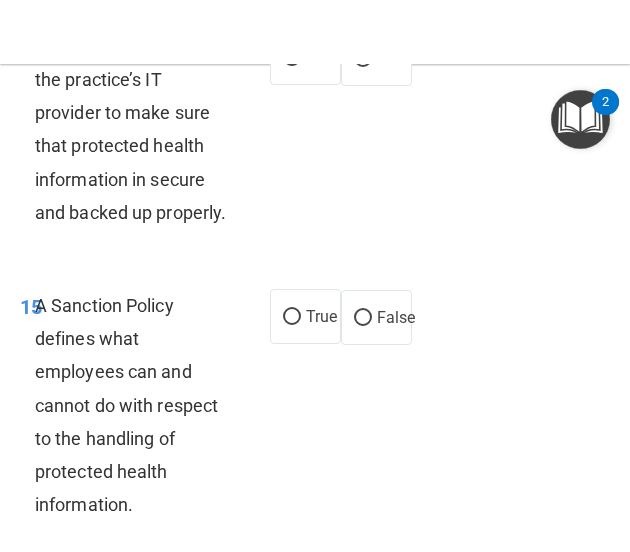 drag, startPoint x: 284, startPoint y: 187, endPoint x: 318, endPoint y: 282, distance: 100.90094 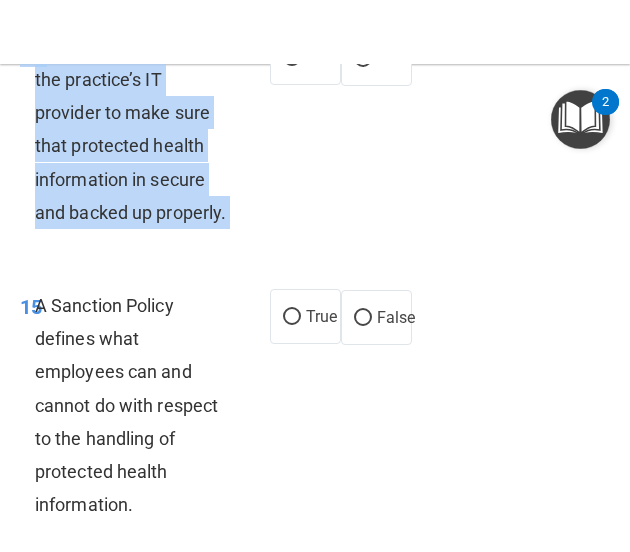 drag, startPoint x: 299, startPoint y: 198, endPoint x: 313, endPoint y: 269, distance: 72.36712 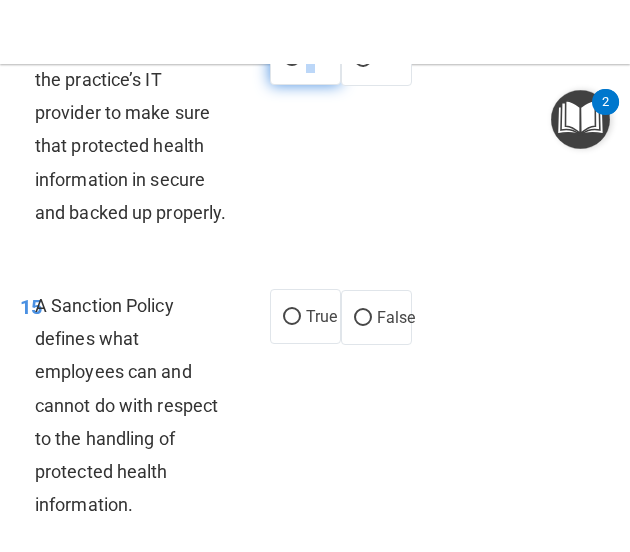 drag, startPoint x: 313, startPoint y: 269, endPoint x: 289, endPoint y: 190, distance: 82.565125 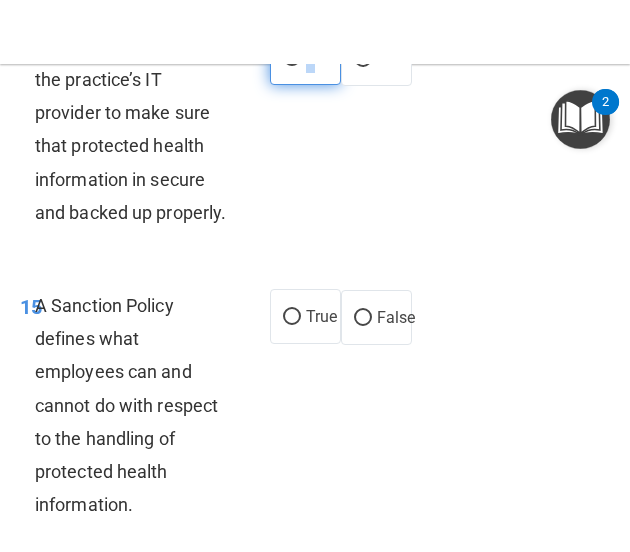 click on "True" at bounding box center [292, 58] 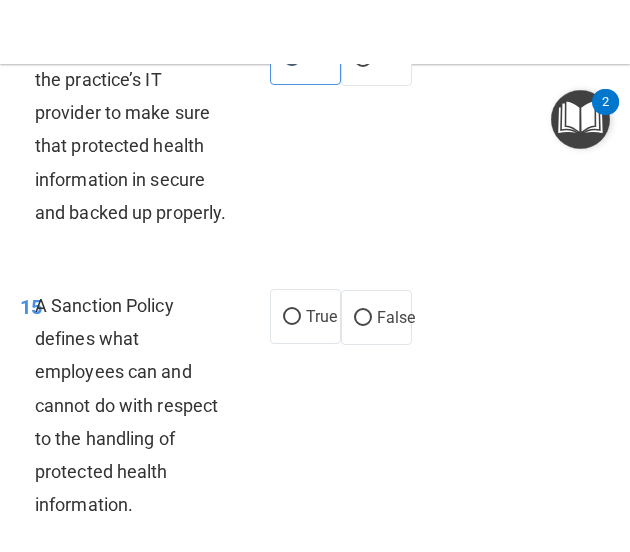 click on "14       It is the responsibility of the practice’s IT provider to make sure that protected health information in secure and backed up properly.                  True           False" at bounding box center [315, 134] 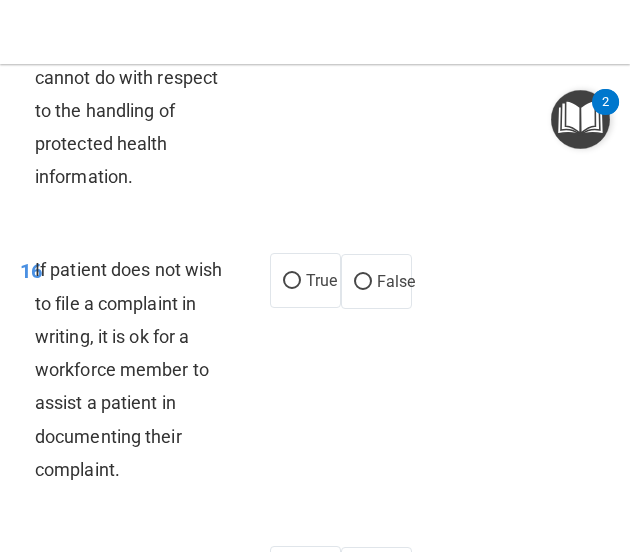 scroll, scrollTop: 5224, scrollLeft: 0, axis: vertical 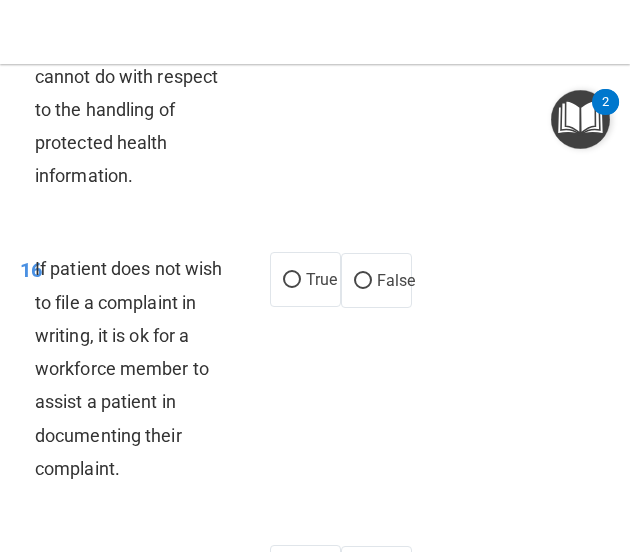 click on "True" at bounding box center (305, -13) 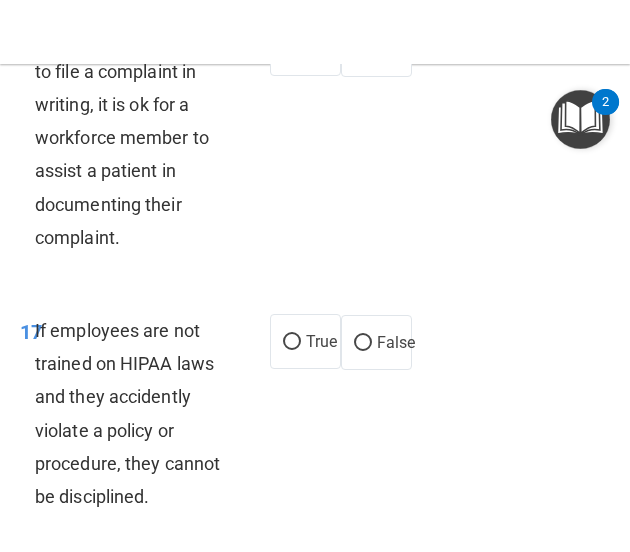 scroll, scrollTop: 5456, scrollLeft: 0, axis: vertical 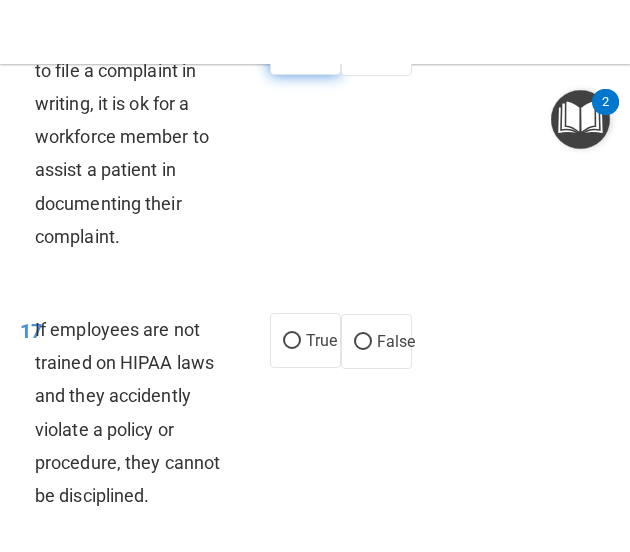 click on "True" at bounding box center [305, 47] 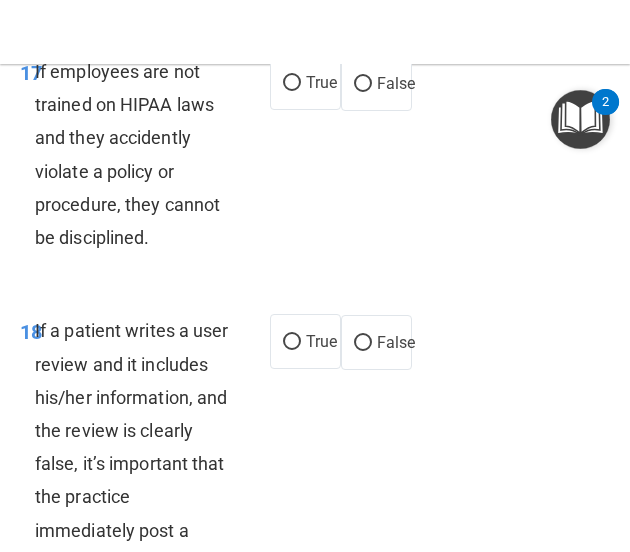 scroll, scrollTop: 5715, scrollLeft: 0, axis: vertical 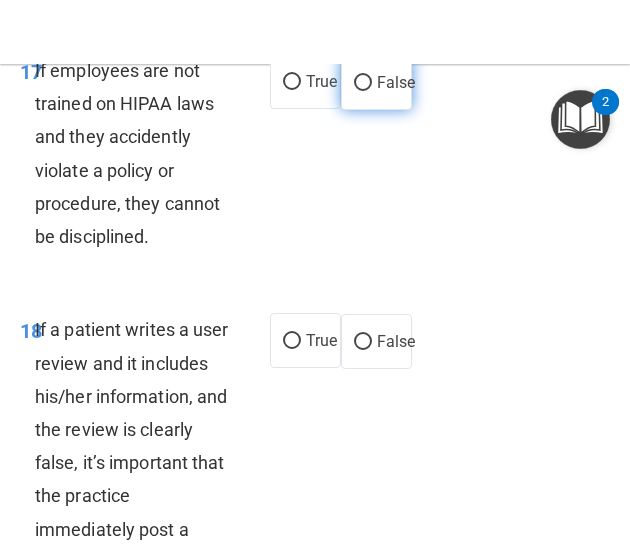 click on "False" at bounding box center [363, 83] 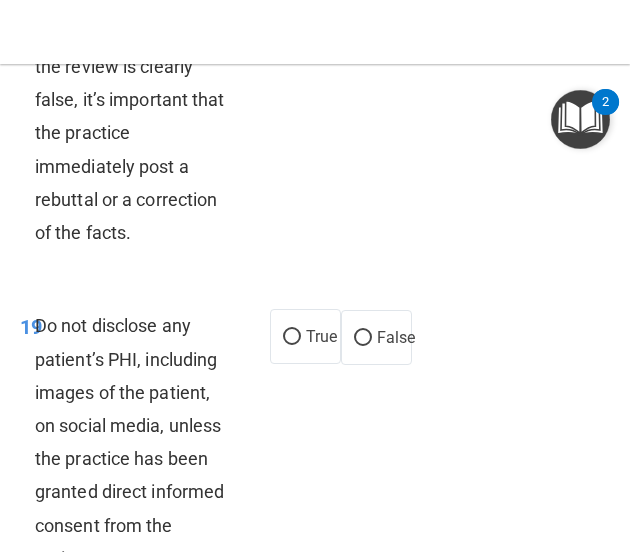 scroll, scrollTop: 6070, scrollLeft: 0, axis: vertical 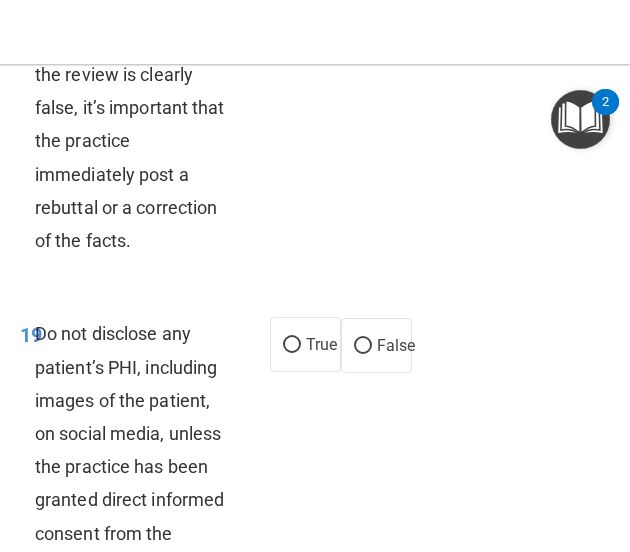 click on "False" at bounding box center [363, -13] 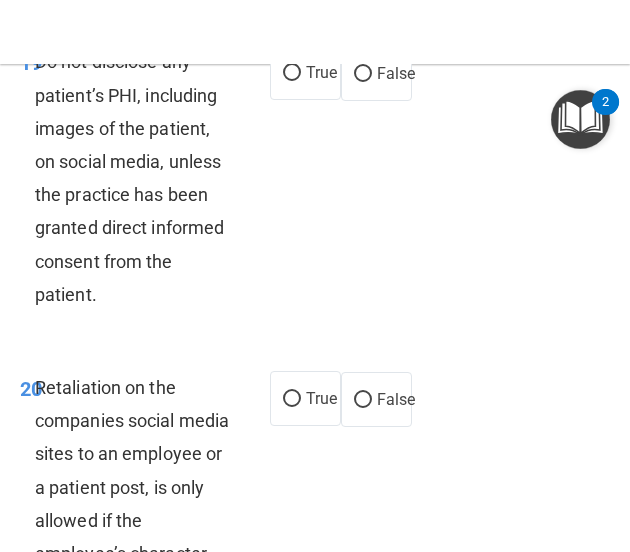 scroll, scrollTop: 6343, scrollLeft: 0, axis: vertical 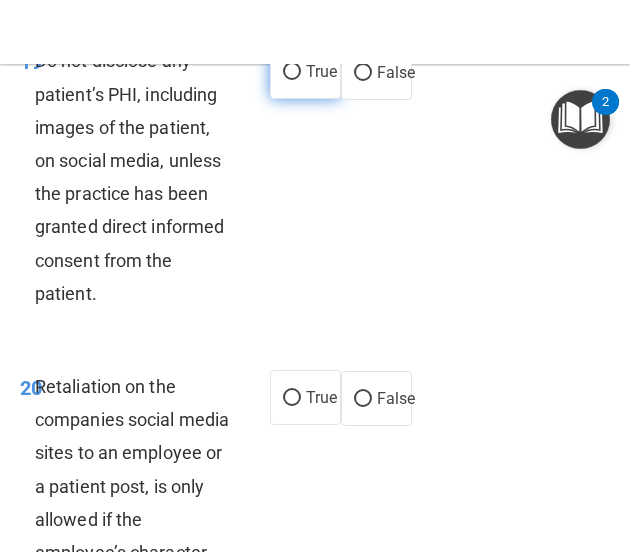 click on "True" at bounding box center (292, 72) 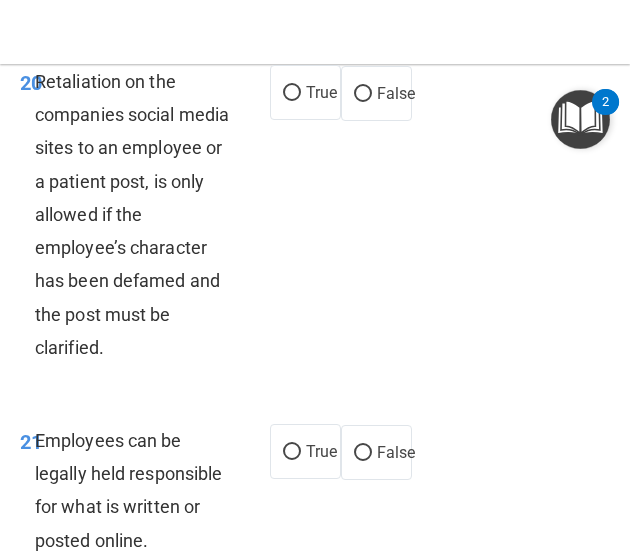 scroll, scrollTop: 6649, scrollLeft: 0, axis: vertical 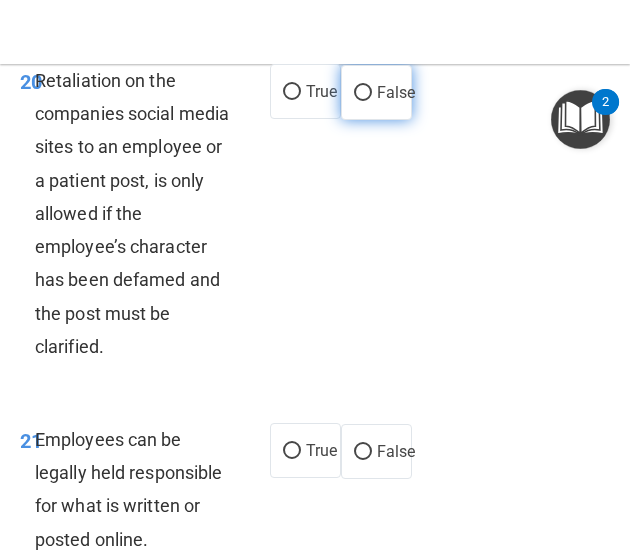 click on "False" at bounding box center (363, 93) 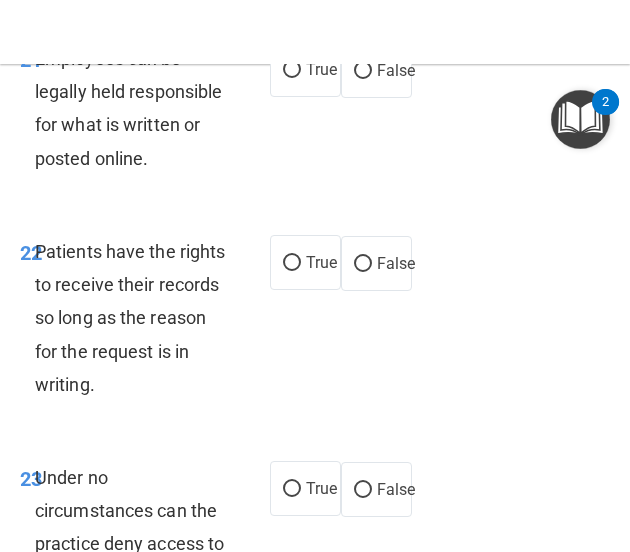 scroll, scrollTop: 7031, scrollLeft: 0, axis: vertical 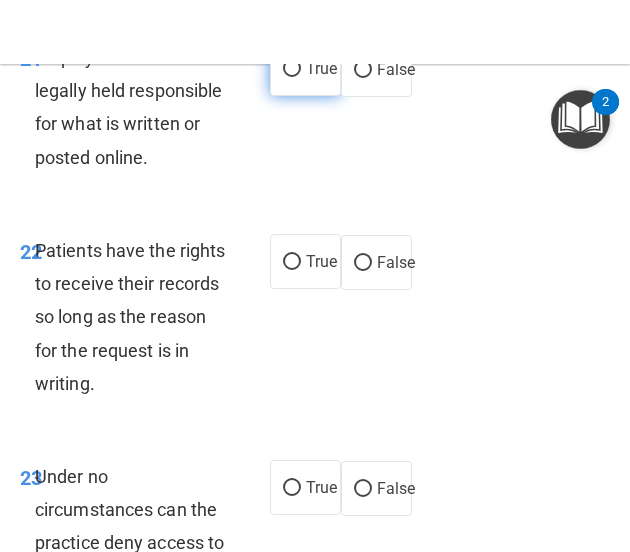 click on "True" at bounding box center [292, 69] 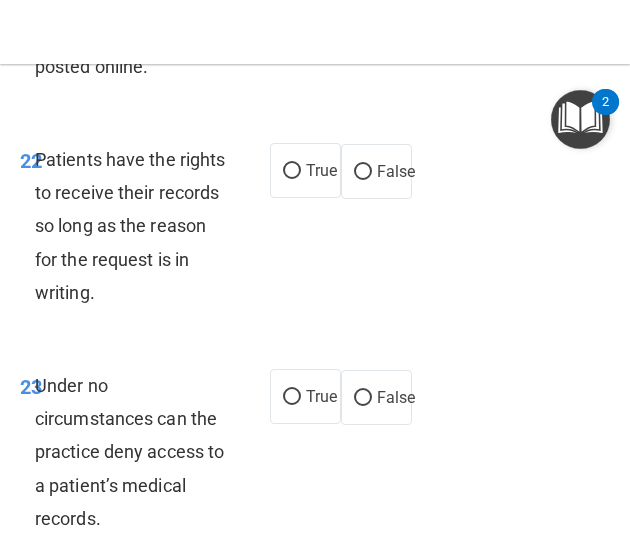 scroll, scrollTop: 7162, scrollLeft: 0, axis: vertical 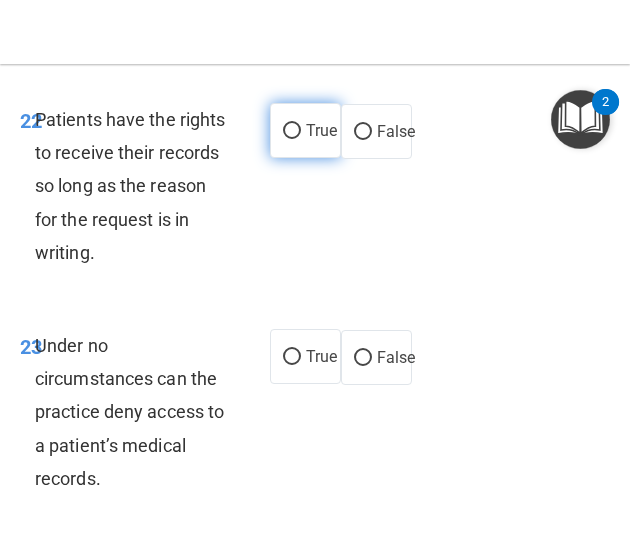 click on "True" at bounding box center [292, 131] 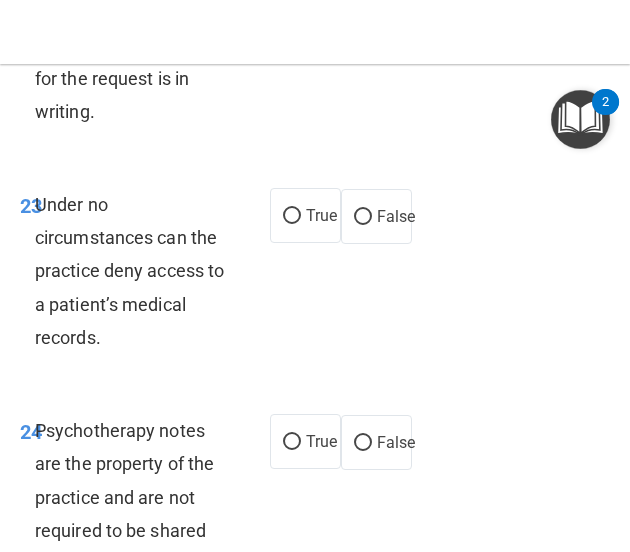 scroll, scrollTop: 7334, scrollLeft: 0, axis: vertical 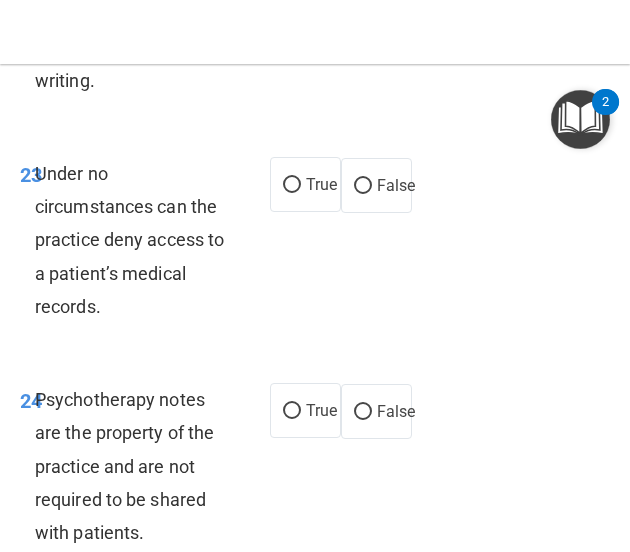click on "23       Under no circumstances can the practice deny access to a patient’s medical records." at bounding box center (145, 245) 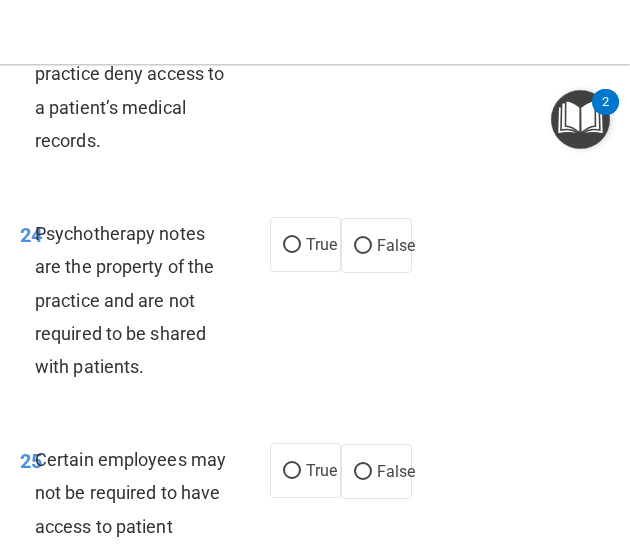 scroll, scrollTop: 7508, scrollLeft: 0, axis: vertical 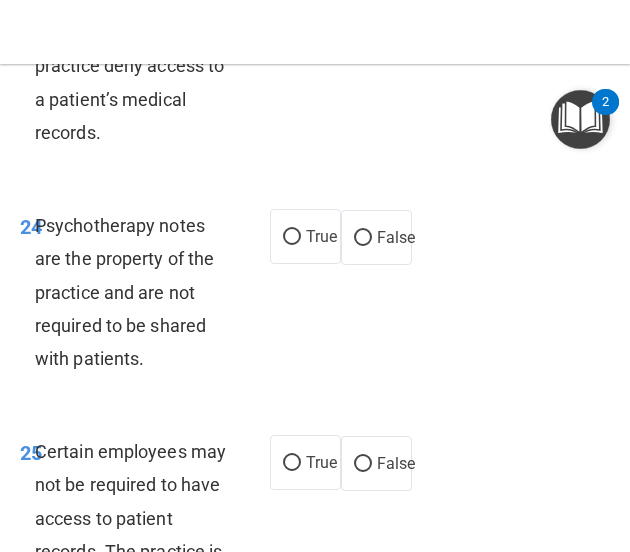 drag, startPoint x: 296, startPoint y: 179, endPoint x: 281, endPoint y: 171, distance: 17 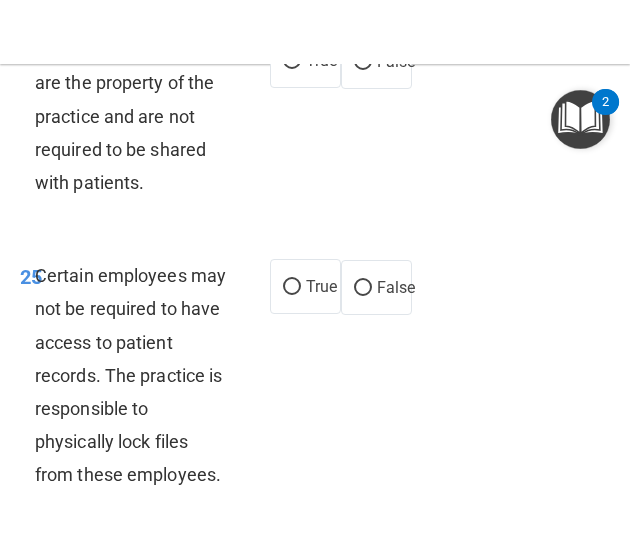 scroll, scrollTop: 7688, scrollLeft: 0, axis: vertical 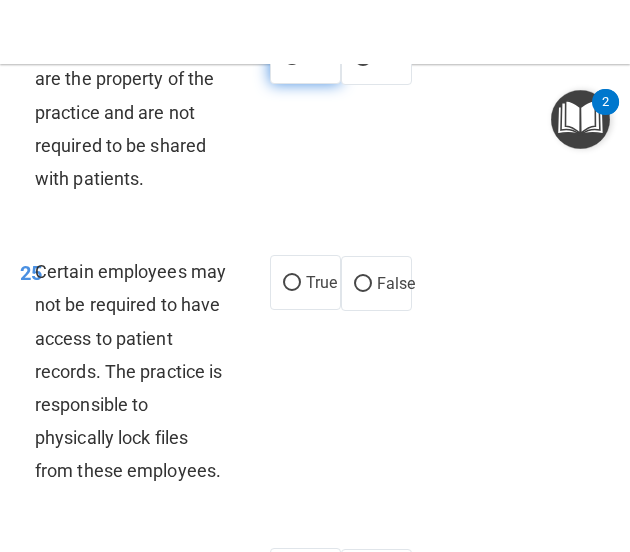 click on "True" at bounding box center (292, 57) 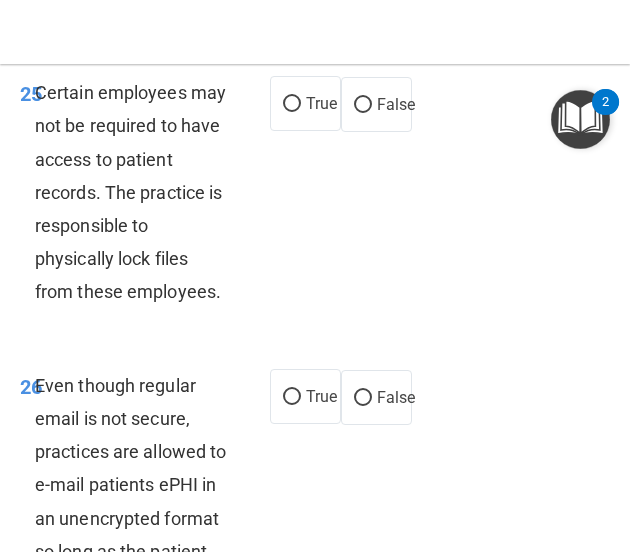 scroll, scrollTop: 7875, scrollLeft: 0, axis: vertical 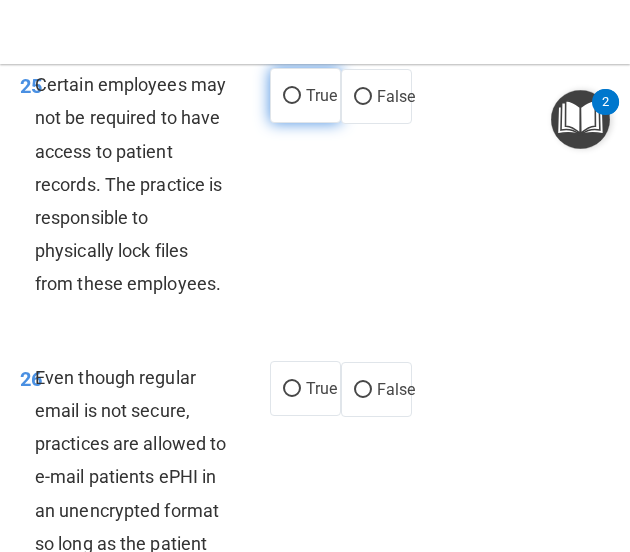 click on "True" at bounding box center (292, 96) 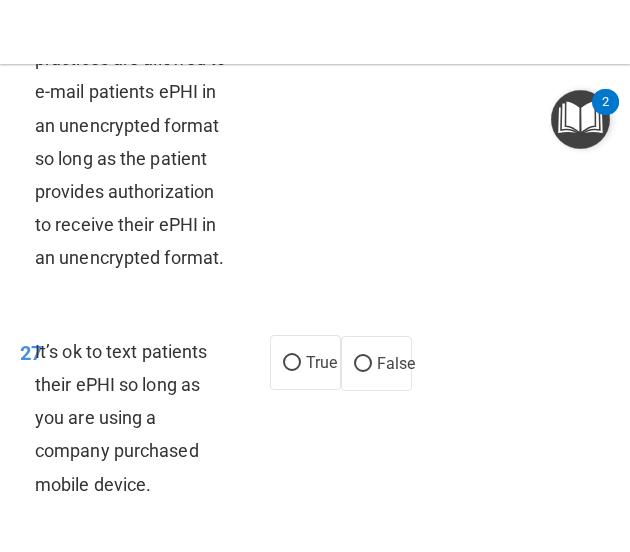 scroll, scrollTop: 8255, scrollLeft: 0, axis: vertical 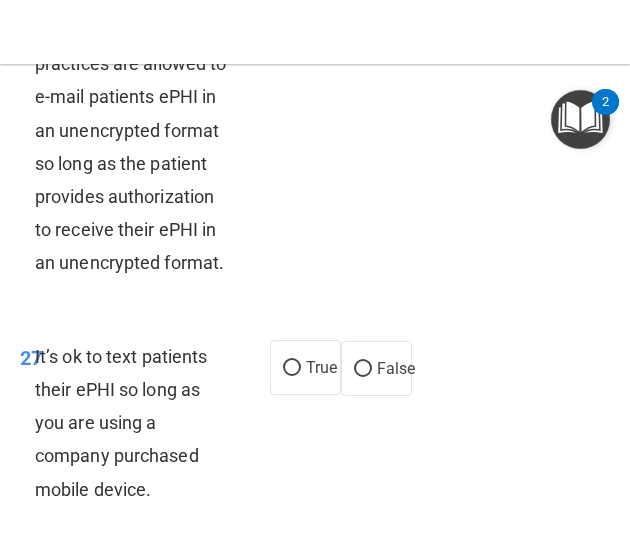 click on "True" at bounding box center (305, 8) 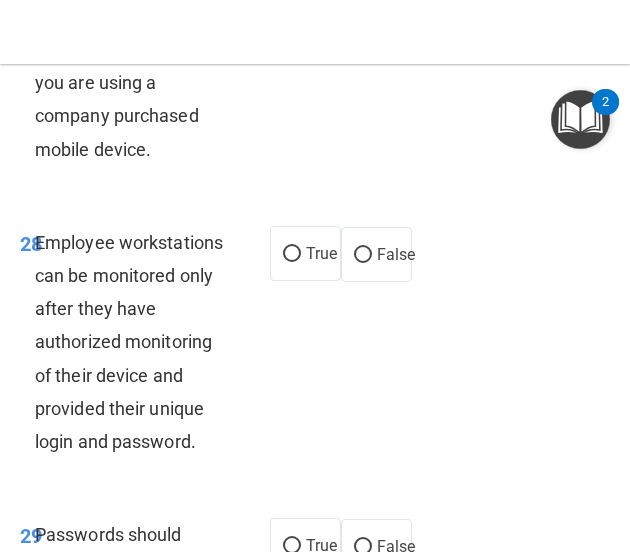 scroll, scrollTop: 8596, scrollLeft: 0, axis: vertical 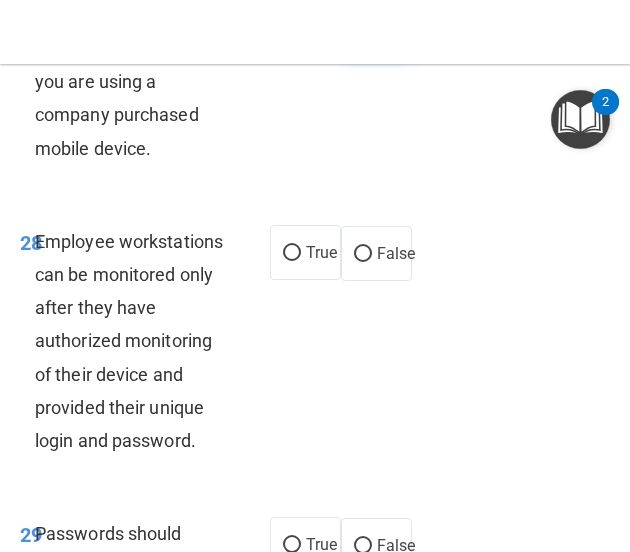 click on "False" at bounding box center [363, 28] 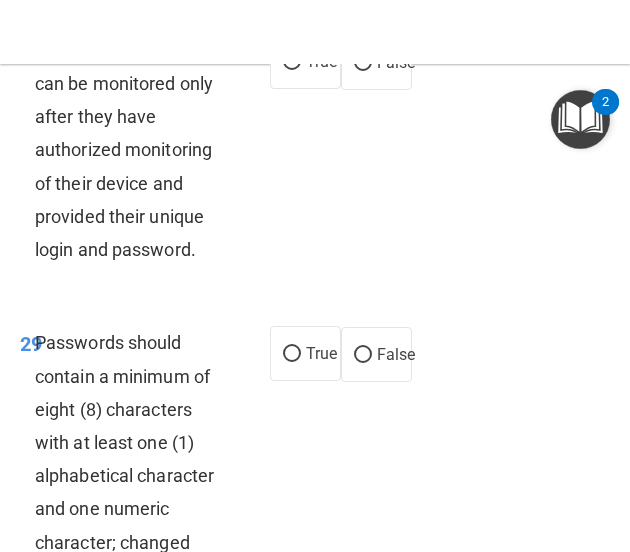 scroll, scrollTop: 8788, scrollLeft: 0, axis: vertical 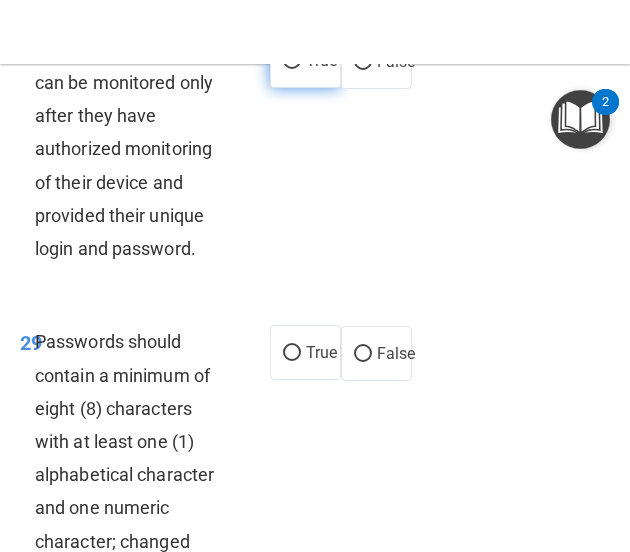 click on "True" at bounding box center (292, 61) 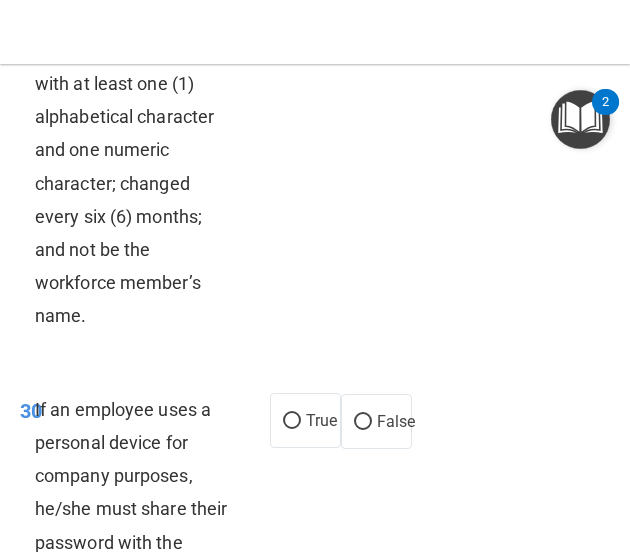 scroll, scrollTop: 9150, scrollLeft: 0, axis: vertical 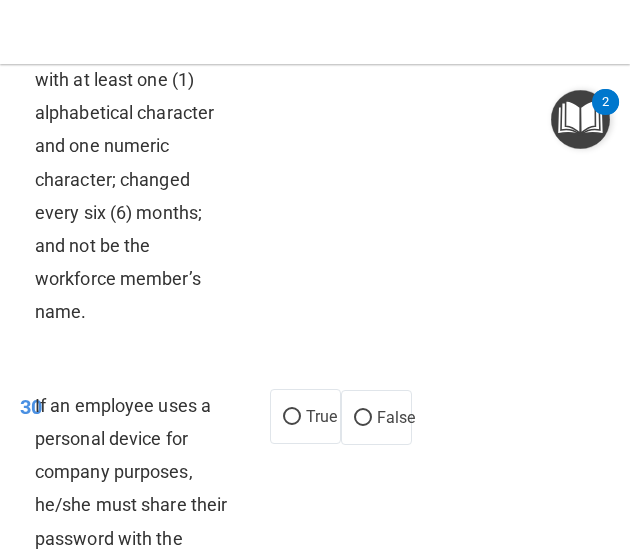 click on "True" at bounding box center [292, -9] 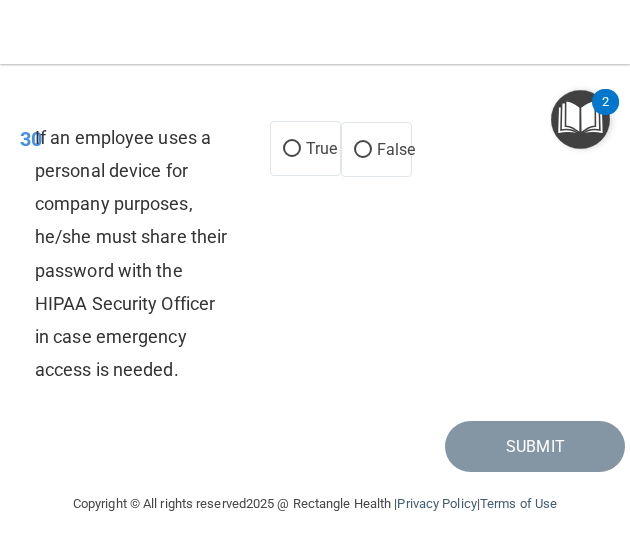 scroll, scrollTop: 9471, scrollLeft: 0, axis: vertical 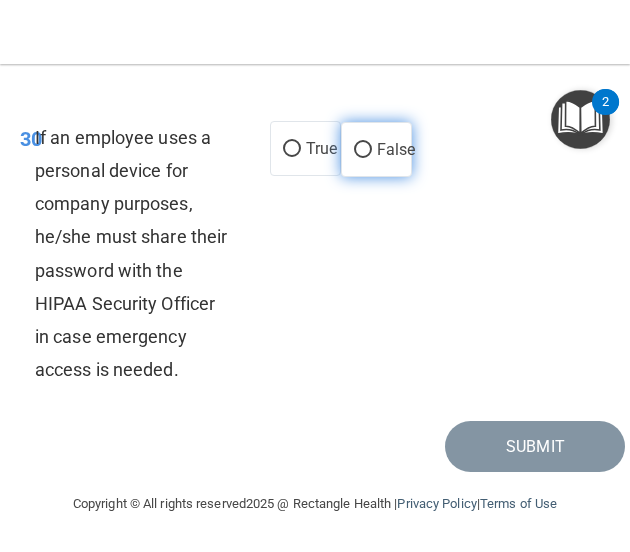 click on "False" at bounding box center [363, 150] 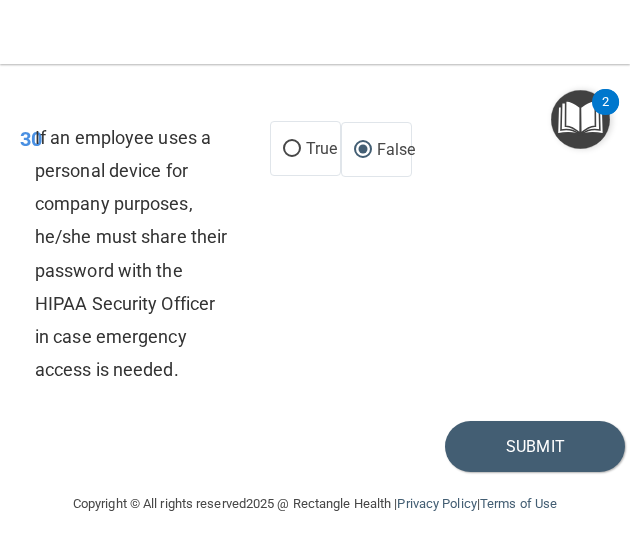 scroll, scrollTop: 9616, scrollLeft: 0, axis: vertical 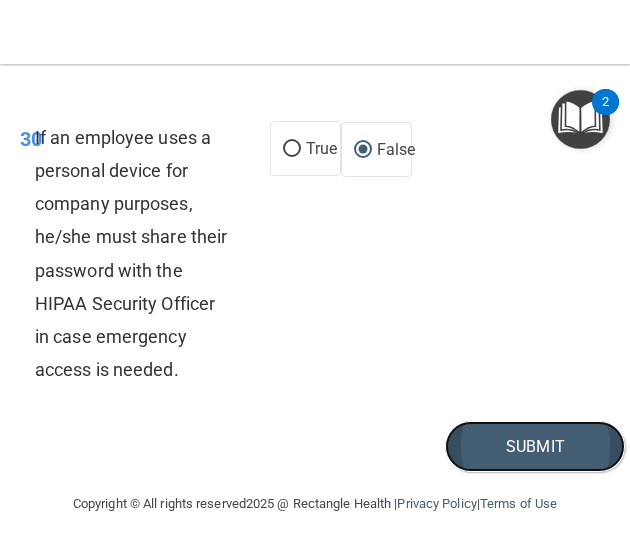 click on "Submit" at bounding box center (535, 446) 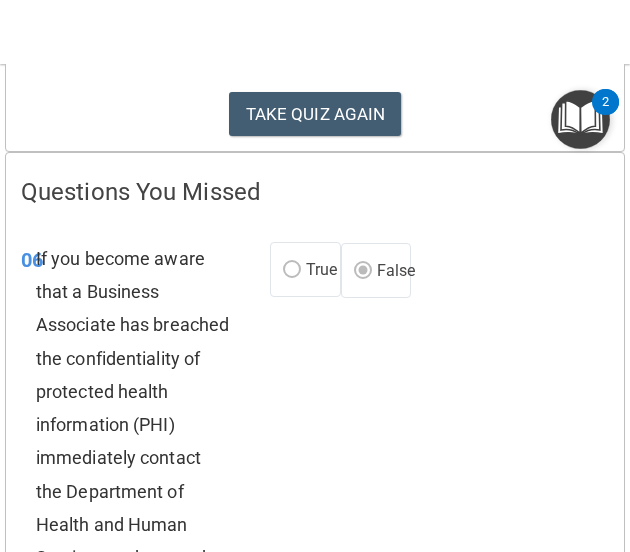 scroll, scrollTop: 0, scrollLeft: 0, axis: both 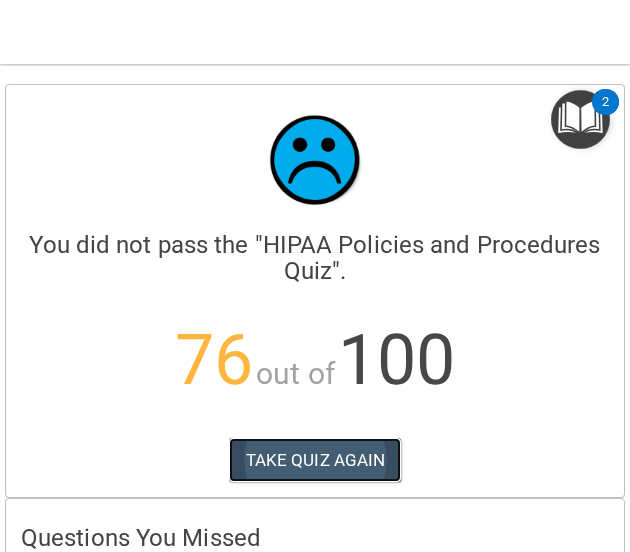 click on "TAKE QUIZ AGAIN" at bounding box center (315, 460) 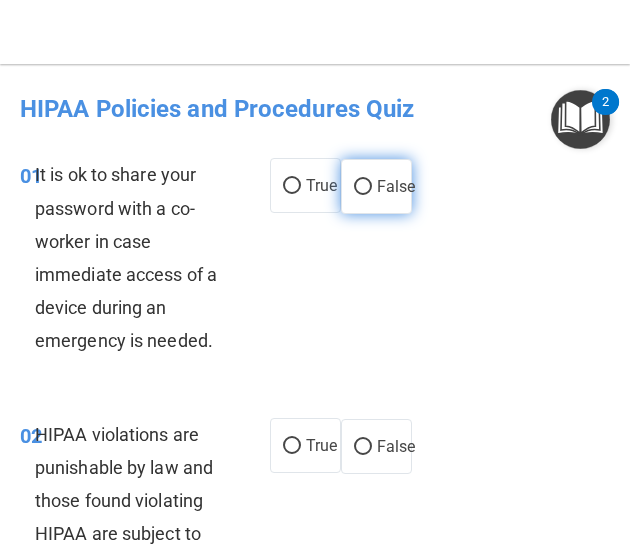 click on "False" at bounding box center [363, 187] 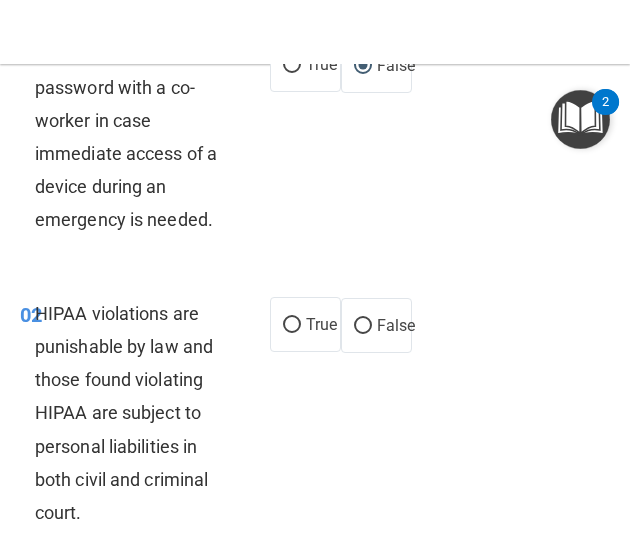 scroll, scrollTop: 122, scrollLeft: 0, axis: vertical 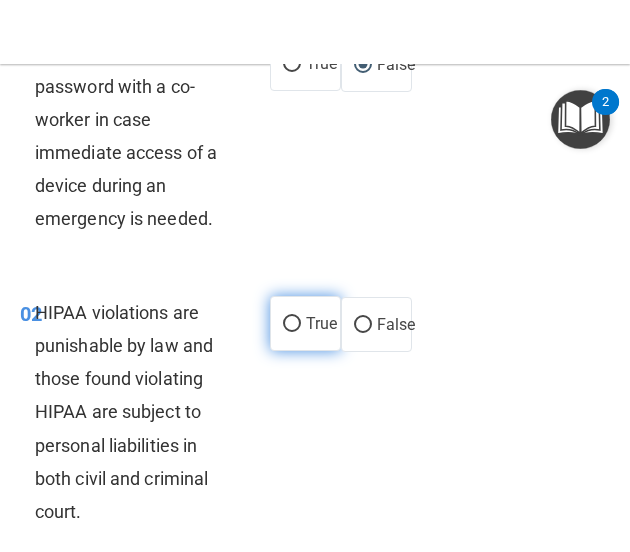 click on "True" at bounding box center (292, 324) 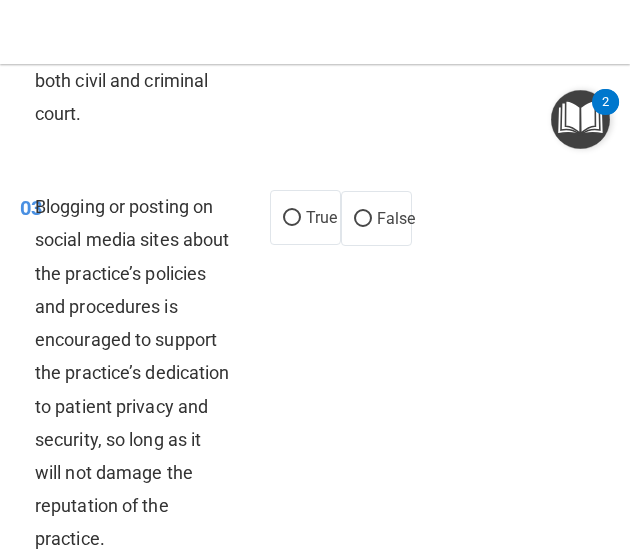 scroll, scrollTop: 557, scrollLeft: 0, axis: vertical 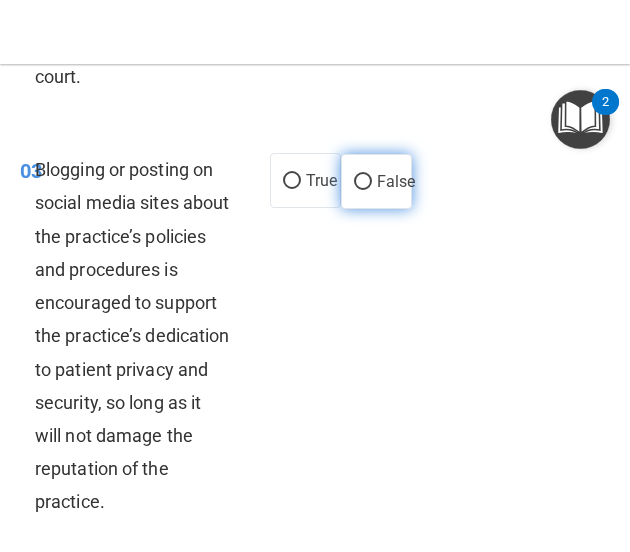 click on "False" at bounding box center [363, 182] 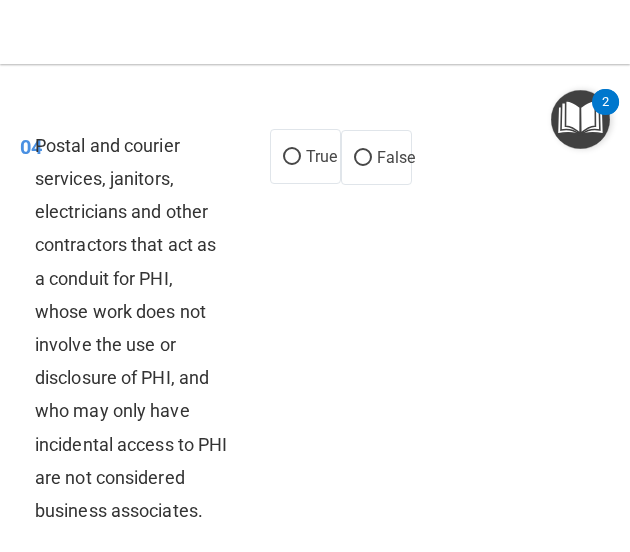 scroll, scrollTop: 1001, scrollLeft: 0, axis: vertical 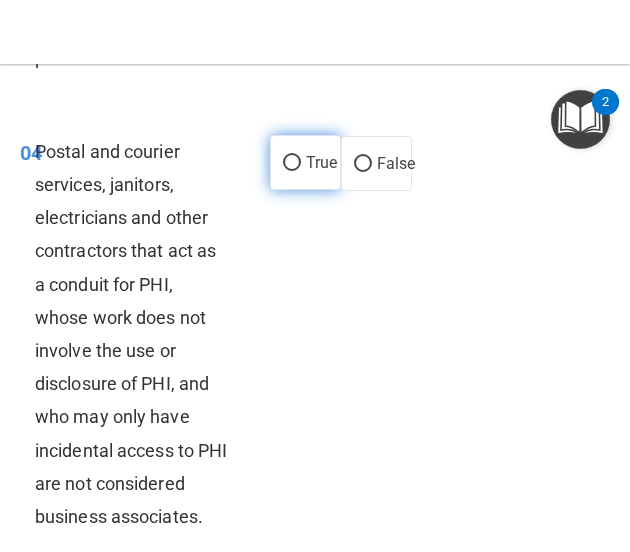 click on "True" at bounding box center (305, 162) 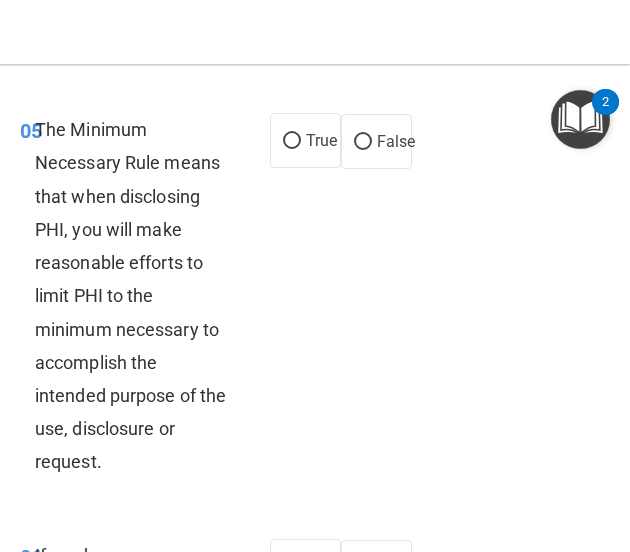 scroll, scrollTop: 1483, scrollLeft: 0, axis: vertical 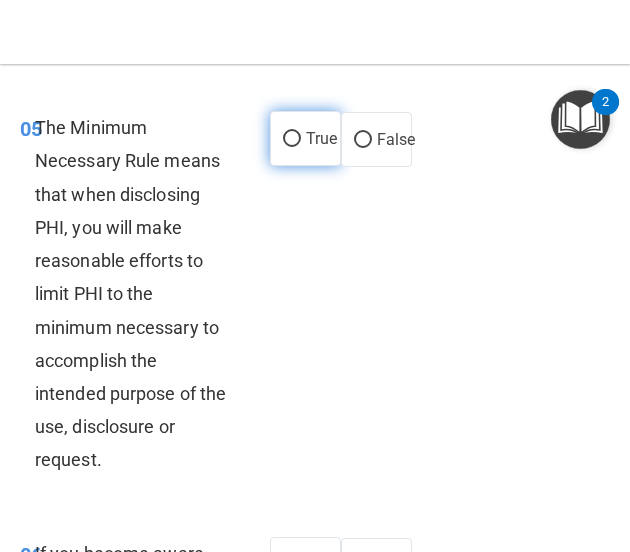 click on "True" at bounding box center (292, 139) 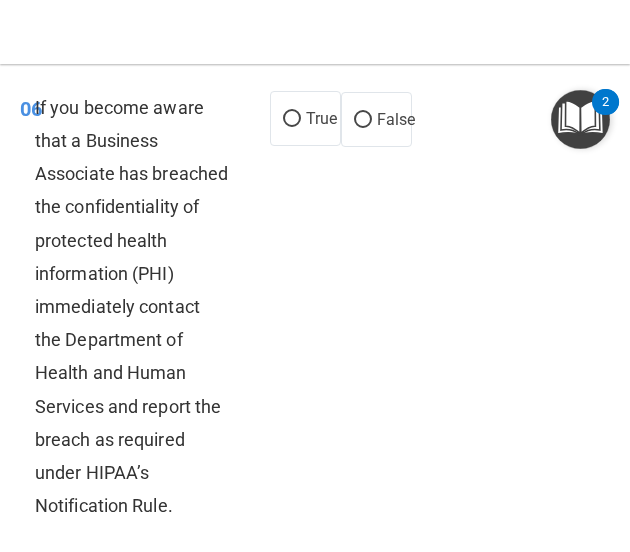 scroll, scrollTop: 1928, scrollLeft: 0, axis: vertical 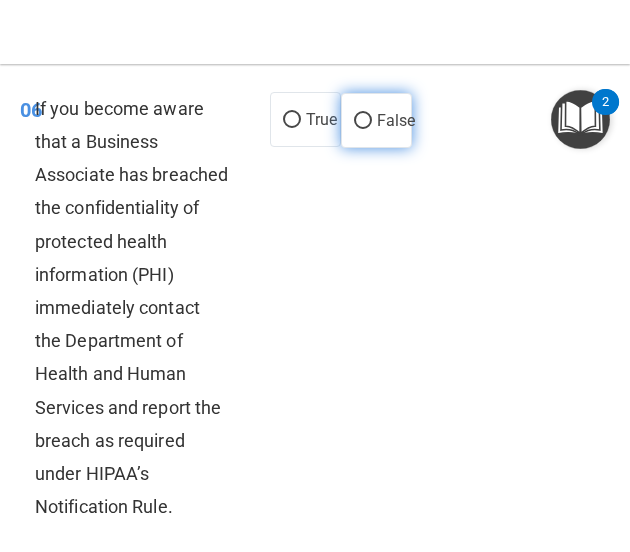 click on "False" at bounding box center (376, 120) 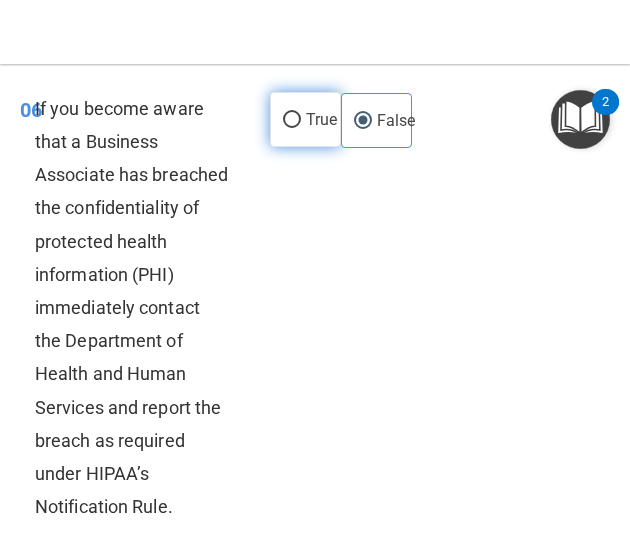 click on "True" at bounding box center (305, 119) 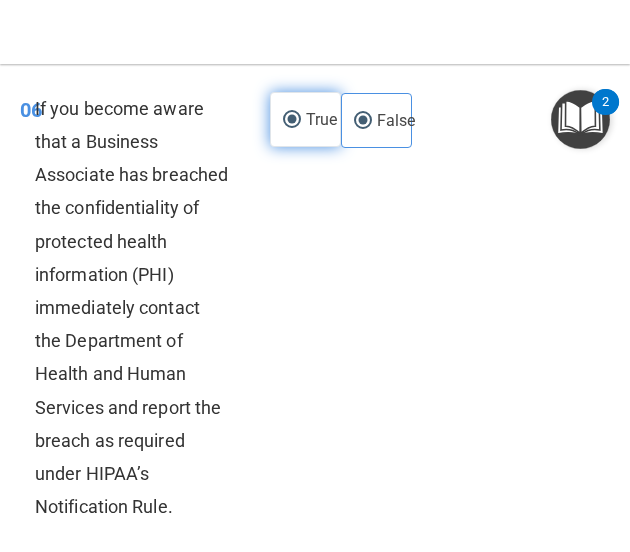 radio on "false" 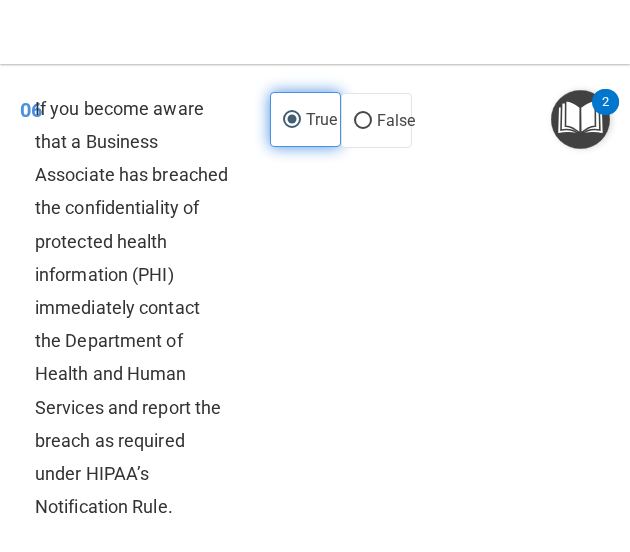 click on "True" at bounding box center [305, 119] 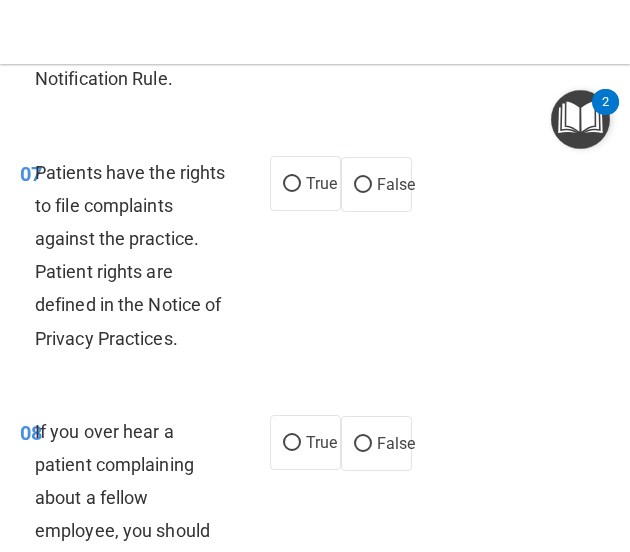 scroll, scrollTop: 2389, scrollLeft: 0, axis: vertical 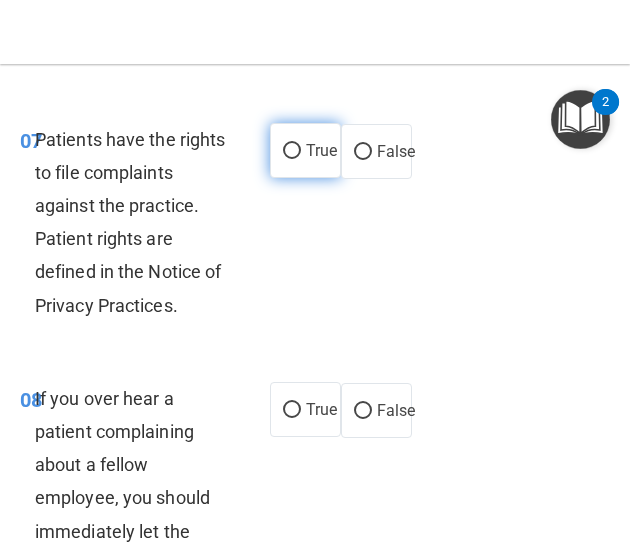 click on "True" at bounding box center (292, 151) 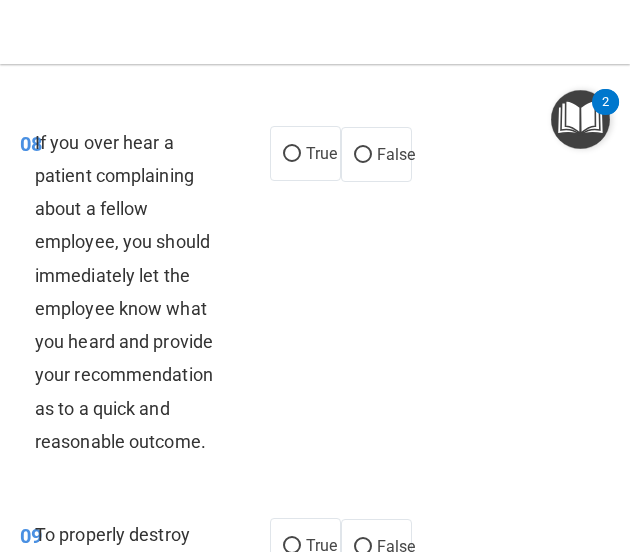 scroll, scrollTop: 2648, scrollLeft: 0, axis: vertical 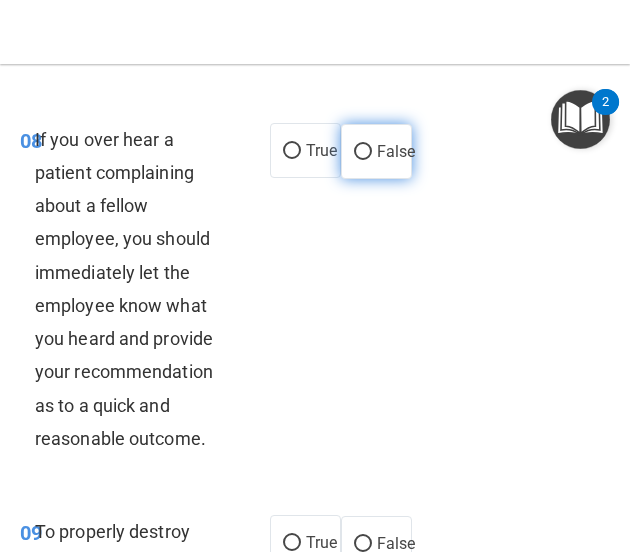 click on "False" at bounding box center (363, 152) 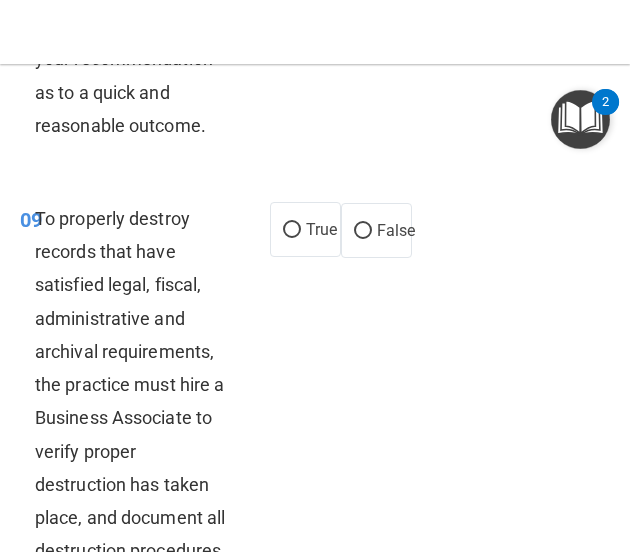 scroll, scrollTop: 3006, scrollLeft: 0, axis: vertical 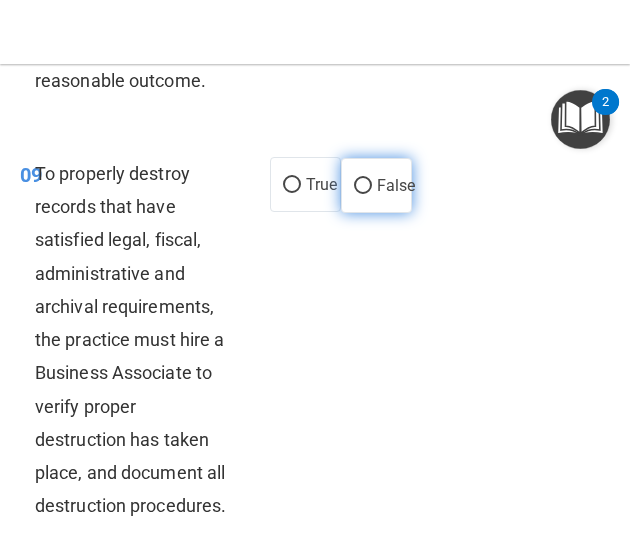 click on "False" at bounding box center [376, 185] 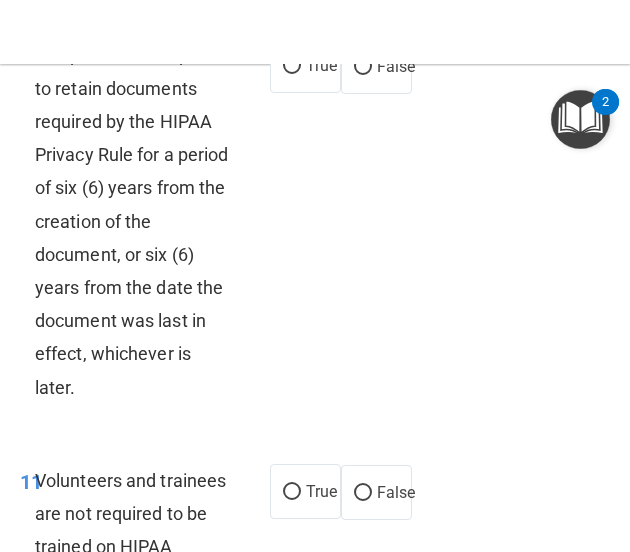 scroll, scrollTop: 3551, scrollLeft: 0, axis: vertical 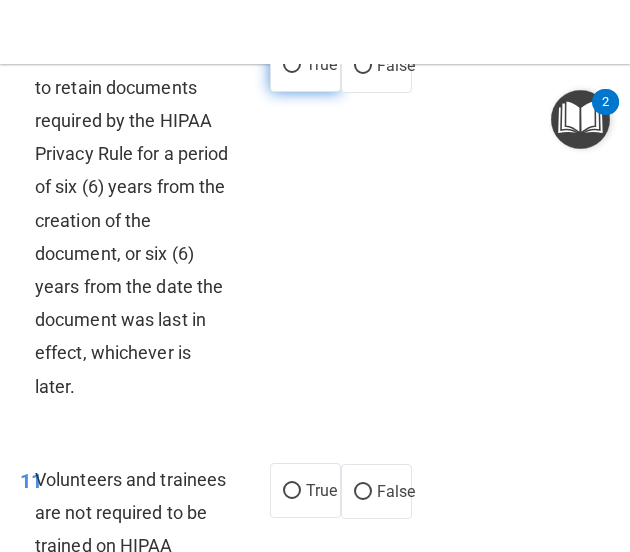 click on "True" at bounding box center [292, 65] 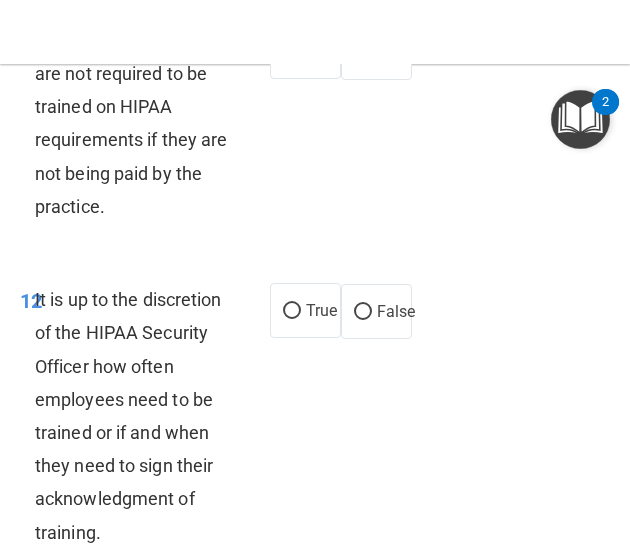 scroll, scrollTop: 3991, scrollLeft: 0, axis: vertical 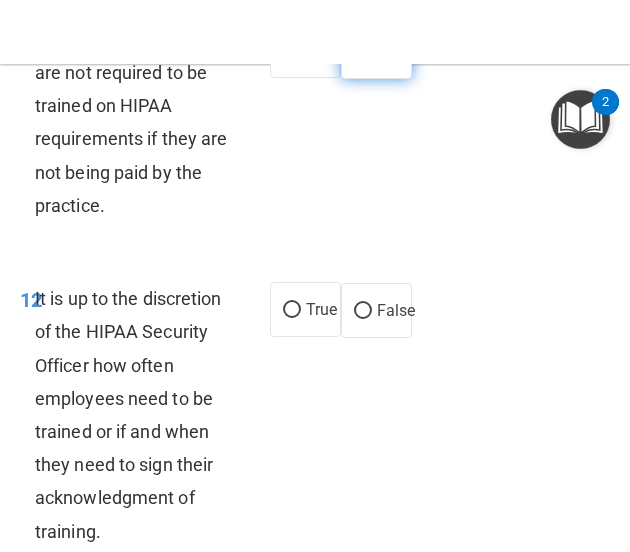 click on "False" at bounding box center [396, 51] 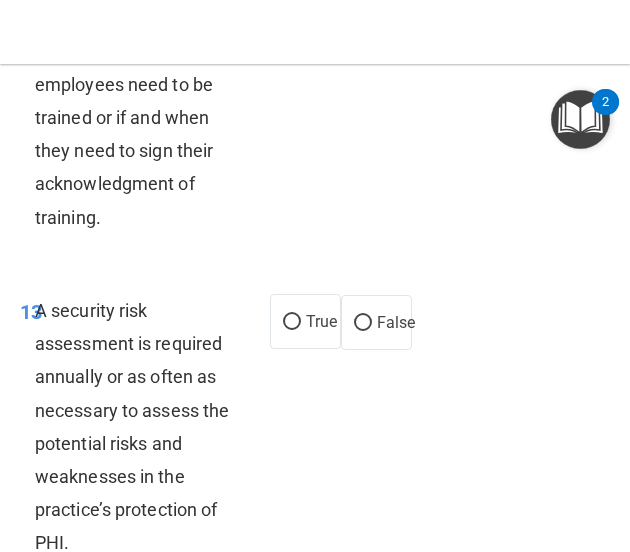 scroll, scrollTop: 4308, scrollLeft: 0, axis: vertical 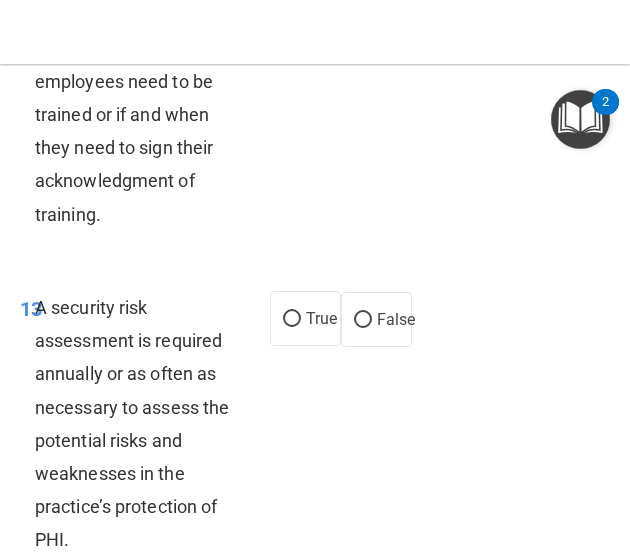 drag, startPoint x: 350, startPoint y: 129, endPoint x: 362, endPoint y: 111, distance: 21.633308 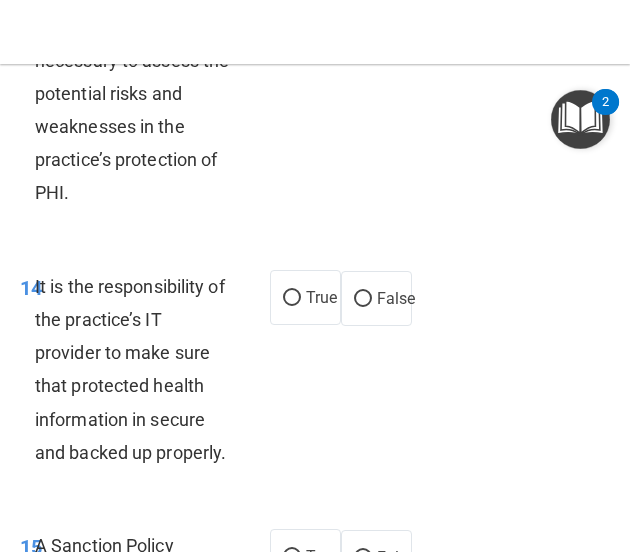 scroll, scrollTop: 4658, scrollLeft: 0, axis: vertical 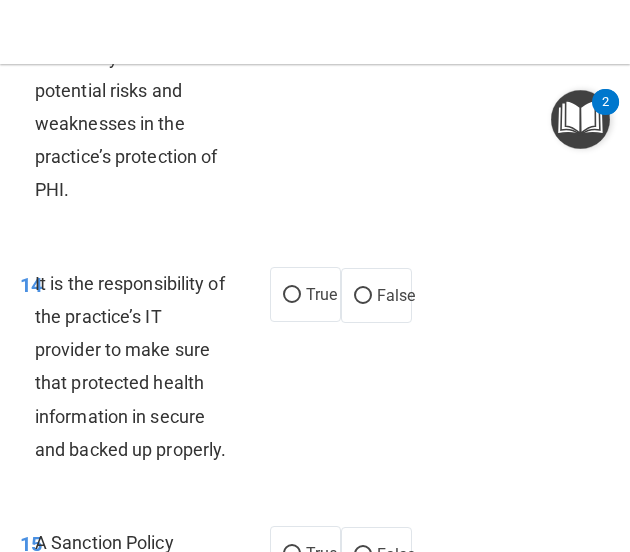 click on "True" at bounding box center (305, -32) 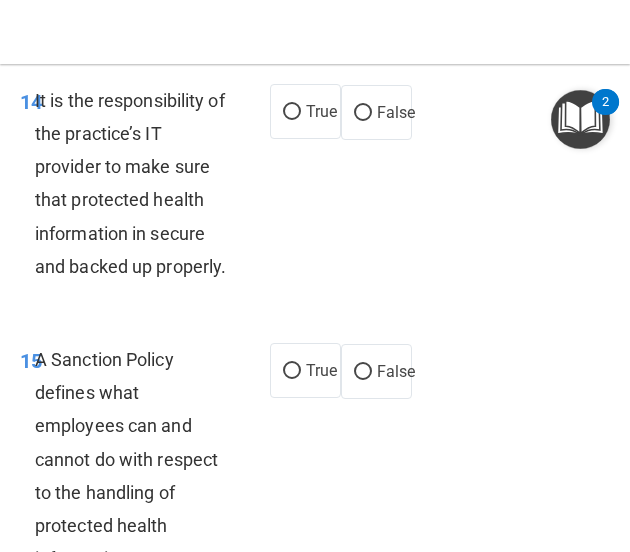 scroll, scrollTop: 4850, scrollLeft: 0, axis: vertical 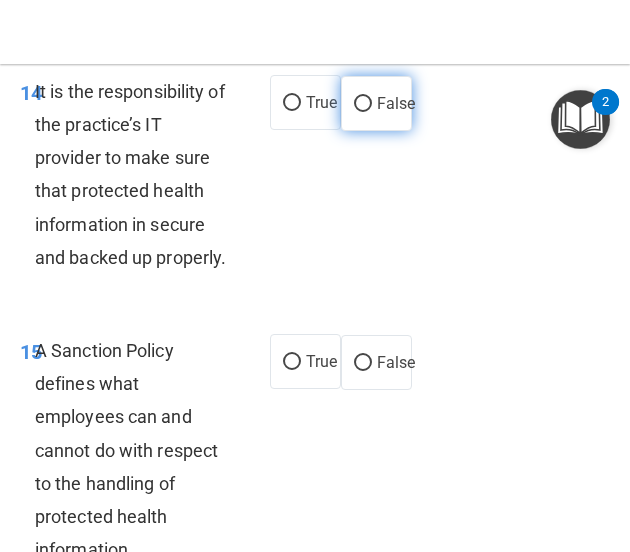 click on "False" at bounding box center (363, 104) 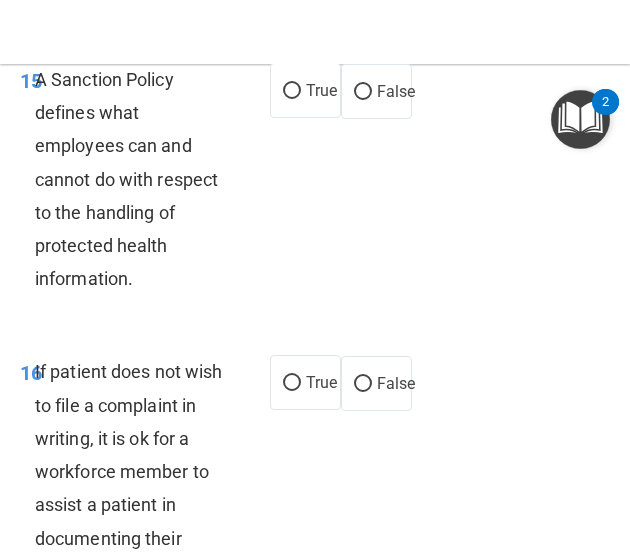 scroll, scrollTop: 5122, scrollLeft: 0, axis: vertical 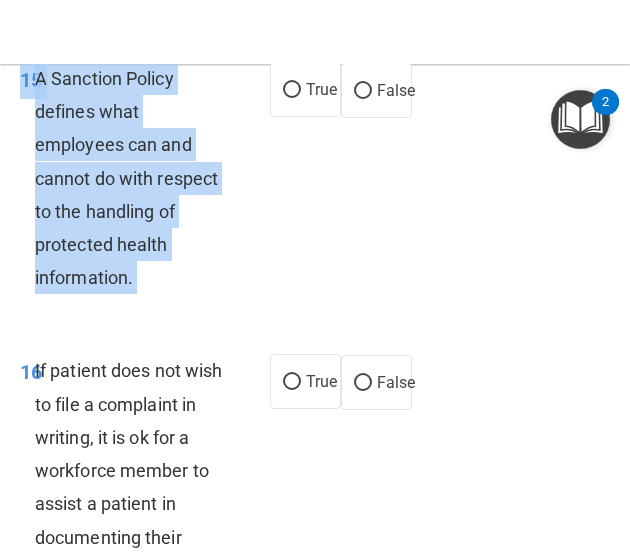 drag, startPoint x: 293, startPoint y: 261, endPoint x: 340, endPoint y: 367, distance: 115.952576 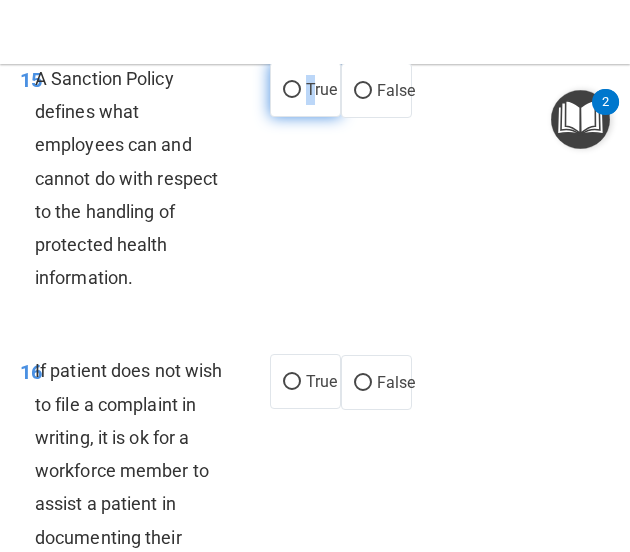 drag, startPoint x: 340, startPoint y: 367, endPoint x: 286, endPoint y: 251, distance: 127.95312 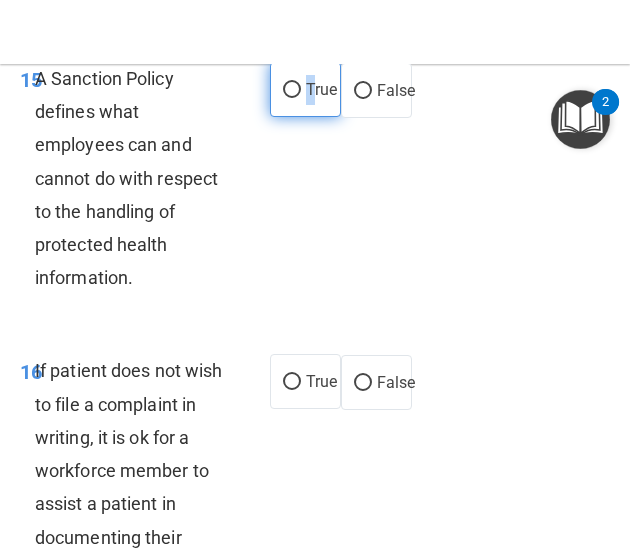 click on "True" at bounding box center [292, 90] 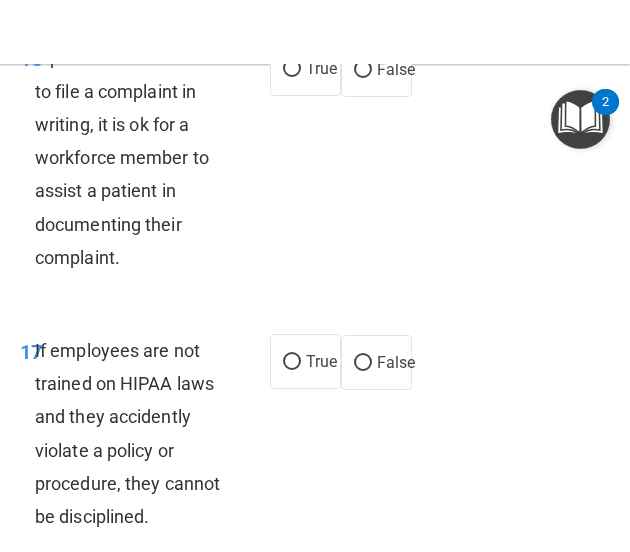 scroll, scrollTop: 5436, scrollLeft: 0, axis: vertical 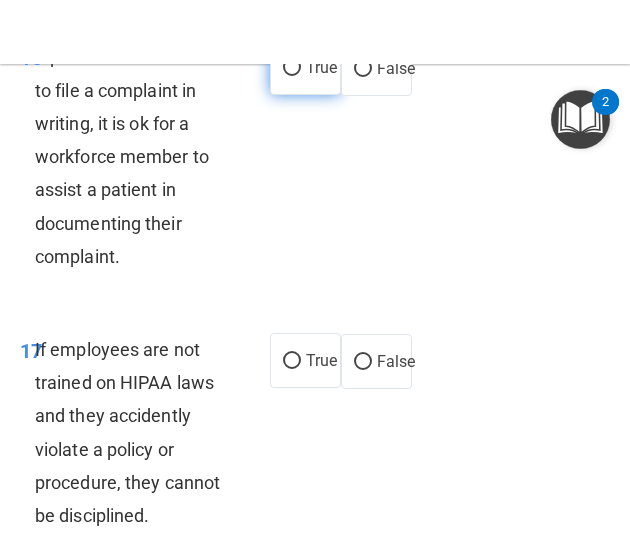 click on "True" at bounding box center (305, 67) 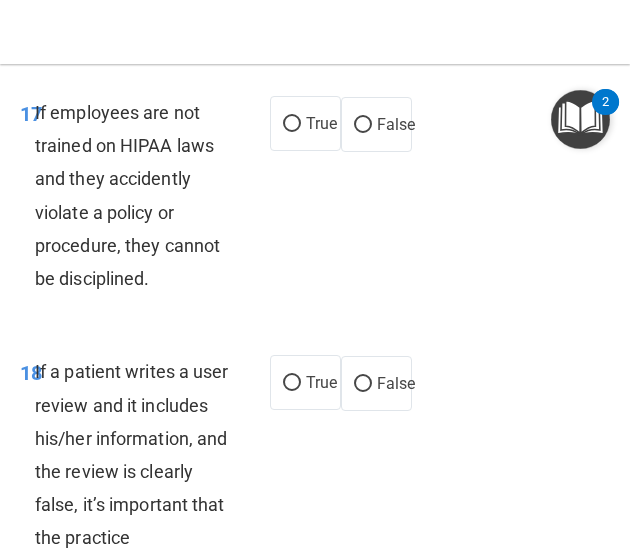 scroll, scrollTop: 5681, scrollLeft: 0, axis: vertical 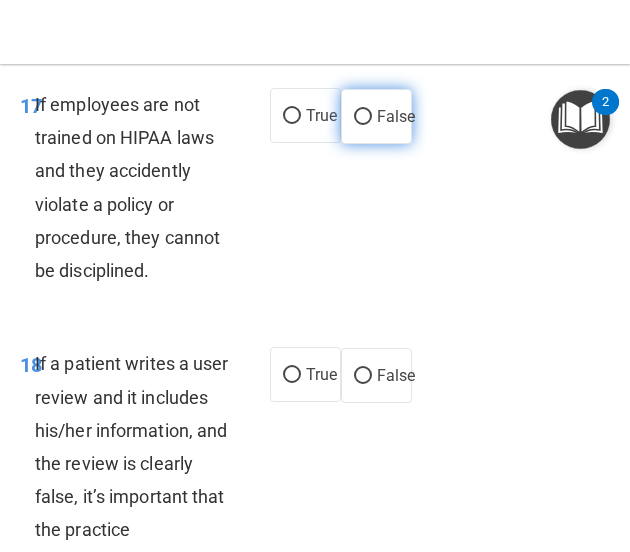 click on "False" at bounding box center (363, 117) 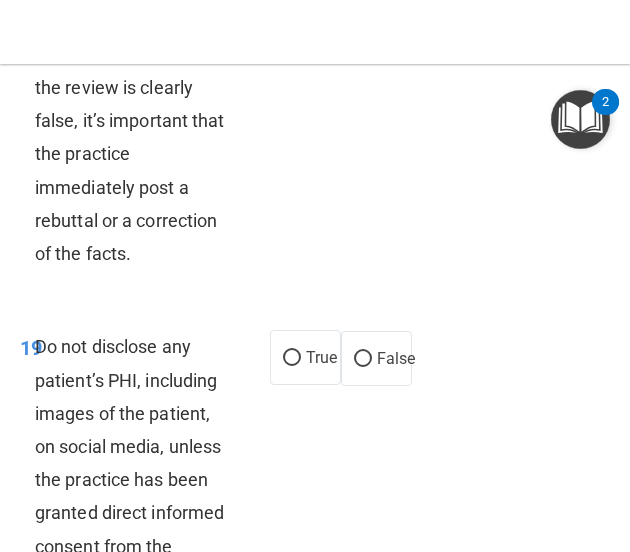 scroll, scrollTop: 6058, scrollLeft: 0, axis: vertical 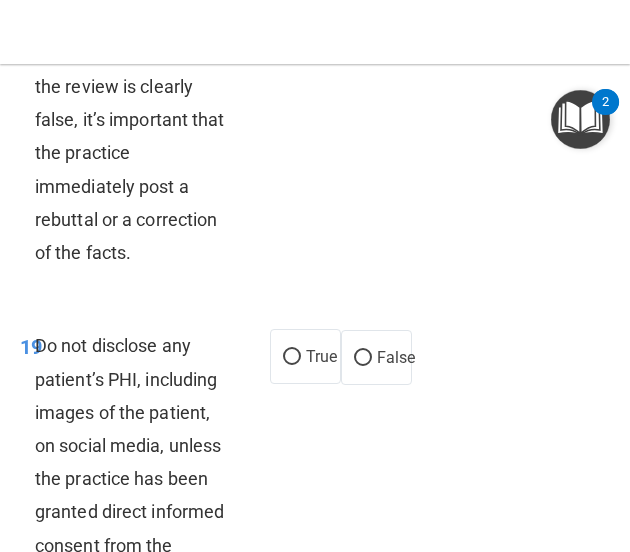 click on "False" at bounding box center [363, -1] 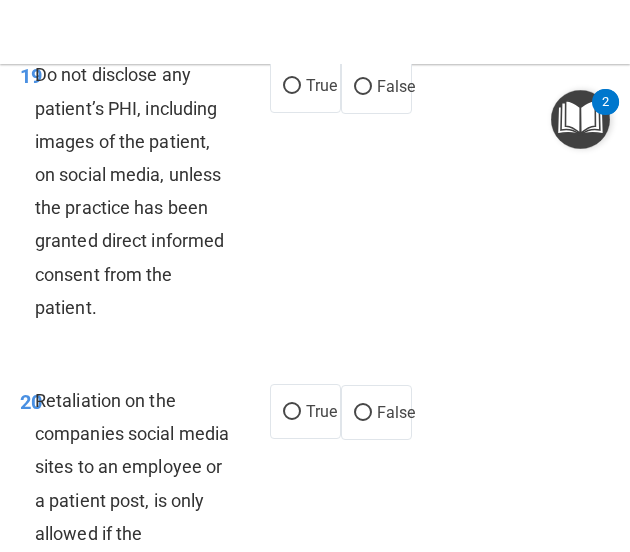 scroll, scrollTop: 6330, scrollLeft: 0, axis: vertical 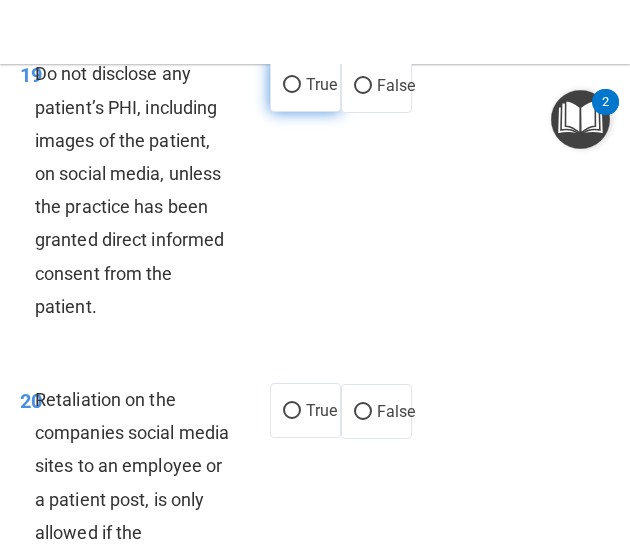 click on "True" at bounding box center [292, 85] 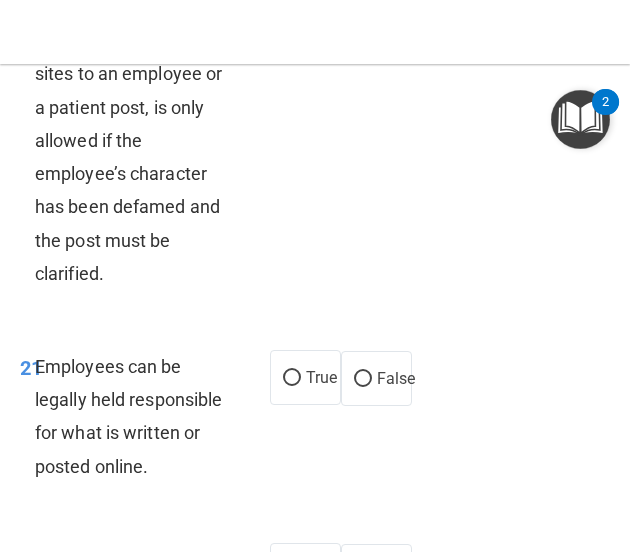 scroll, scrollTop: 6724, scrollLeft: 0, axis: vertical 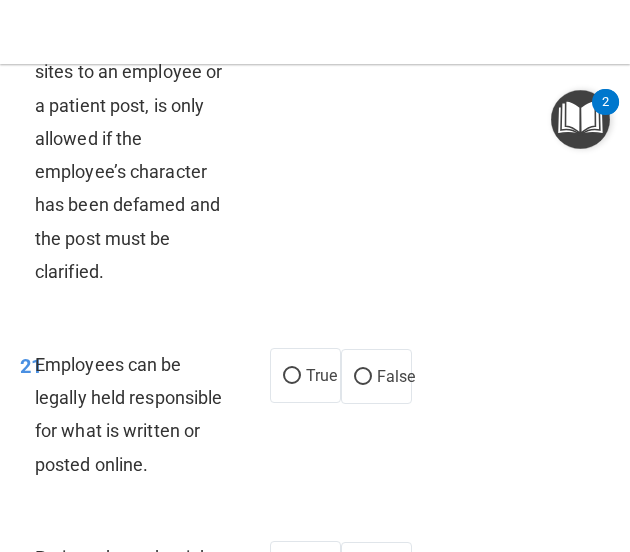 click on "False" at bounding box center [363, 18] 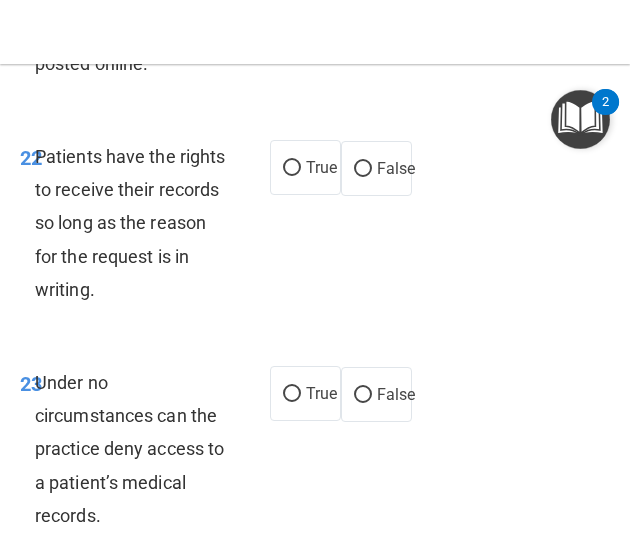 scroll, scrollTop: 7127, scrollLeft: 0, axis: vertical 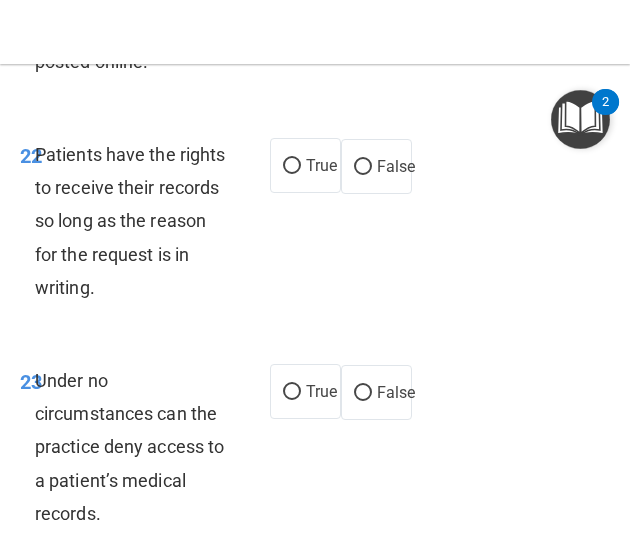 click on "True" at bounding box center [292, -27] 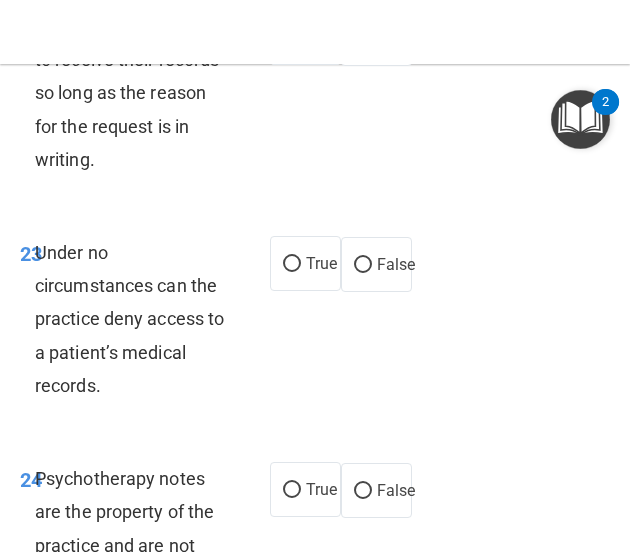 scroll, scrollTop: 7256, scrollLeft: 0, axis: vertical 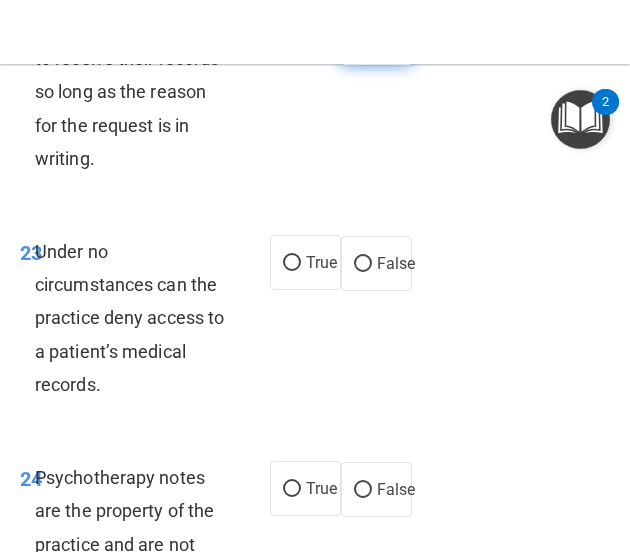 click on "False" at bounding box center (376, 37) 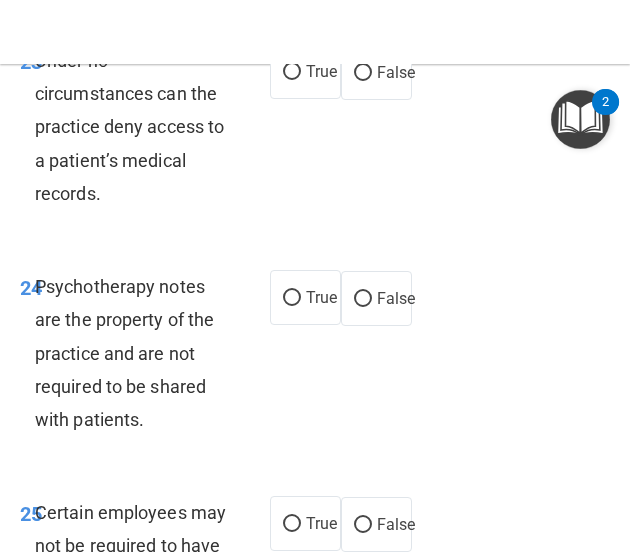 scroll, scrollTop: 7452, scrollLeft: 0, axis: vertical 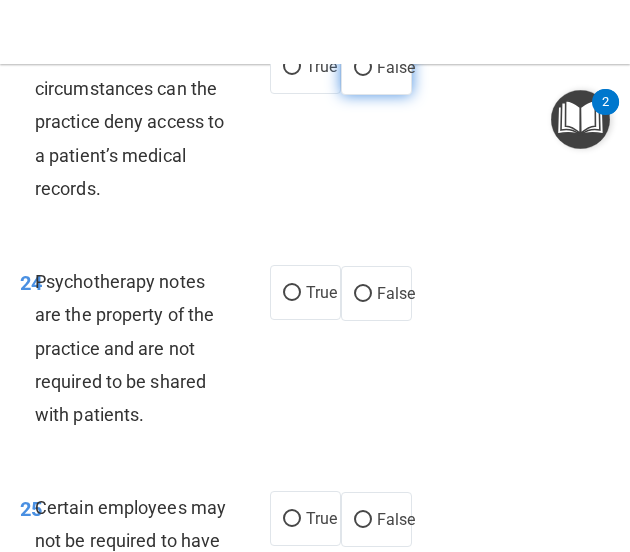 click on "False" at bounding box center [363, 68] 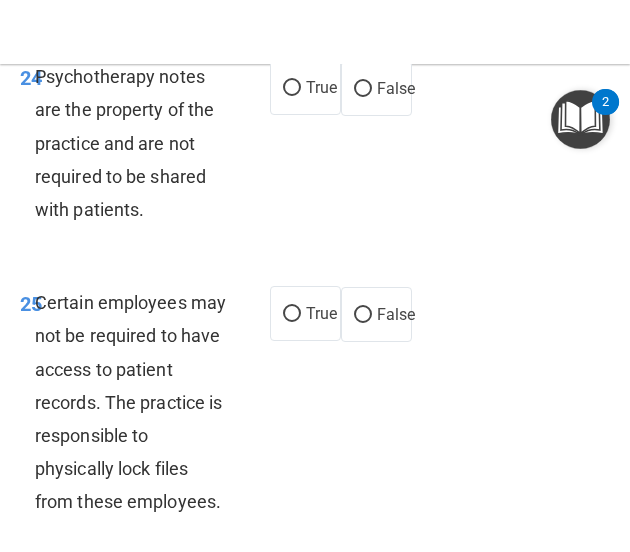 scroll, scrollTop: 7714, scrollLeft: 0, axis: vertical 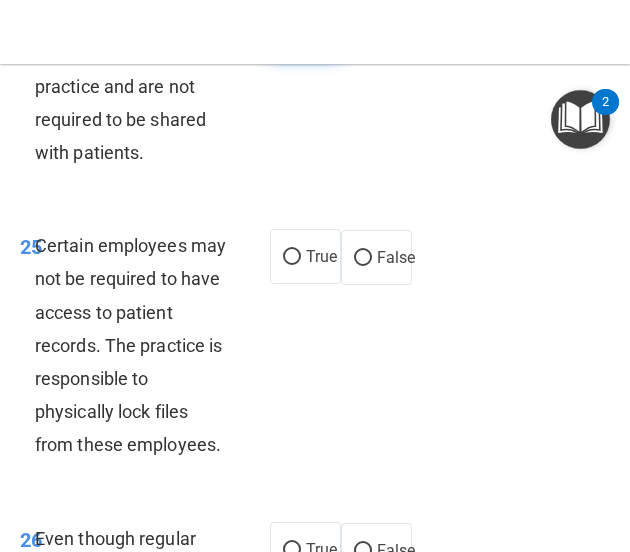 click on "True" at bounding box center [305, 30] 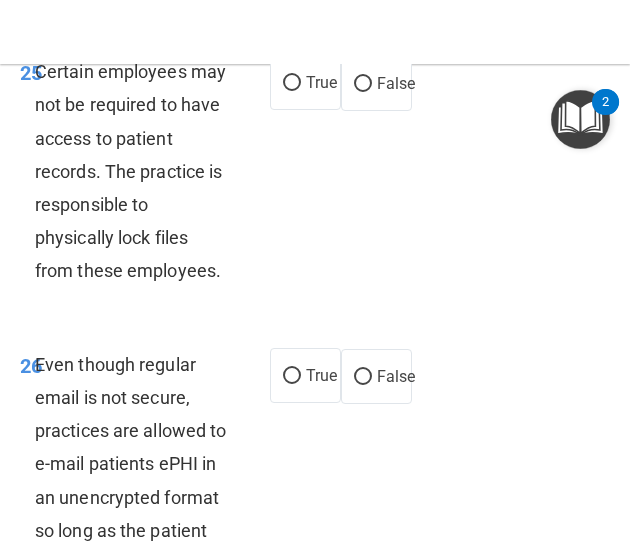 scroll, scrollTop: 7889, scrollLeft: 0, axis: vertical 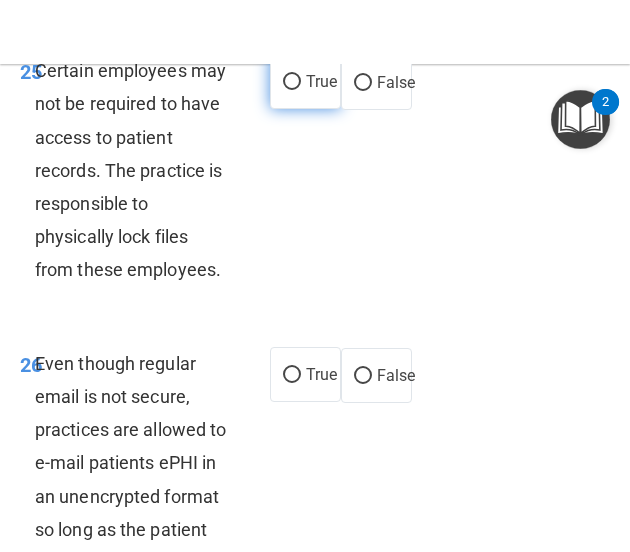 click on "True" at bounding box center (305, 81) 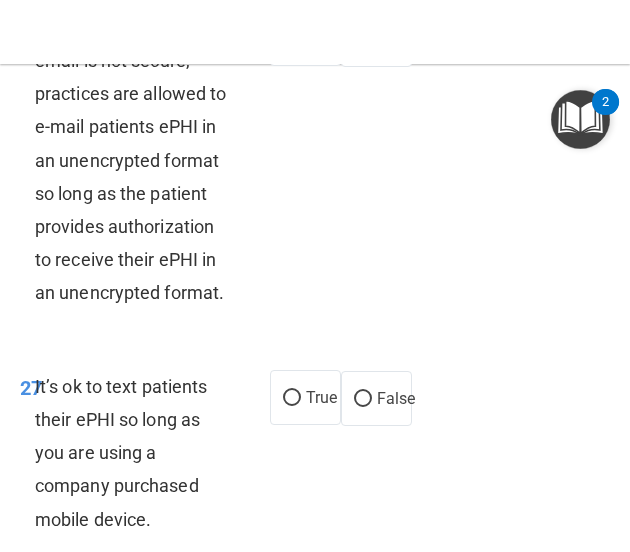 scroll, scrollTop: 8231, scrollLeft: 0, axis: vertical 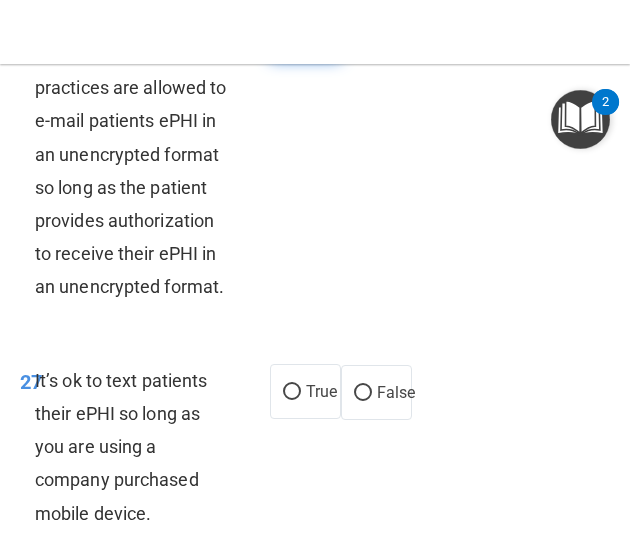 click on "True" at bounding box center [305, 32] 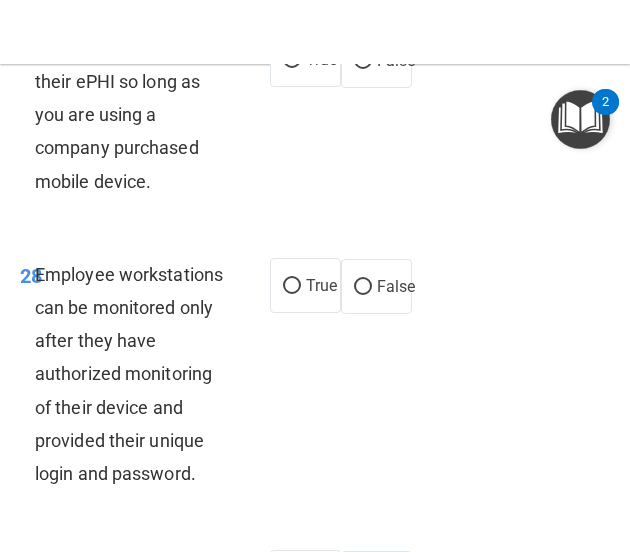 scroll, scrollTop: 8571, scrollLeft: 0, axis: vertical 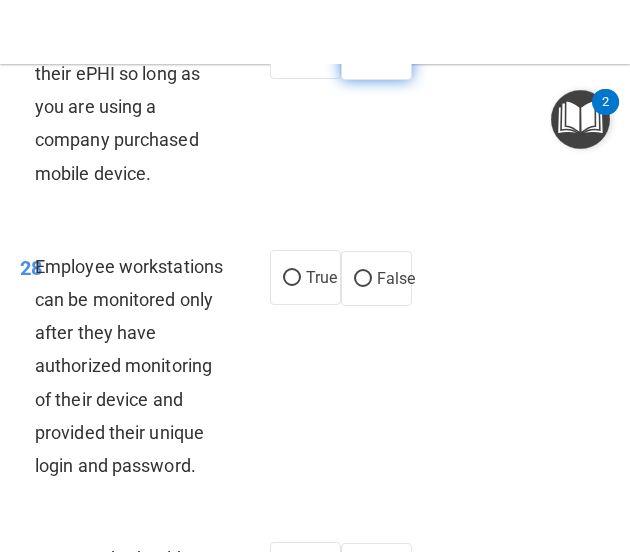 click on "False" at bounding box center (363, 53) 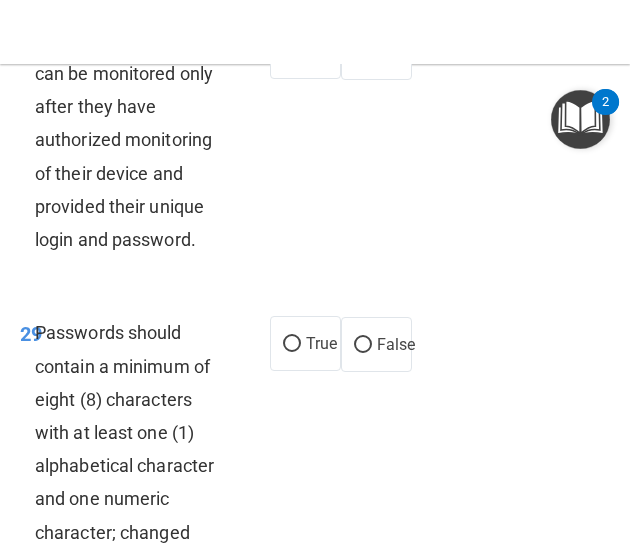 scroll, scrollTop: 8810, scrollLeft: 0, axis: vertical 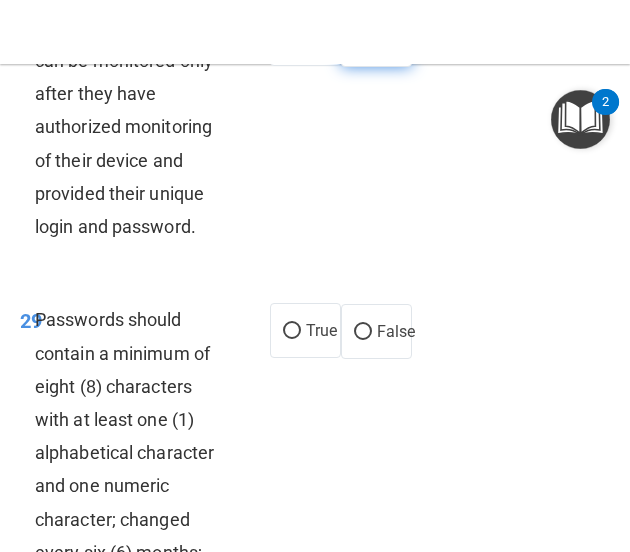 click on "False" at bounding box center (396, 39) 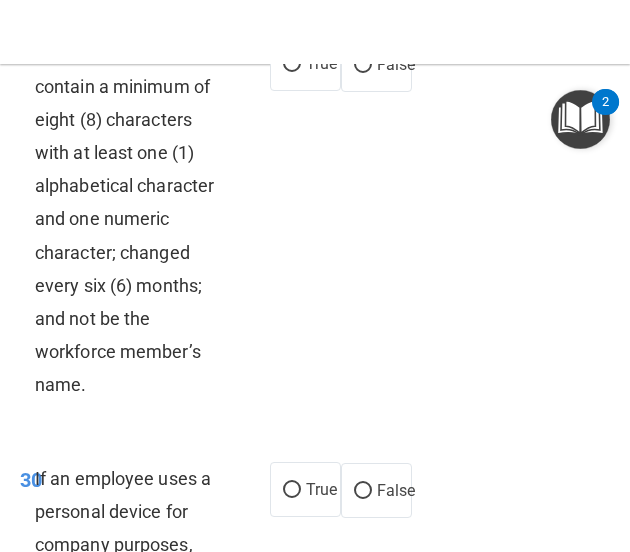 scroll, scrollTop: 9087, scrollLeft: 0, axis: vertical 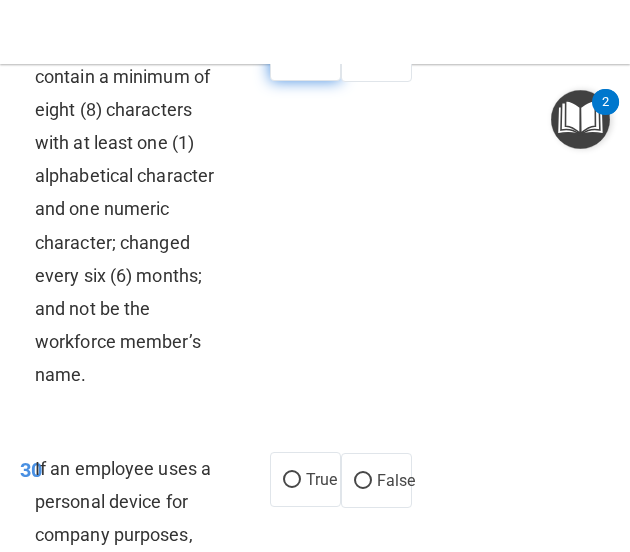 click on "True" at bounding box center (305, 53) 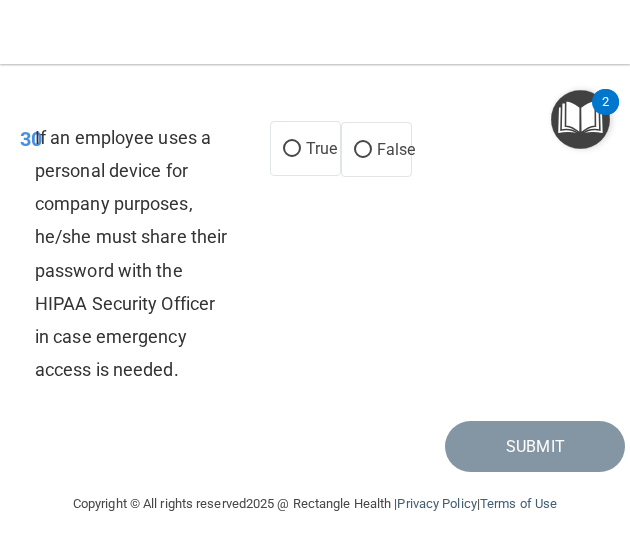 scroll, scrollTop: 9609, scrollLeft: 0, axis: vertical 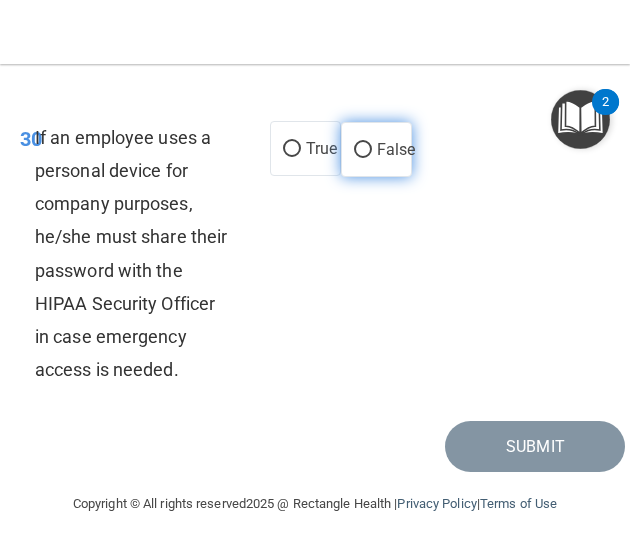 click on "False" at bounding box center (396, 149) 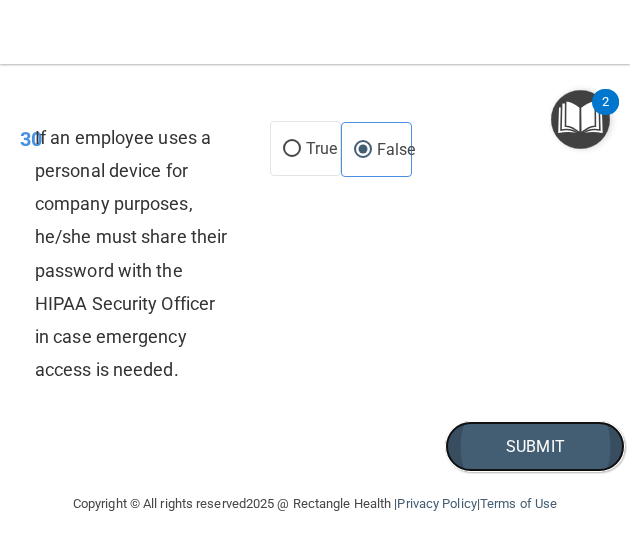 click on "Submit" at bounding box center (535, 446) 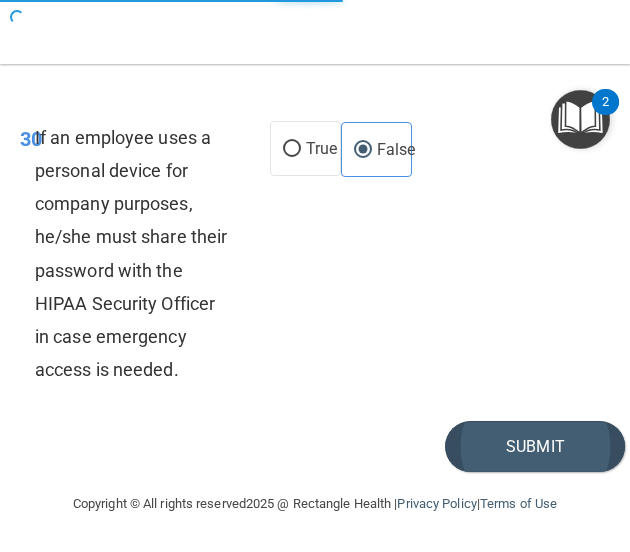 scroll, scrollTop: 0, scrollLeft: 0, axis: both 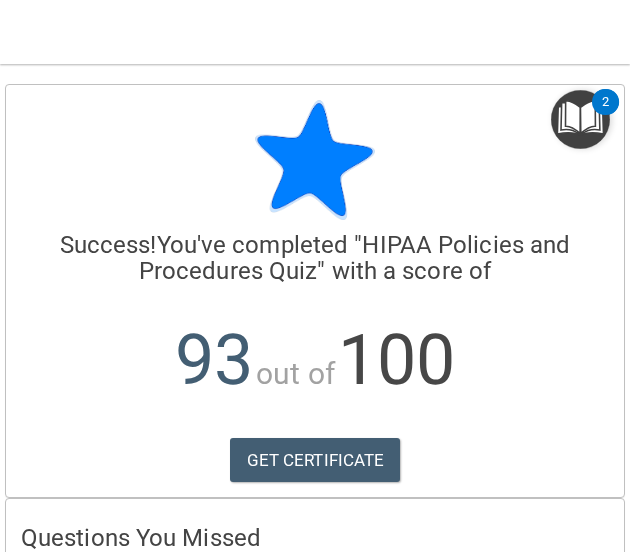 click at bounding box center (580, 119) 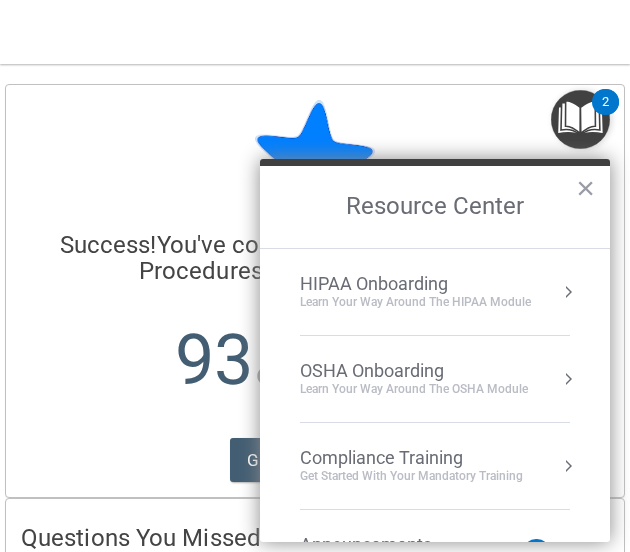 click on "HIPAA Onboarding Learn Your Way around the HIPAA module" at bounding box center (435, 292) 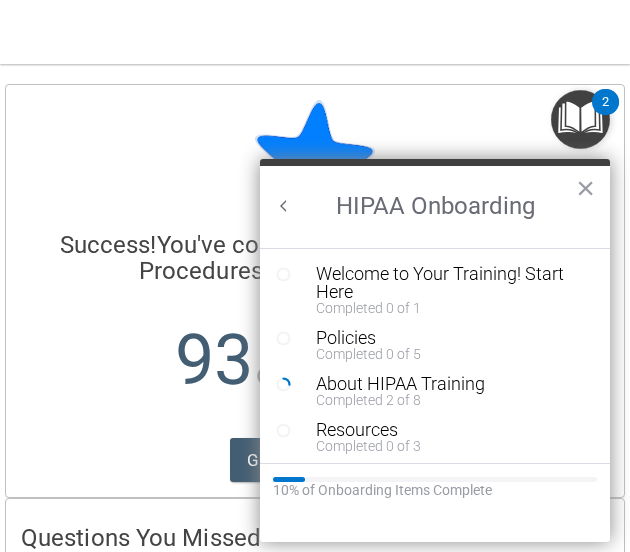 scroll, scrollTop: 0, scrollLeft: 0, axis: both 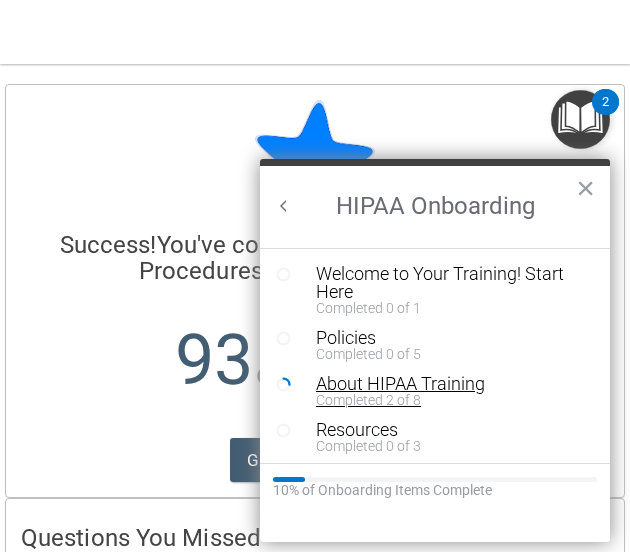 click on "About HIPAA Training" at bounding box center [442, 384] 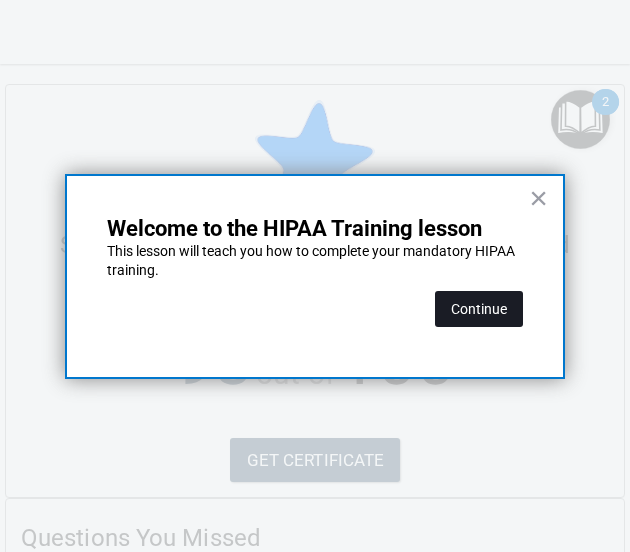 click on "Continue" at bounding box center [479, 309] 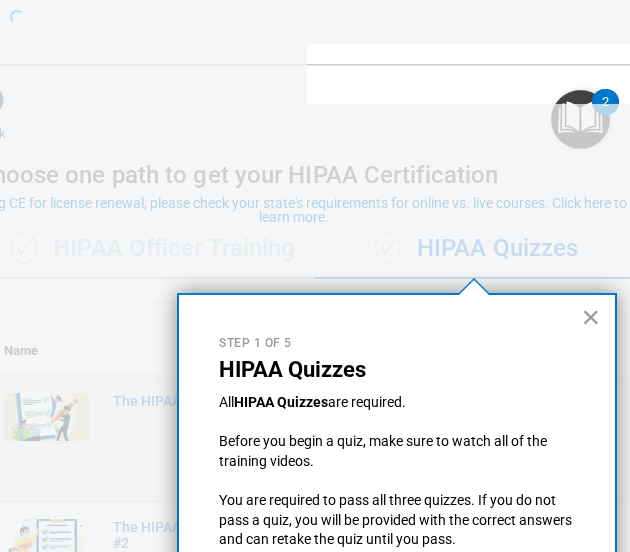 scroll, scrollTop: 174, scrollLeft: 0, axis: vertical 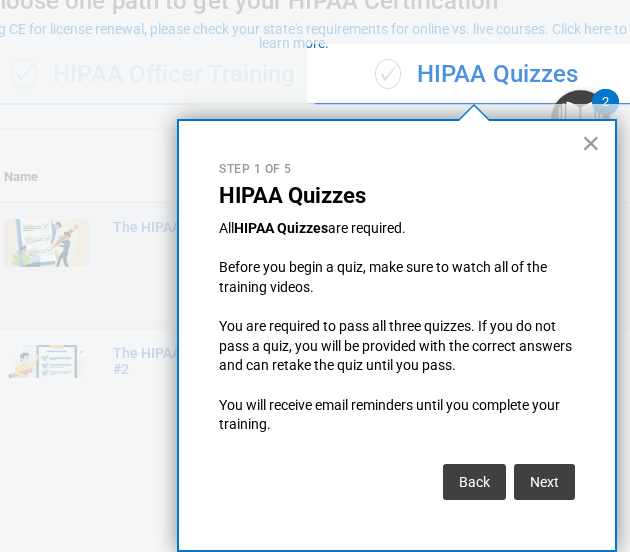 click on "×" at bounding box center (591, 143) 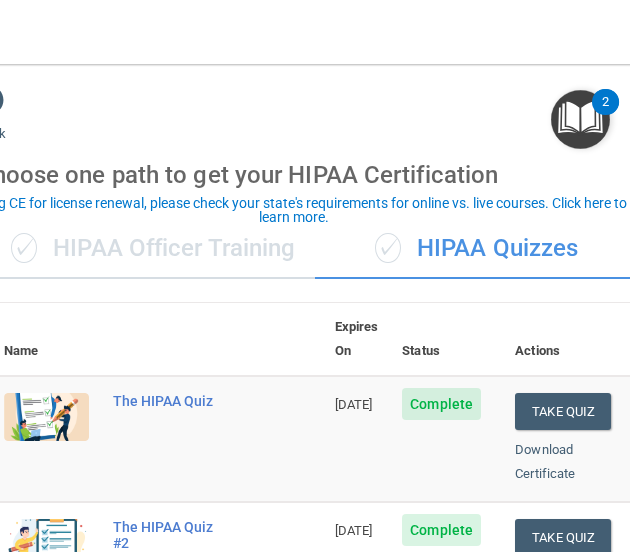 scroll, scrollTop: 0, scrollLeft: 0, axis: both 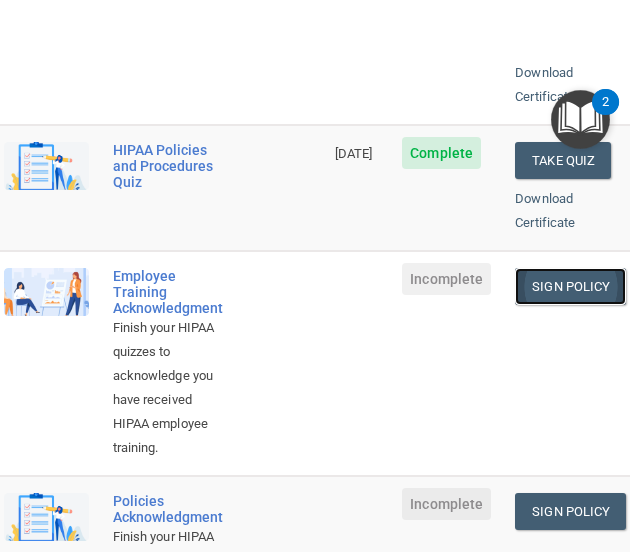 click on "Sign Policy" at bounding box center [570, 286] 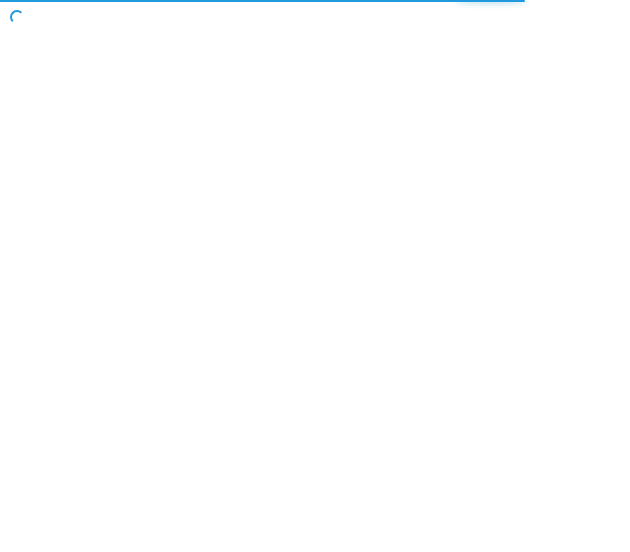scroll, scrollTop: 0, scrollLeft: 0, axis: both 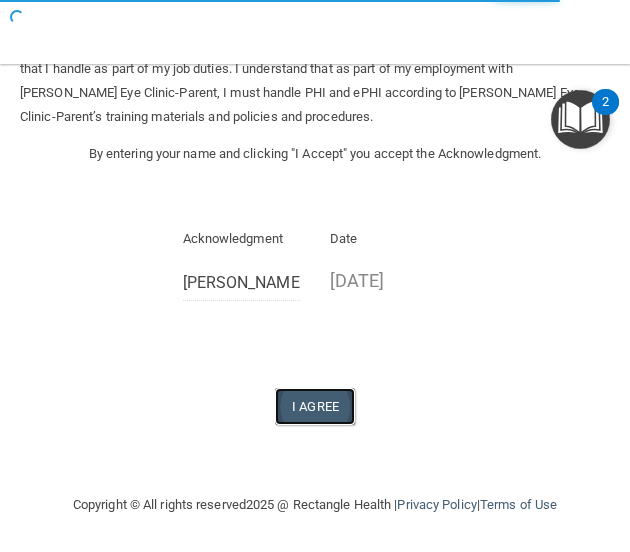 click on "I Agree" at bounding box center [315, 406] 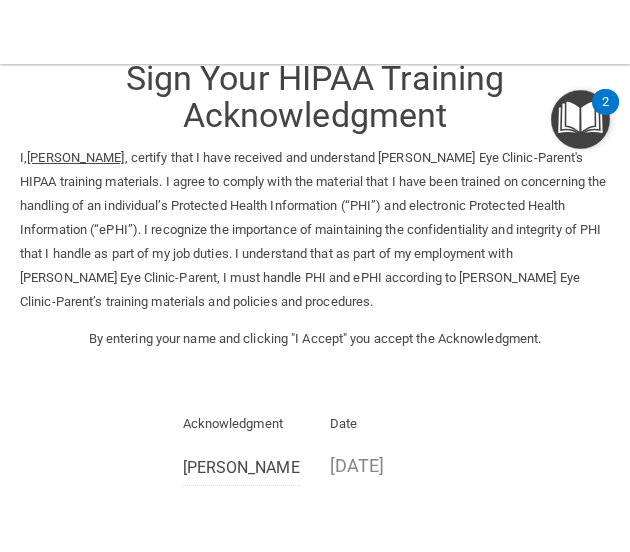 scroll, scrollTop: 0, scrollLeft: 0, axis: both 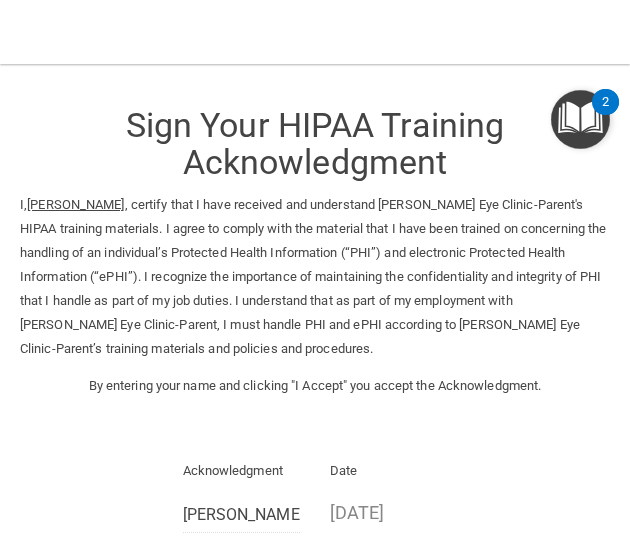 click at bounding box center [580, 119] 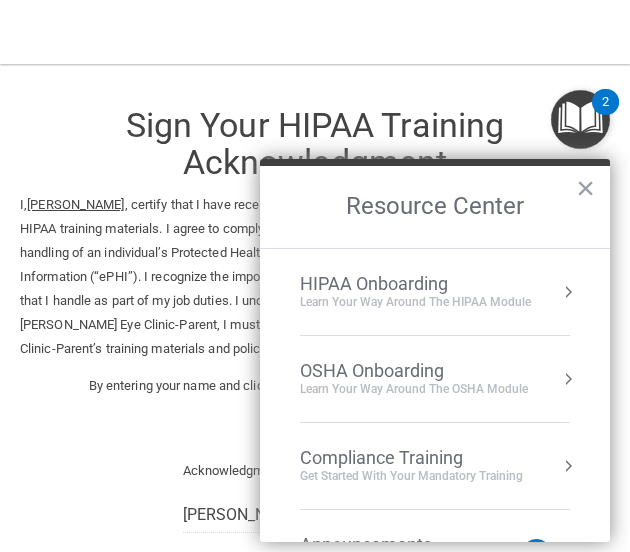 click on "Learn Your Way around the HIPAA module" at bounding box center (415, 302) 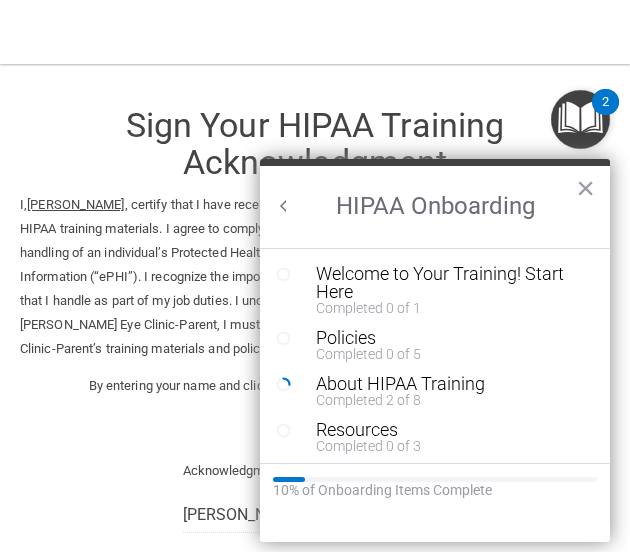 scroll, scrollTop: 0, scrollLeft: 0, axis: both 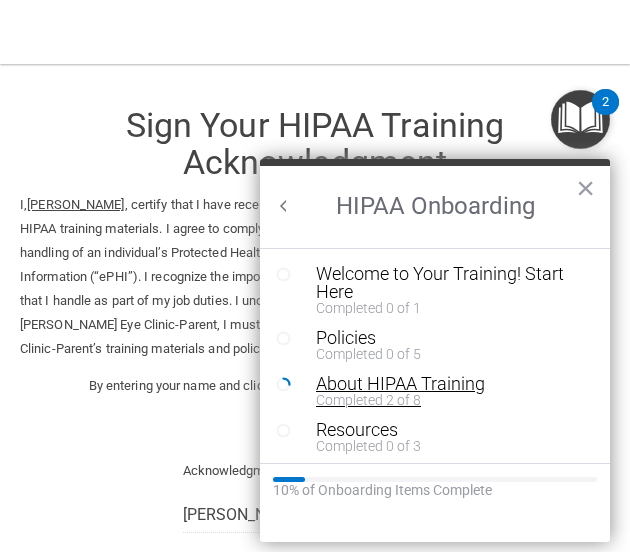 click on "About HIPAA Training" at bounding box center (442, 384) 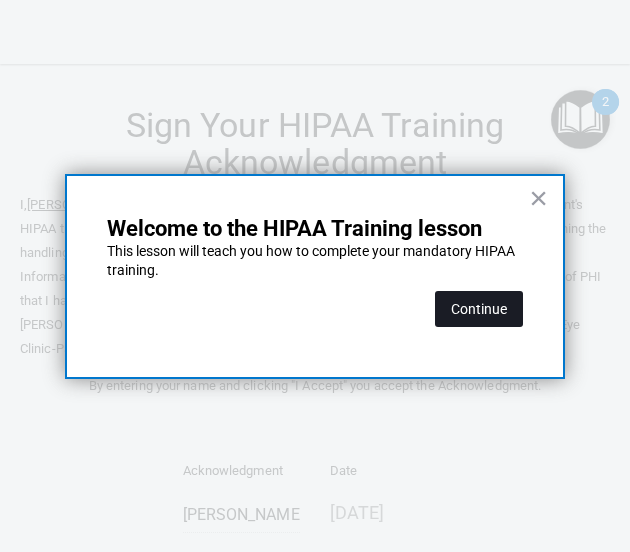 click on "Continue" at bounding box center (479, 309) 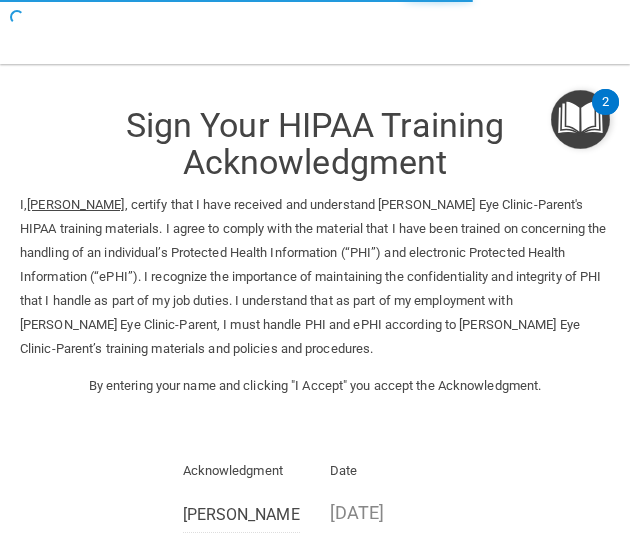 scroll, scrollTop: 174, scrollLeft: 0, axis: vertical 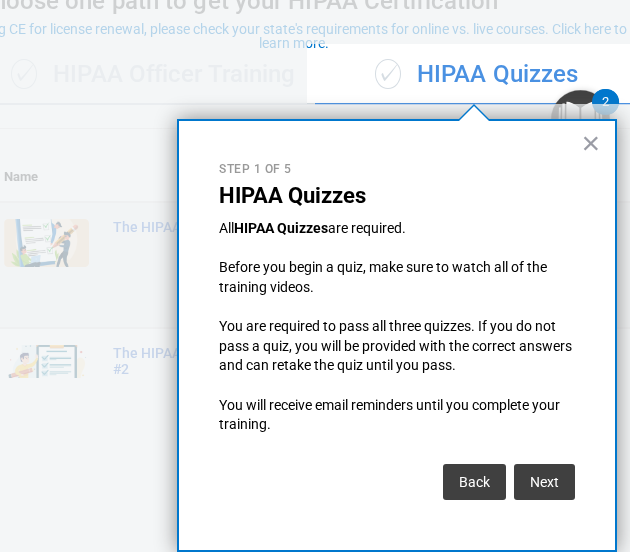 click on "× Step 1 of 5 HIPAA Quizzes All  HIPAA Quizzes  are required. Before you begin a quiz, make sure to watch all of the training videos.  You are required to pass all three quizzes. If you do not pass a quiz, you will be provided with the correct answers and can retake the quiz until you pass.  You will receive email reminders until you complete your training. Back Next" at bounding box center (397, 335) 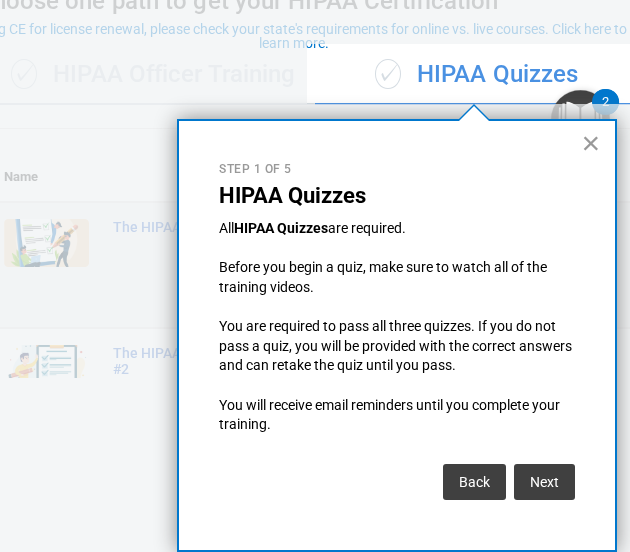 click on "×" at bounding box center [591, 143] 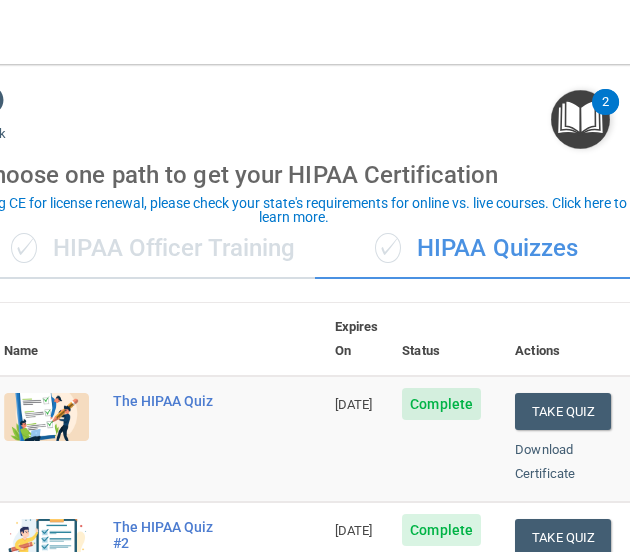 scroll, scrollTop: 0, scrollLeft: 0, axis: both 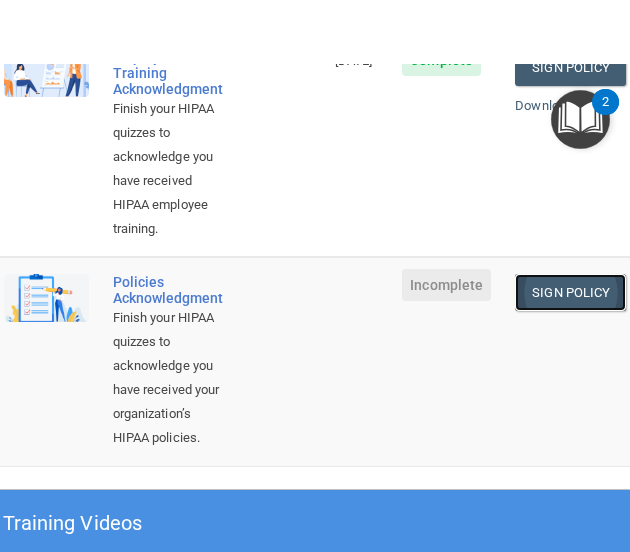 click on "Sign Policy" at bounding box center [570, 292] 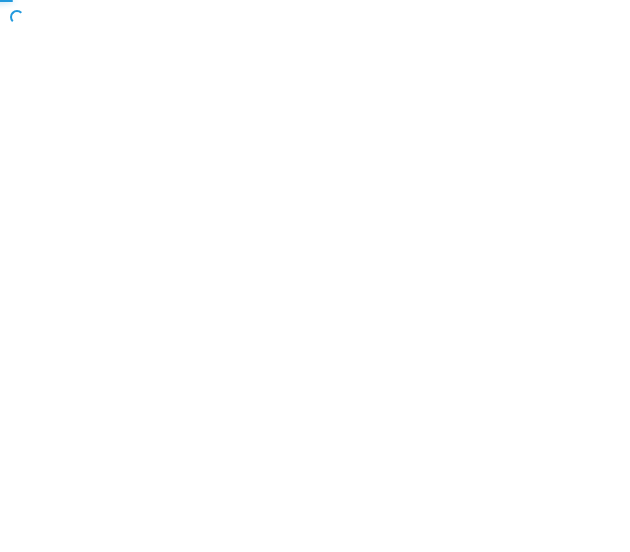 scroll, scrollTop: 0, scrollLeft: 0, axis: both 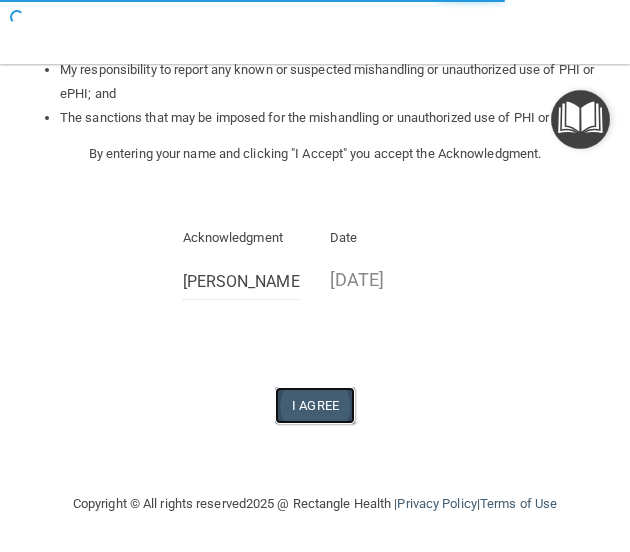 click on "I Agree" at bounding box center (315, 405) 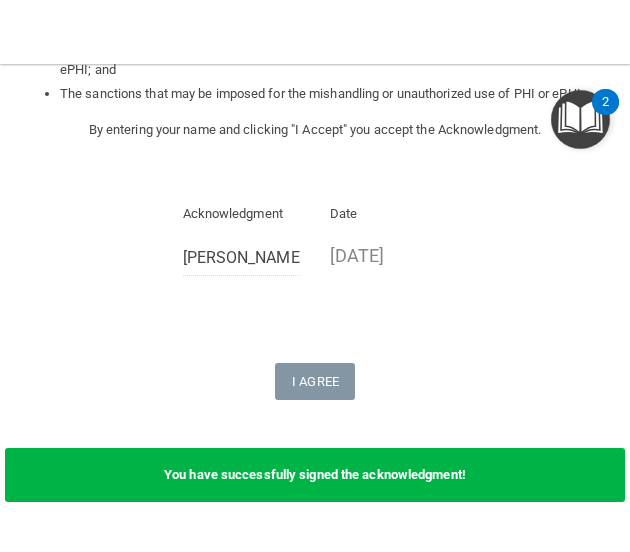 click at bounding box center [580, 119] 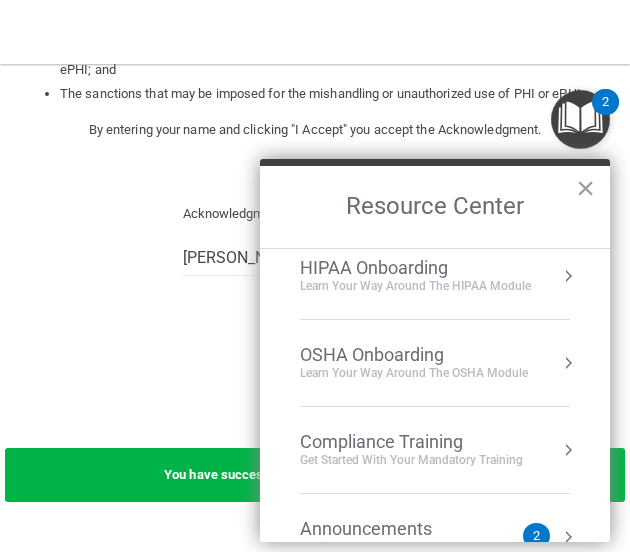 scroll, scrollTop: 14, scrollLeft: 0, axis: vertical 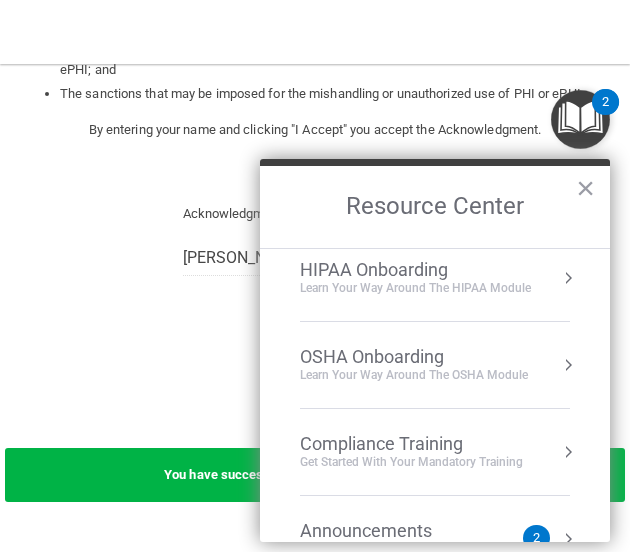 click on "Learn your way around the OSHA module" at bounding box center (414, 375) 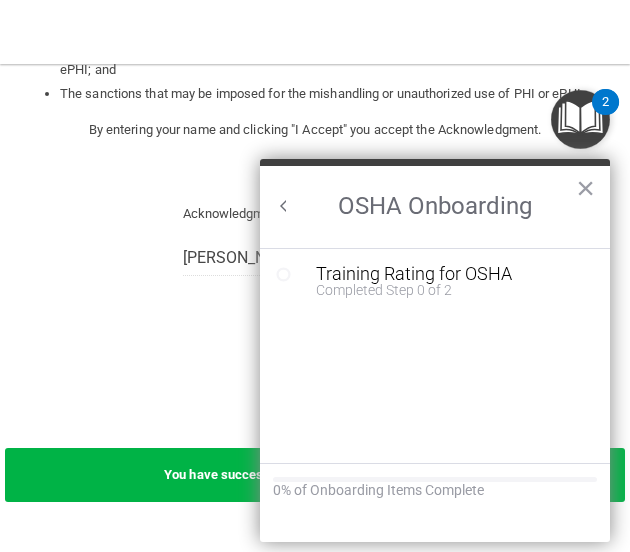 scroll, scrollTop: 0, scrollLeft: 0, axis: both 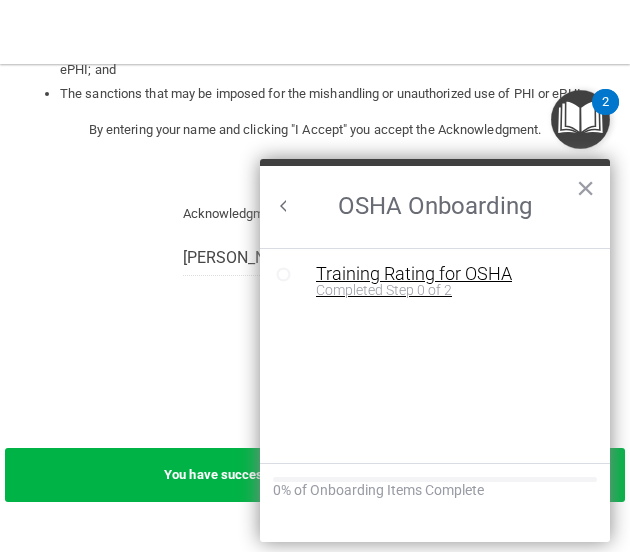 click on "Training Rating for OSHA" at bounding box center (450, 274) 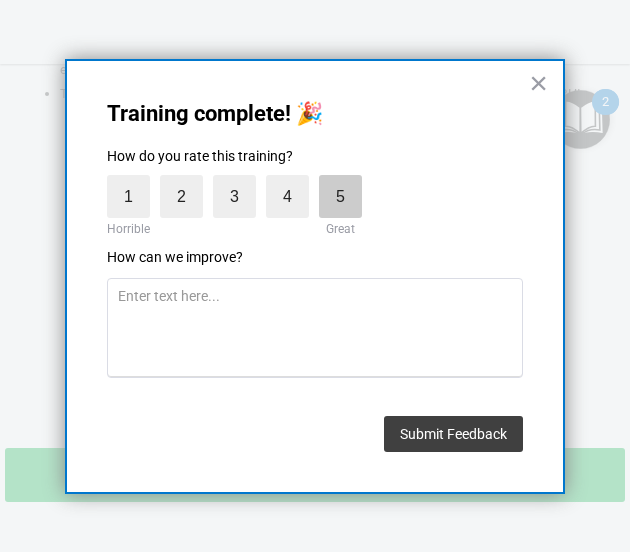click on "5" at bounding box center [340, 196] 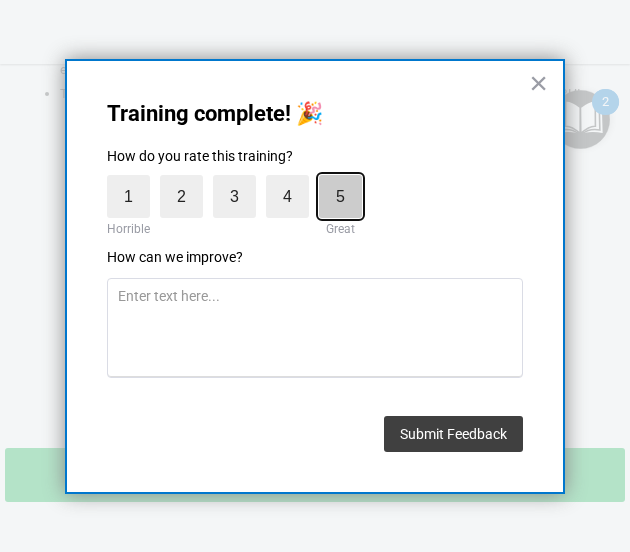 click on "5" at bounding box center (294, 180) 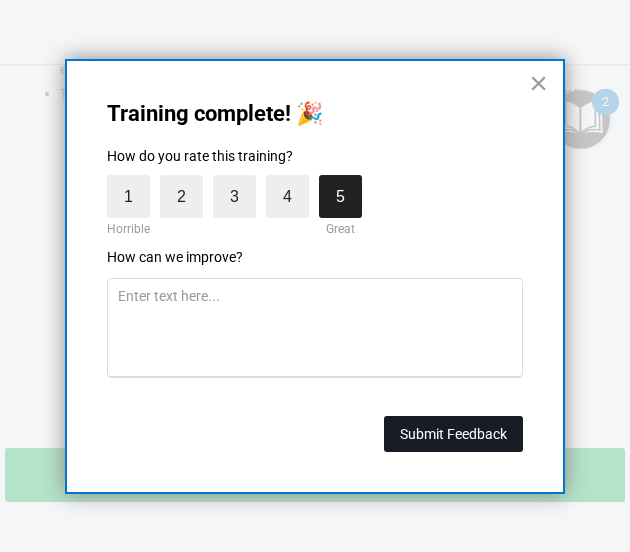 click on "Submit Feedback" at bounding box center [453, 434] 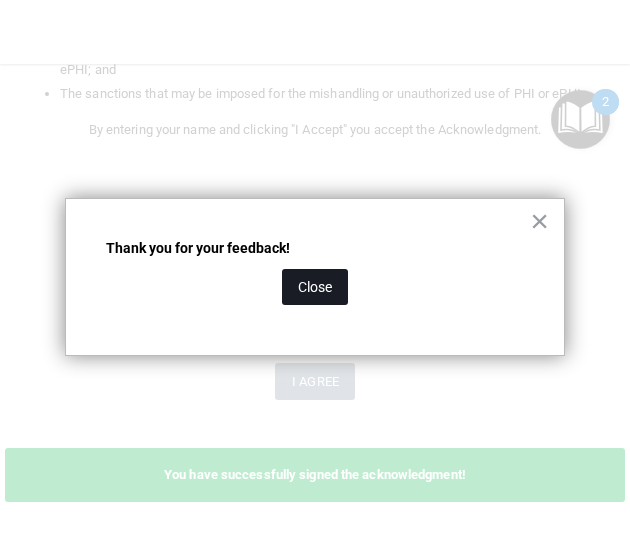 click on "Close" at bounding box center (315, 287) 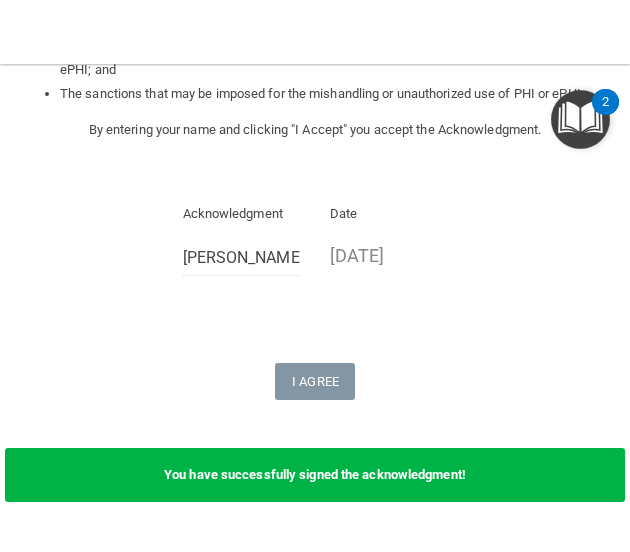 click at bounding box center (580, 119) 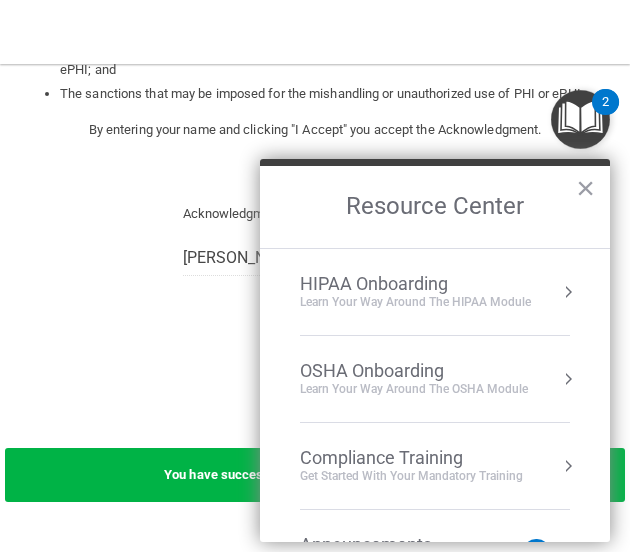 click on "OSHA Onboarding Learn your way around the OSHA module" at bounding box center [435, 379] 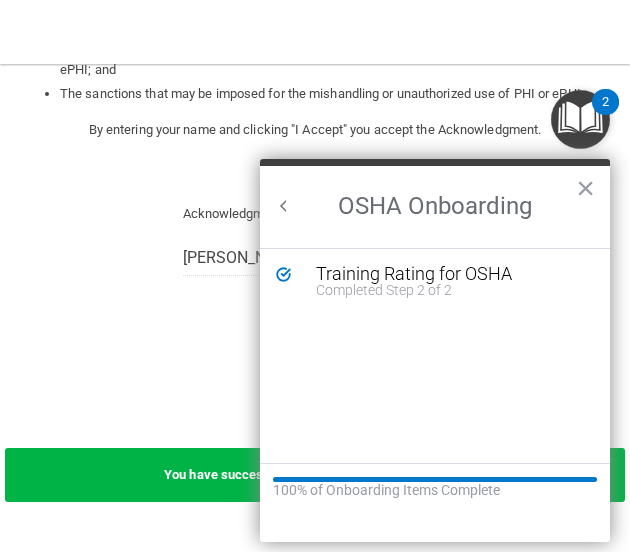 scroll, scrollTop: 0, scrollLeft: 0, axis: both 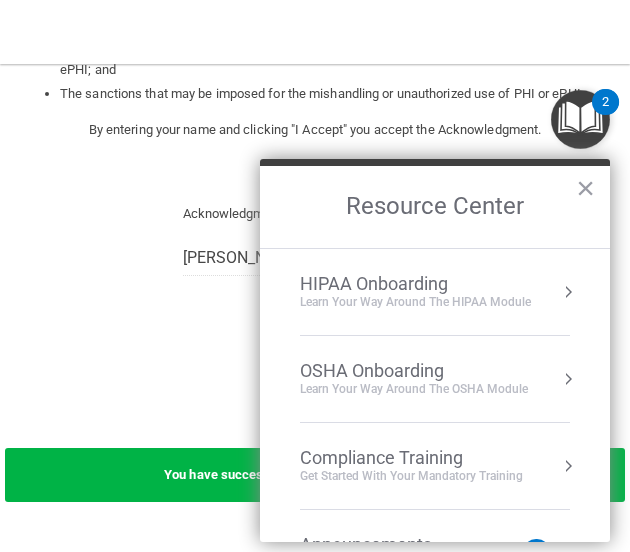 click on "Learn Your Way around the HIPAA module" at bounding box center (415, 302) 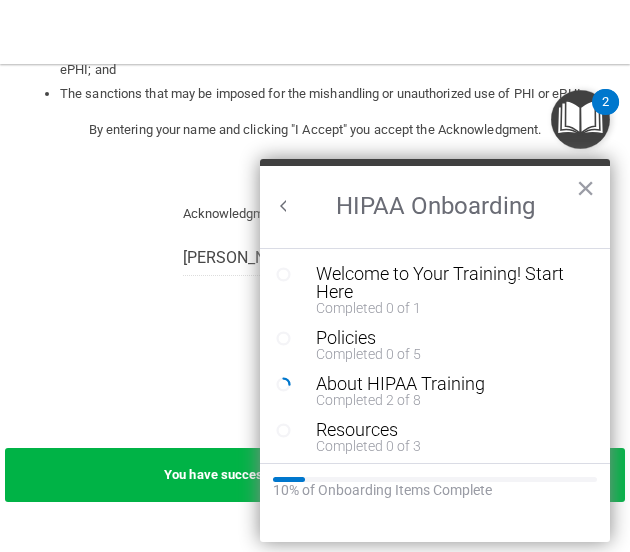 scroll, scrollTop: 0, scrollLeft: 0, axis: both 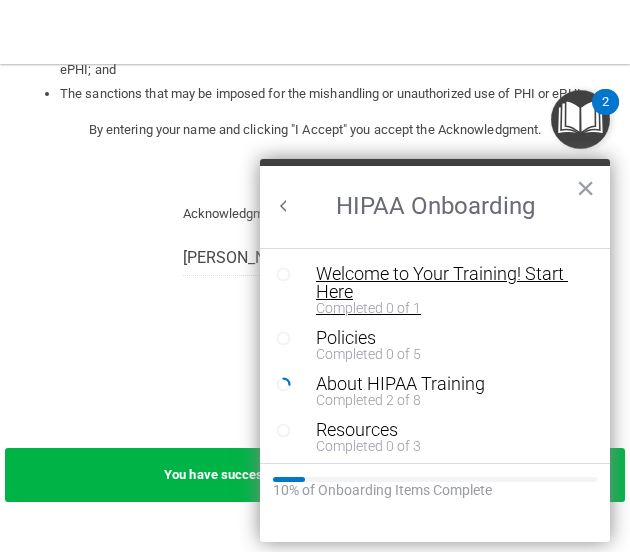 click on "Welcome to Your Training! Start Here" at bounding box center [442, 283] 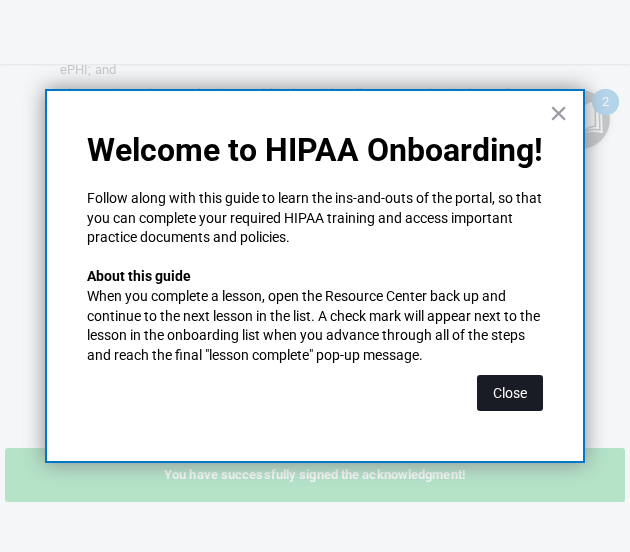 click on "Close" at bounding box center (510, 393) 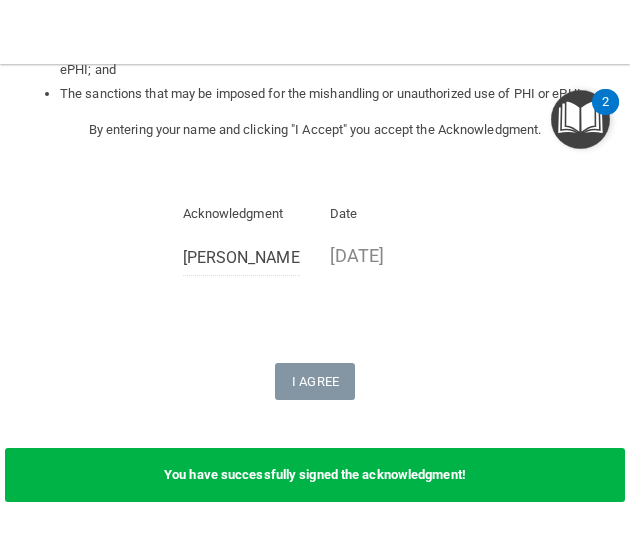 click at bounding box center (580, 119) 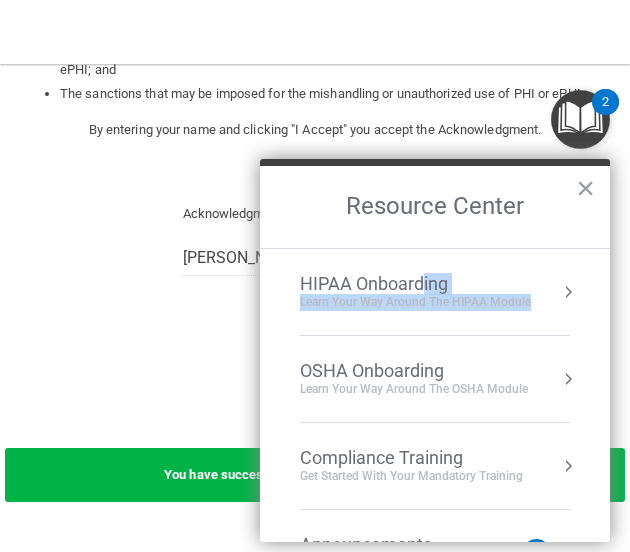 drag, startPoint x: 452, startPoint y: 265, endPoint x: 422, endPoint y: 286, distance: 36.619667 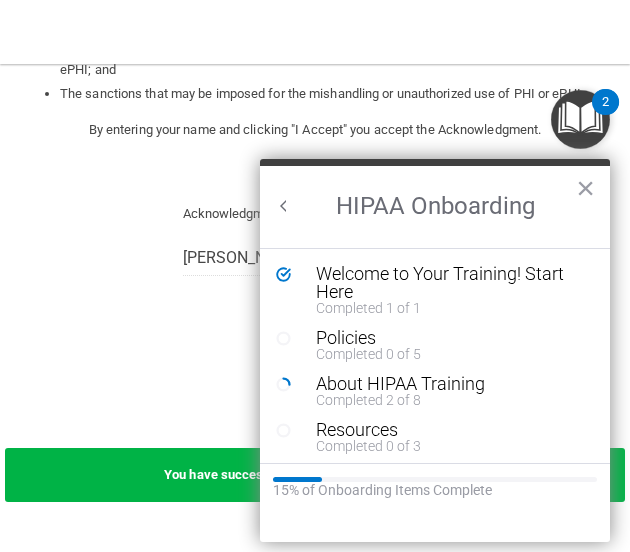 scroll, scrollTop: 0, scrollLeft: 0, axis: both 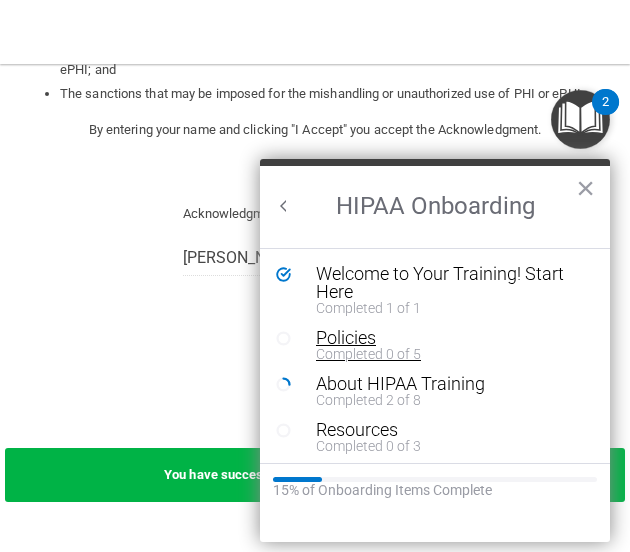 click on "Policies" at bounding box center (442, 338) 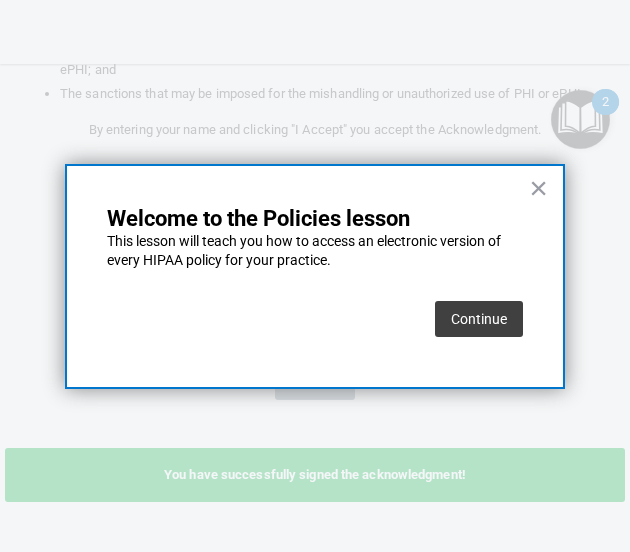 click on "Continue" at bounding box center (479, 319) 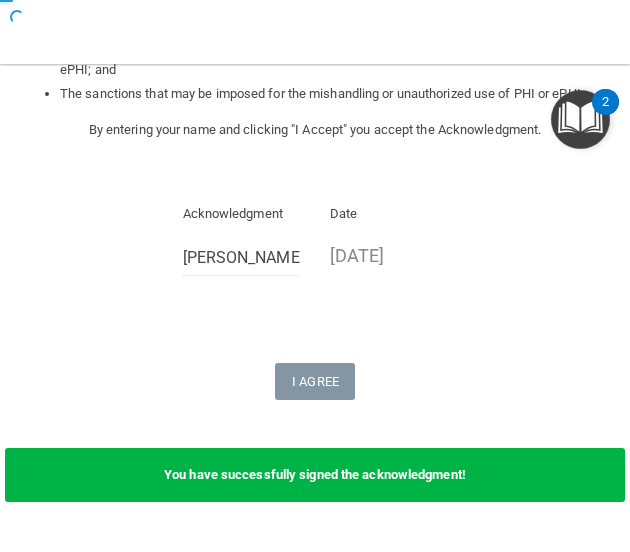scroll, scrollTop: 0, scrollLeft: 0, axis: both 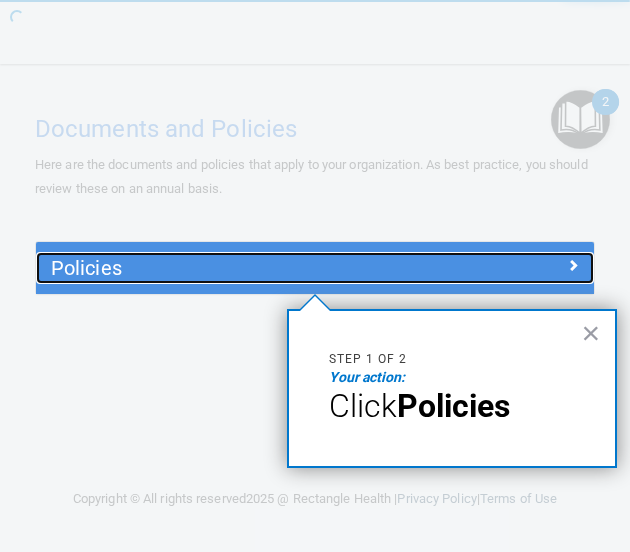click at bounding box center (525, 264) 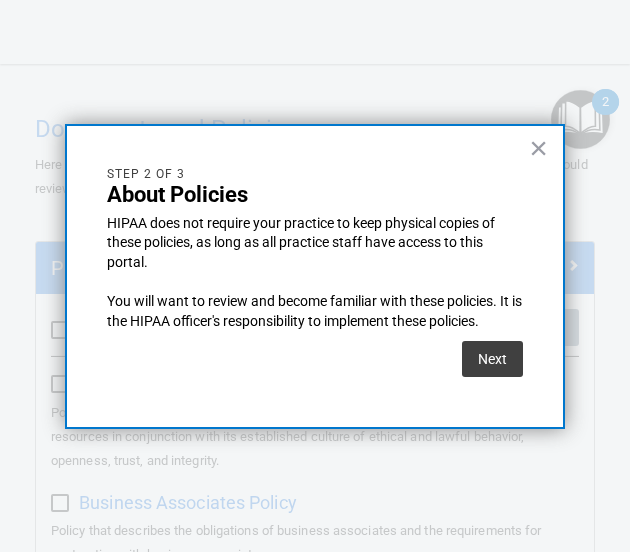 click on "Next" at bounding box center [492, 359] 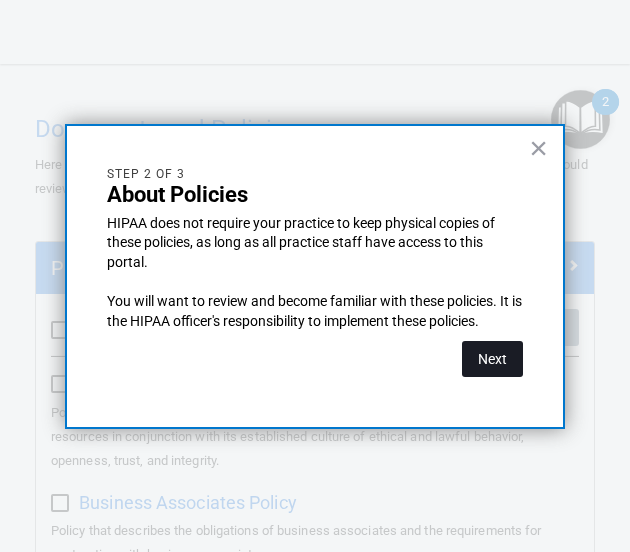 click on "Next" at bounding box center (492, 359) 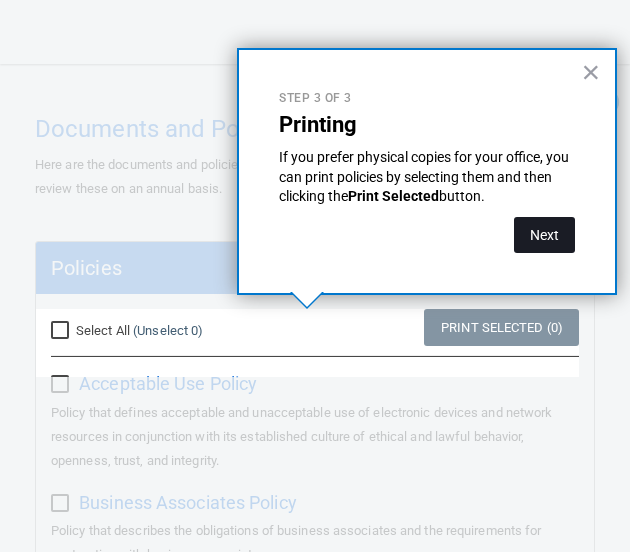 click on "Next" at bounding box center (544, 235) 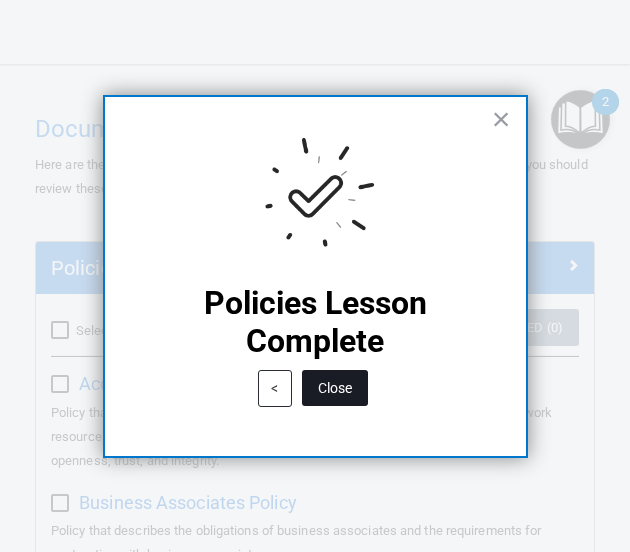 click on "Close" at bounding box center [335, 388] 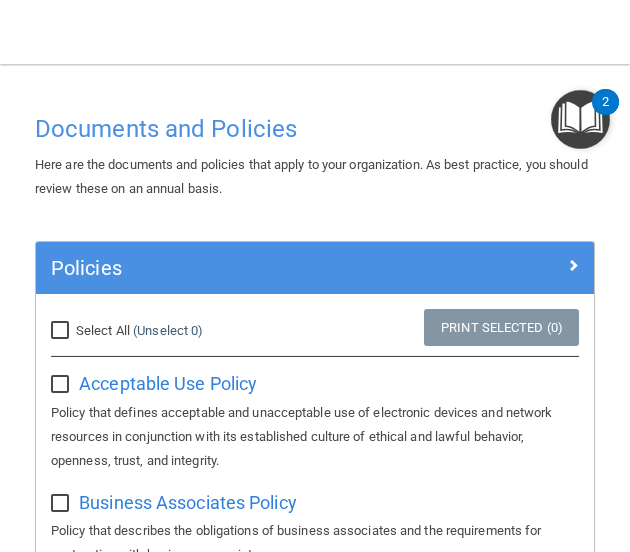 click at bounding box center [580, 119] 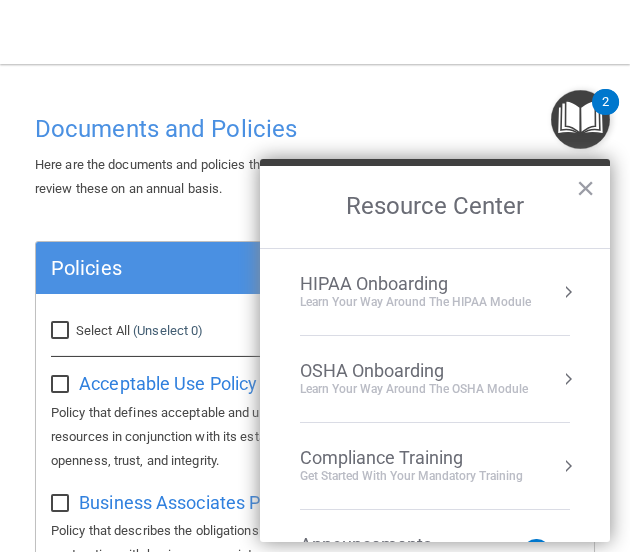 click on "HIPAA Onboarding" at bounding box center [415, 284] 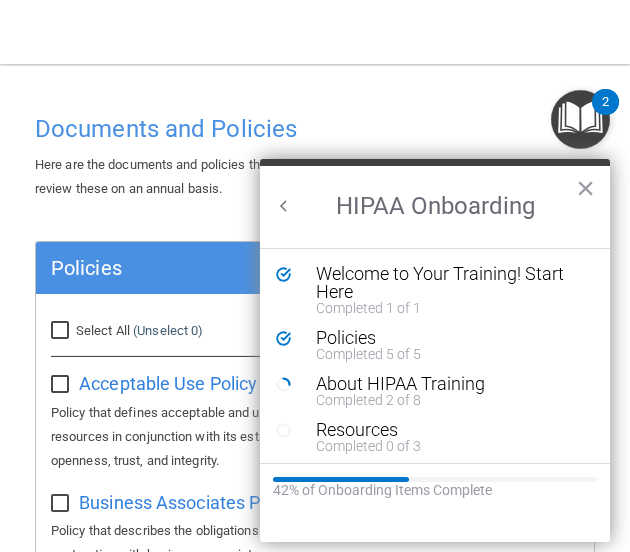 scroll, scrollTop: 0, scrollLeft: 0, axis: both 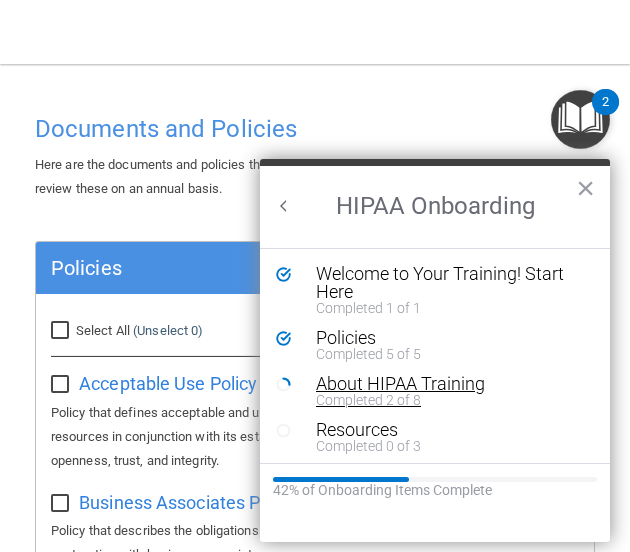 click on "Completed 2 of 8" at bounding box center (442, 400) 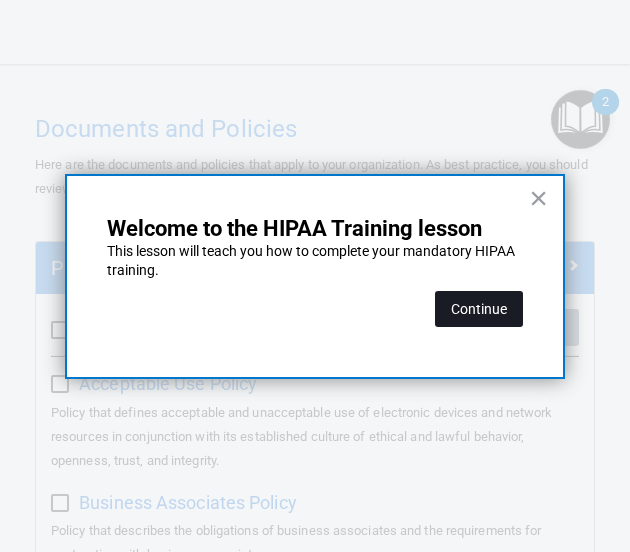 click on "Continue" at bounding box center (479, 309) 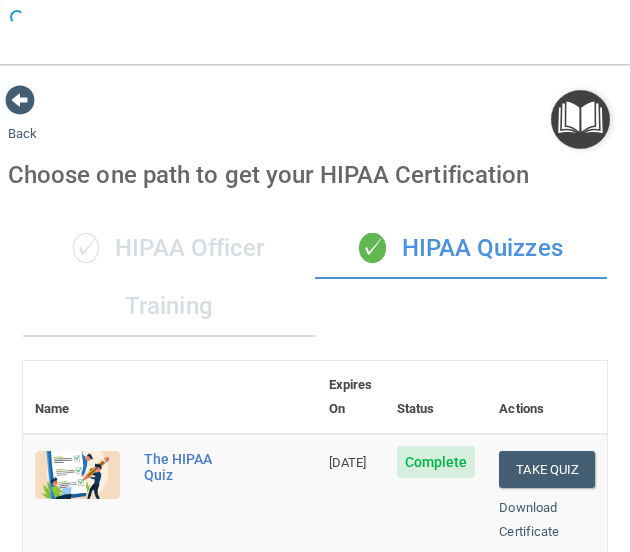 scroll, scrollTop: 174, scrollLeft: 0, axis: vertical 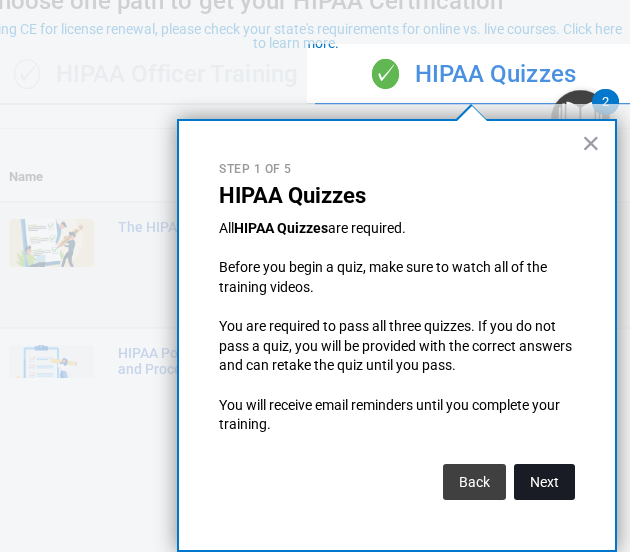 click on "Next" at bounding box center (544, 482) 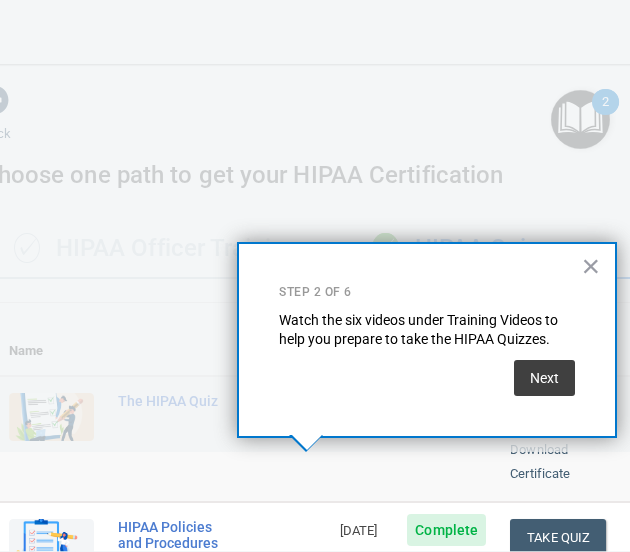 scroll, scrollTop: 735, scrollLeft: 0, axis: vertical 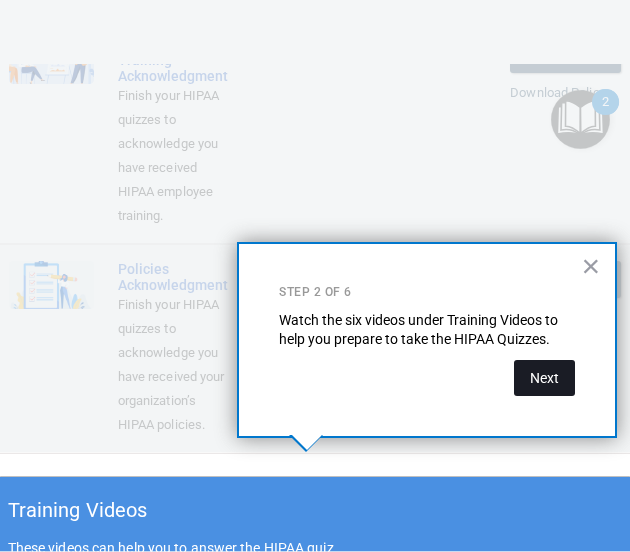 click on "Next" at bounding box center [544, 378] 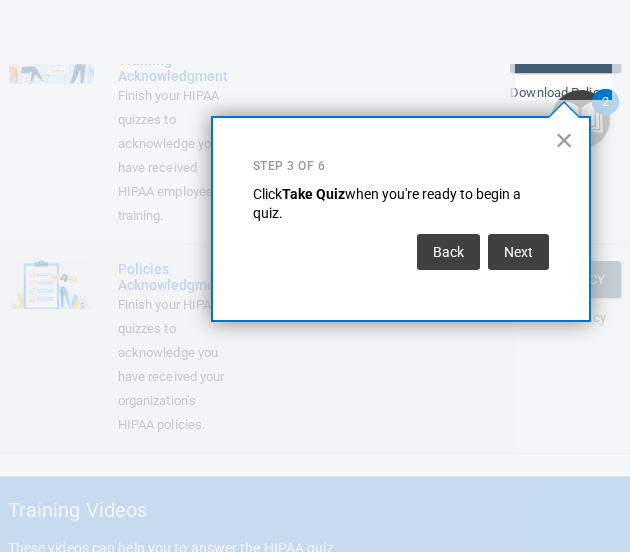 scroll, scrollTop: 304, scrollLeft: 0, axis: vertical 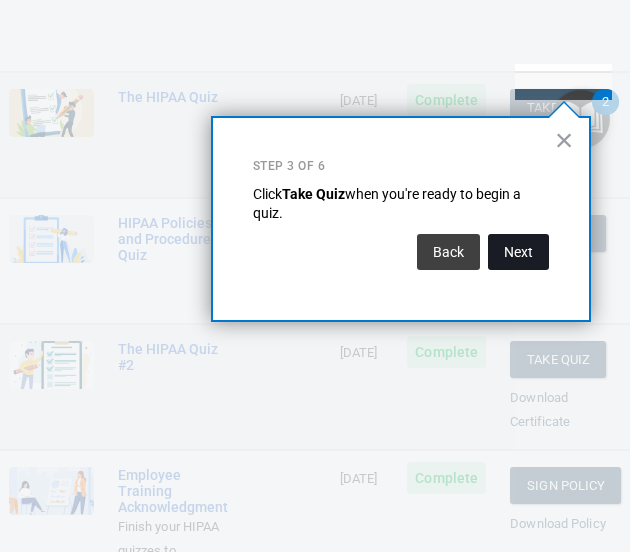 click on "Next" at bounding box center [518, 252] 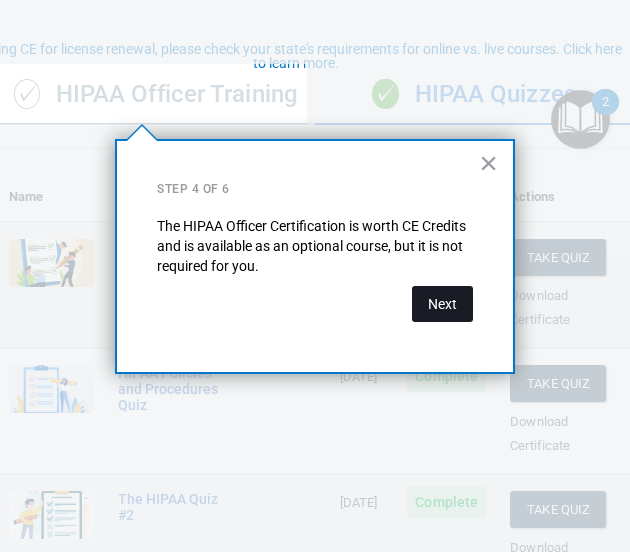 click on "Next" at bounding box center [442, 304] 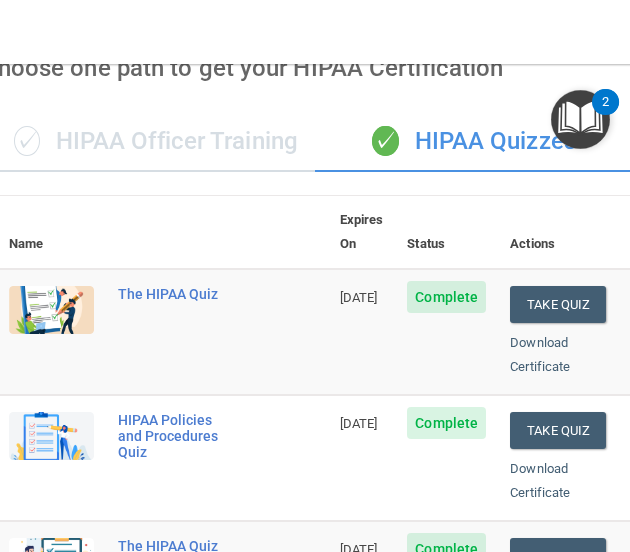 scroll, scrollTop: 0, scrollLeft: 0, axis: both 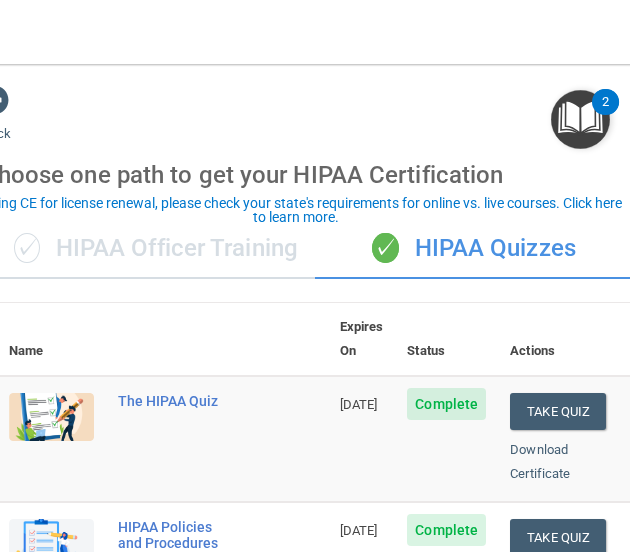 click on "✓   HIPAA Officer Training" at bounding box center (156, 249) 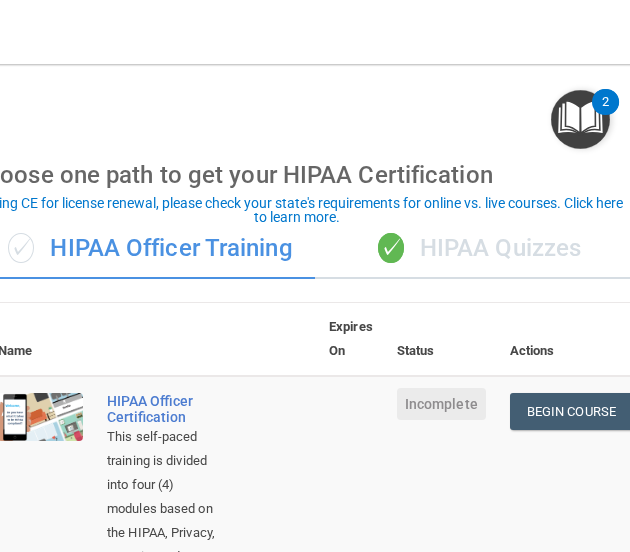 click at bounding box center (580, 119) 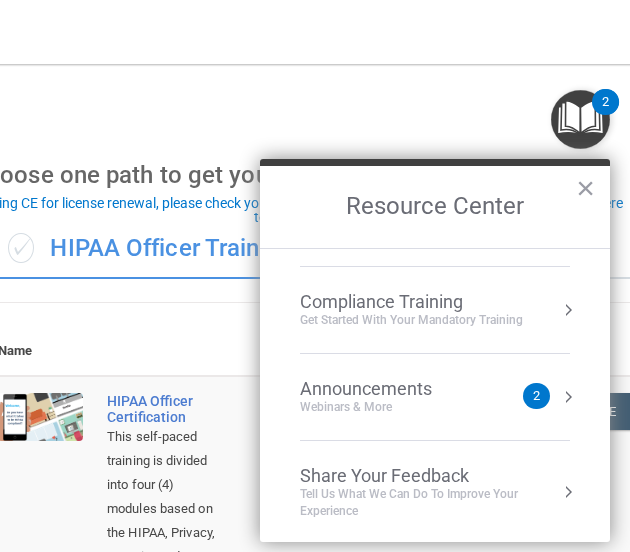 scroll, scrollTop: 0, scrollLeft: 0, axis: both 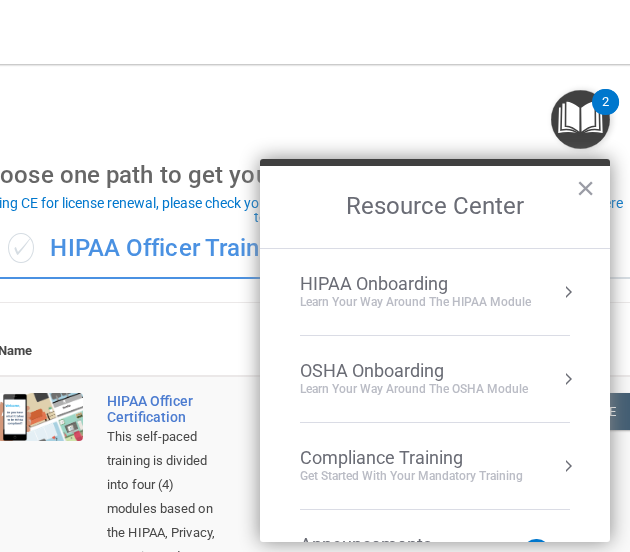 click on "OSHA Onboarding" at bounding box center [414, 371] 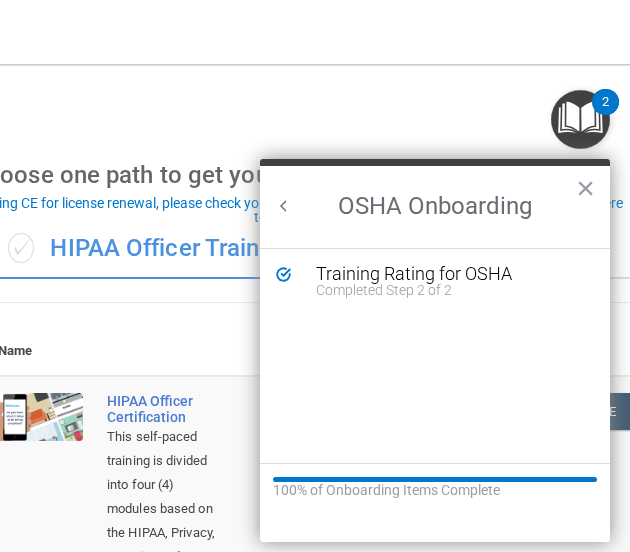 scroll, scrollTop: 0, scrollLeft: 0, axis: both 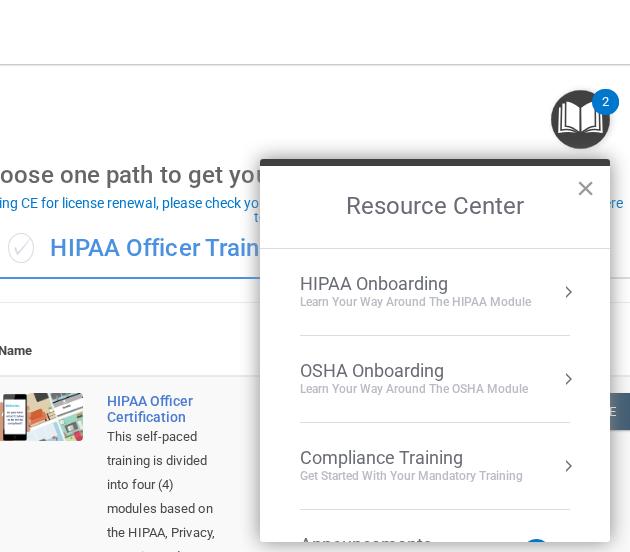 click on "×" at bounding box center [585, 188] 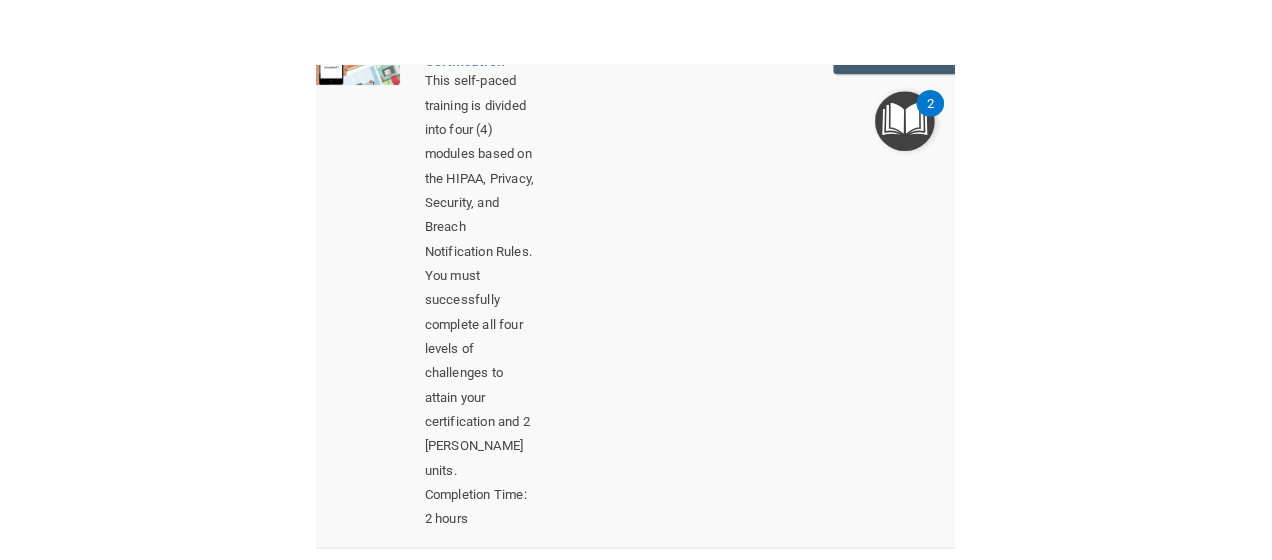 scroll, scrollTop: 0, scrollLeft: 0, axis: both 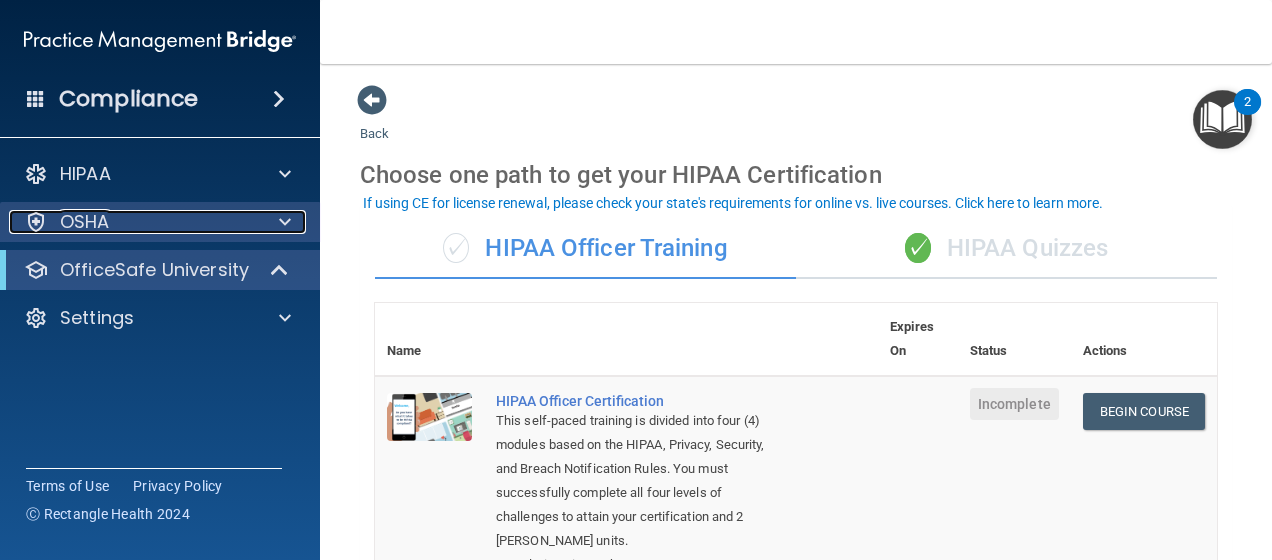 click at bounding box center (282, 222) 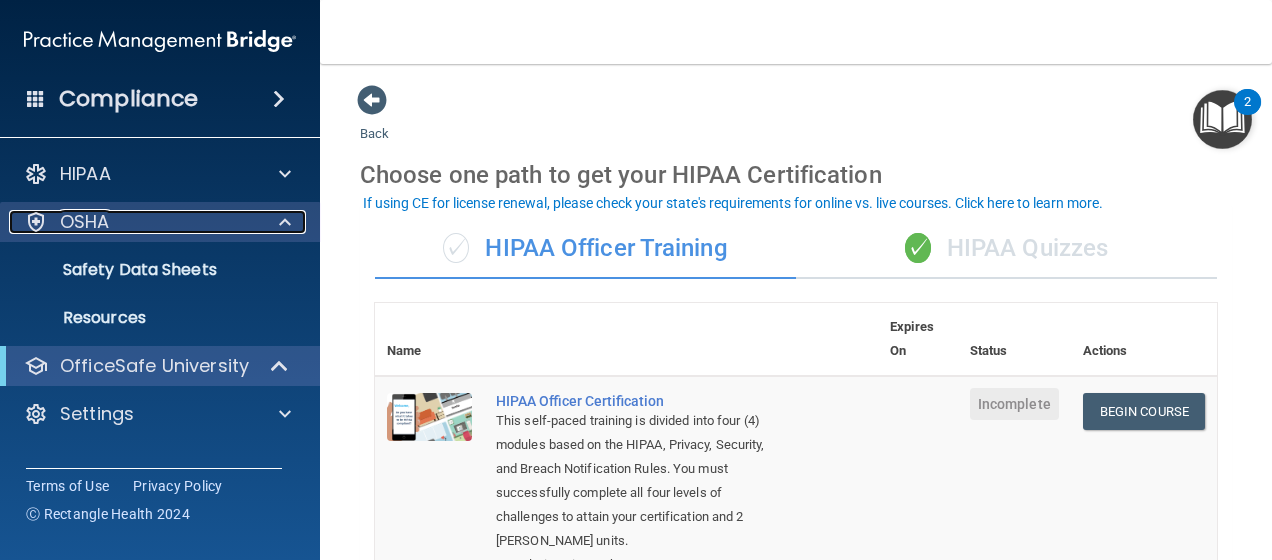 click on "OSHA" at bounding box center [85, 222] 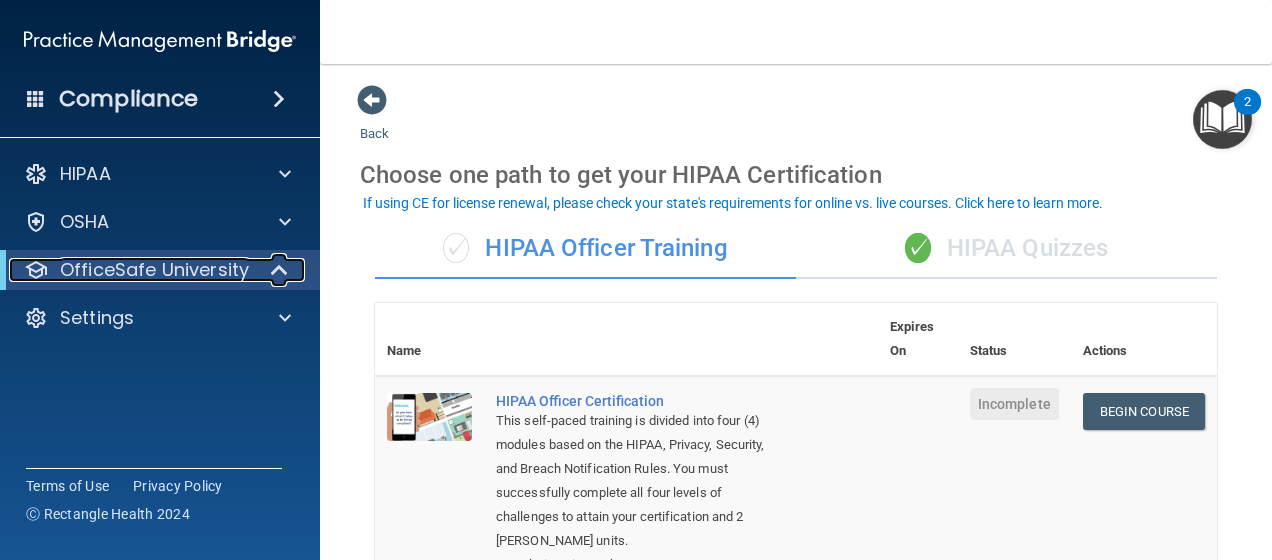 click on "OfficeSafe University" at bounding box center (154, 270) 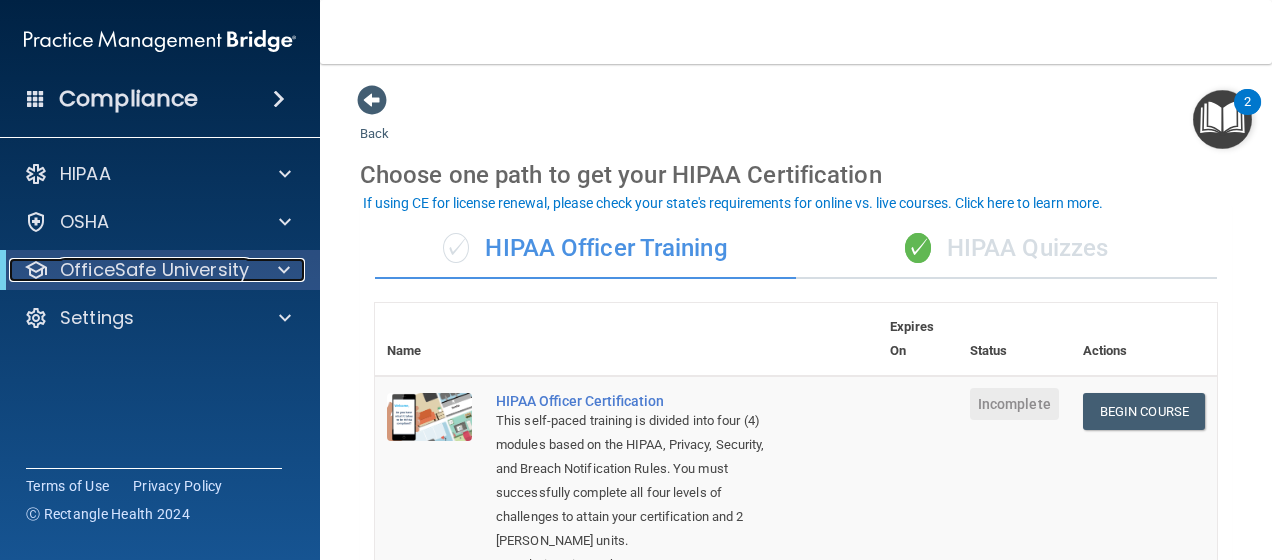 click on "OfficeSafe University" at bounding box center (154, 270) 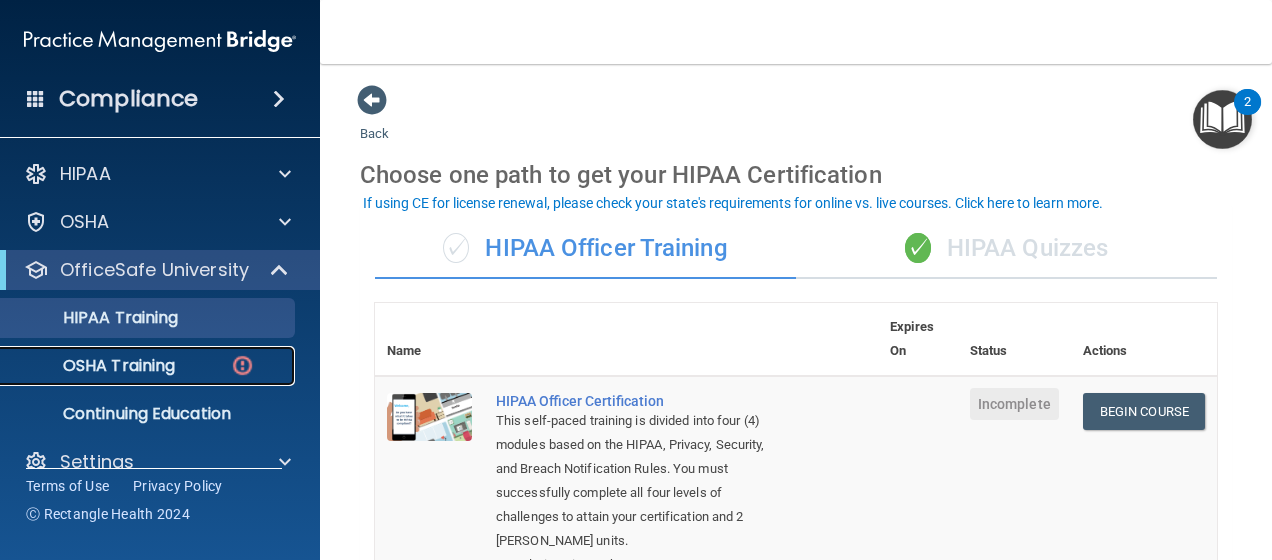 click on "OSHA Training" at bounding box center [94, 366] 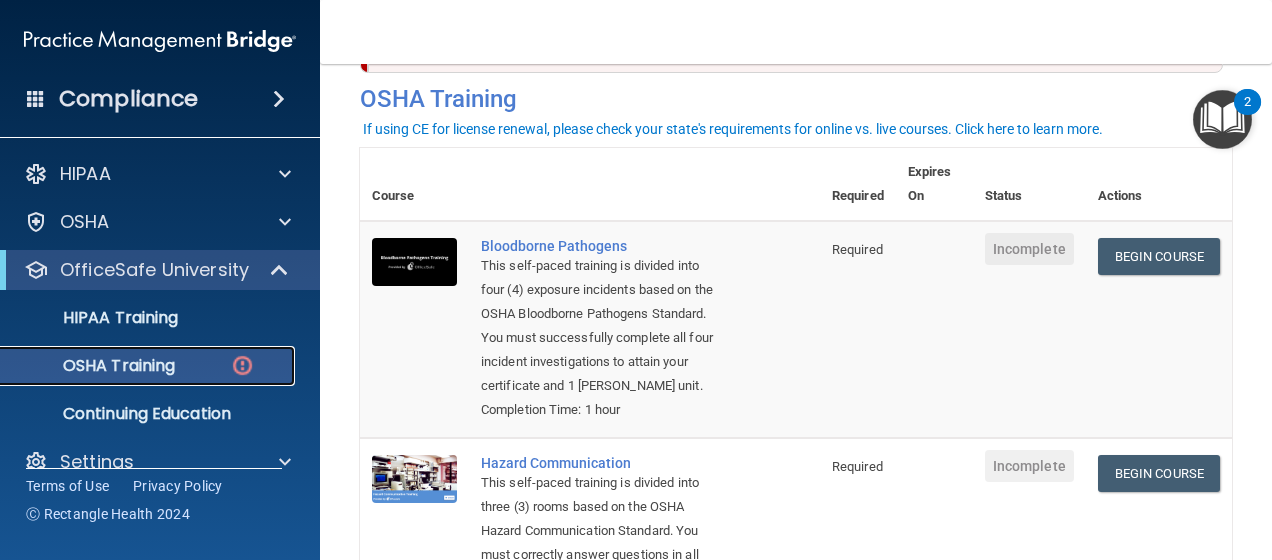 scroll, scrollTop: 45, scrollLeft: 0, axis: vertical 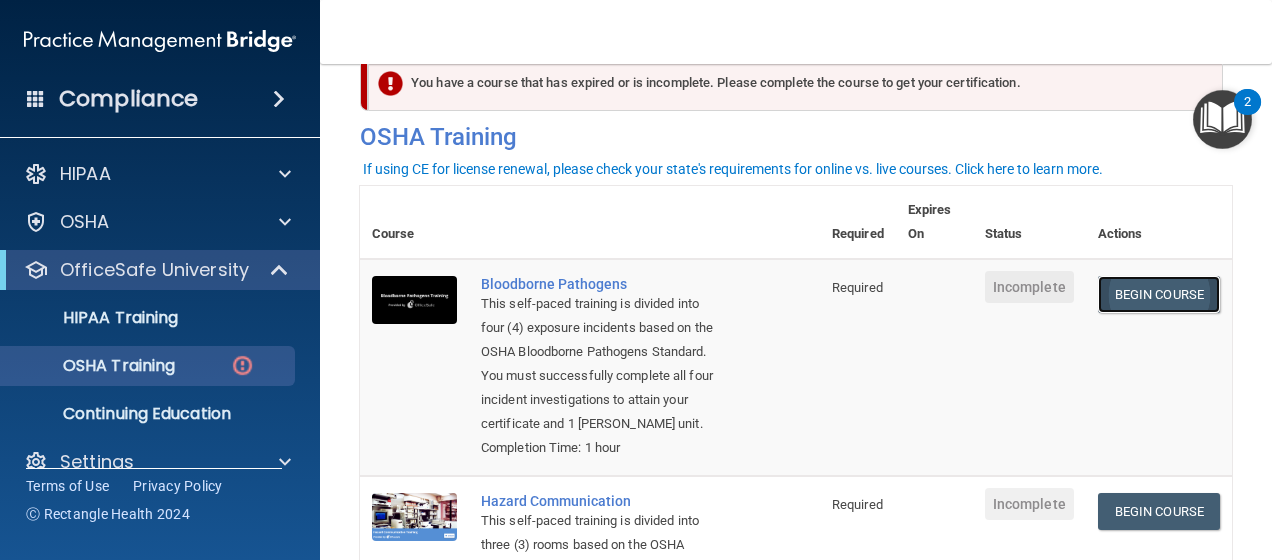 click on "Begin Course" at bounding box center [1159, 294] 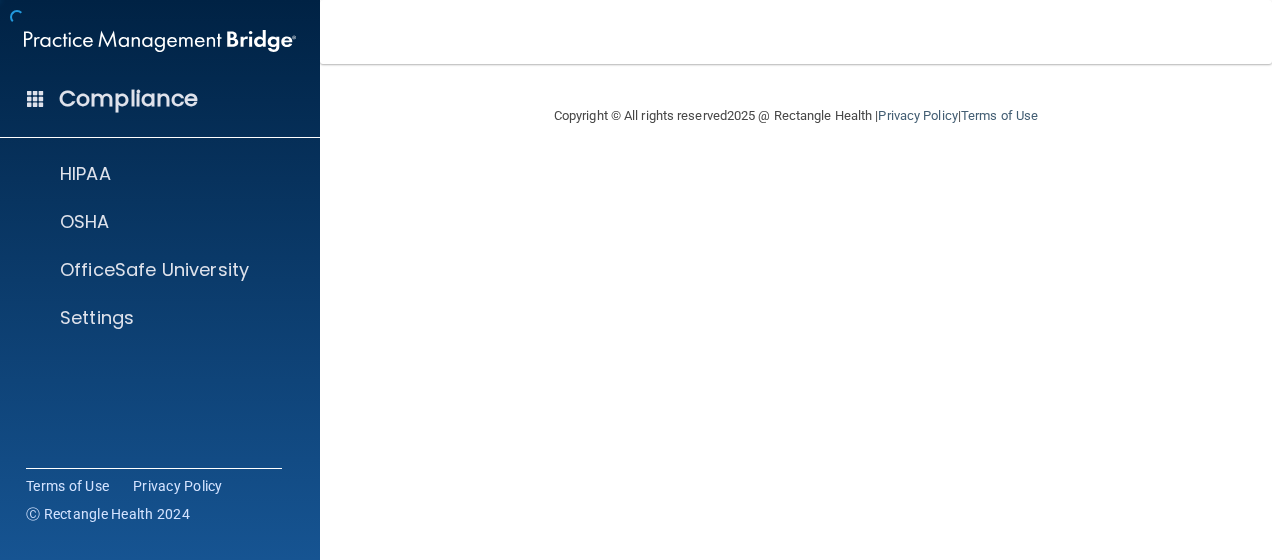 scroll, scrollTop: 0, scrollLeft: 0, axis: both 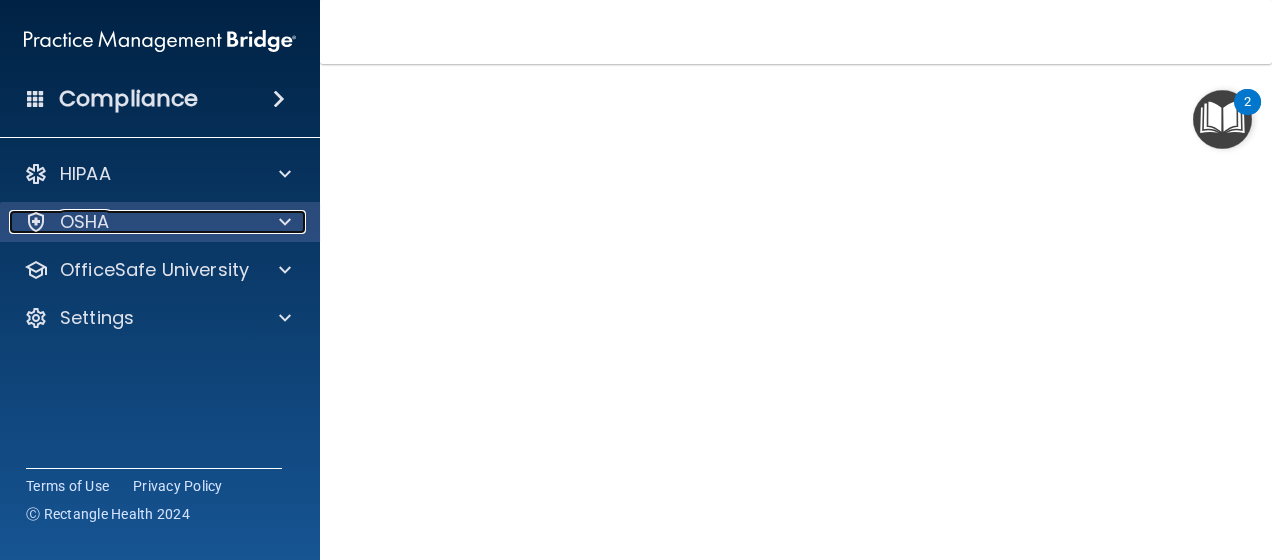 click at bounding box center (282, 222) 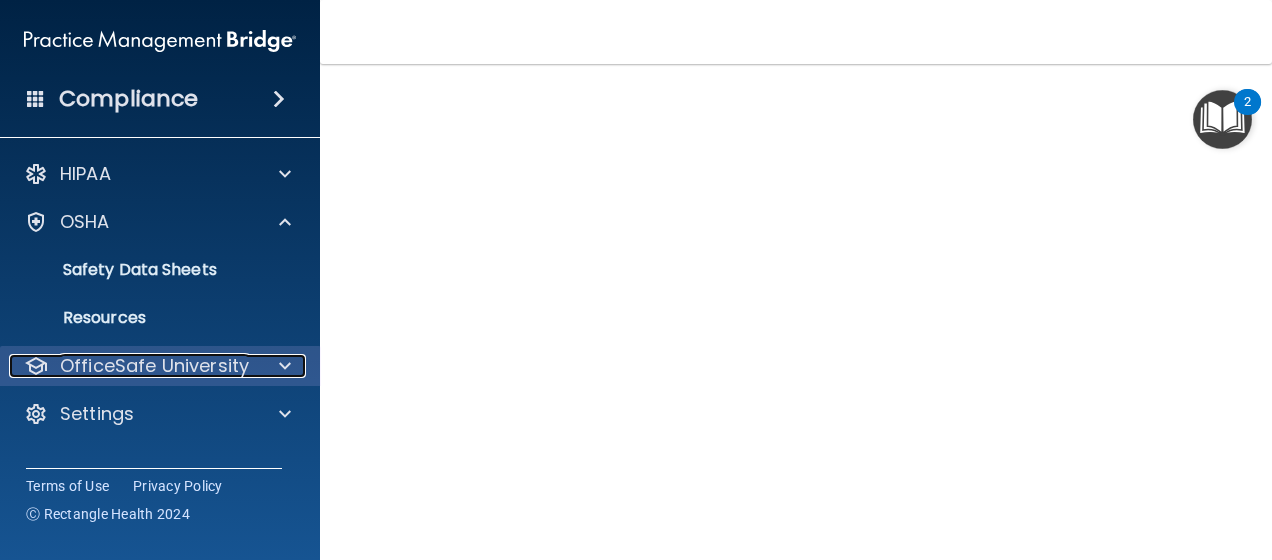 click on "OfficeSafe University" at bounding box center [154, 366] 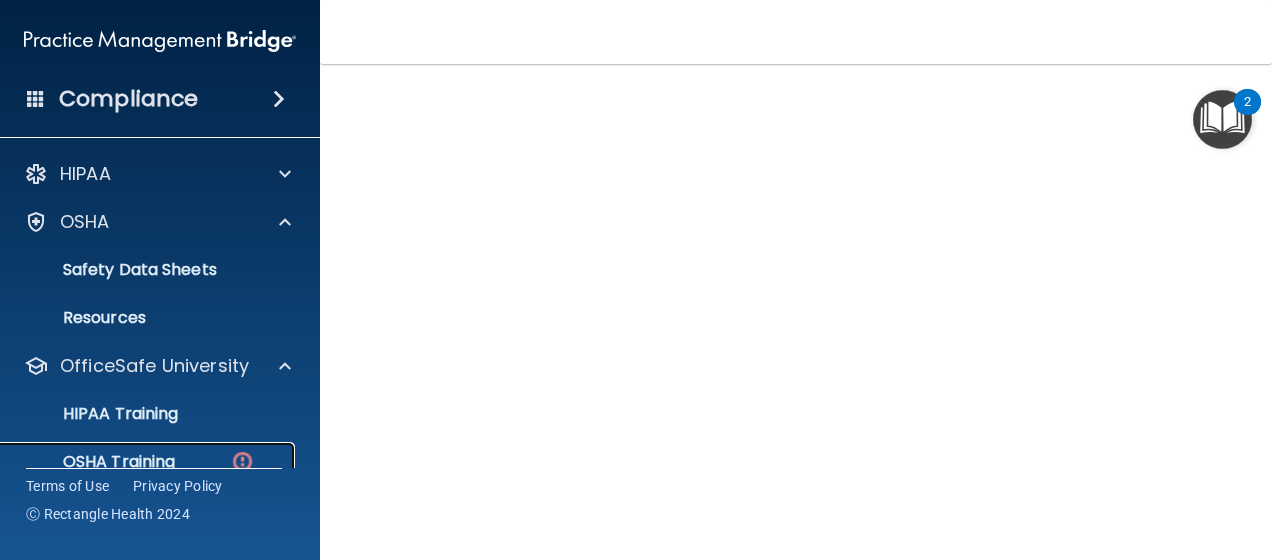 click on "OSHA Training" at bounding box center (94, 462) 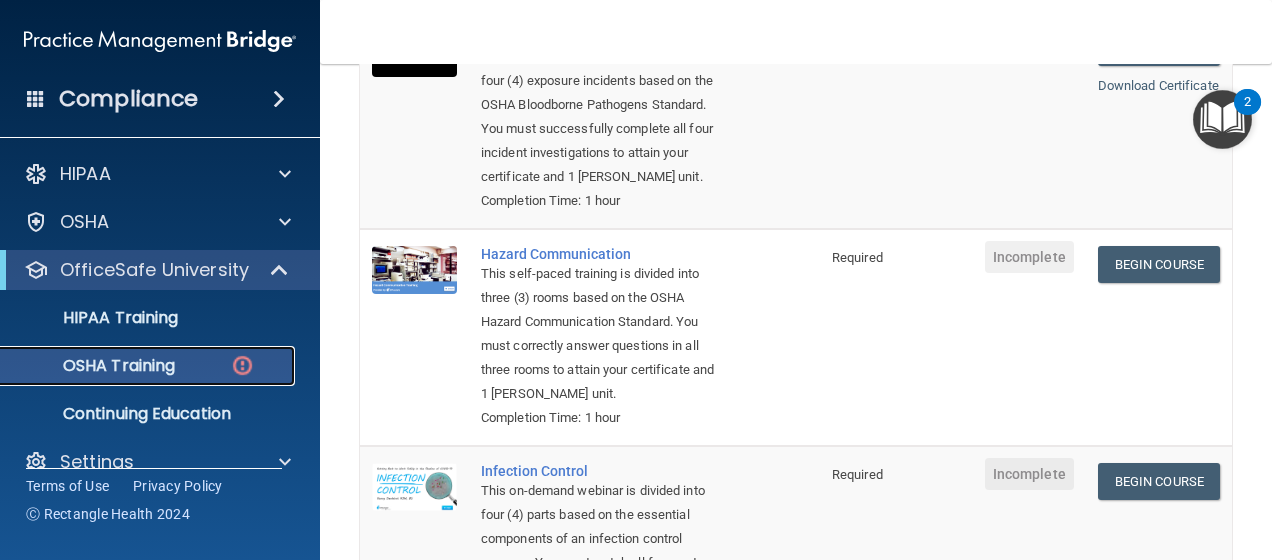 scroll, scrollTop: 292, scrollLeft: 0, axis: vertical 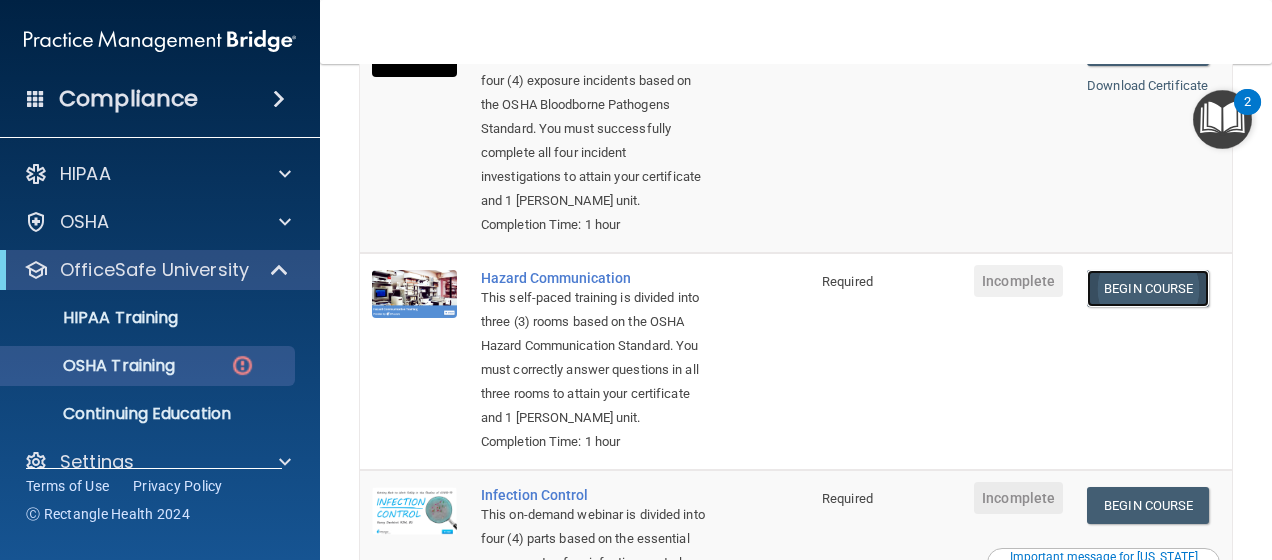 click on "Begin Course" at bounding box center (1148, 288) 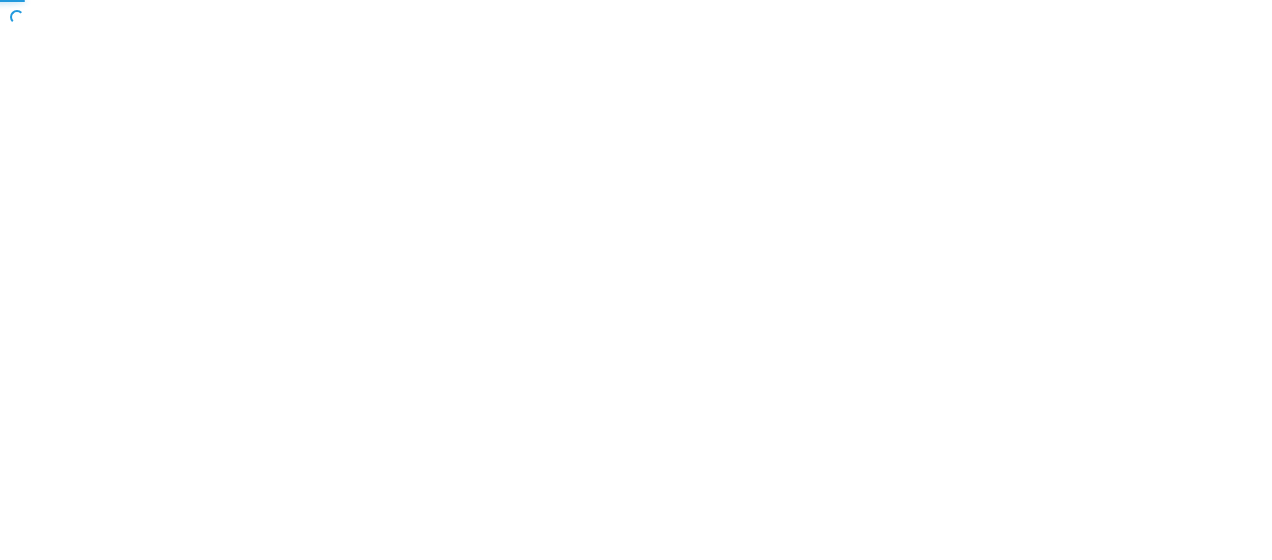 scroll, scrollTop: 0, scrollLeft: 0, axis: both 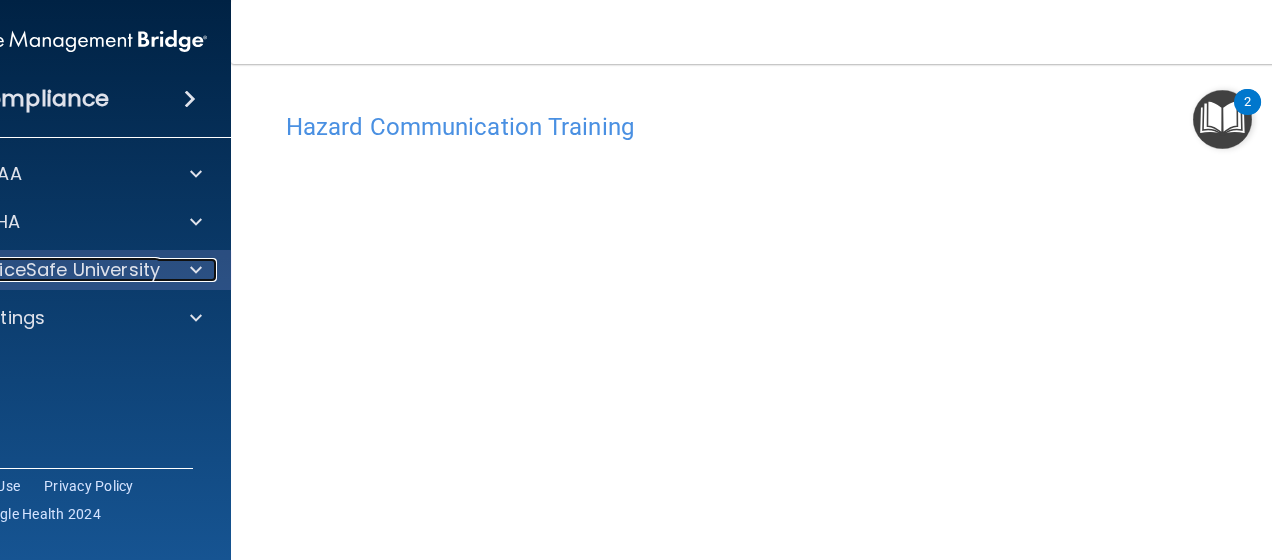 click at bounding box center (193, 270) 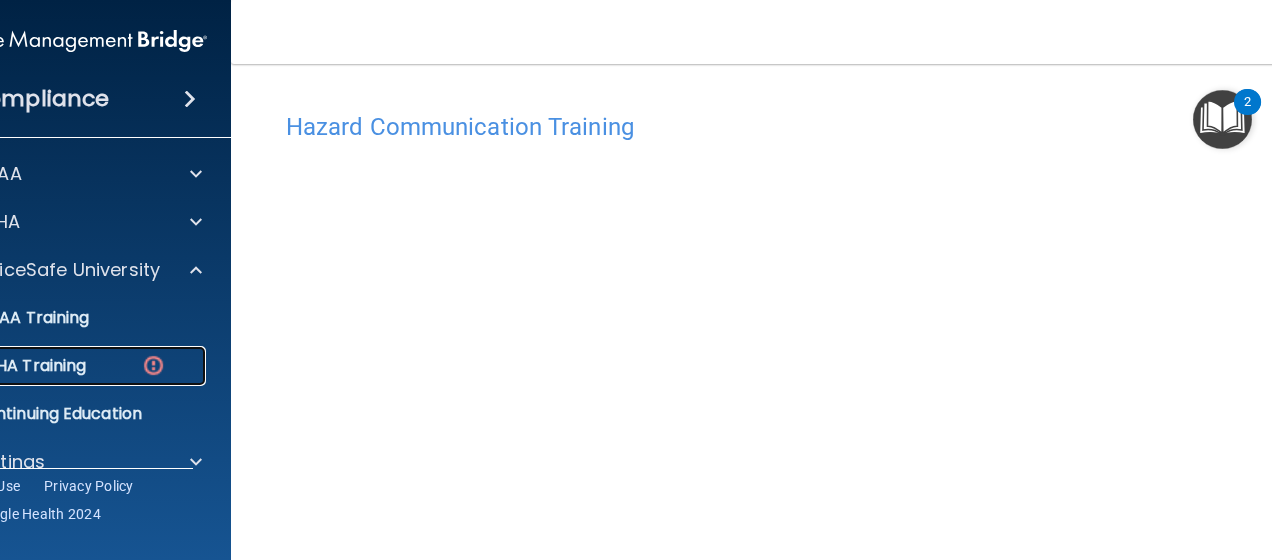 click on "OSHA Training" at bounding box center [5, 366] 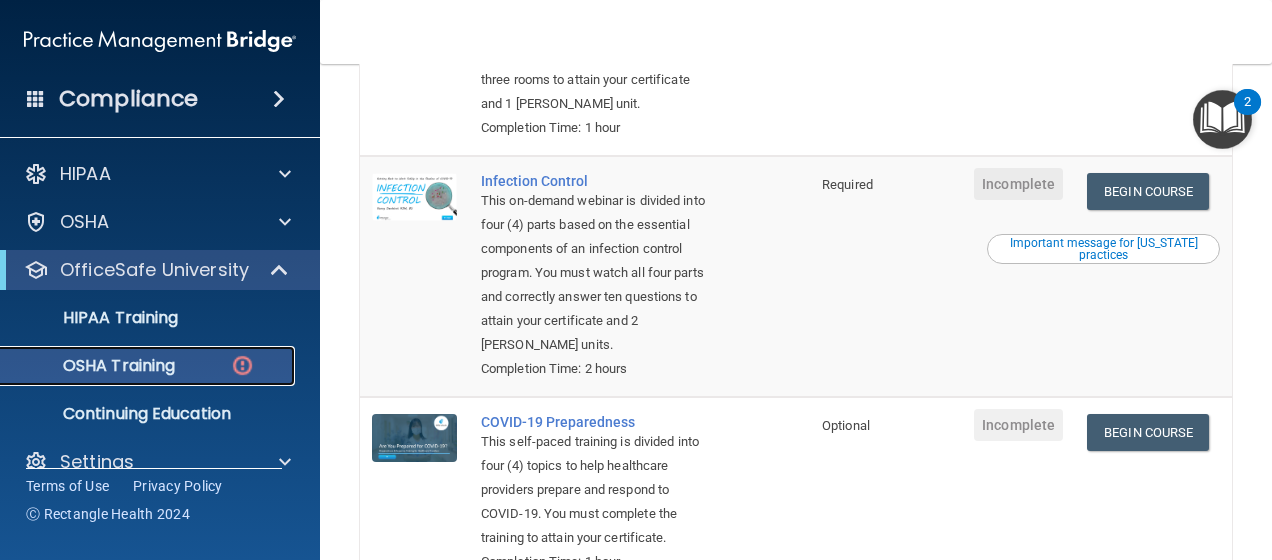 scroll, scrollTop: 609, scrollLeft: 0, axis: vertical 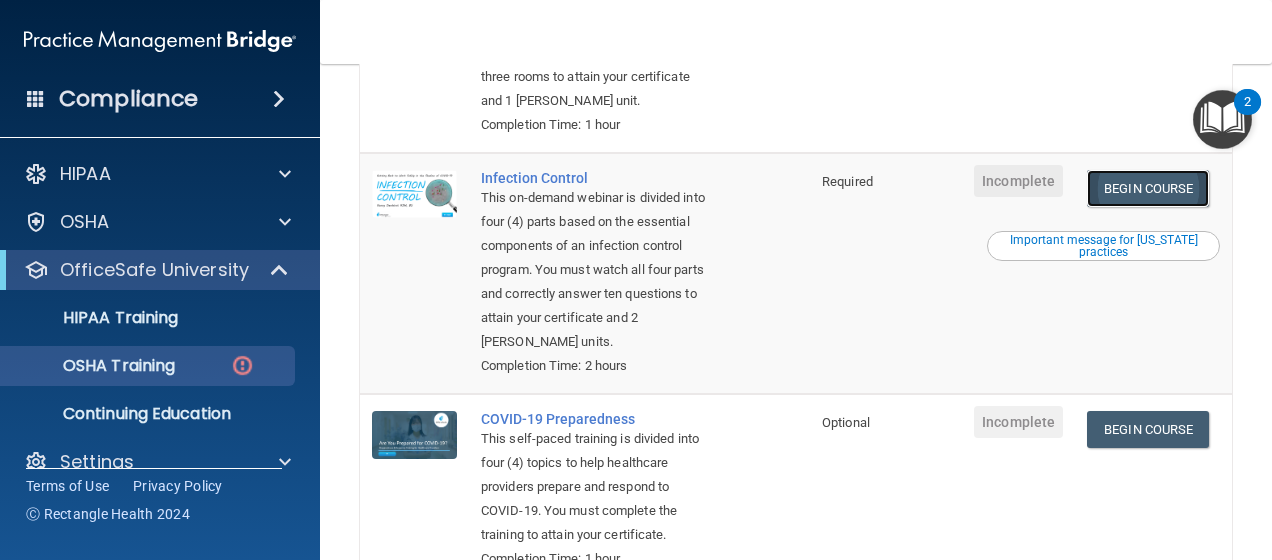 click on "Begin Course" at bounding box center (1148, 188) 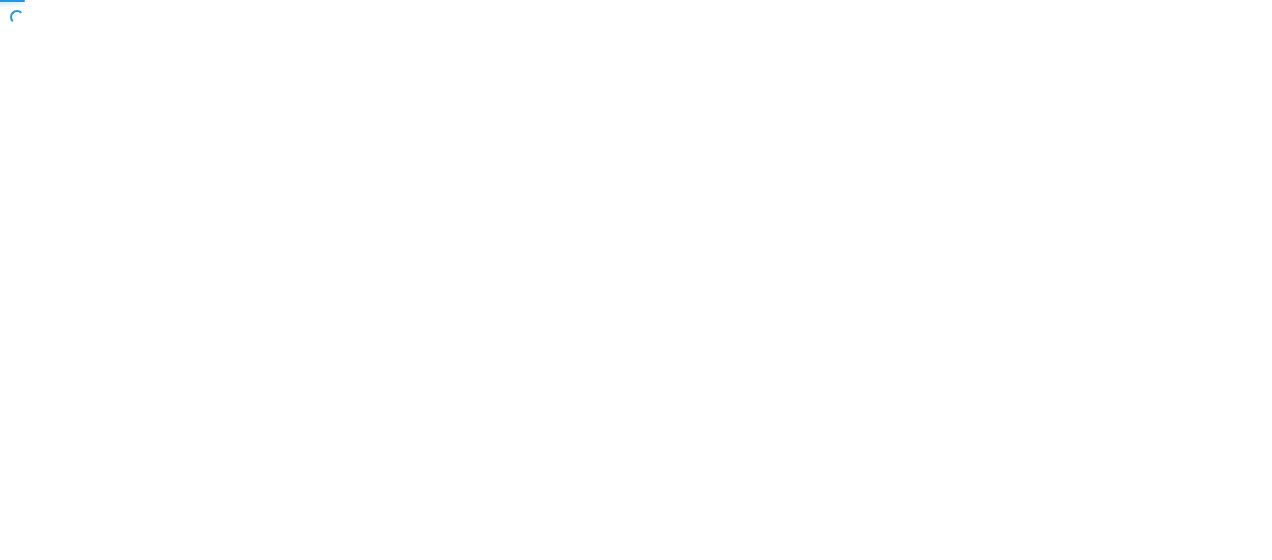 scroll, scrollTop: 0, scrollLeft: 0, axis: both 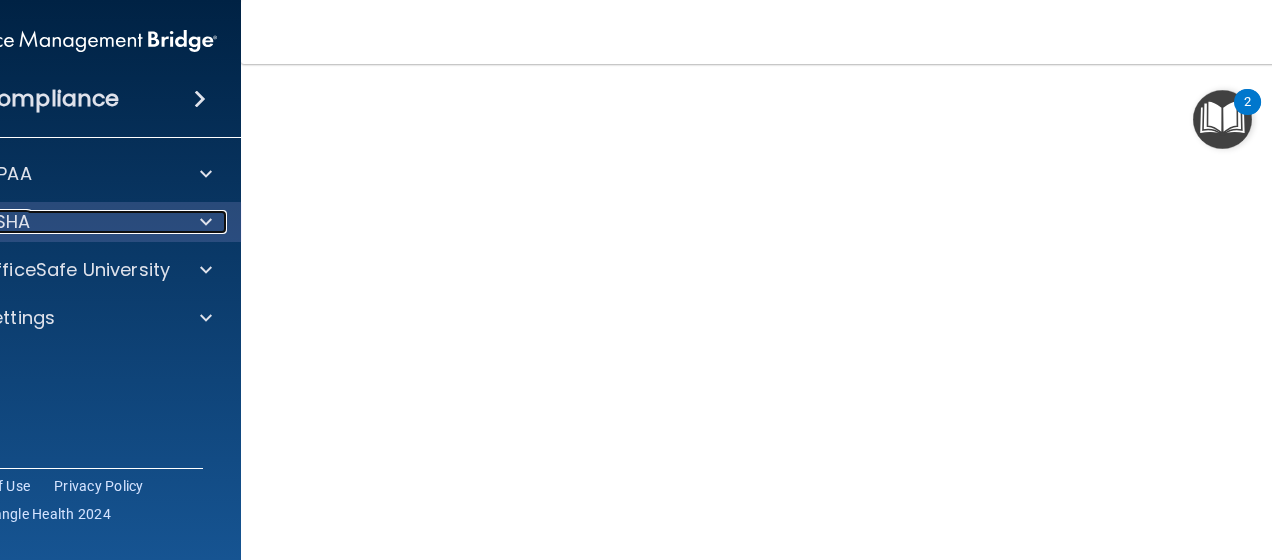 click on "OSHA" at bounding box center [54, 222] 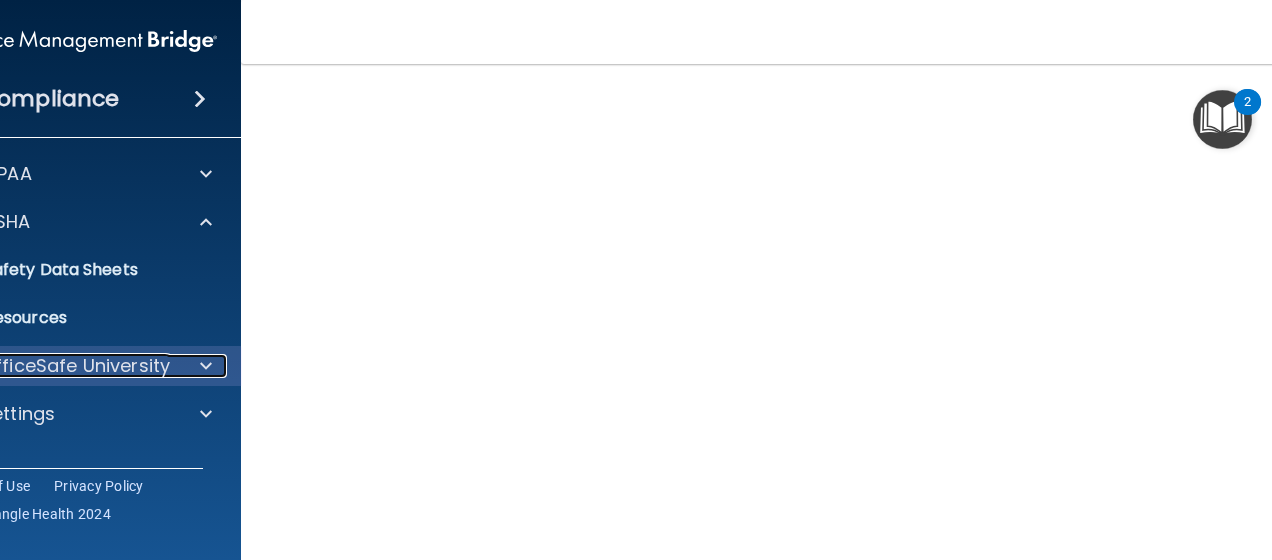 click on "OfficeSafe University" at bounding box center (75, 366) 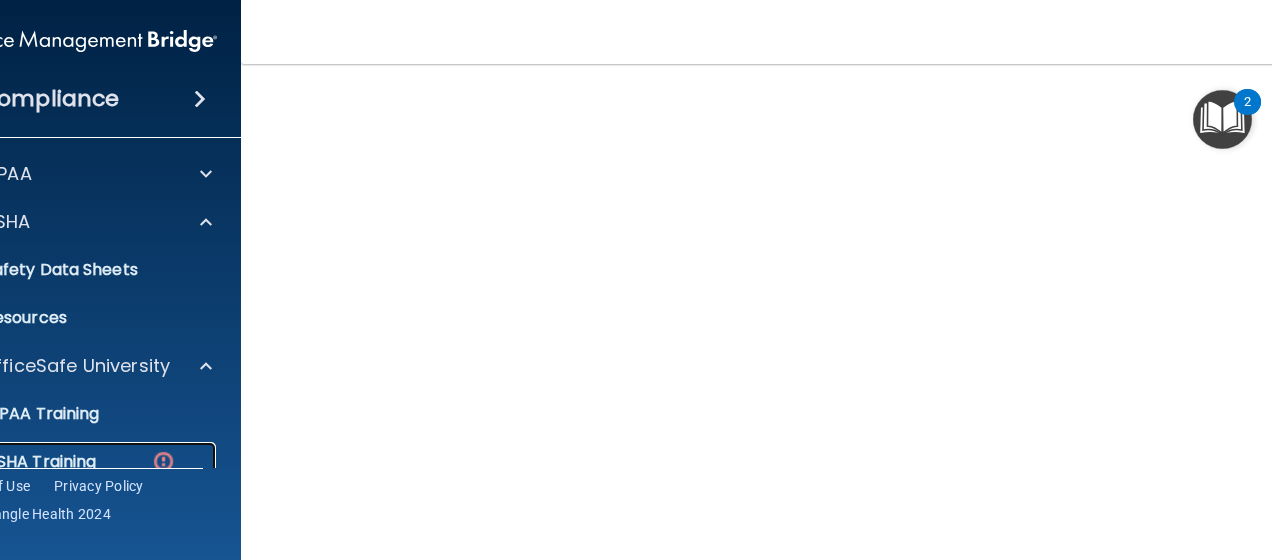click on "OSHA Training" at bounding box center (70, 462) 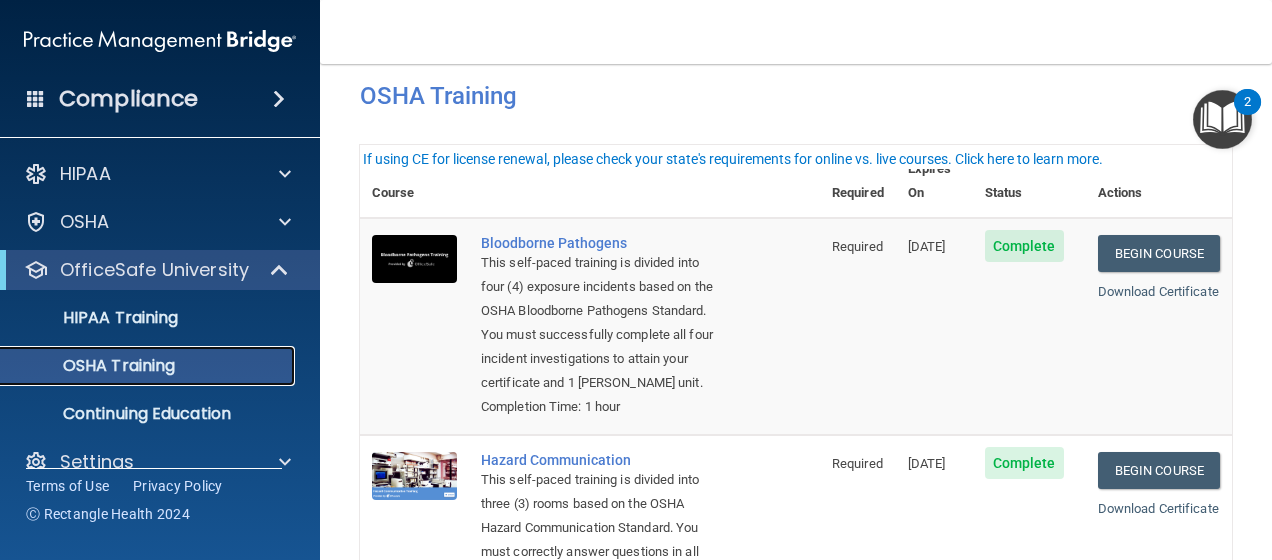 scroll, scrollTop: 0, scrollLeft: 0, axis: both 